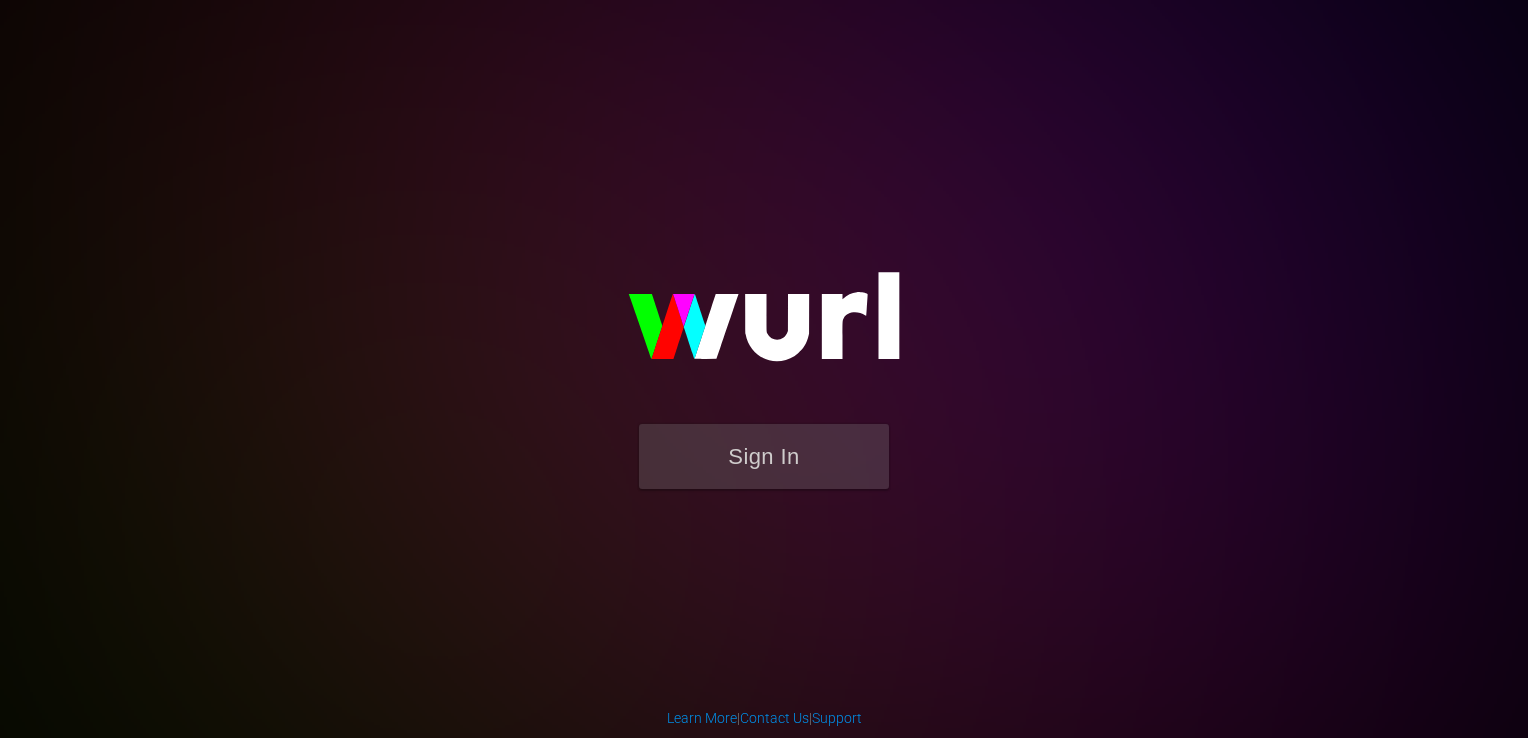 scroll, scrollTop: 0, scrollLeft: 0, axis: both 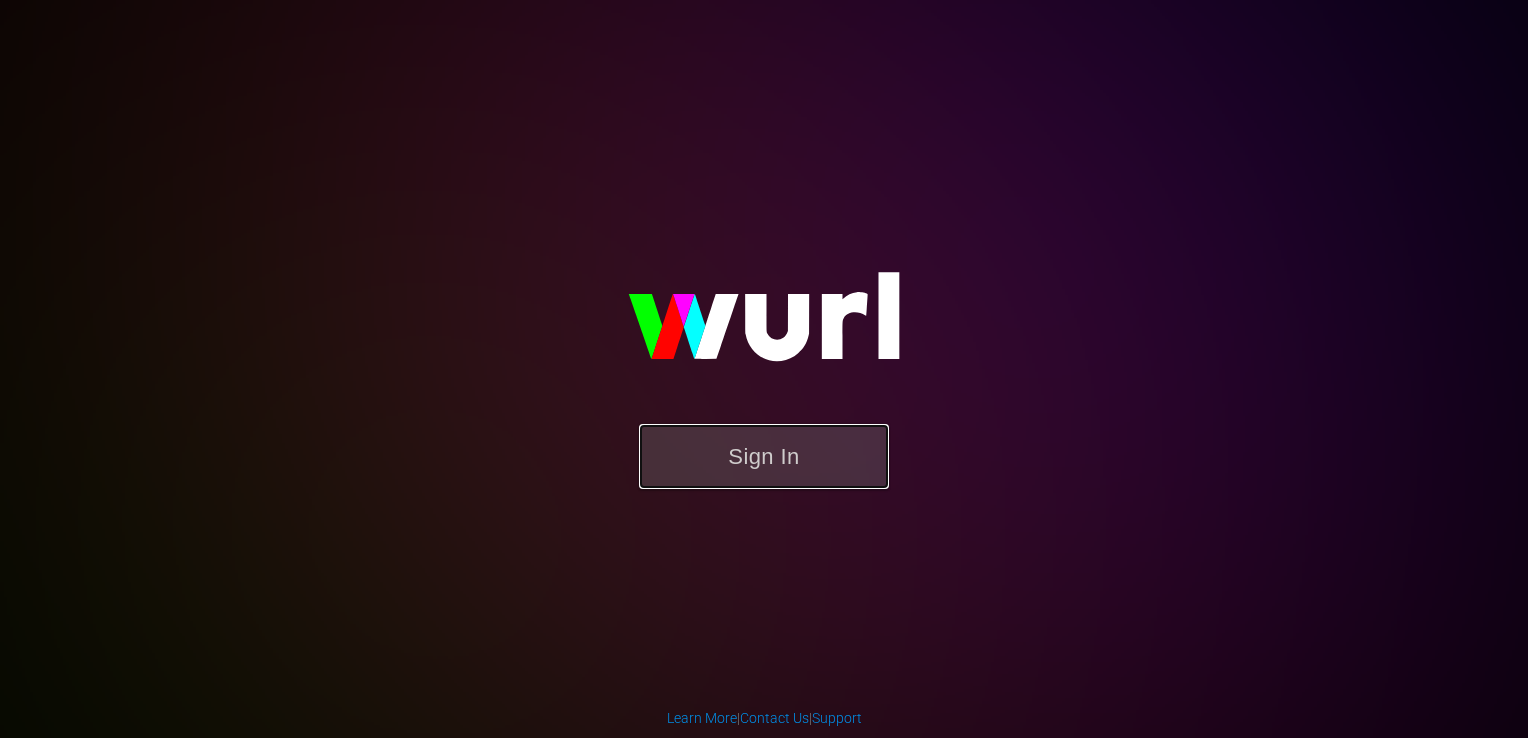 click on "Sign In" at bounding box center [764, 456] 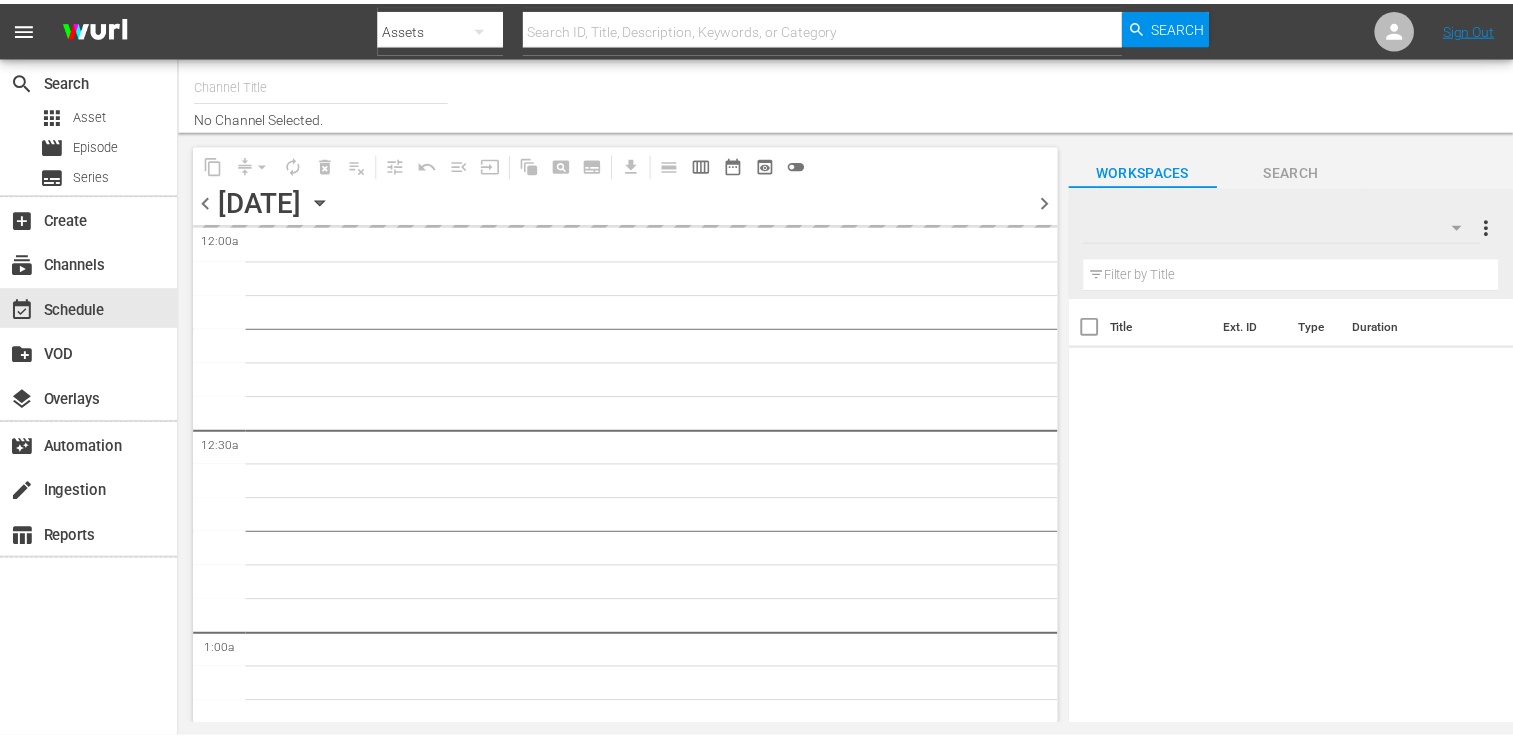 scroll, scrollTop: 0, scrollLeft: 0, axis: both 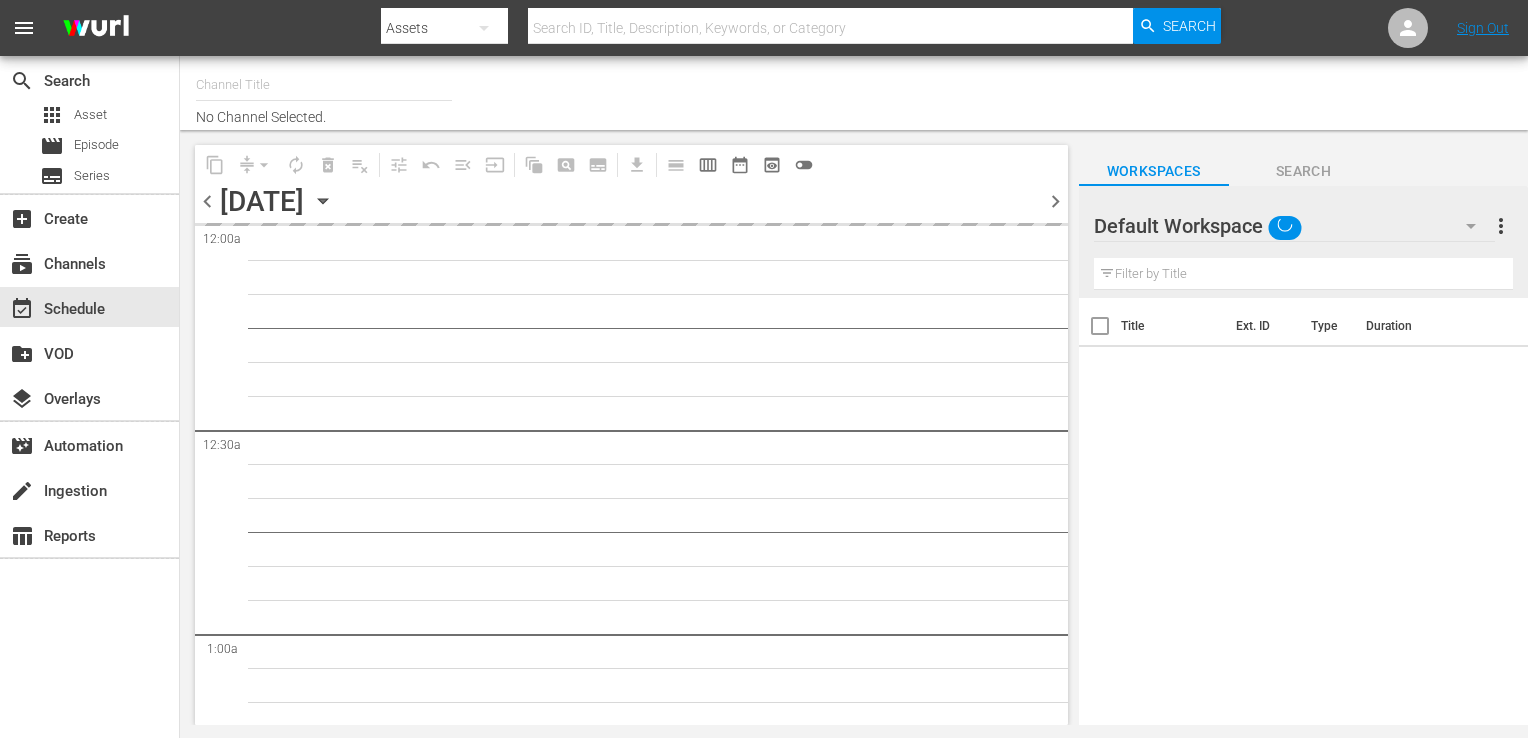 type on "Popflix (1068)" 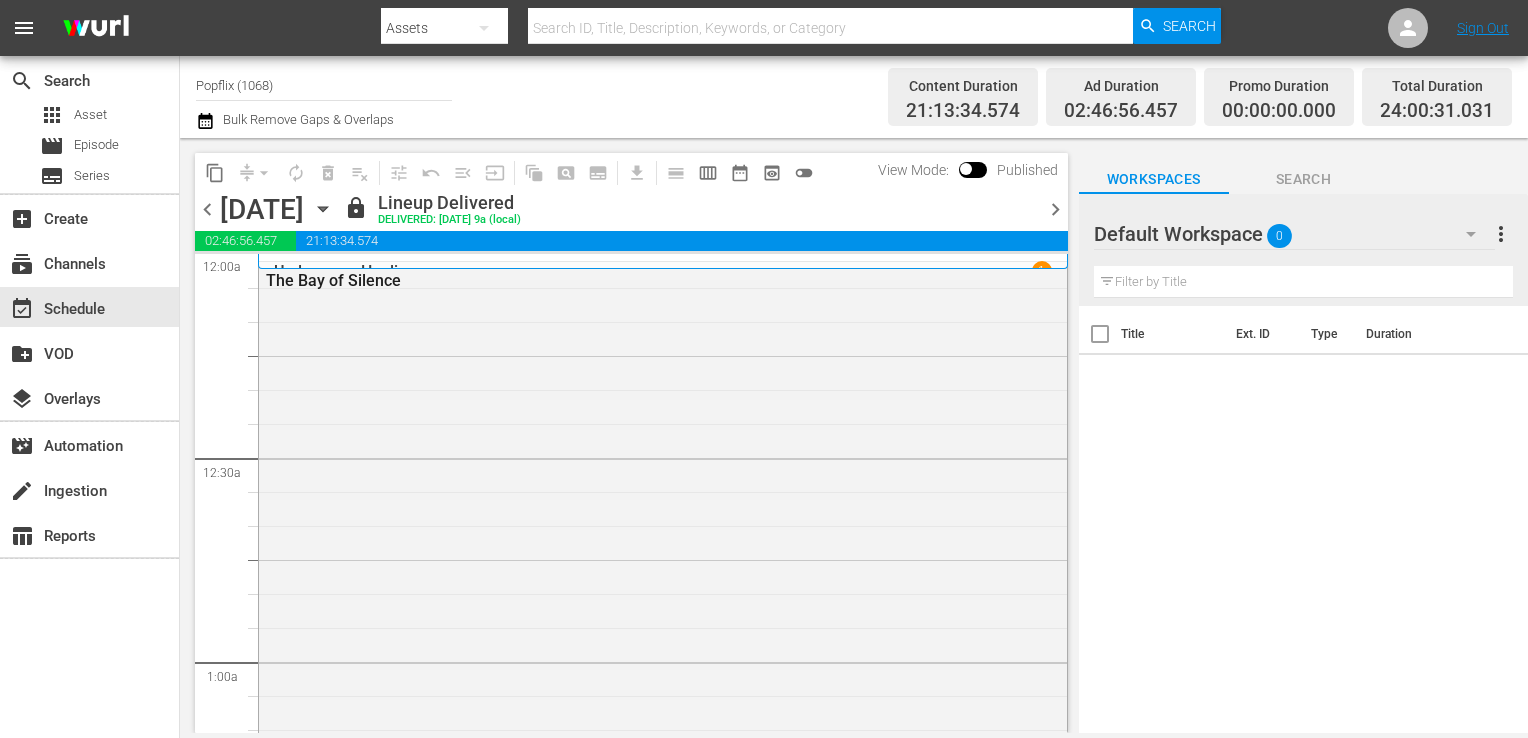 click on "chevron_right" at bounding box center (1055, 209) 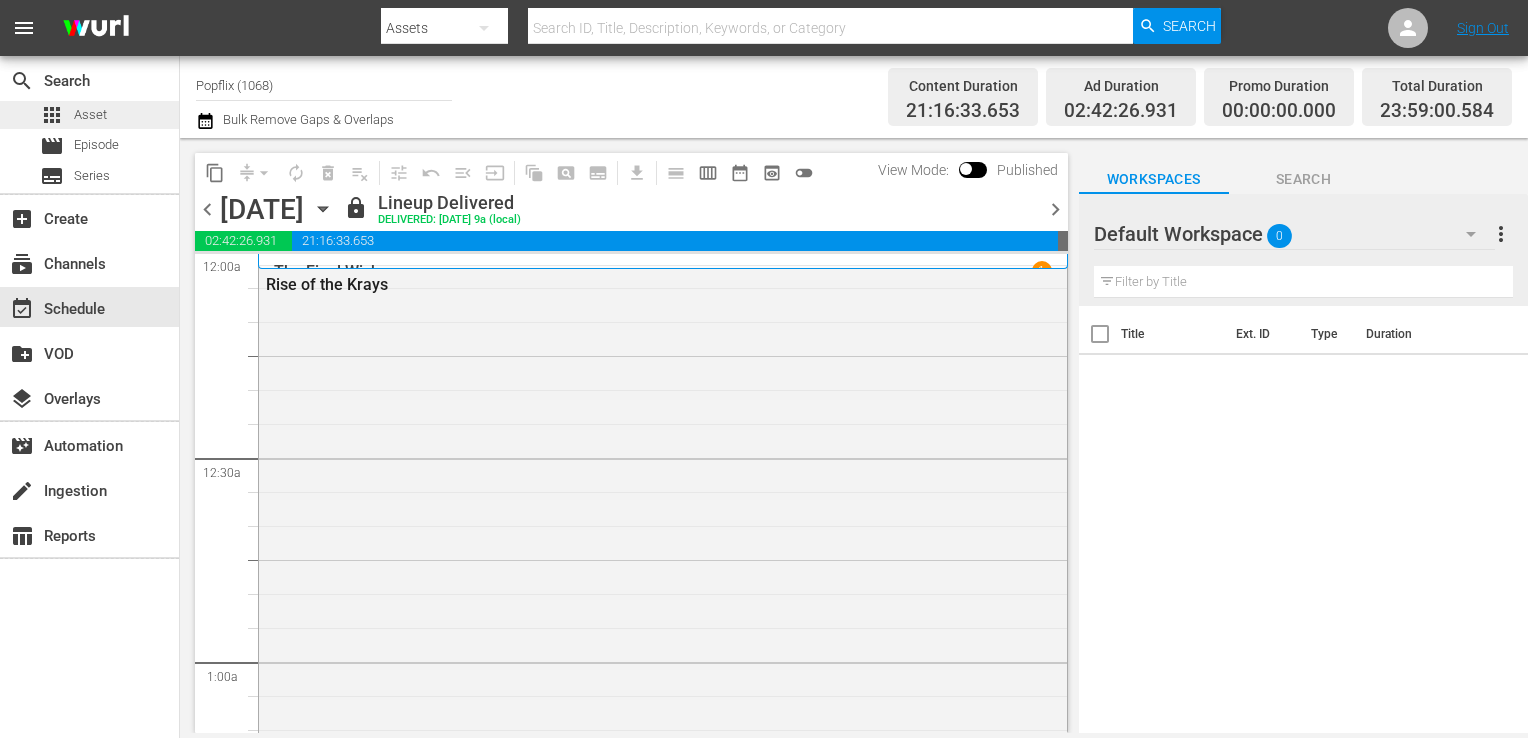 click on "Asset" at bounding box center (90, 115) 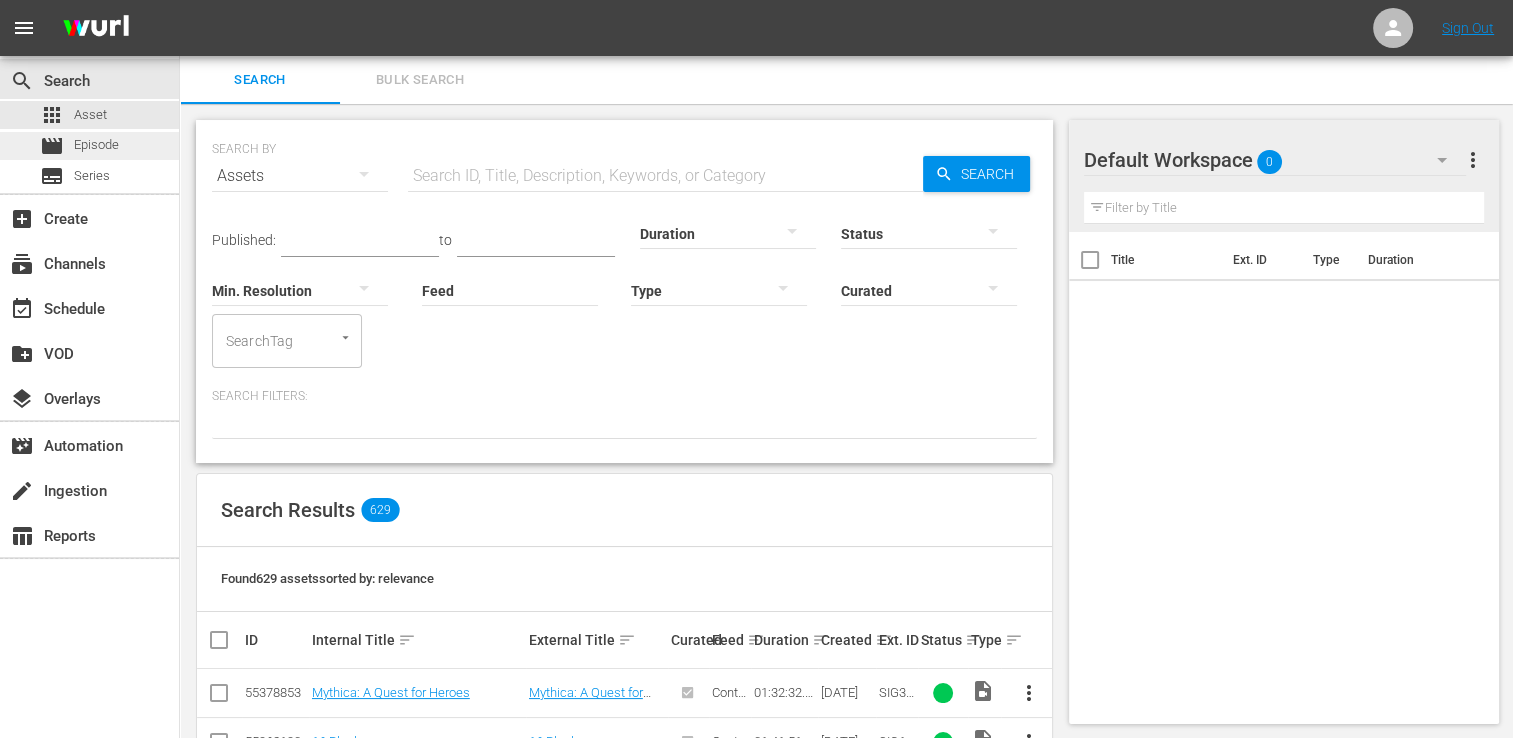 click on "Episode" at bounding box center (96, 145) 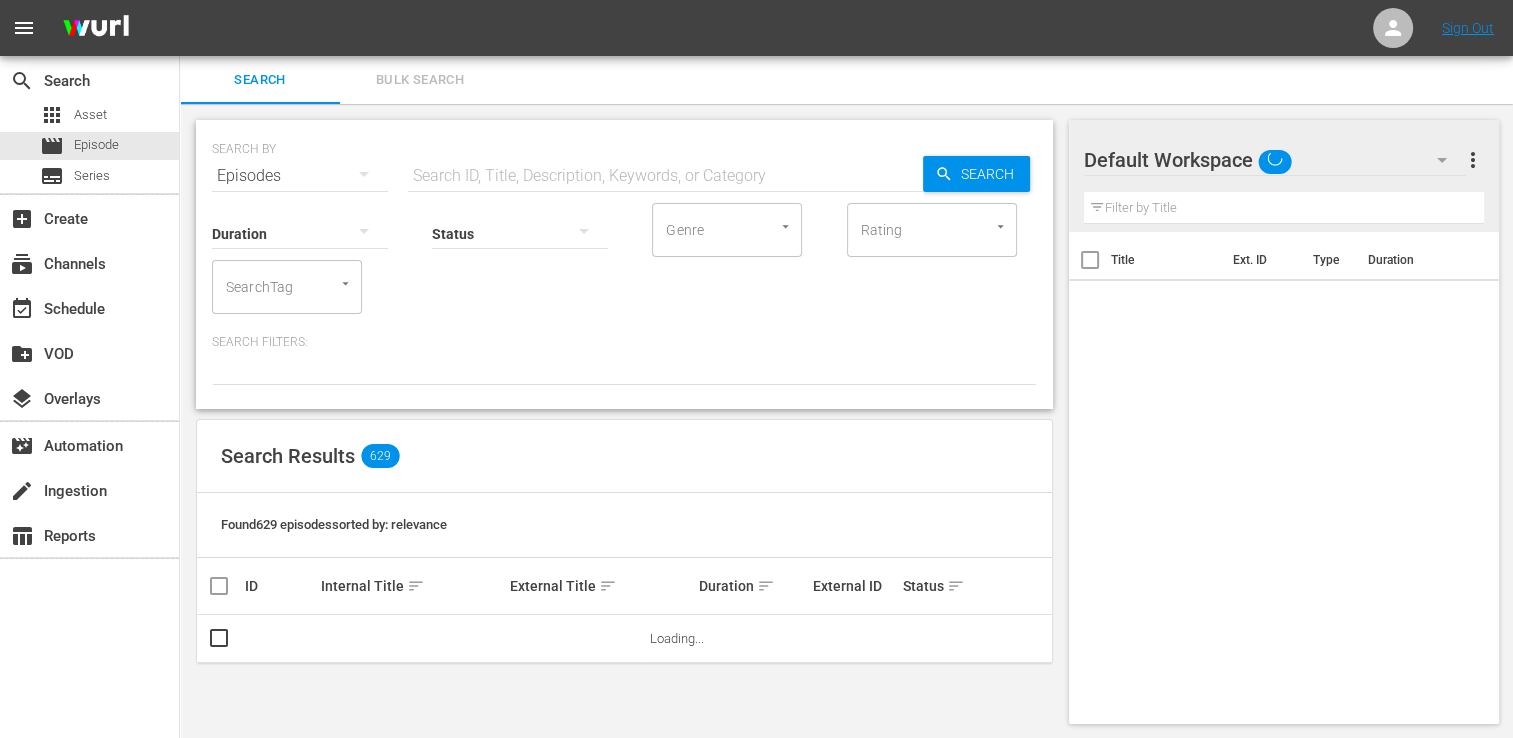click on "Bulk Search" at bounding box center (420, 80) 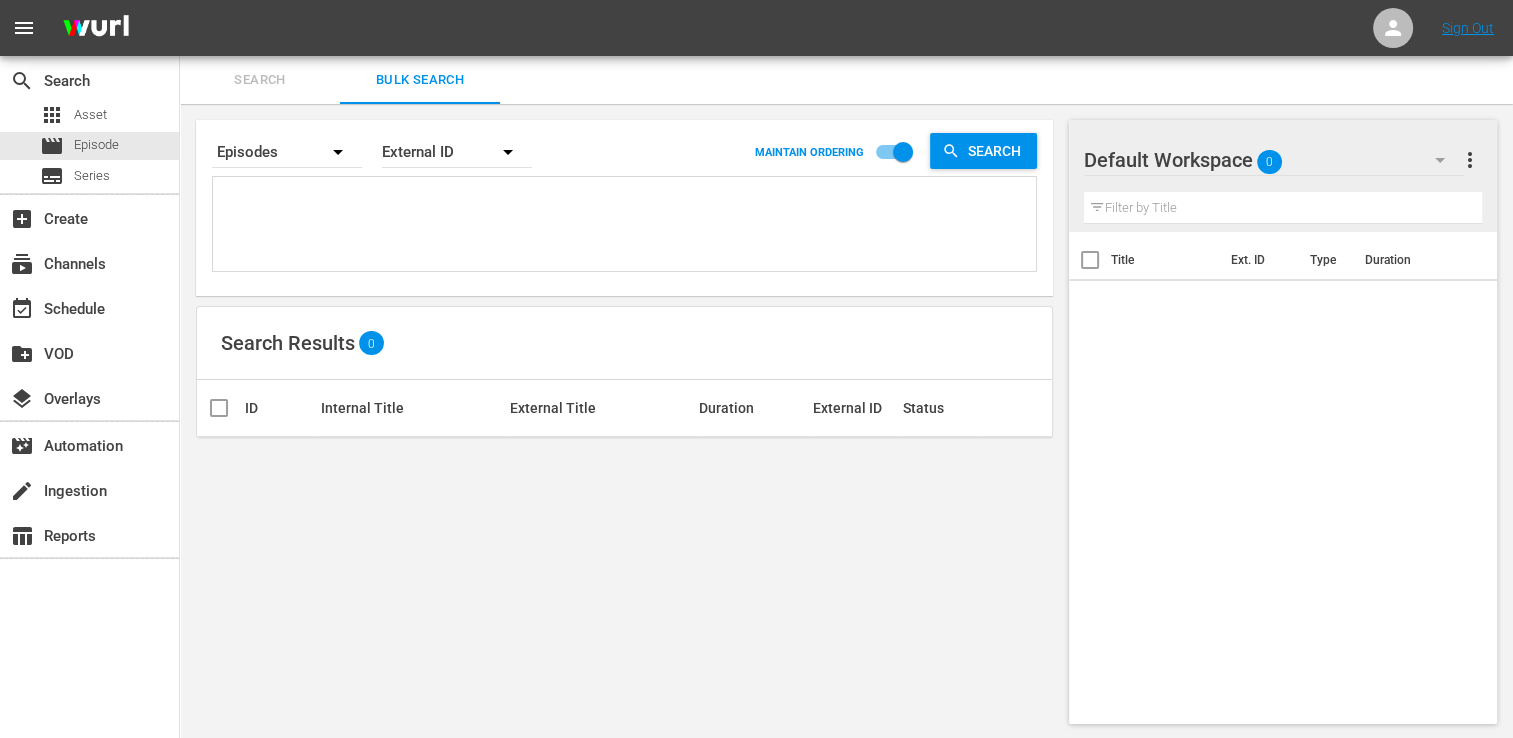 click at bounding box center [627, 227] 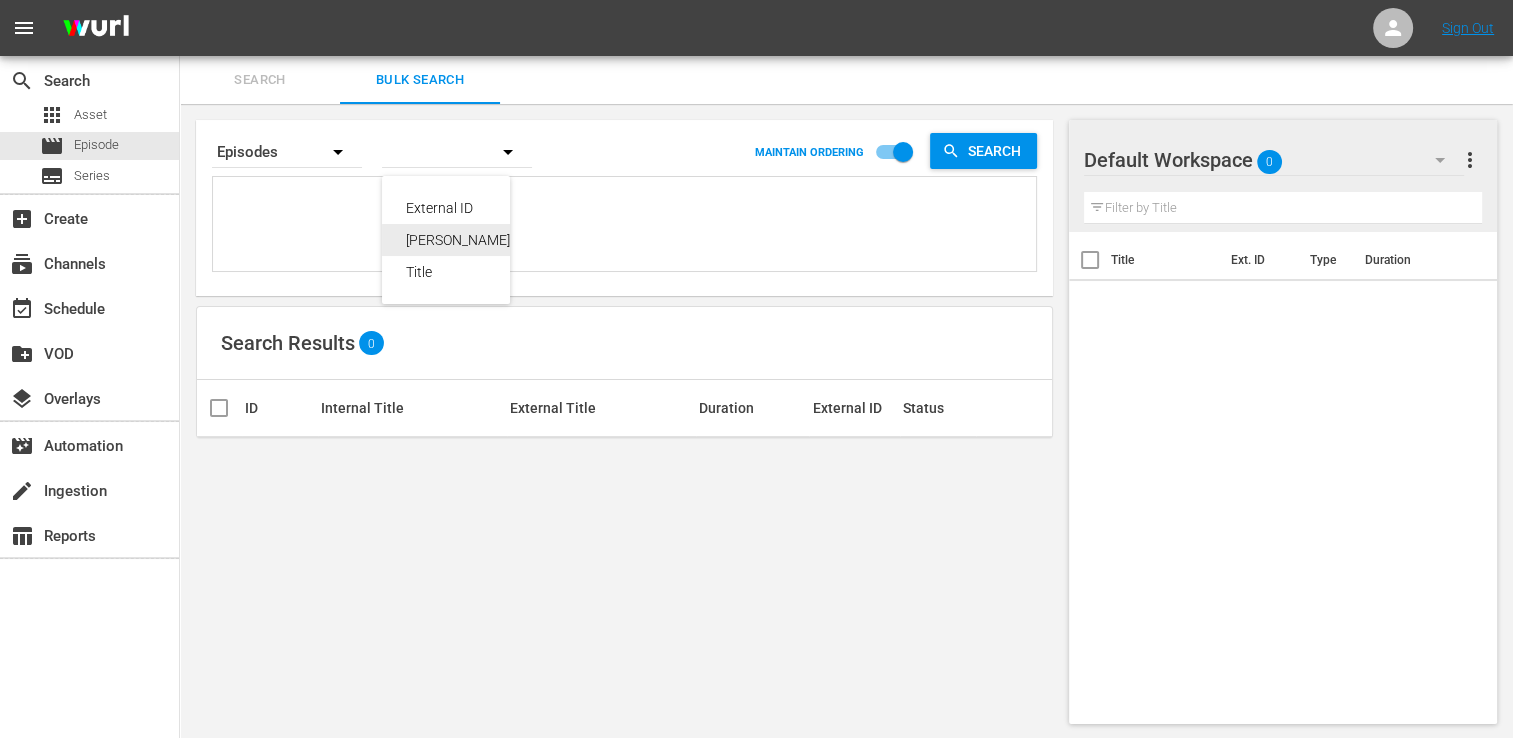 click on "[PERSON_NAME] ID" at bounding box center (466, 240) 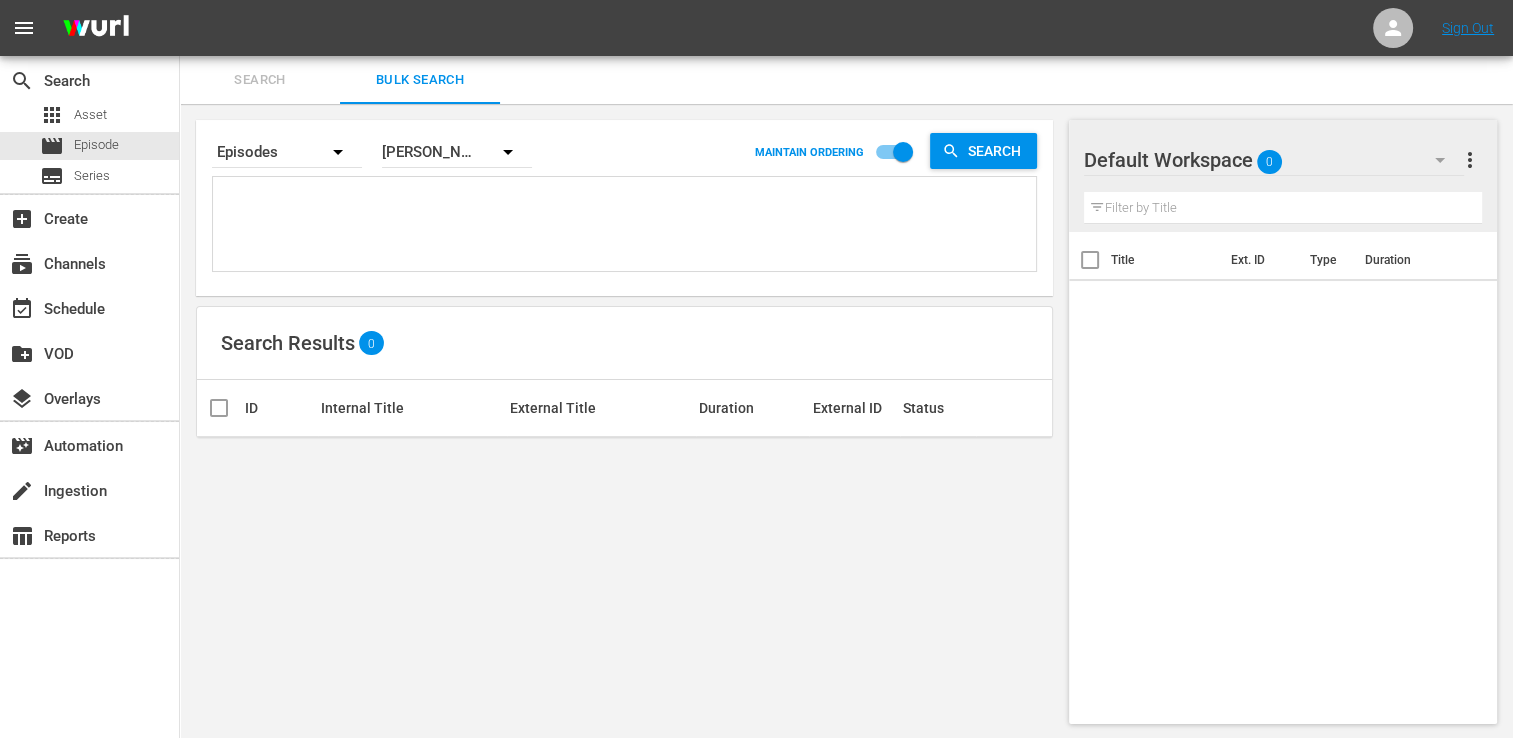 click at bounding box center [627, 227] 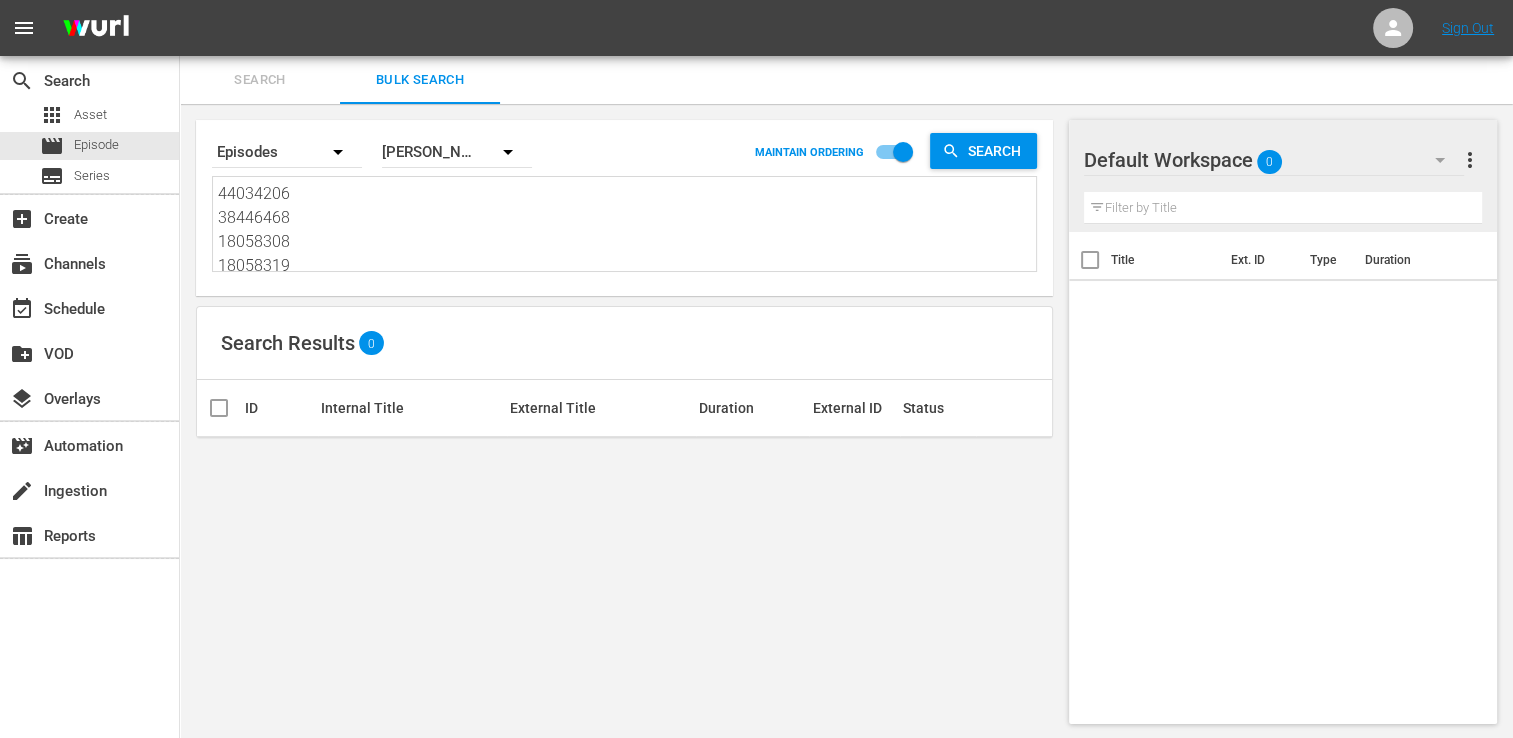 scroll, scrollTop: 243, scrollLeft: 0, axis: vertical 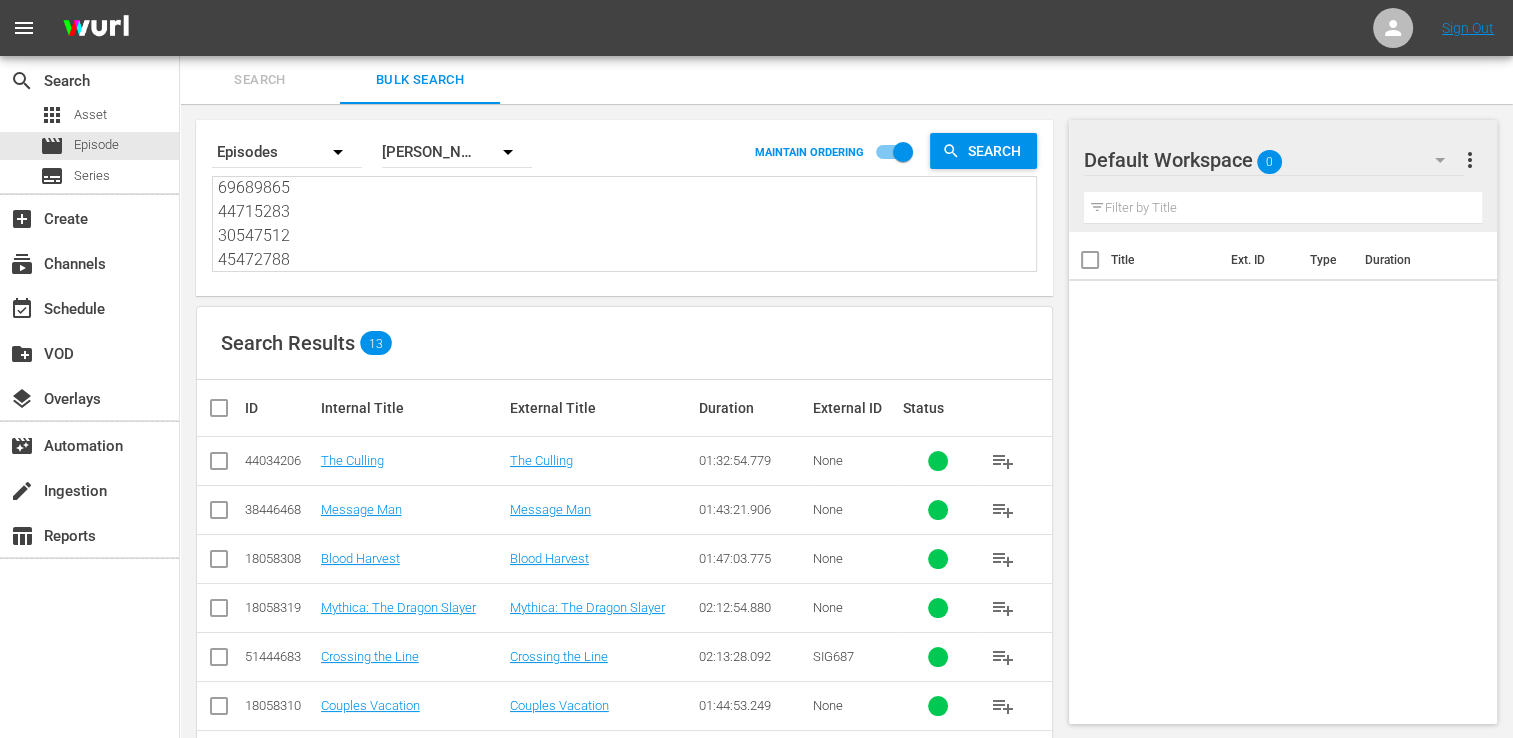 type on "44034206
38446468
18058308
18058319
51444683
18058310
30136458
70175554
61493399
69689865
44715283
30547512
45472788" 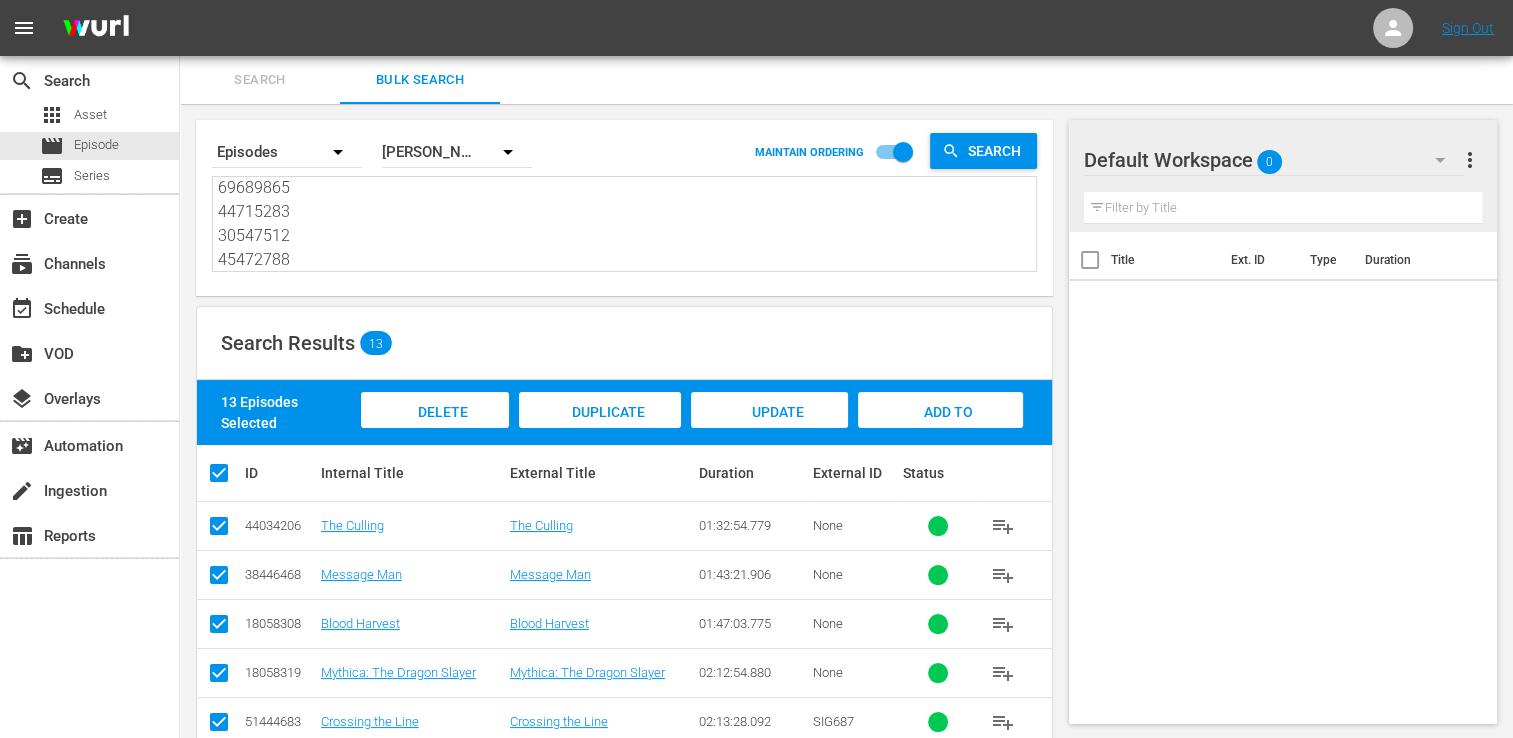 click on "Add to Workspace" at bounding box center [940, 429] 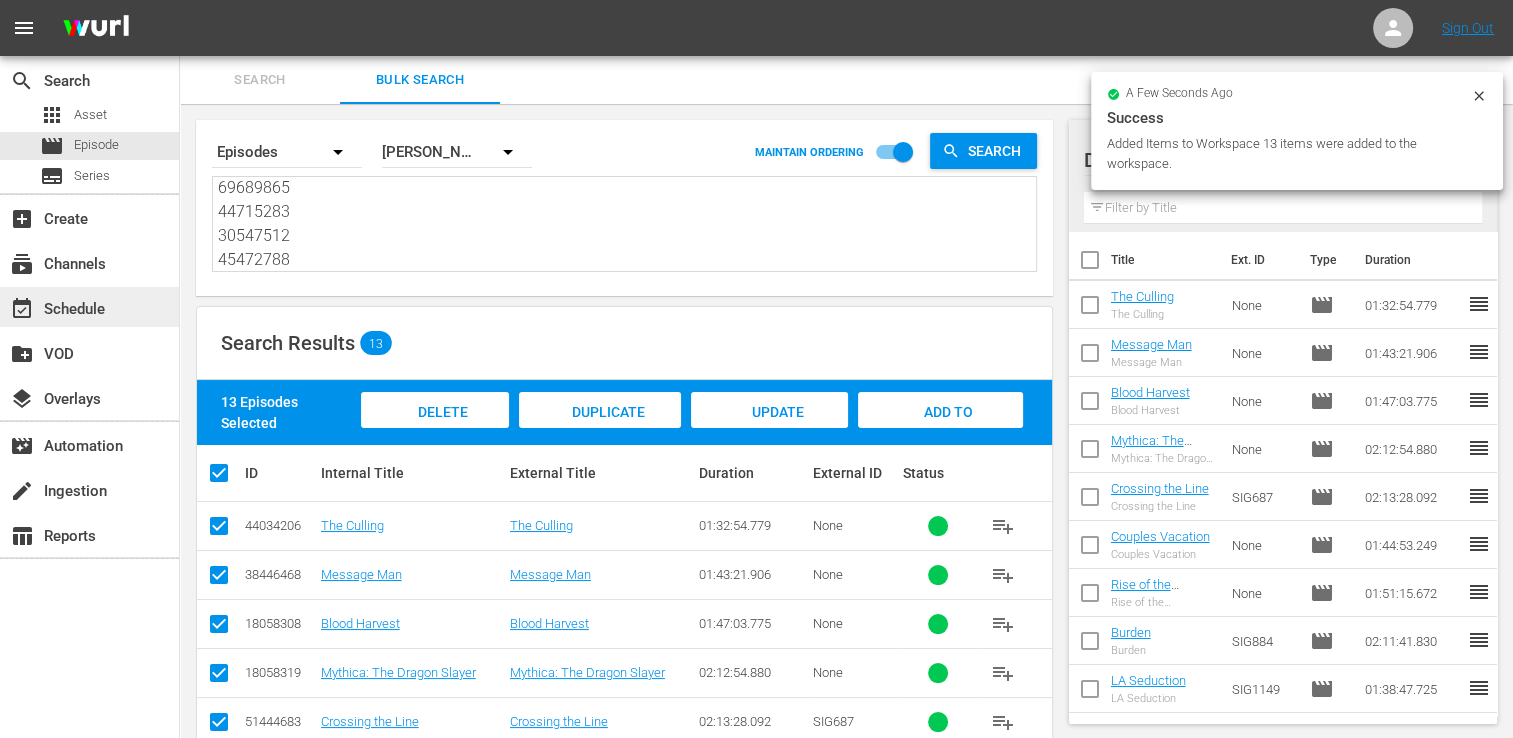 click on "event_available   Schedule" at bounding box center [89, 307] 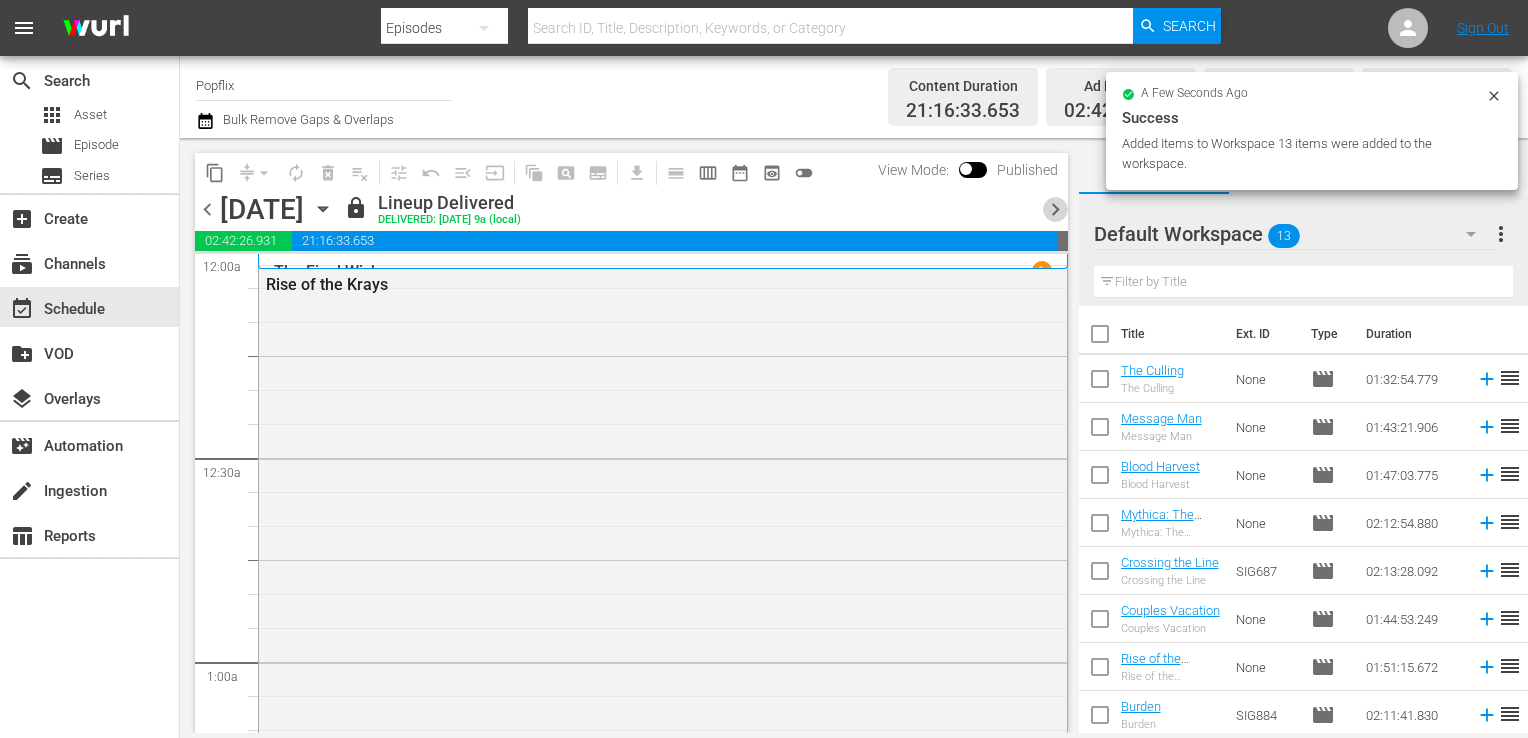 click on "chevron_right" at bounding box center [1055, 209] 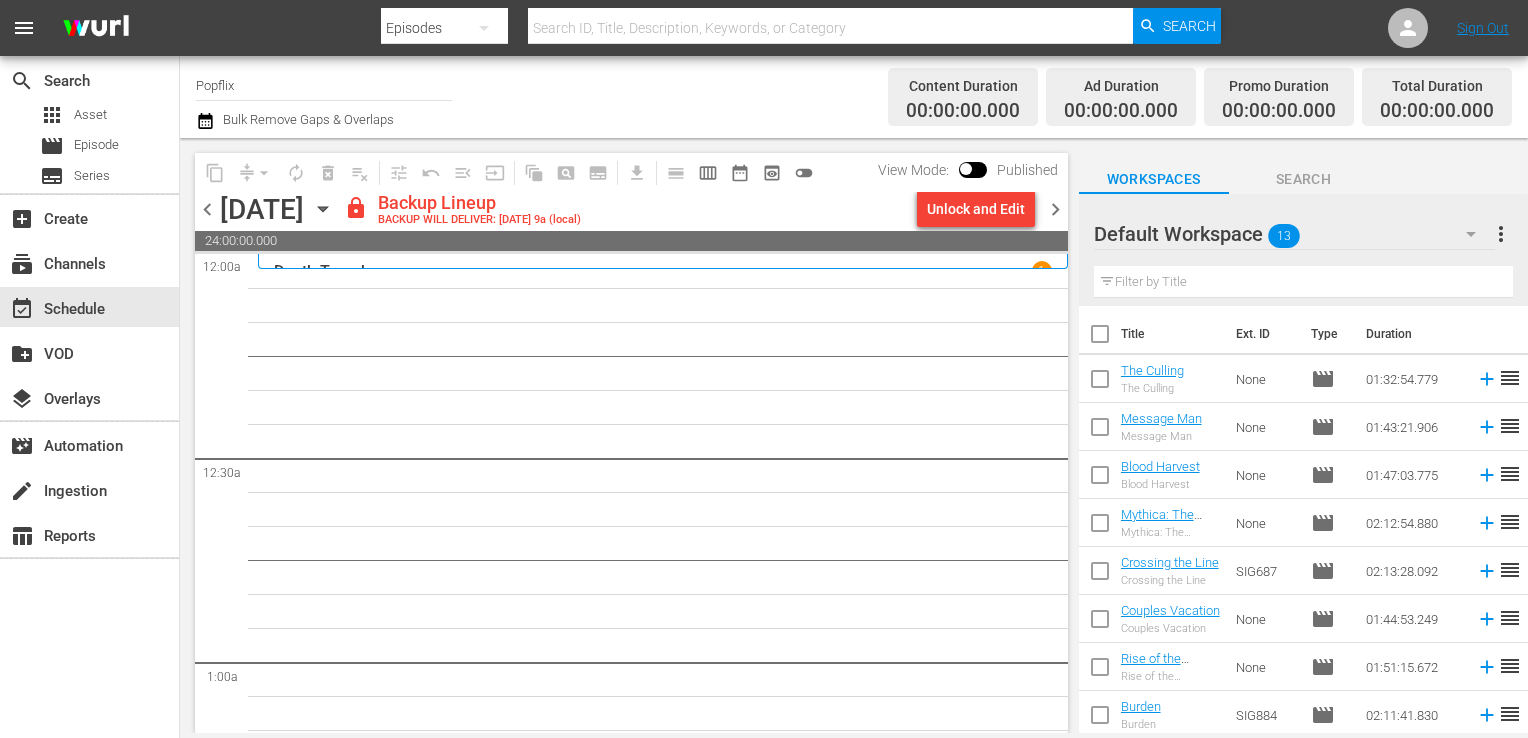 click on "chevron_right" at bounding box center [1055, 209] 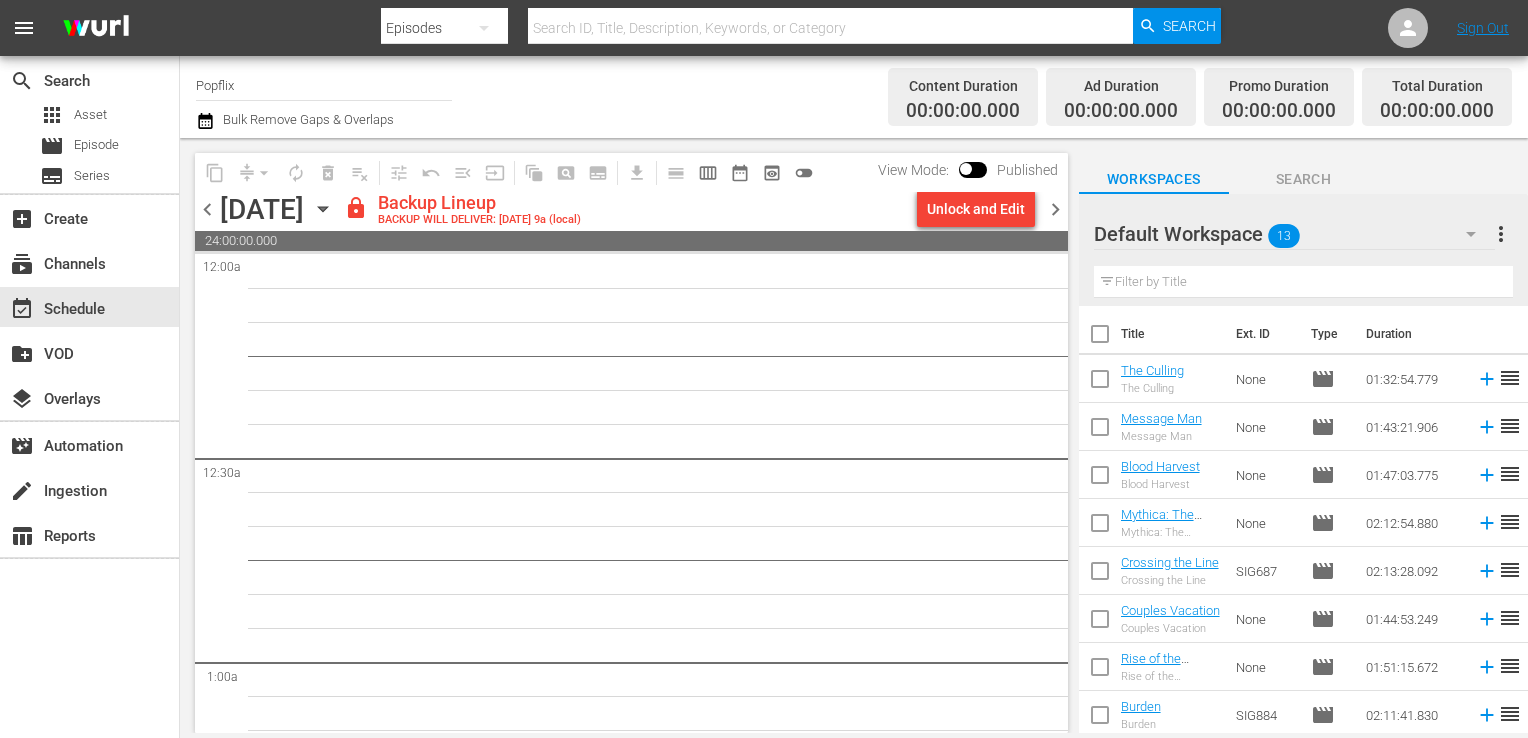 click on "chevron_left" at bounding box center (207, 209) 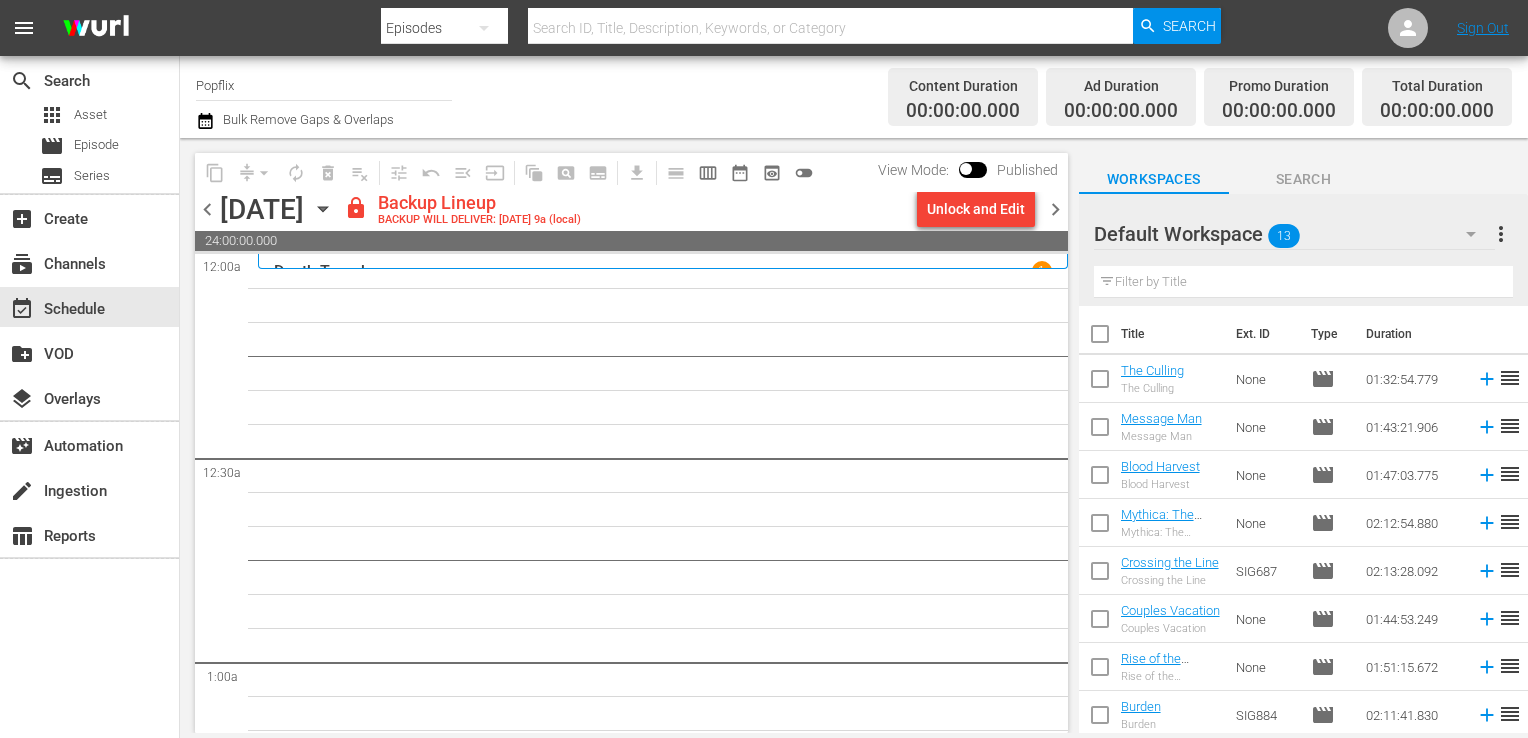 click at bounding box center (1100, 338) 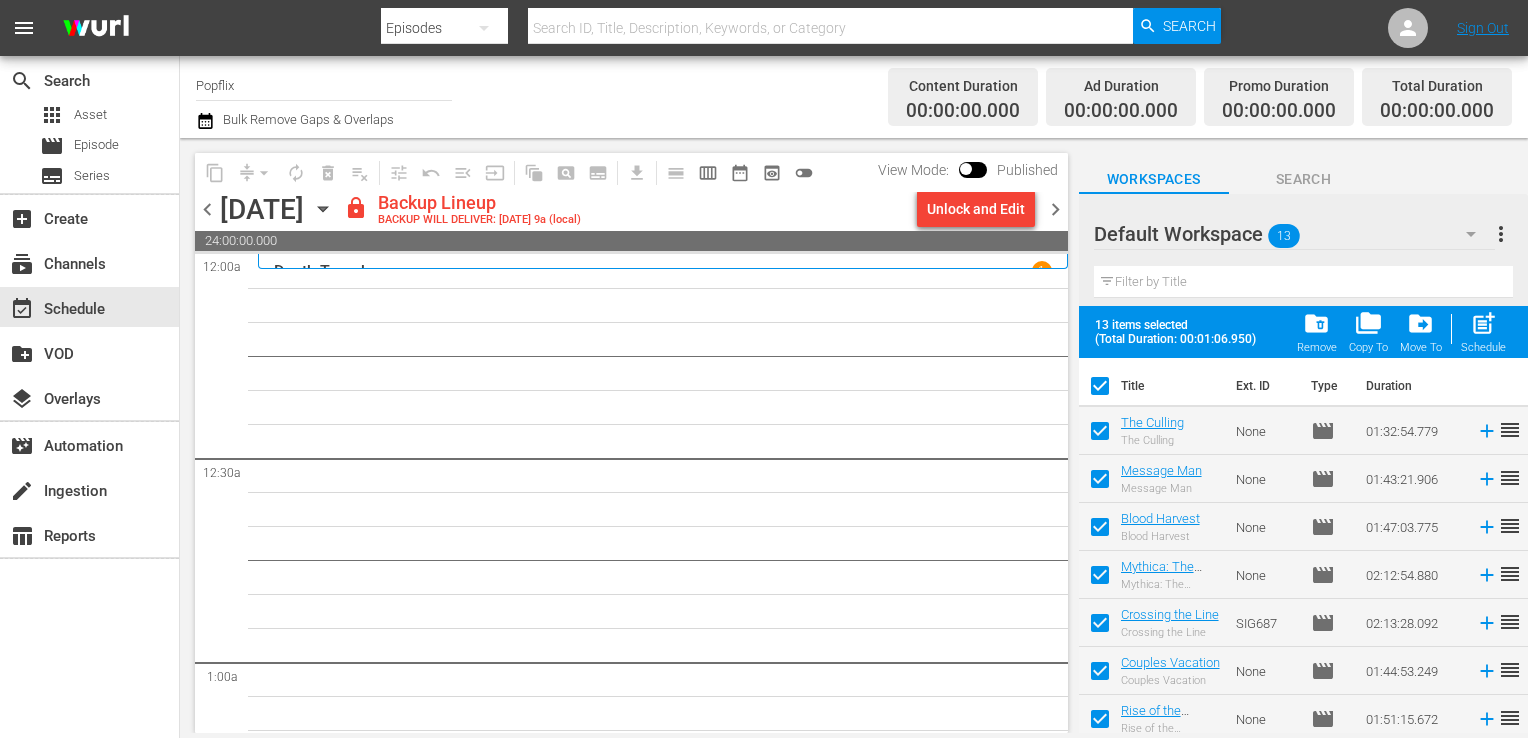 click on "post_add" at bounding box center [1483, 323] 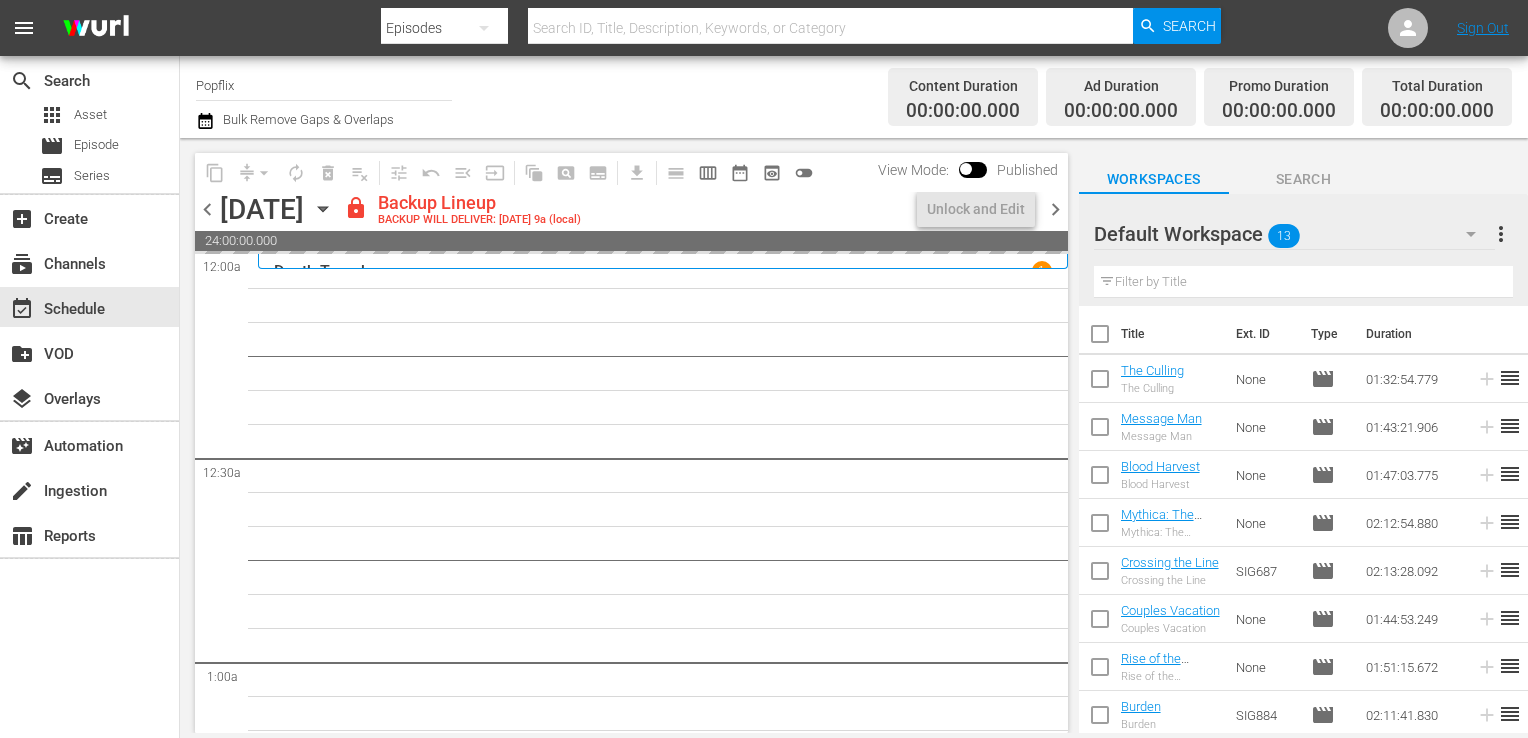 click on "content_copy compress arrow_drop_down autorenew_outlined delete_forever_outlined playlist_remove_outlined tune_outlined undo_outined menu_open input auto_awesome_motion_outlined pageview_outlined subtitles_outlined get_app calendar_view_day_outlined calendar_view_week_outlined date_range_outlined preview_outlined toggle_off View Mode: Published chevron_left [DATE] [DATE] lock Backup Lineup BACKUP WILL DELIVER: [DATE] 9a (local) Unlock and Edit chevron_right 00:00:00.000 00:00:00.000 00:00:00.000 24:00:00.000 Select Event Death Trench S N A P S N A P S N A P S N A P S N A P S N A P S N A P S N A P S N A P S N A P S N A P S N A P S N A P S N A P S N A P S N A P S N A P S N A P S N A P S N A P S N A P S N A P S N A P S N A P S N A P S N A P S N A P S N A P S N A P S N A P S N A P S N A P S N A P S N A P S N A P S N A P S N A P S N A P S N A P S N A P S N A P S N A P S N A P S N A P S N A P S N A P S N A P S N A P S N A P S N A P S N A P S N A P S N A P S N A P S N A P S N A P S N A P S N A P 1 12am" at bounding box center [629, 435] 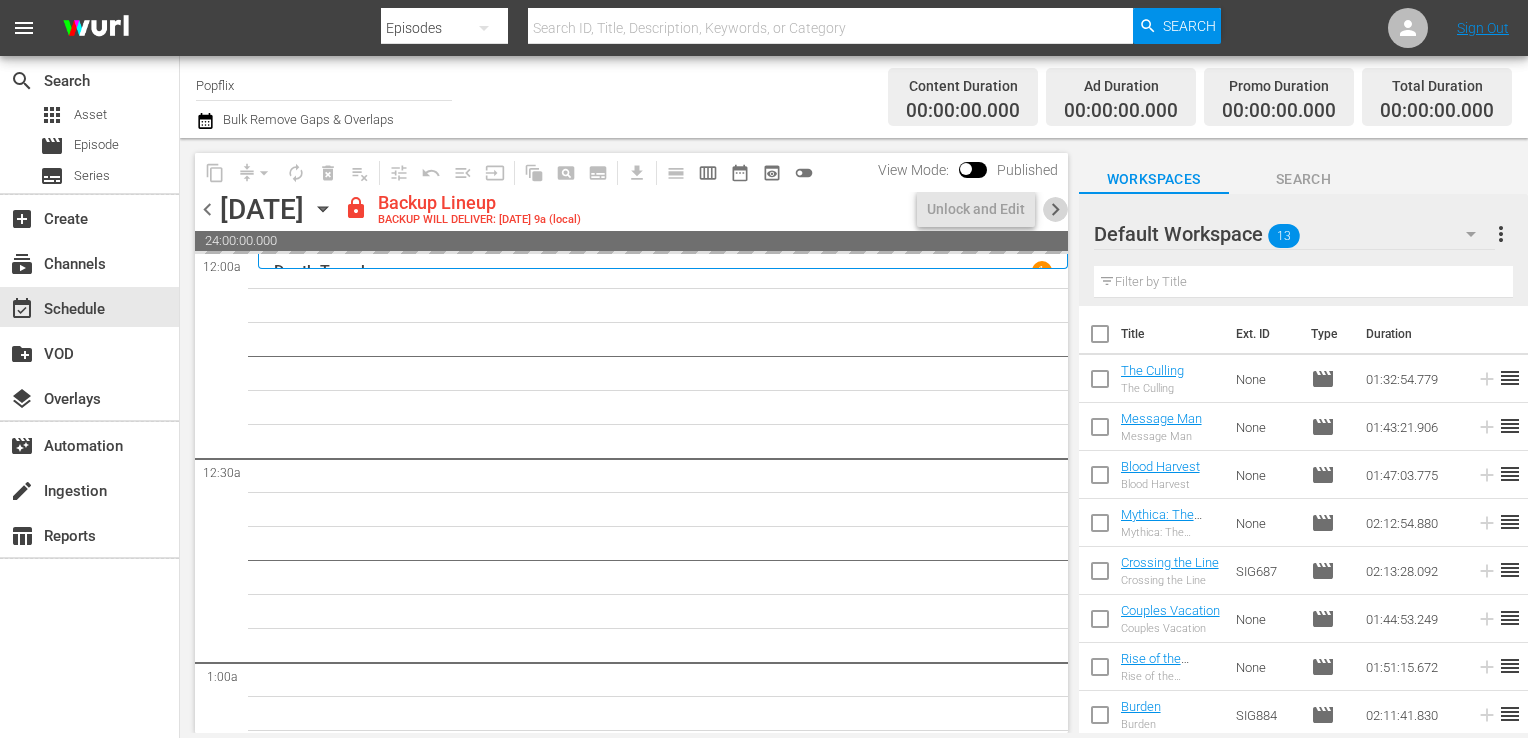 click on "chevron_right" at bounding box center [1055, 209] 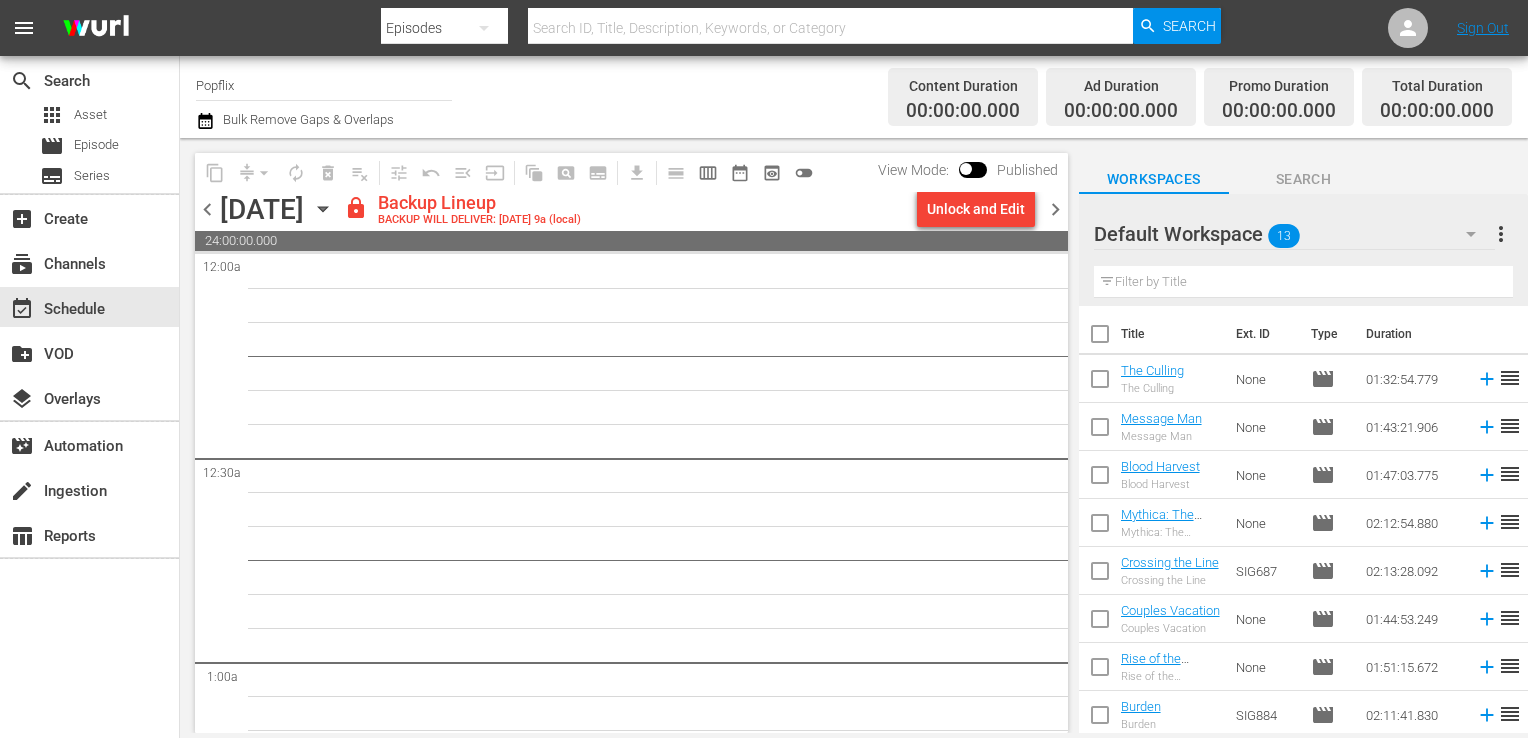 click on "chevron_left" at bounding box center [207, 209] 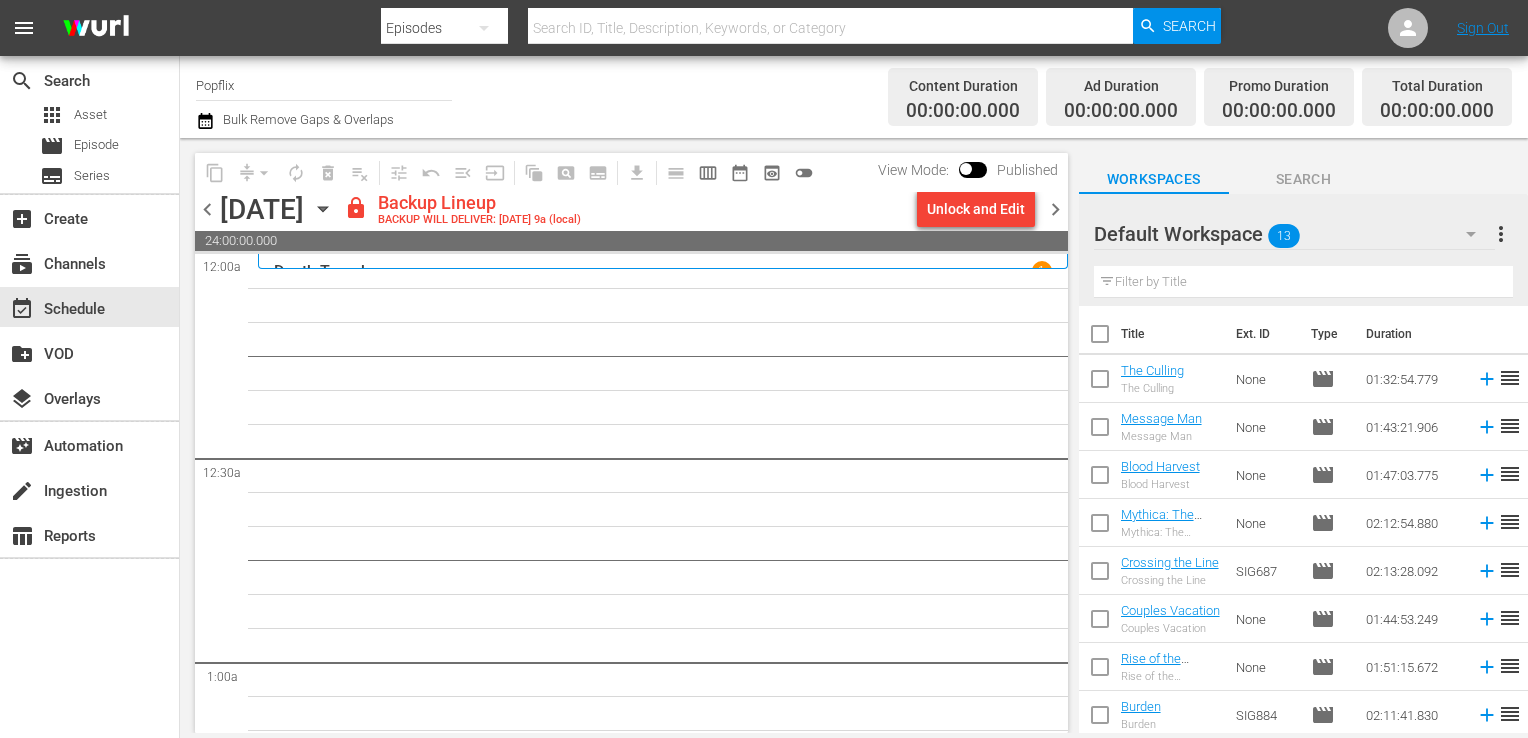 click on "Unlock and Edit" at bounding box center [976, 209] 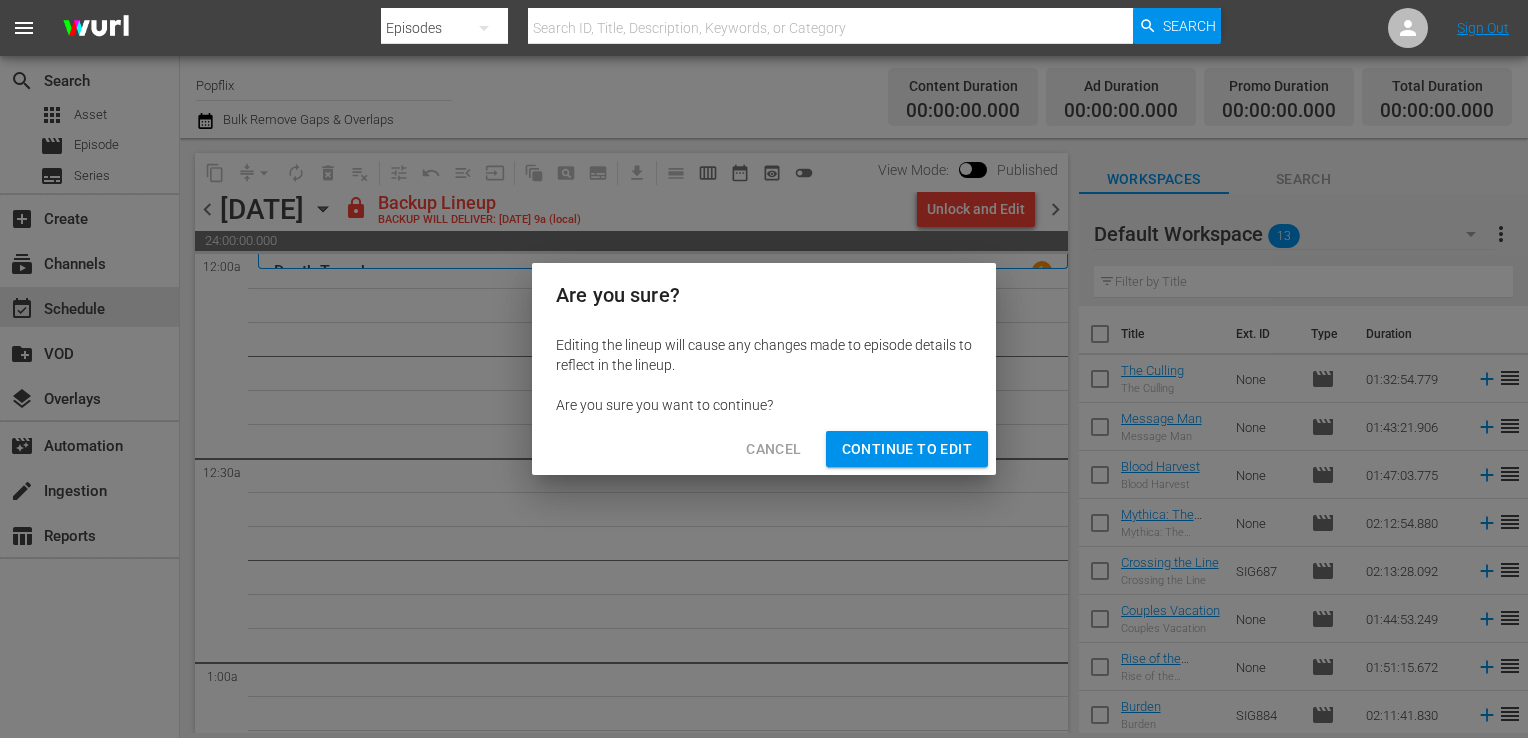 click on "Continue to Edit" at bounding box center (907, 449) 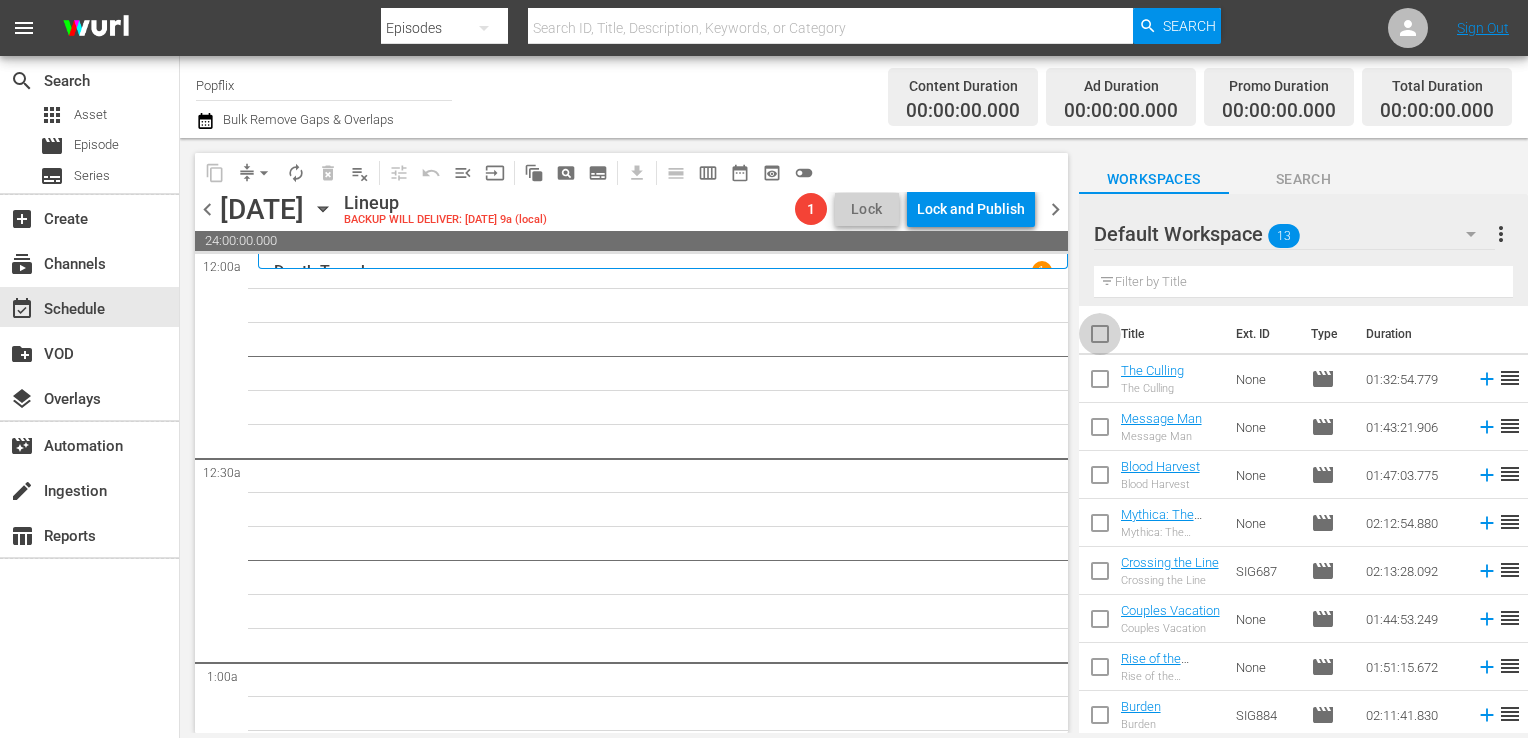 click at bounding box center (1100, 338) 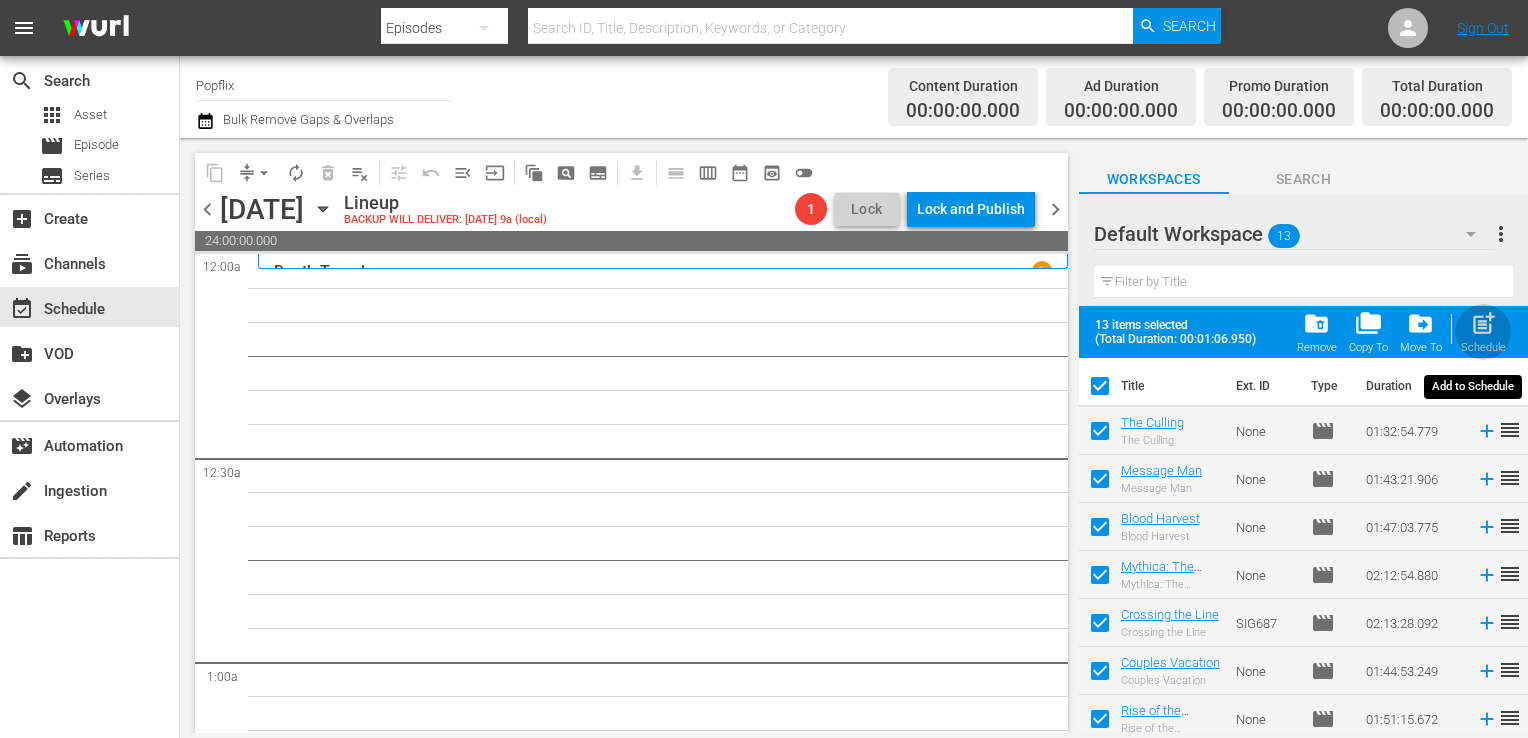 click on "post_add" at bounding box center (1483, 323) 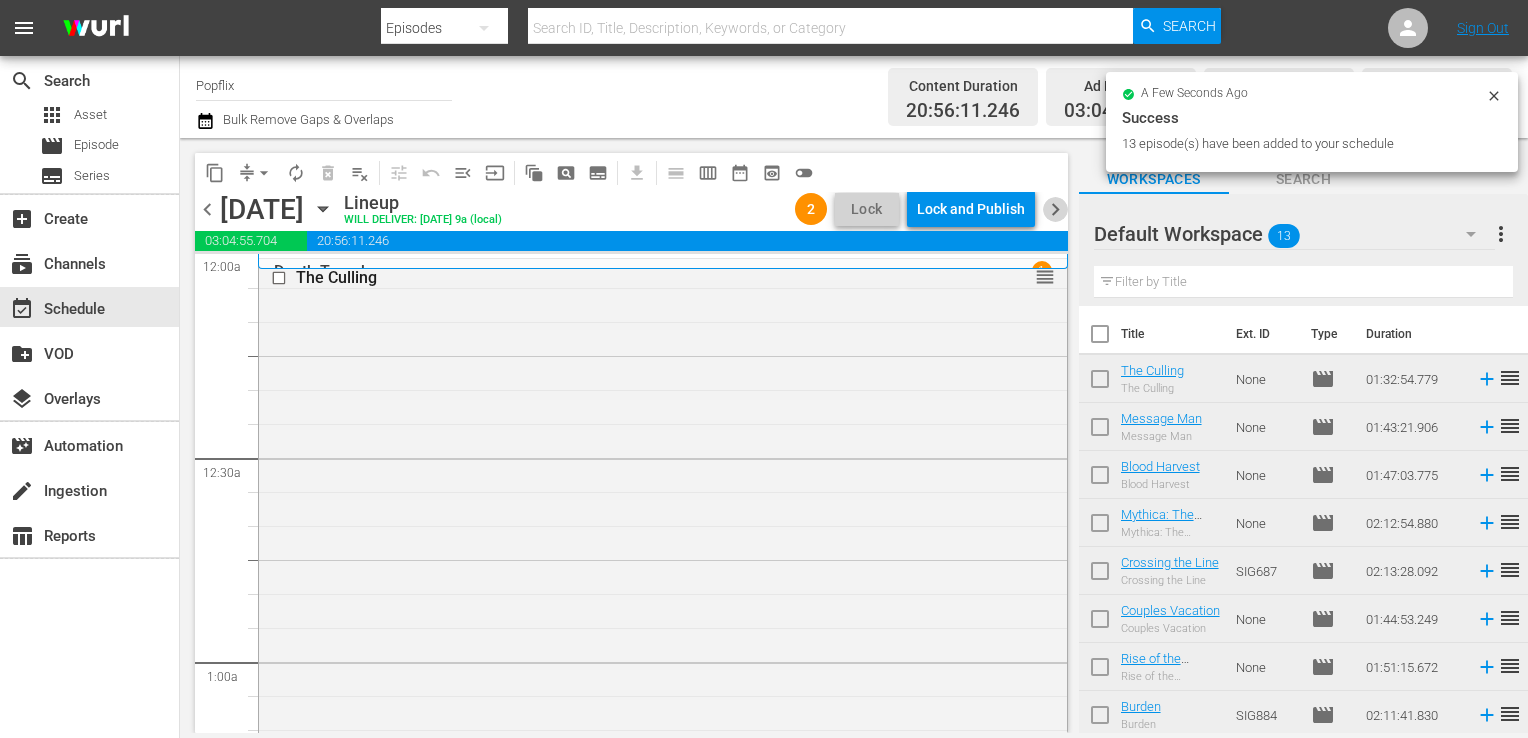 click on "chevron_right" at bounding box center (1055, 209) 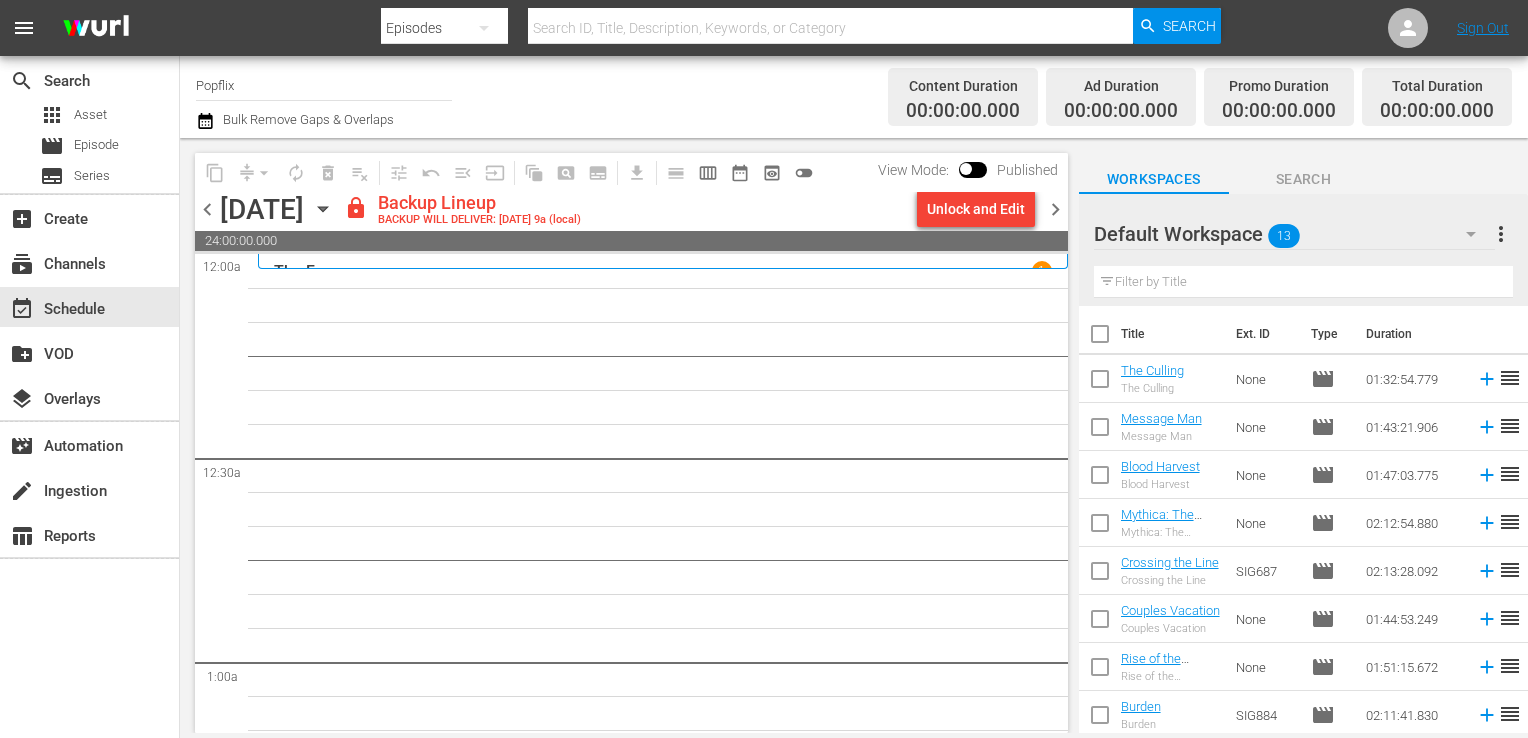 click on "more_vert" at bounding box center [1501, 234] 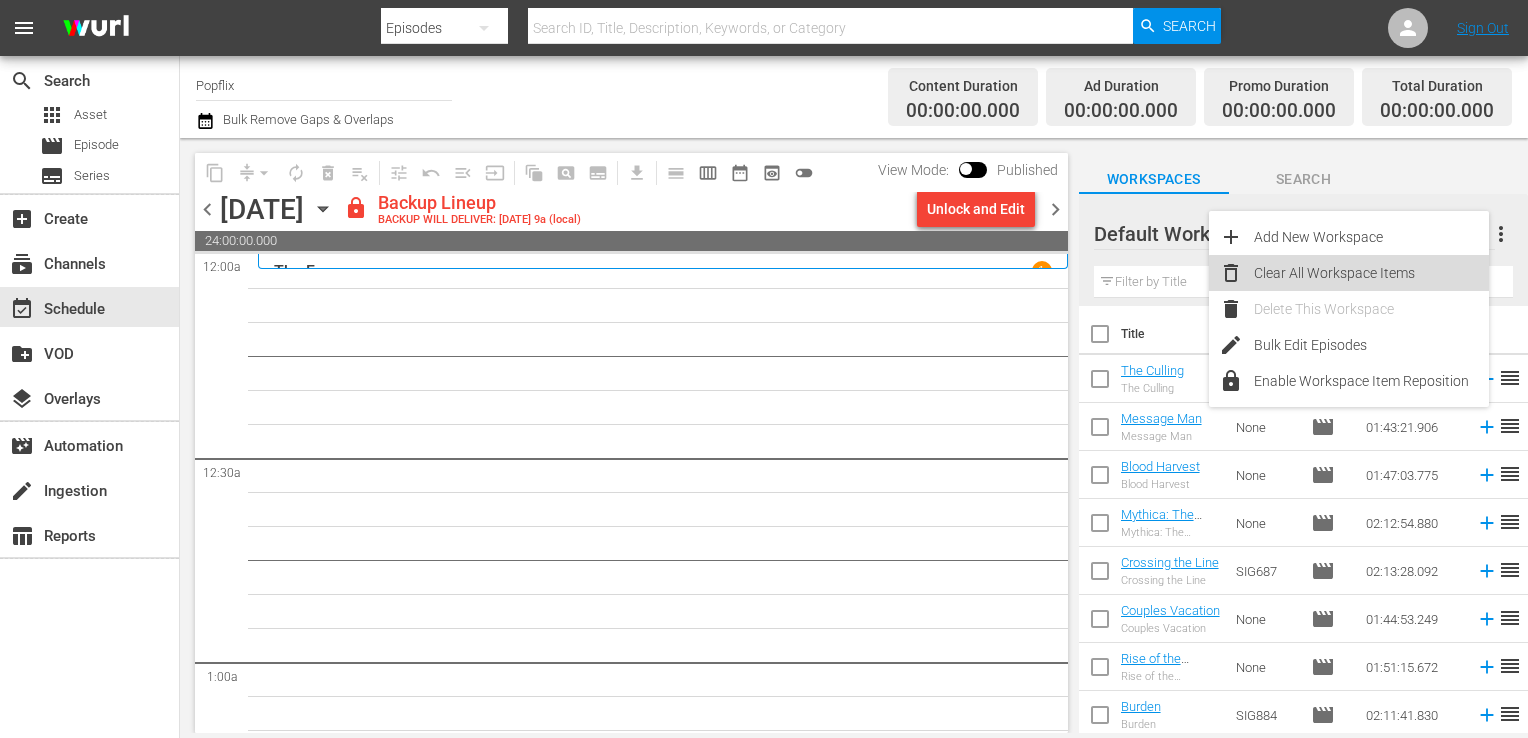 click on "Clear All Workspace Items" at bounding box center [1371, 273] 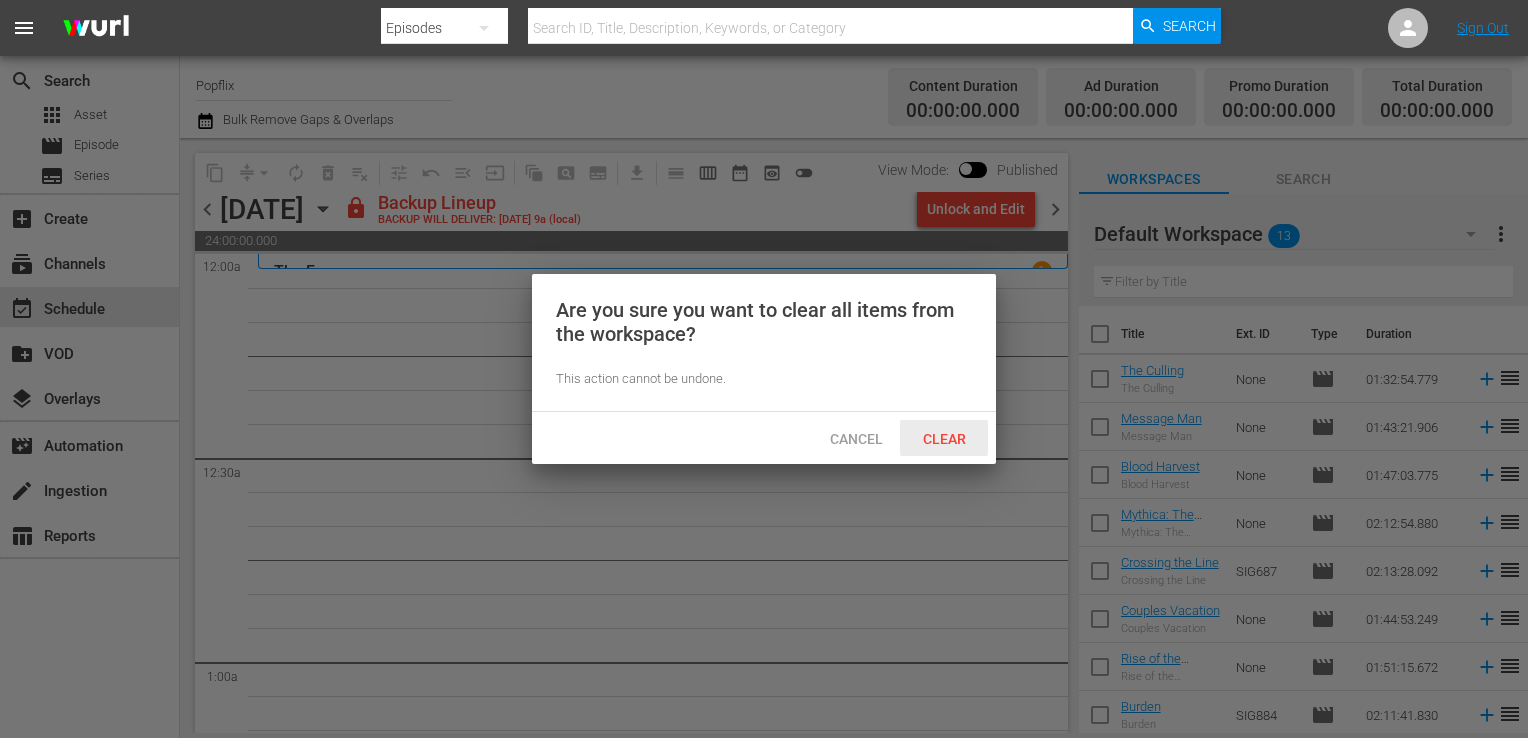 click on "Clear" at bounding box center [944, 438] 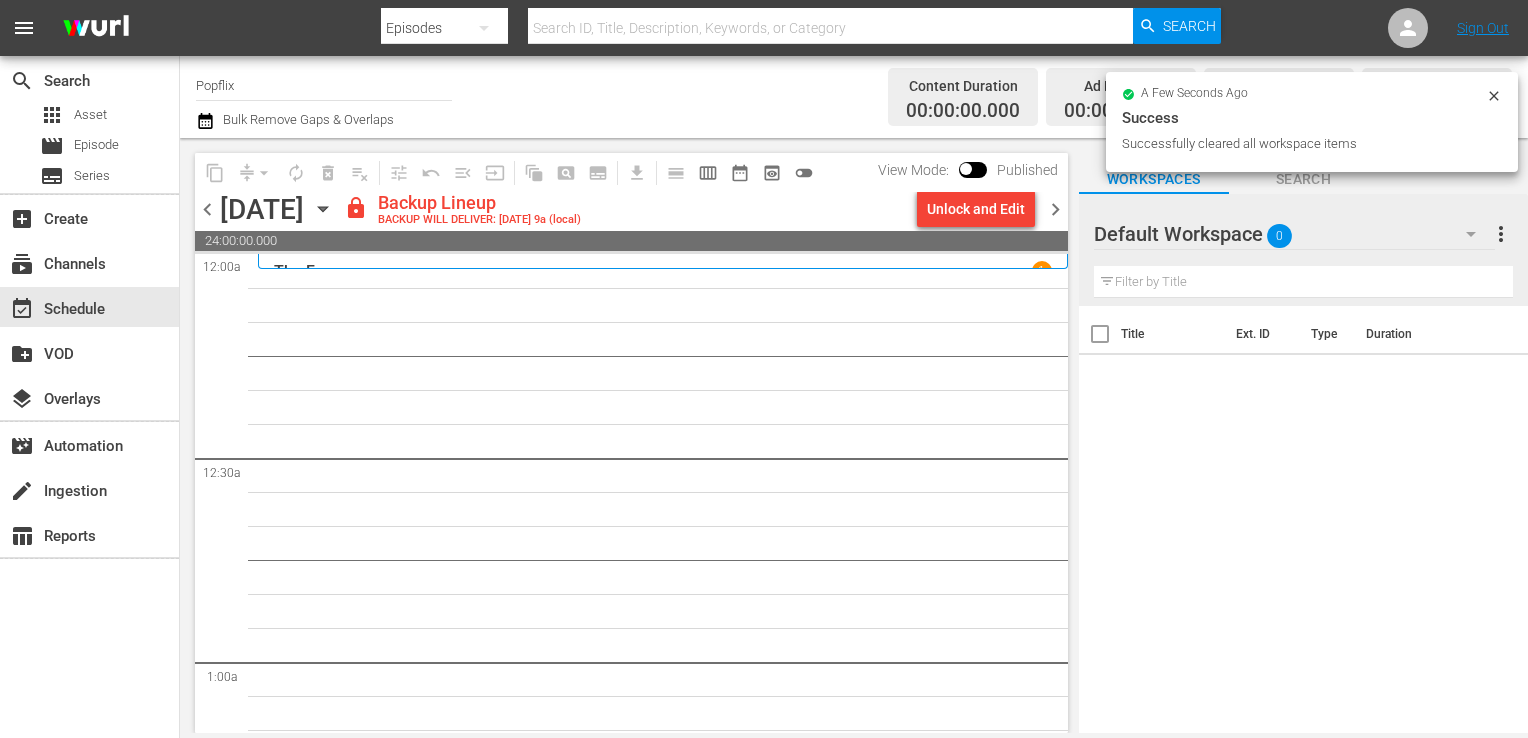 click on "apps Asset movie Episode subtitles Series" at bounding box center (89, 145) 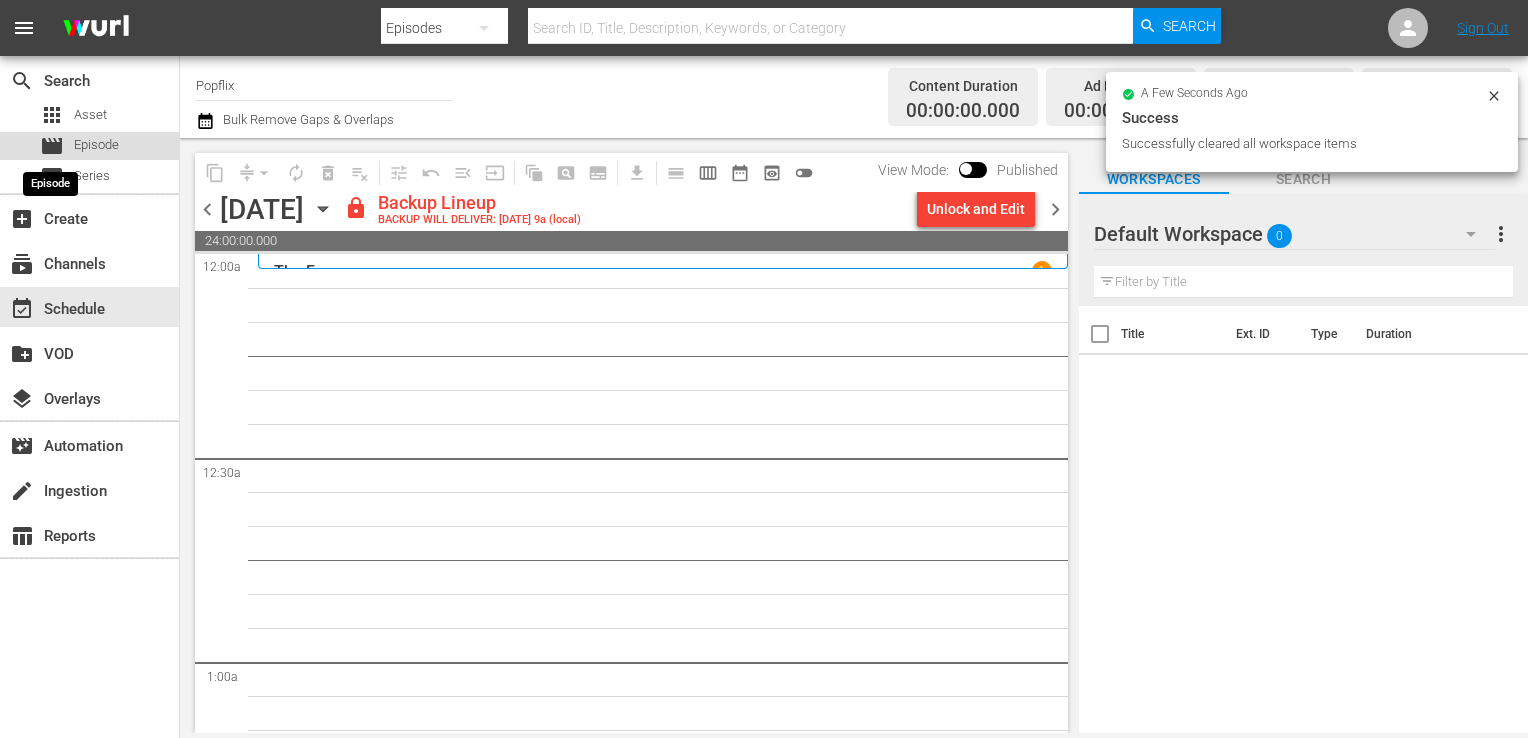 click on "movie" at bounding box center (52, 146) 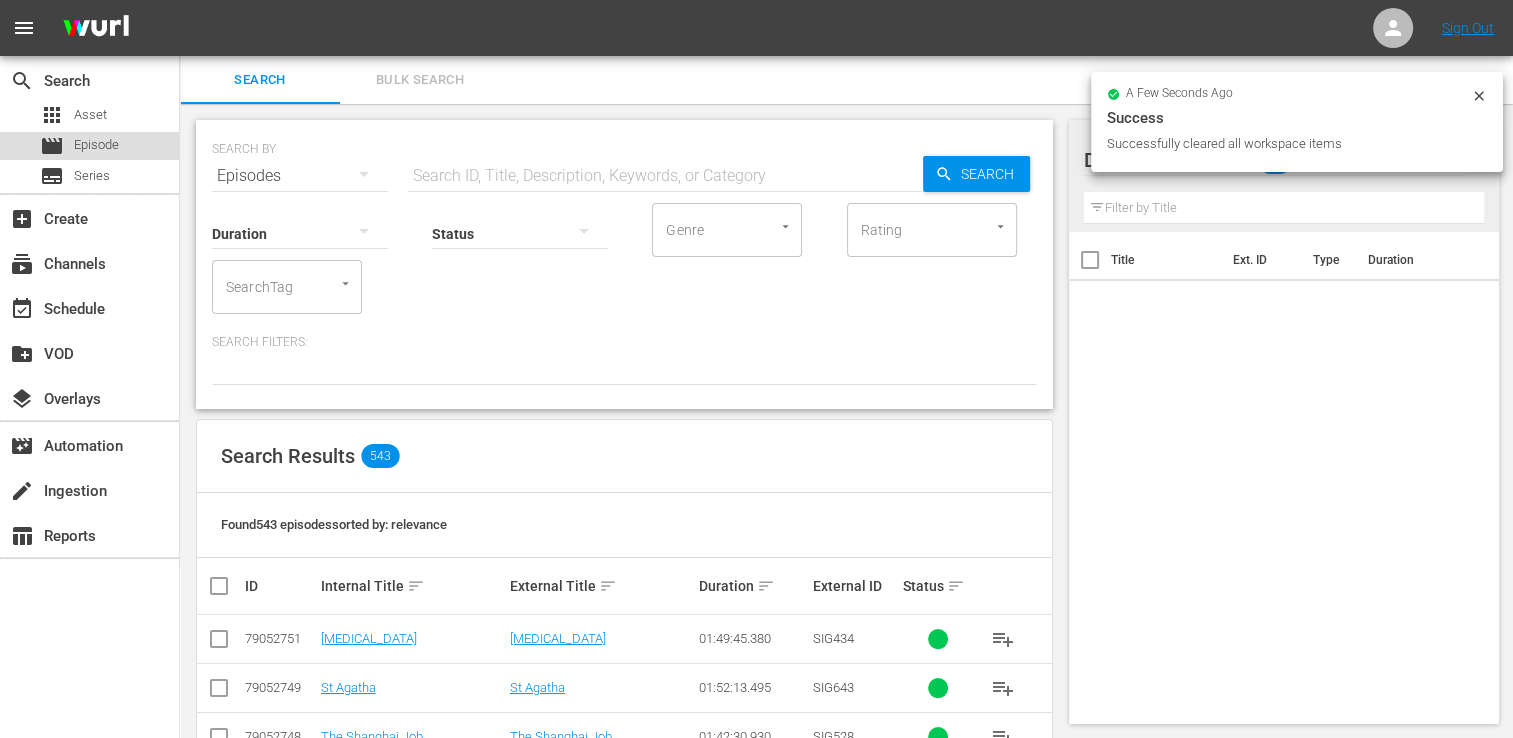 click on "movie Episode" at bounding box center (89, 146) 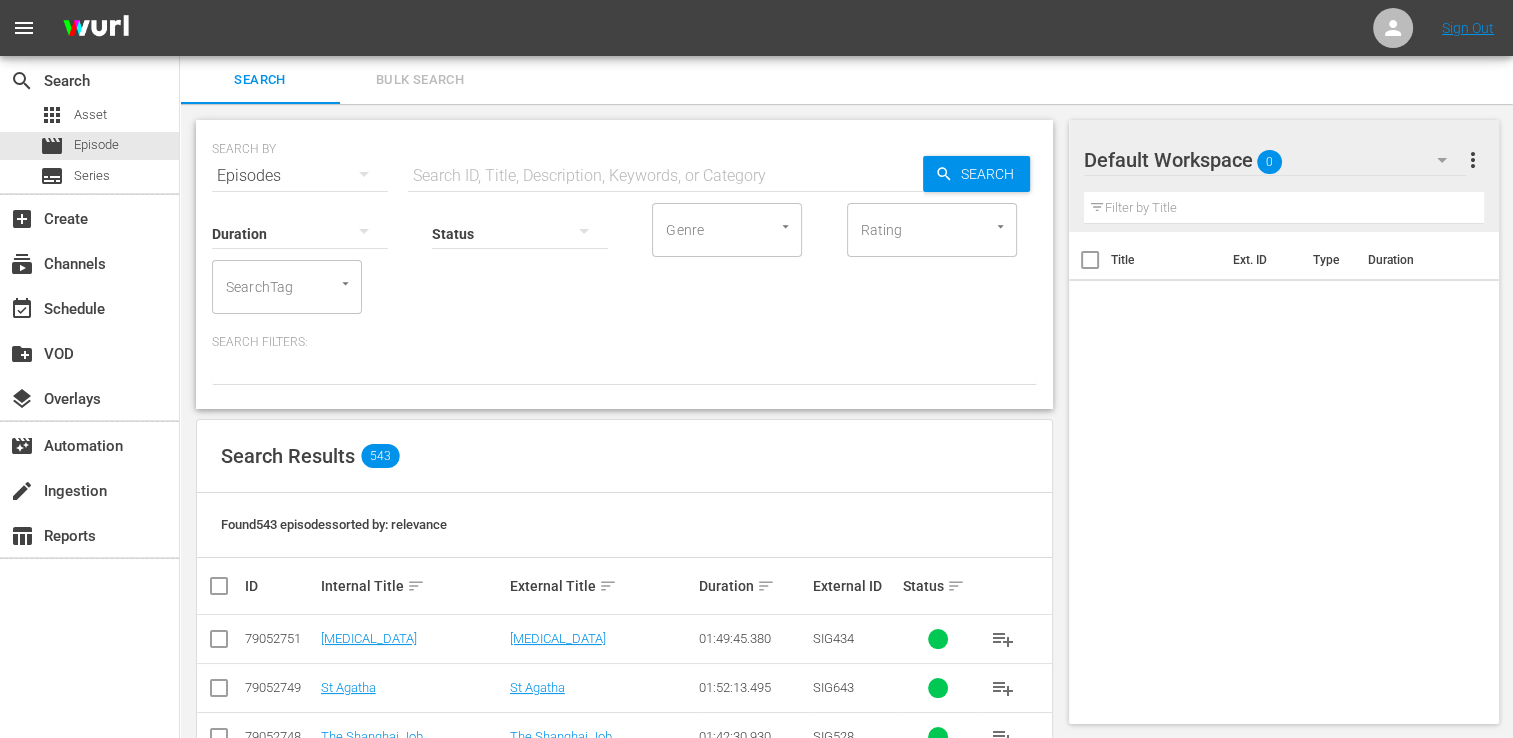 click on "Bulk Search" at bounding box center (420, 80) 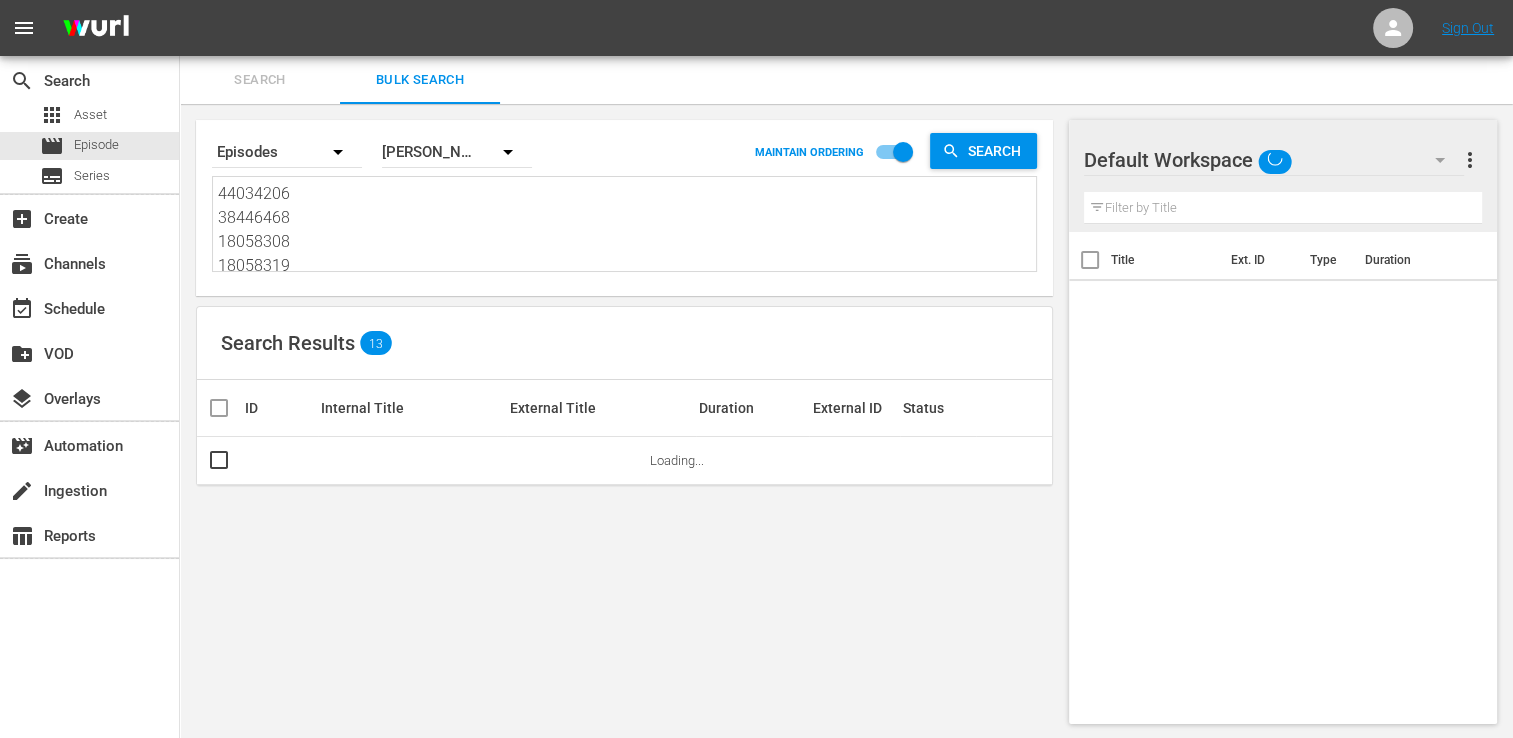 click on "Bulk Search" at bounding box center (420, 80) 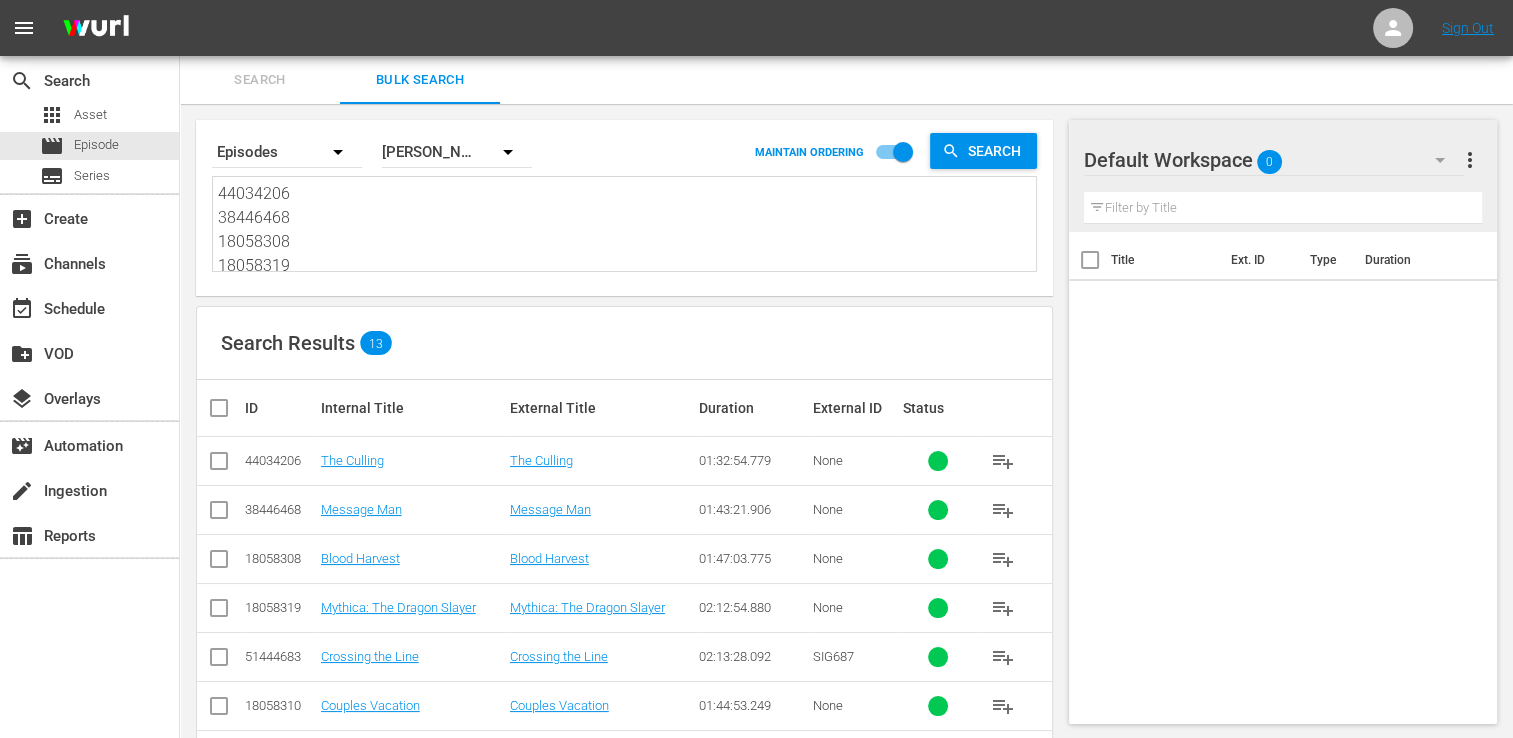 click on "44034206
38446468
18058308
18058319
51444683
18058310
30136458
70175554
61493399
69689865
44715283
30547512
45472788" at bounding box center [627, 227] 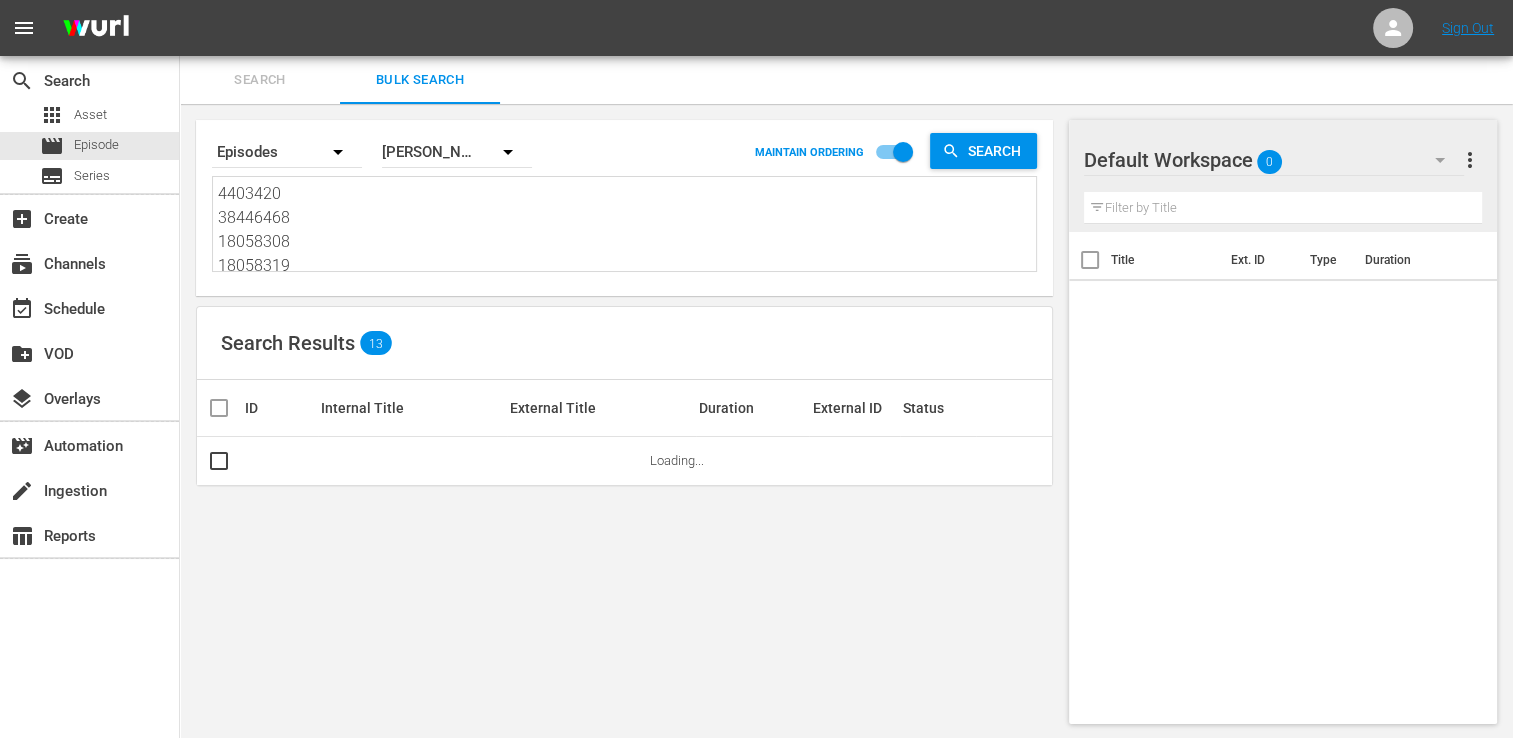type 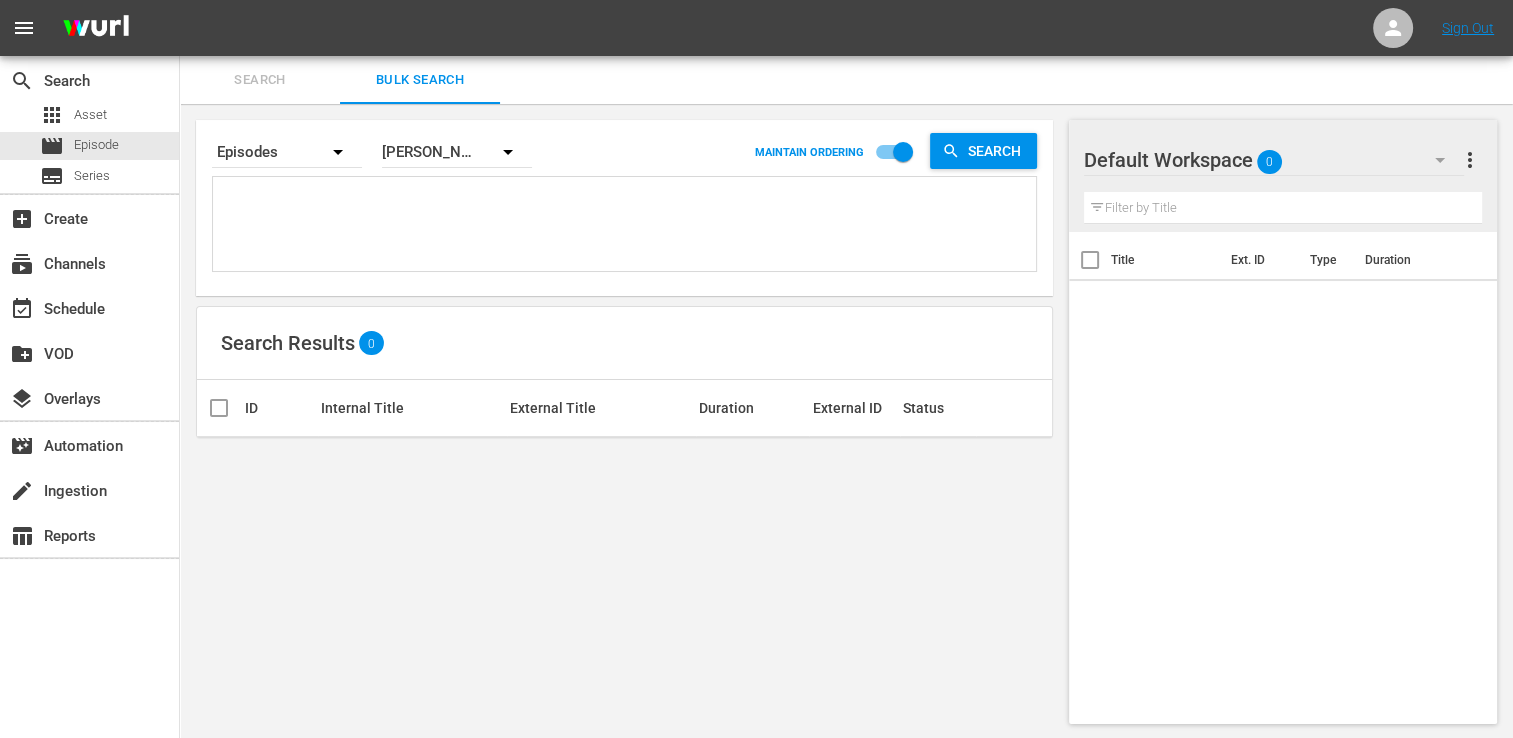 type 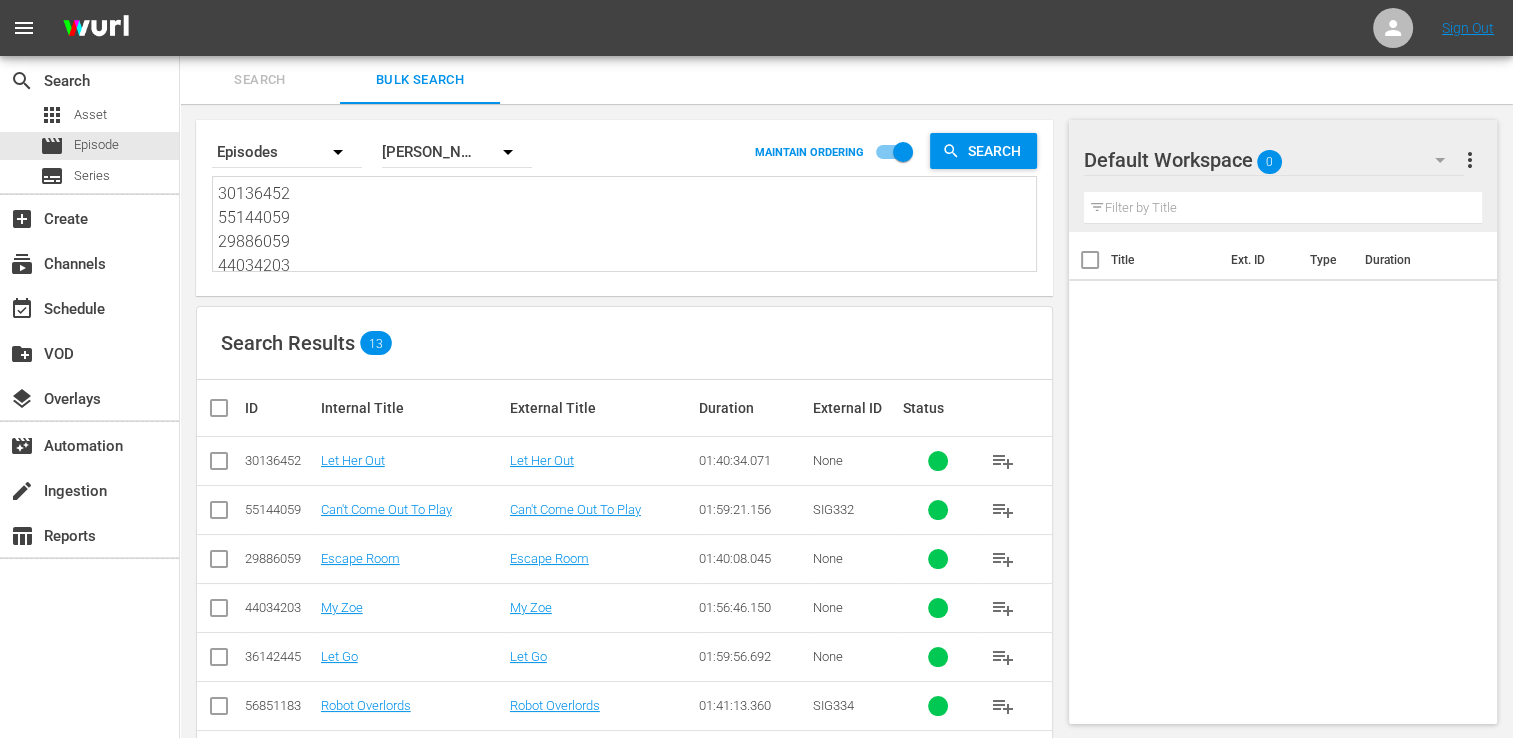 type on "30136452
55144059
29886059
44034203
36142445
56851183
50824477
35177048
49048976
55756124
69156365
51308573
53982949" 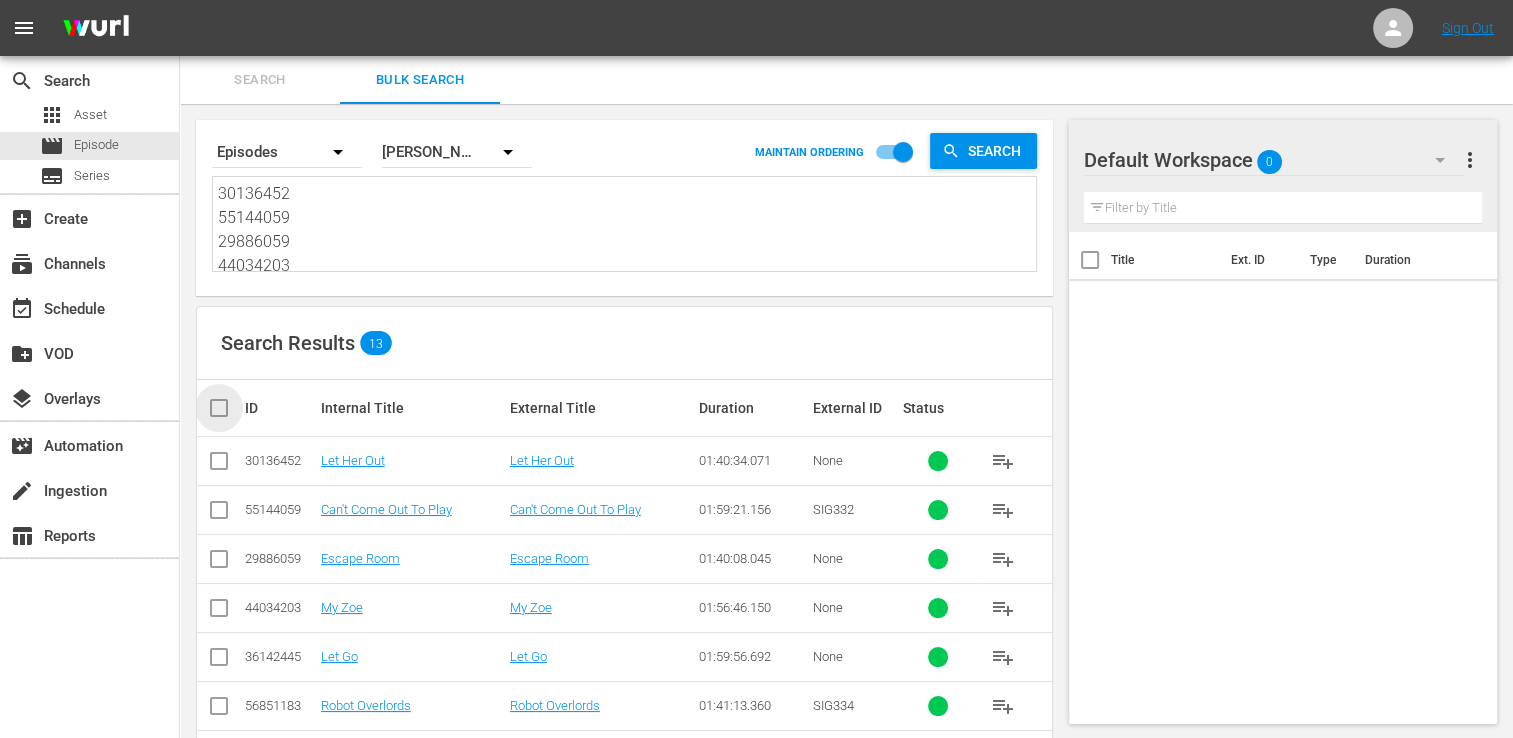 click at bounding box center [227, 408] 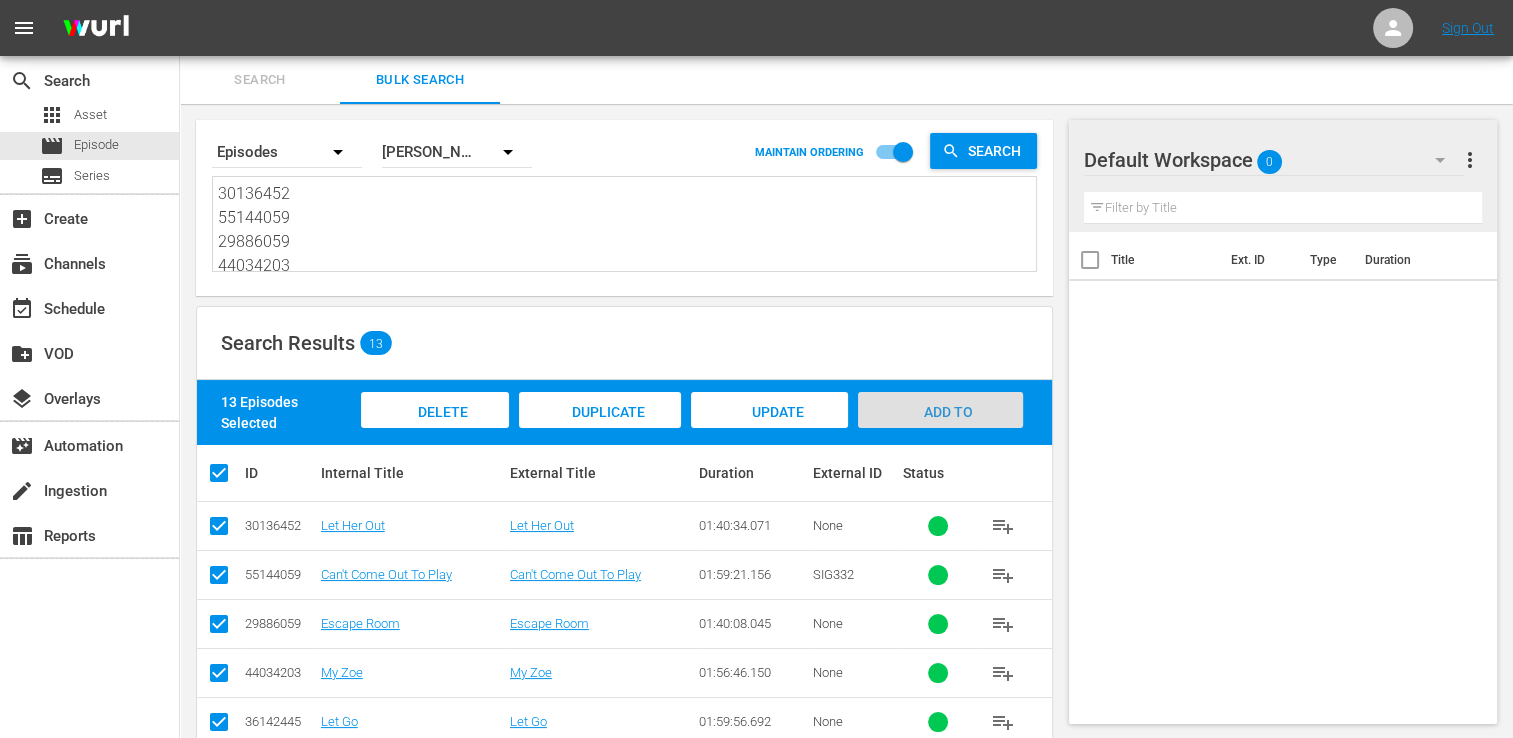 click on "Add to Workspace" at bounding box center [940, 431] 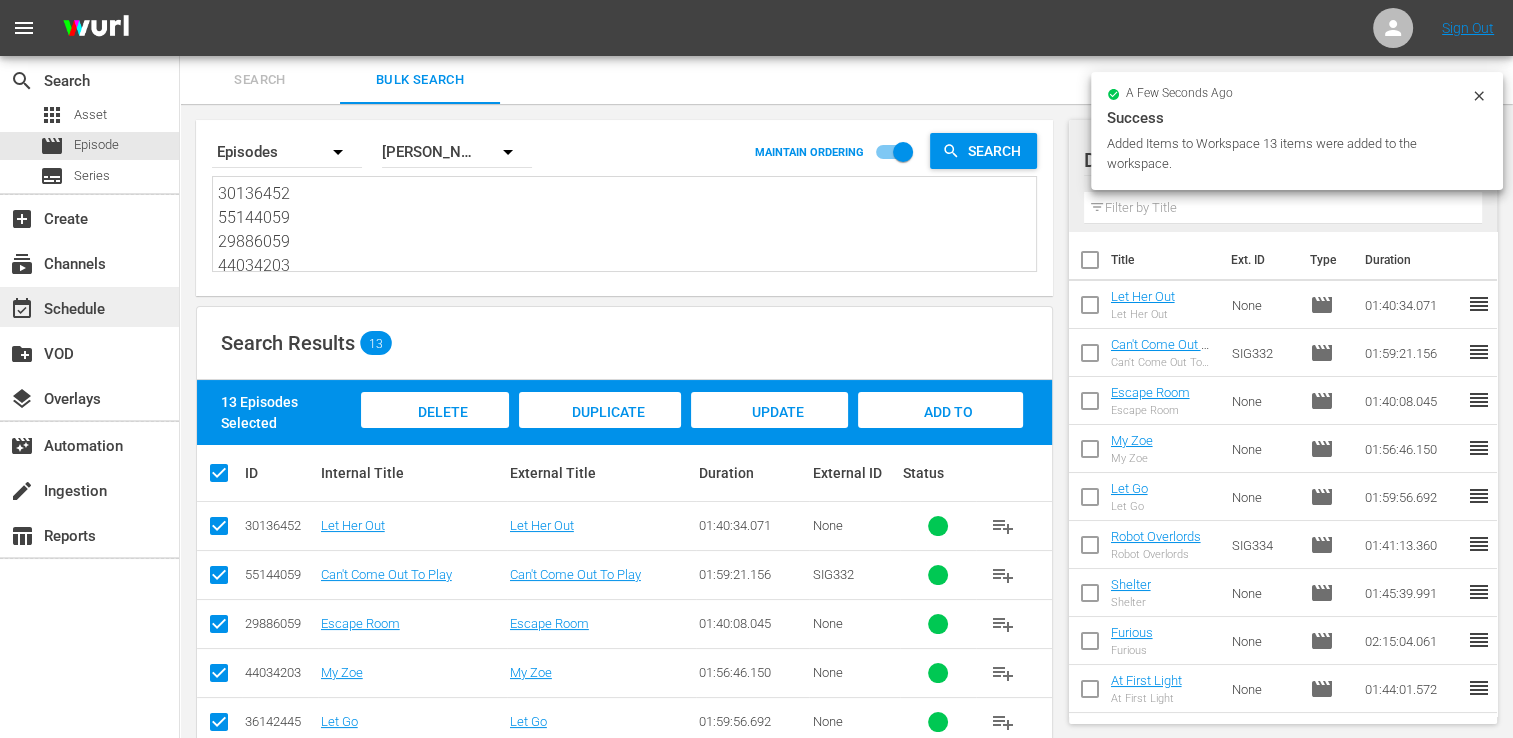 click on "event_available   Schedule" at bounding box center [89, 307] 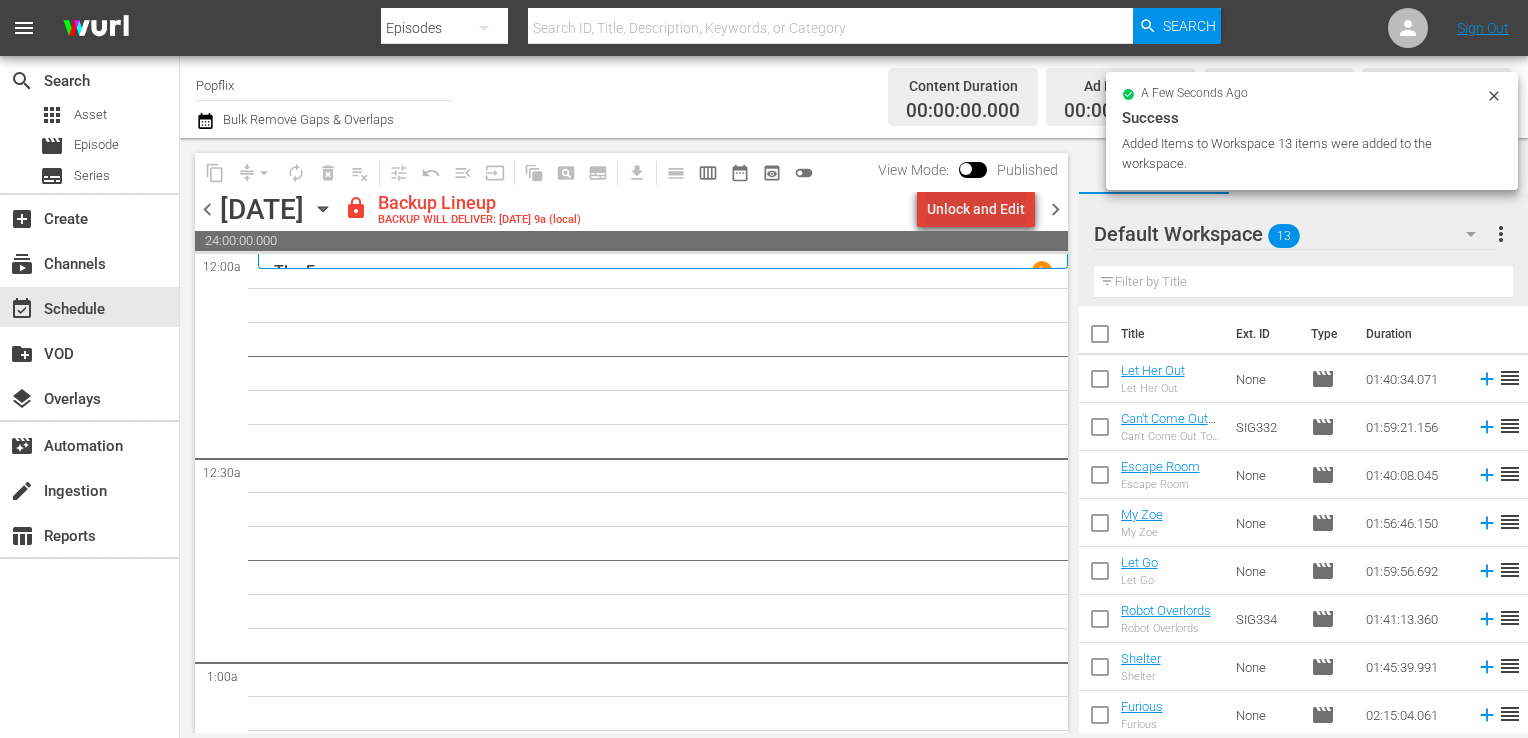 click on "Unlock and Edit" at bounding box center [976, 209] 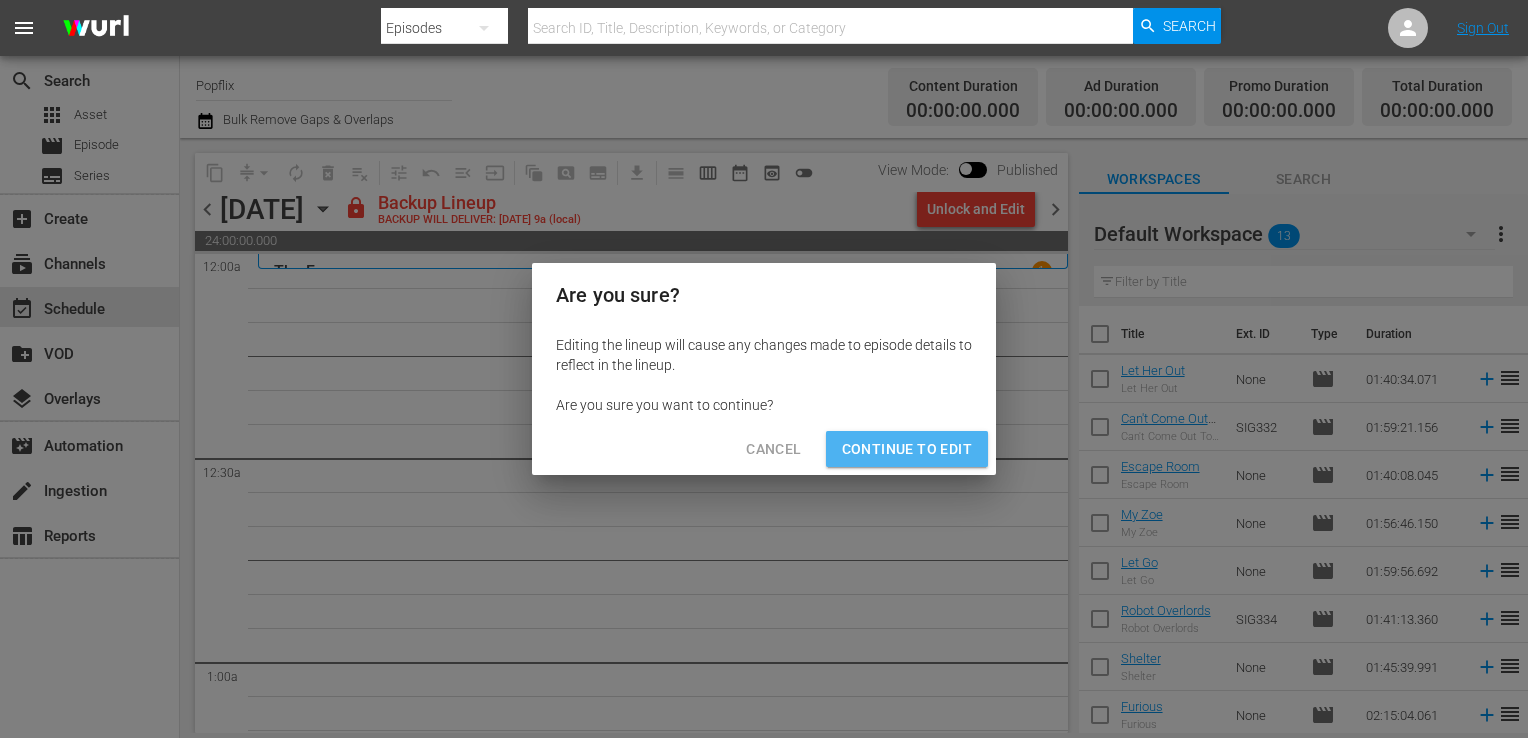 click on "Continue to Edit" at bounding box center (907, 449) 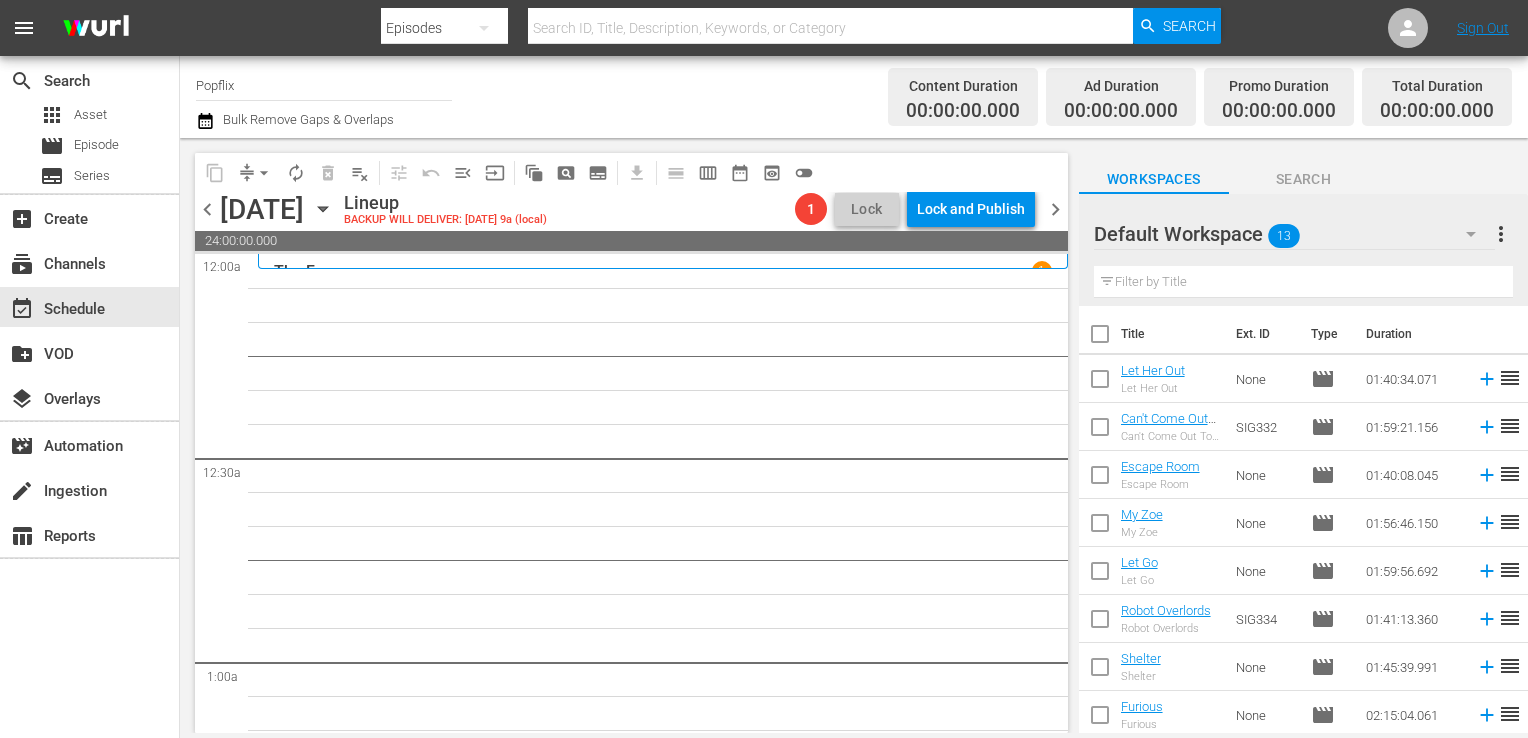 click at bounding box center (1100, 338) 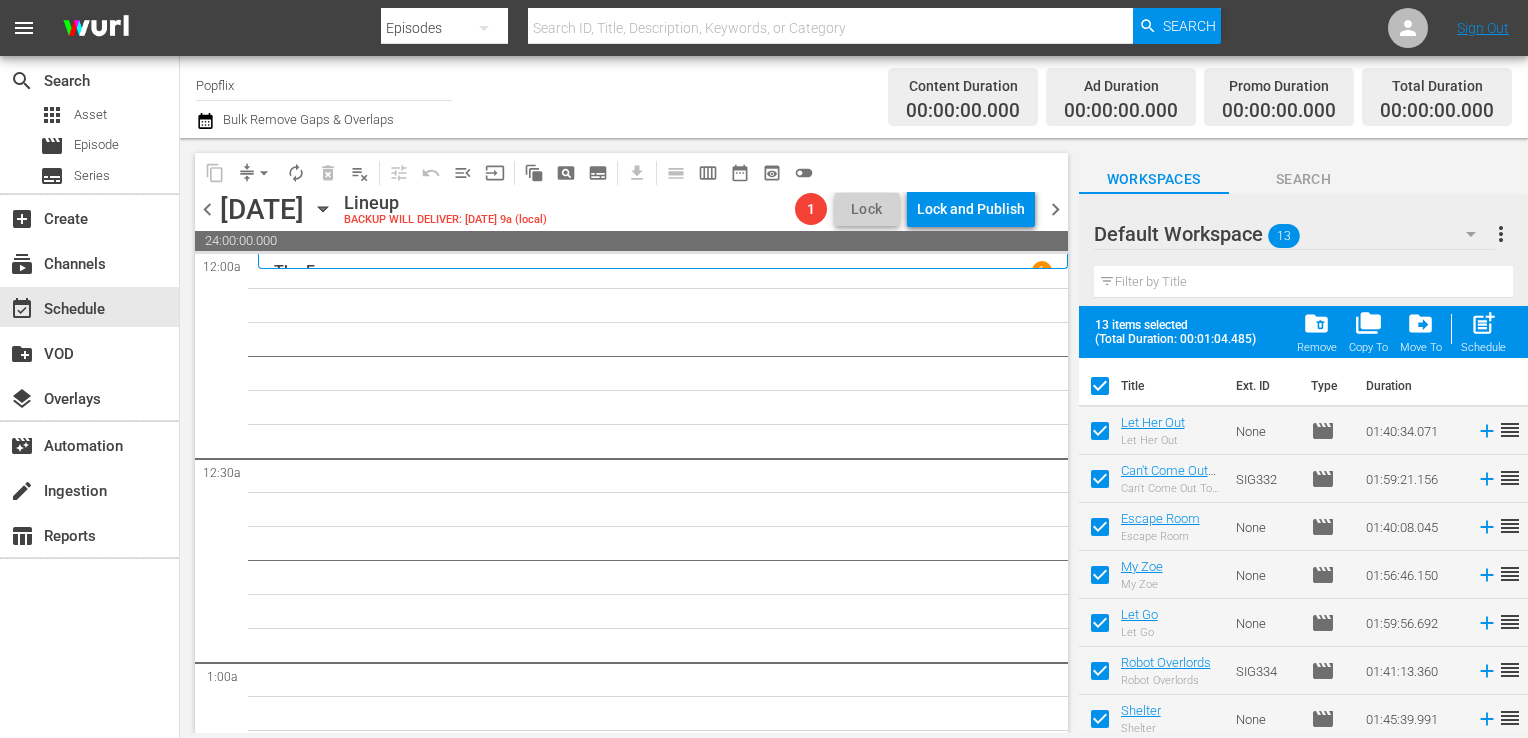 click on "post_add" at bounding box center [1483, 323] 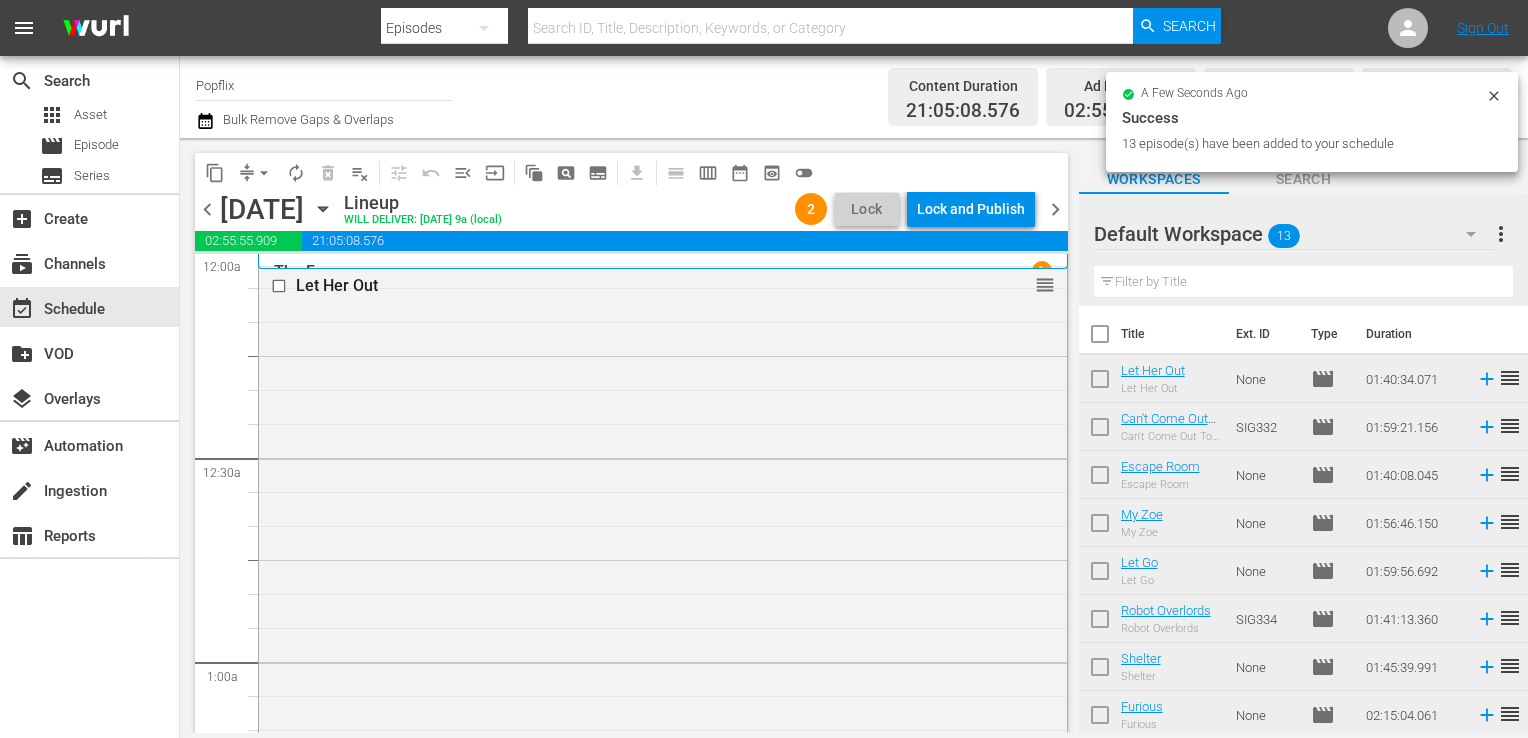 click on "chevron_right" at bounding box center [1055, 209] 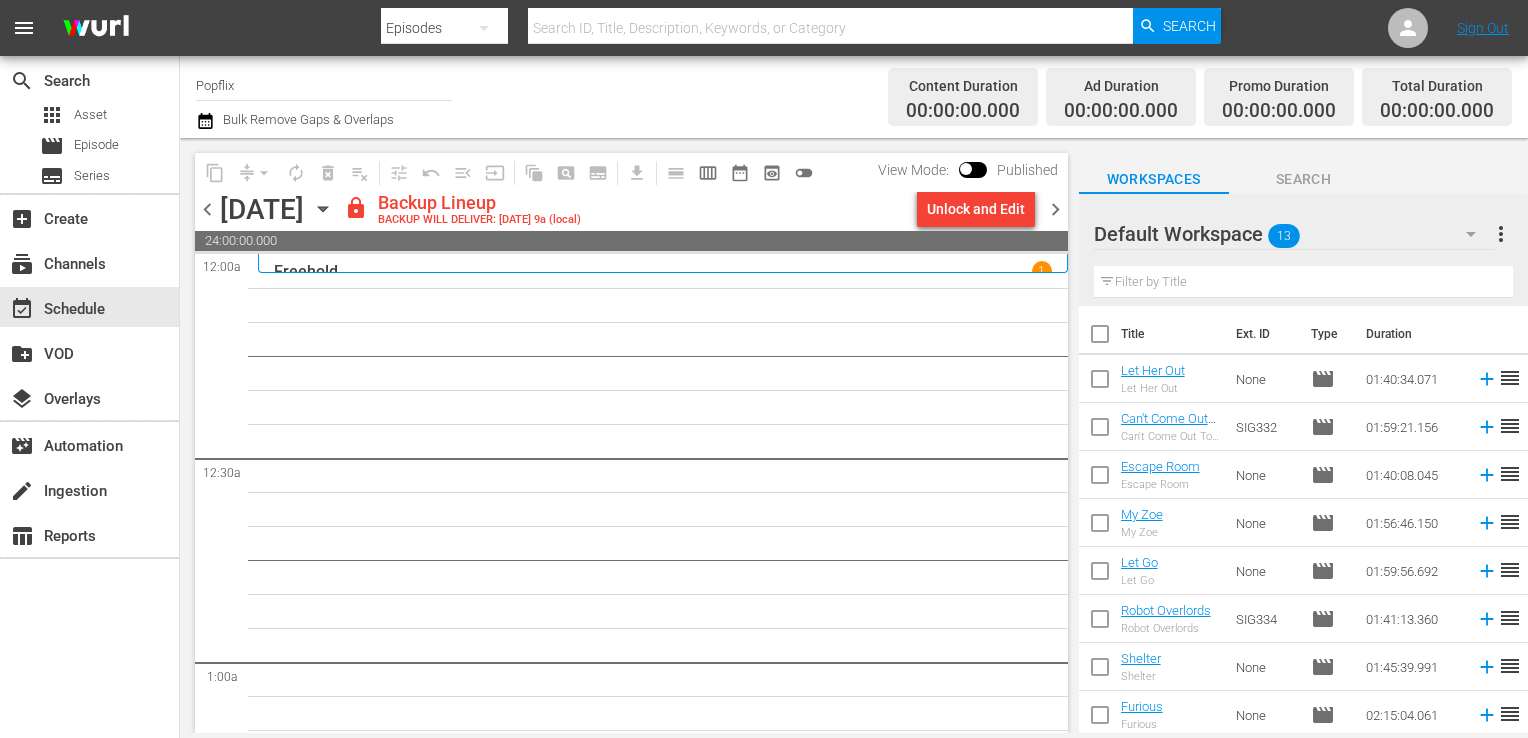 click on "more_vert" at bounding box center (1501, 234) 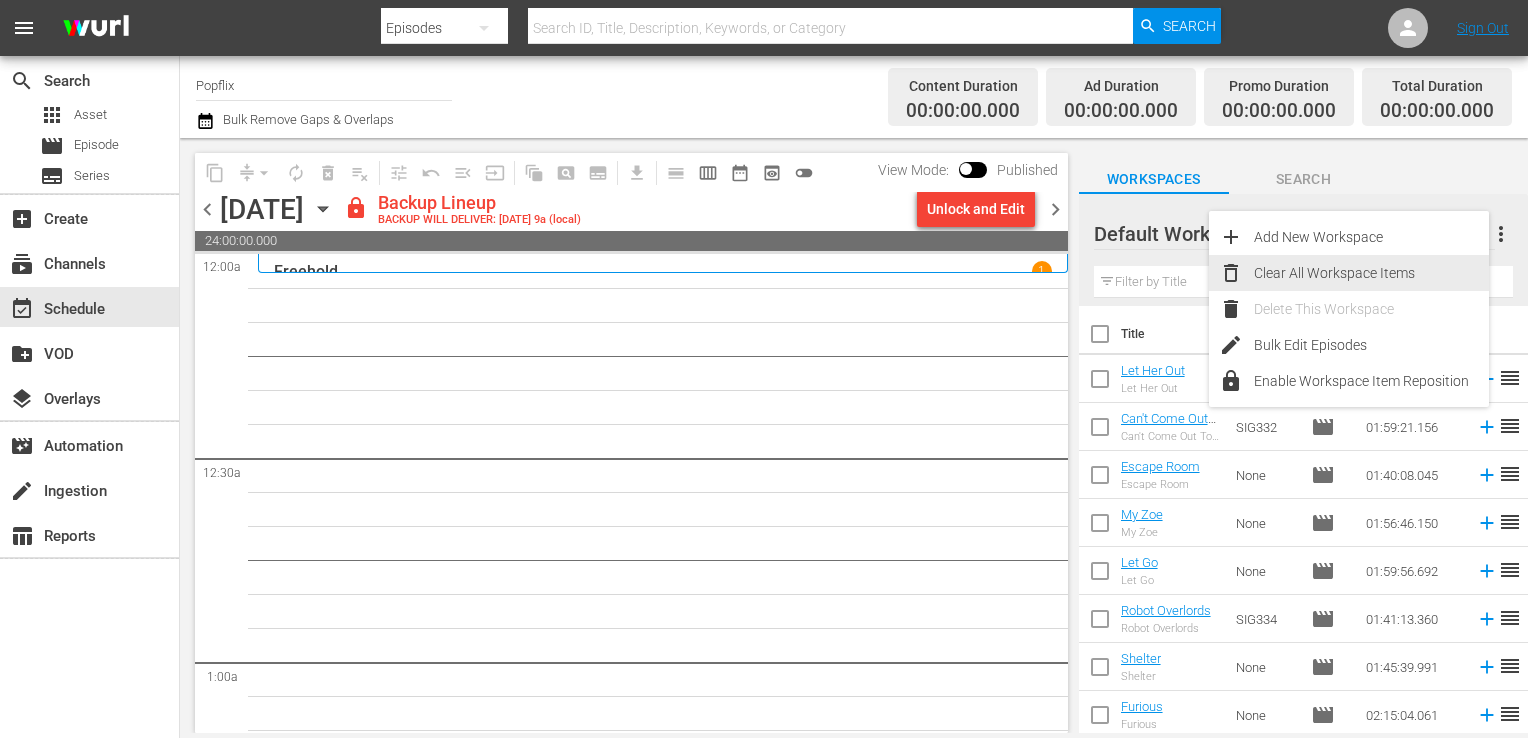 click on "Clear All Workspace Items" at bounding box center (1371, 273) 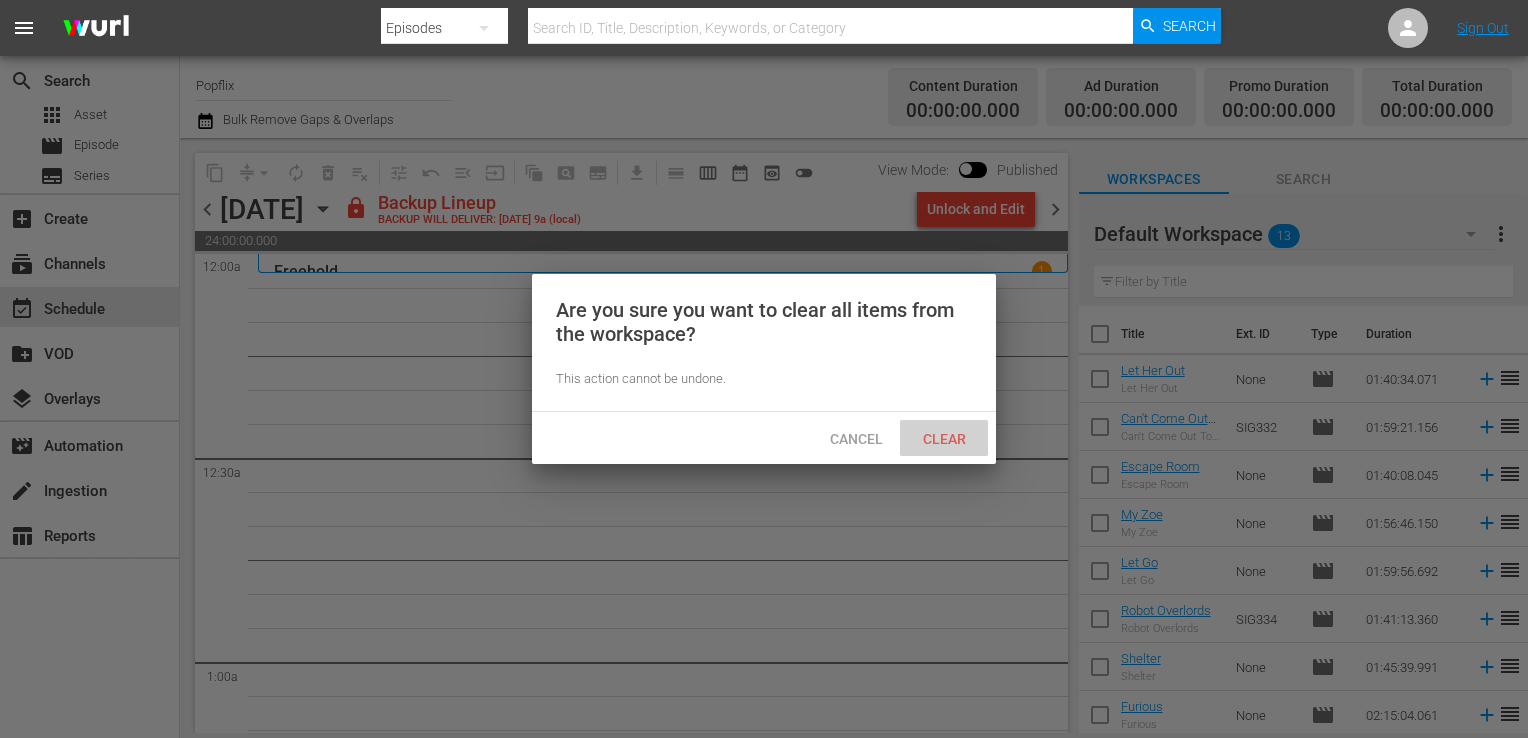 click on "Clear" at bounding box center (944, 439) 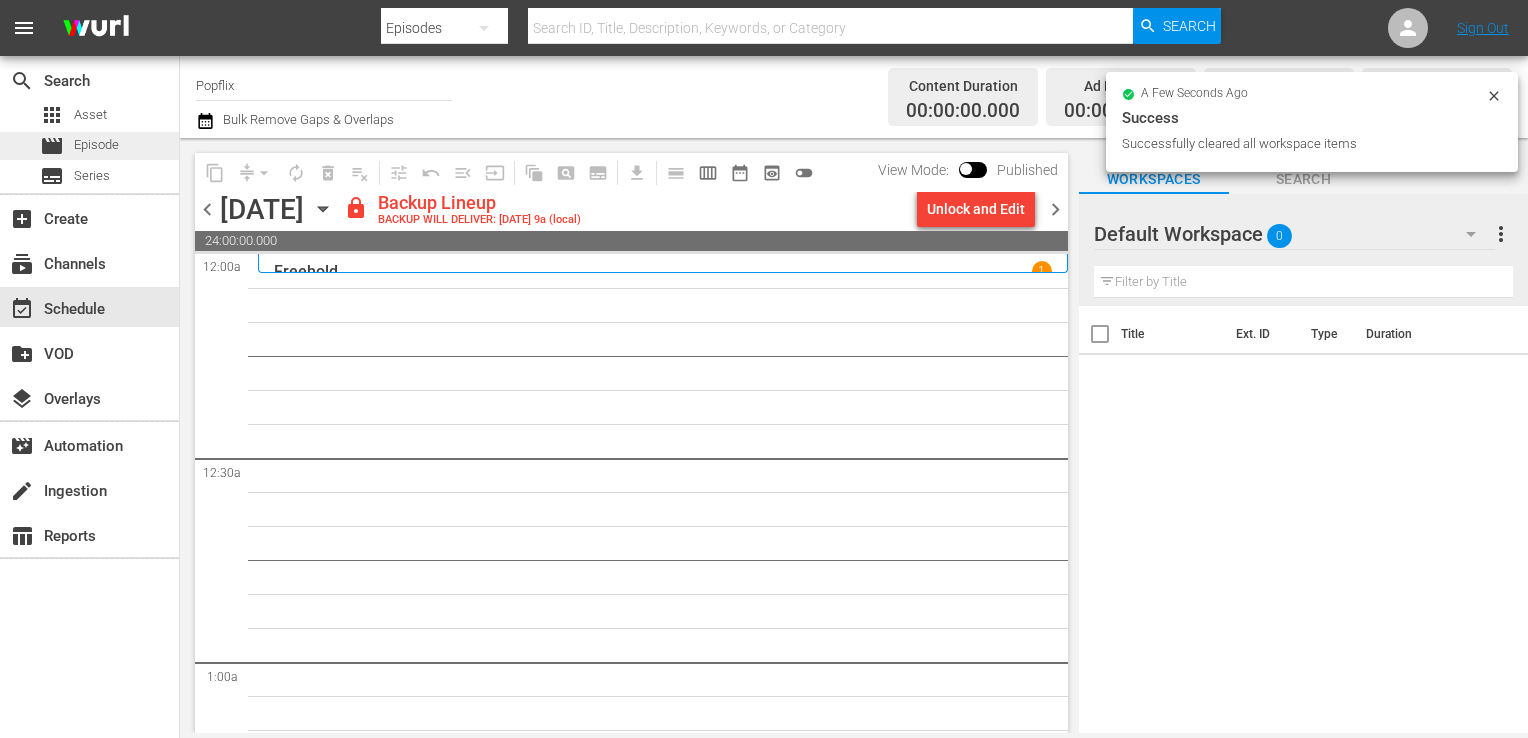click on "movie Episode" at bounding box center [89, 146] 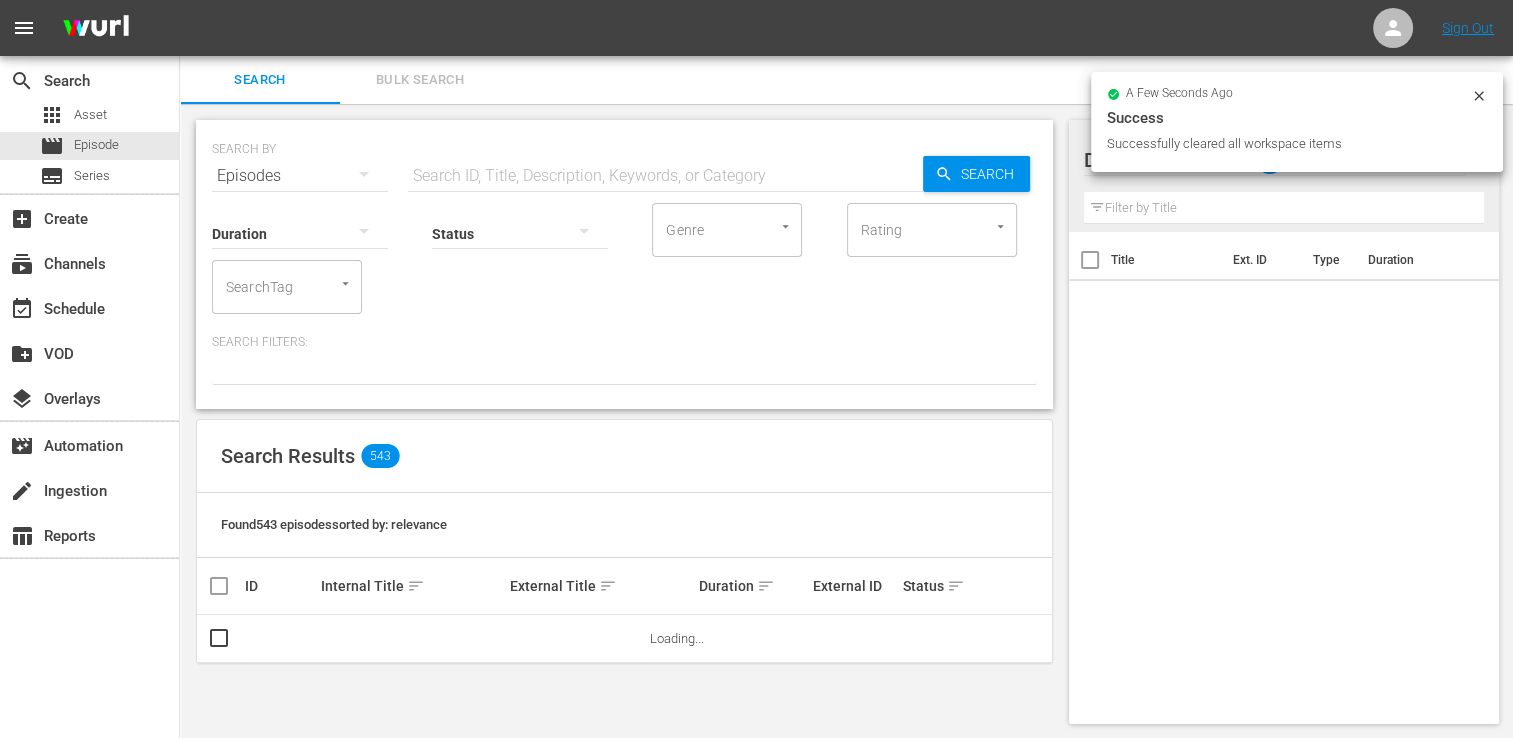 click on "Bulk Search" at bounding box center [420, 80] 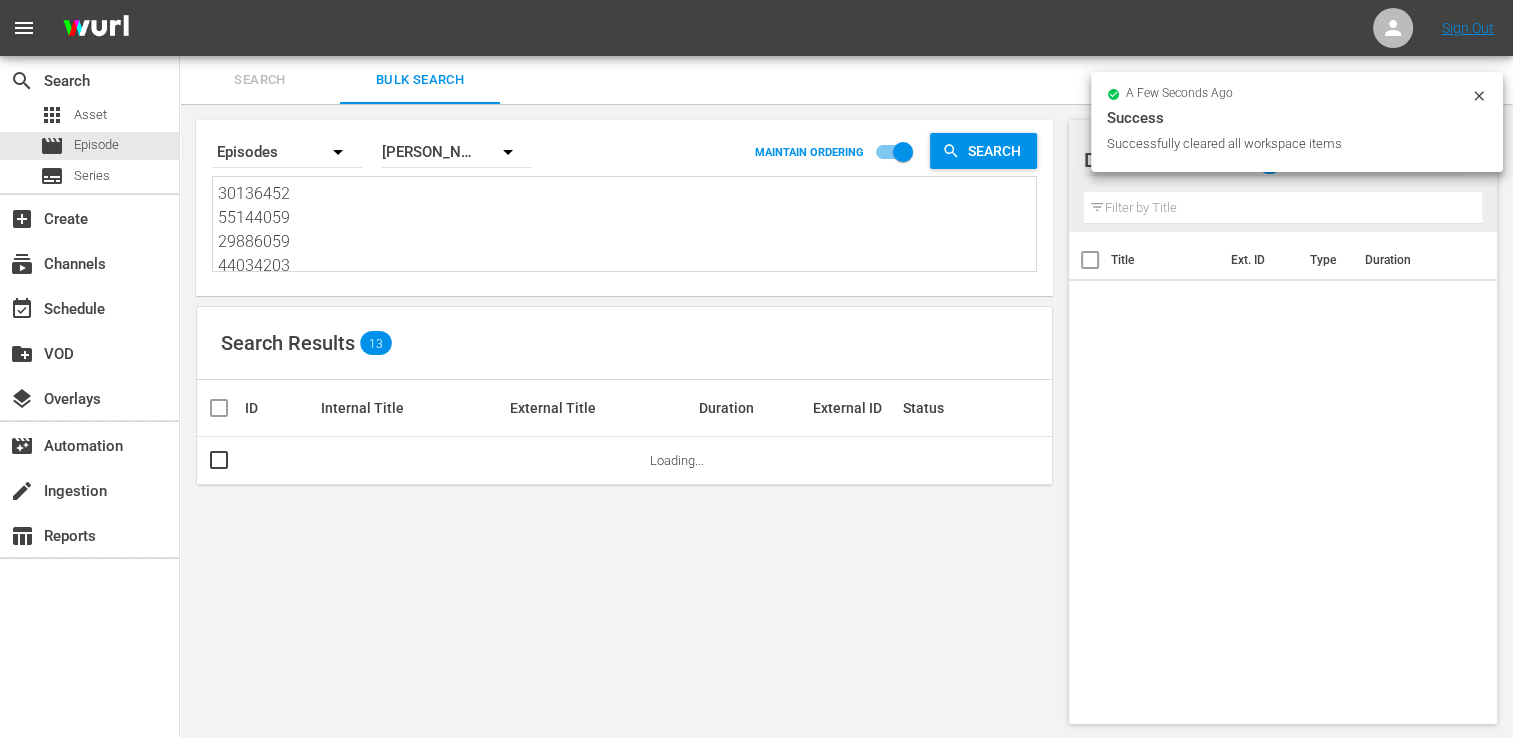 click on "30136452
55144059
29886059
44034203
36142445
56851183
50824477
35177048
49048976
55756124
69156365
51308573
53982949" at bounding box center [627, 227] 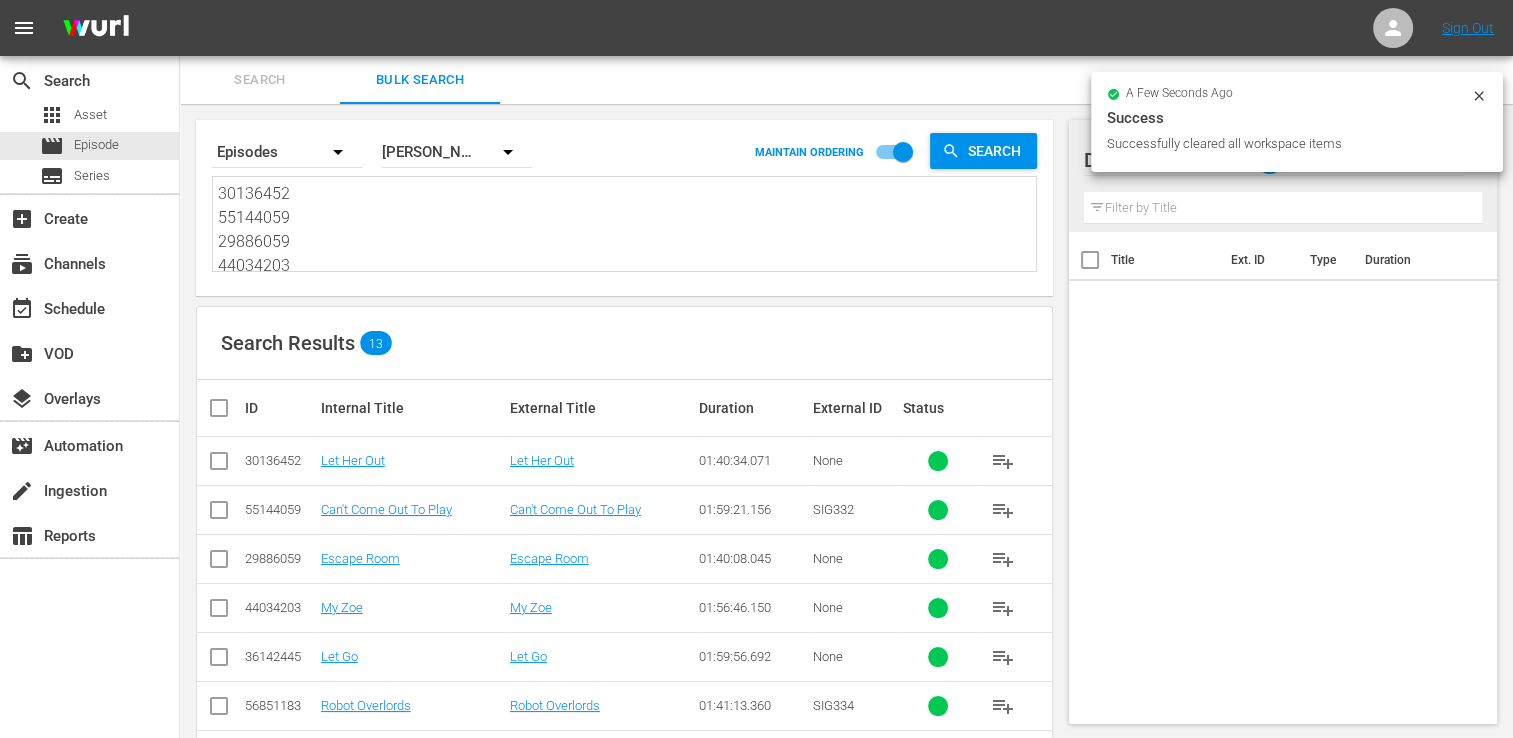 type 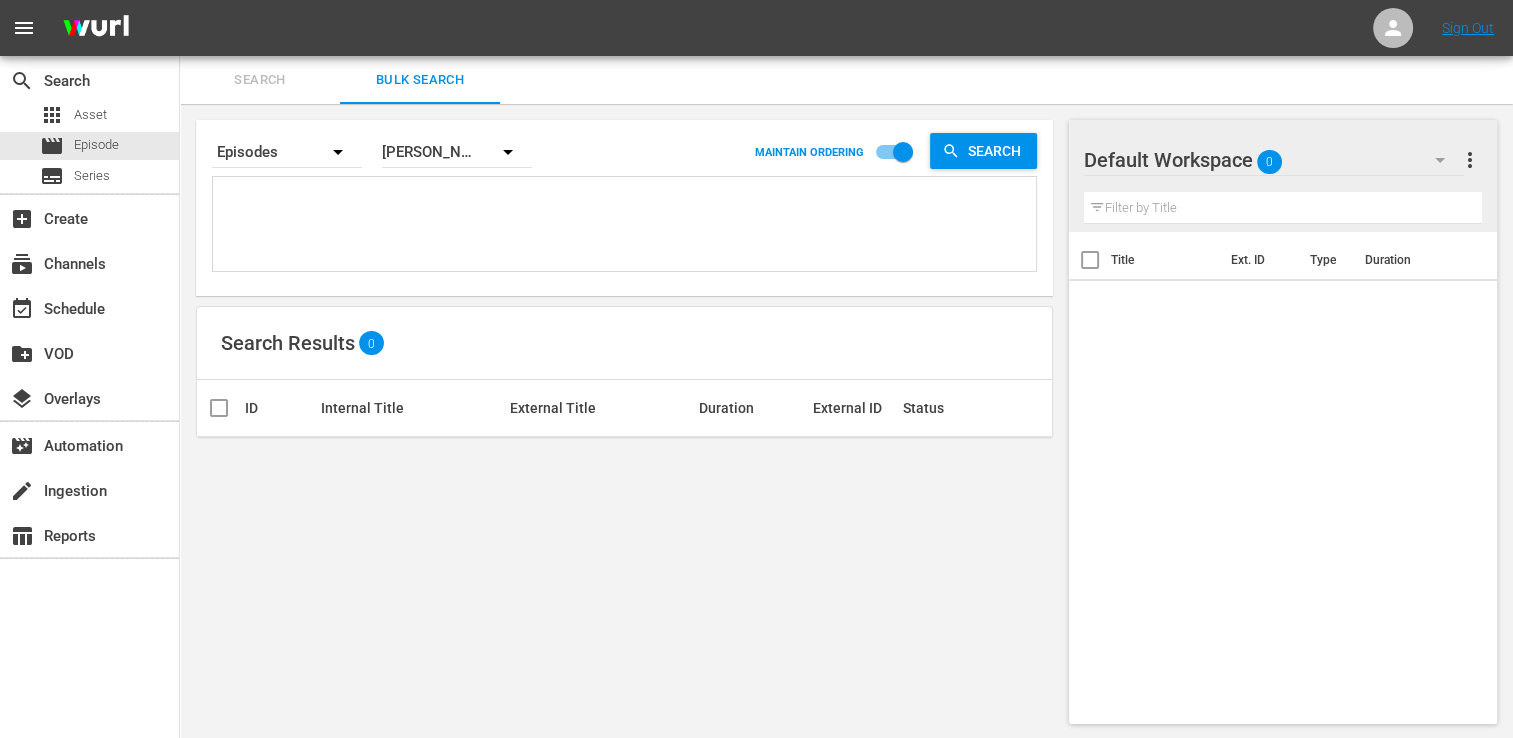 type 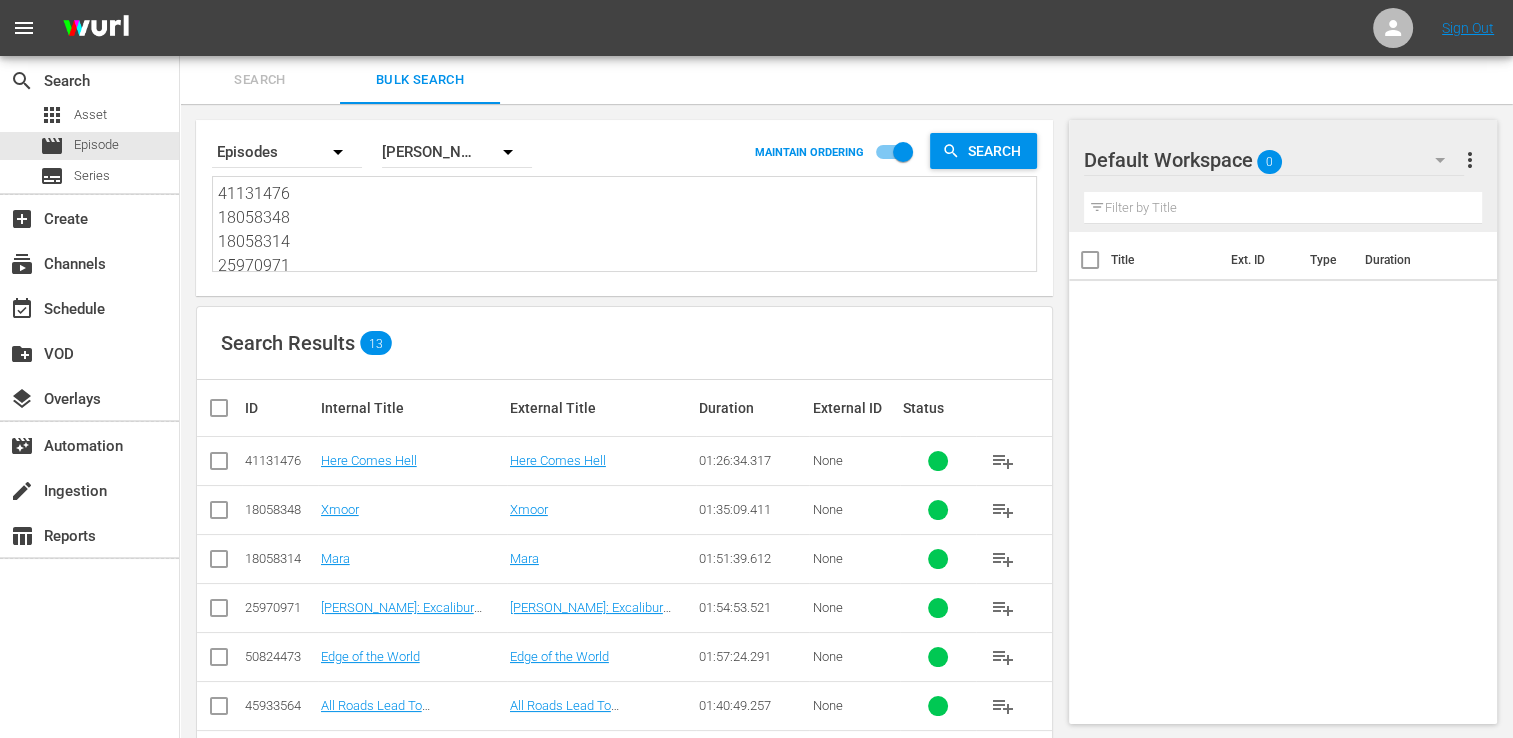 type on "41131476
18058348
18058314
25970971
50824473
45933564
70175555
70175558
38446466
40156263
41953136
78322111
29761214" 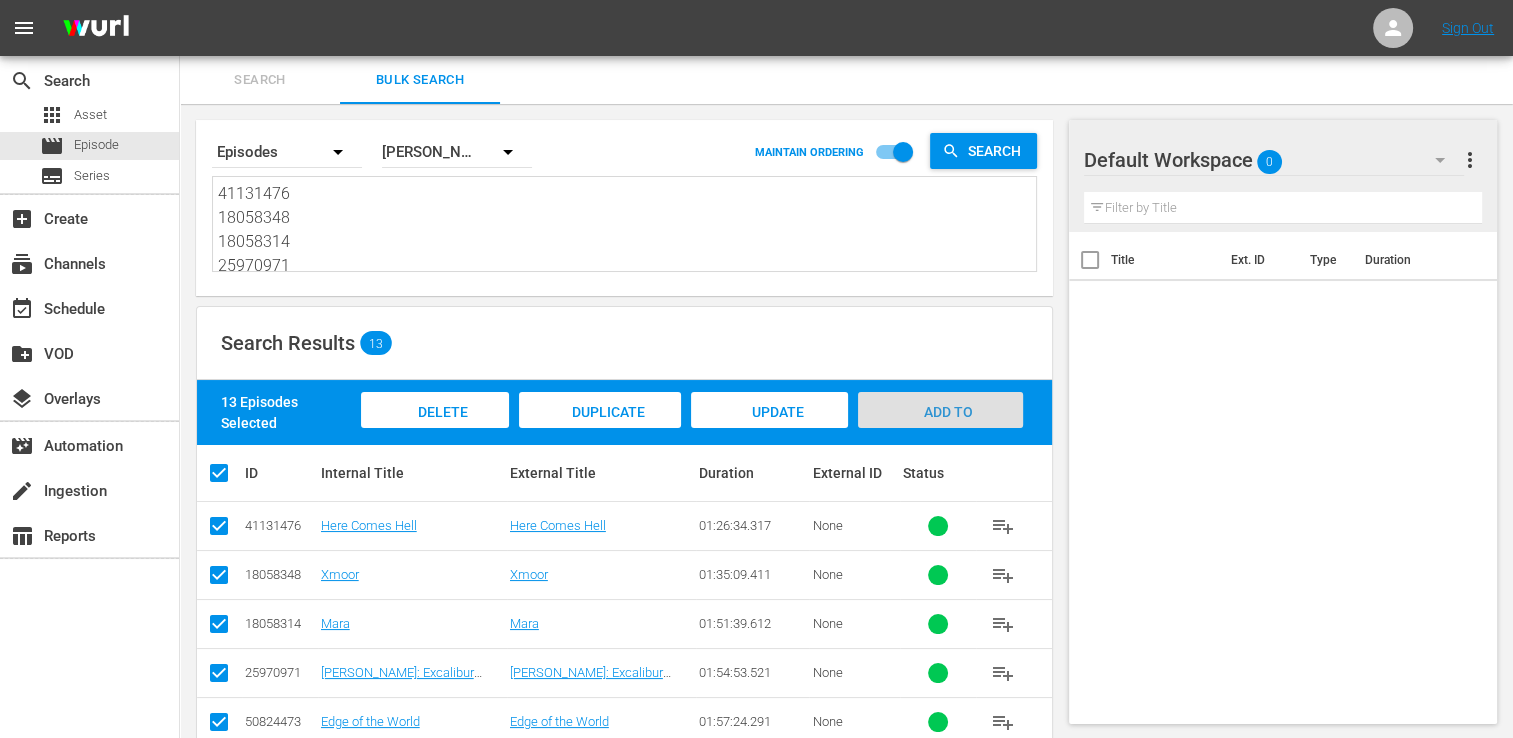 click on "Add to Workspace" at bounding box center [940, 429] 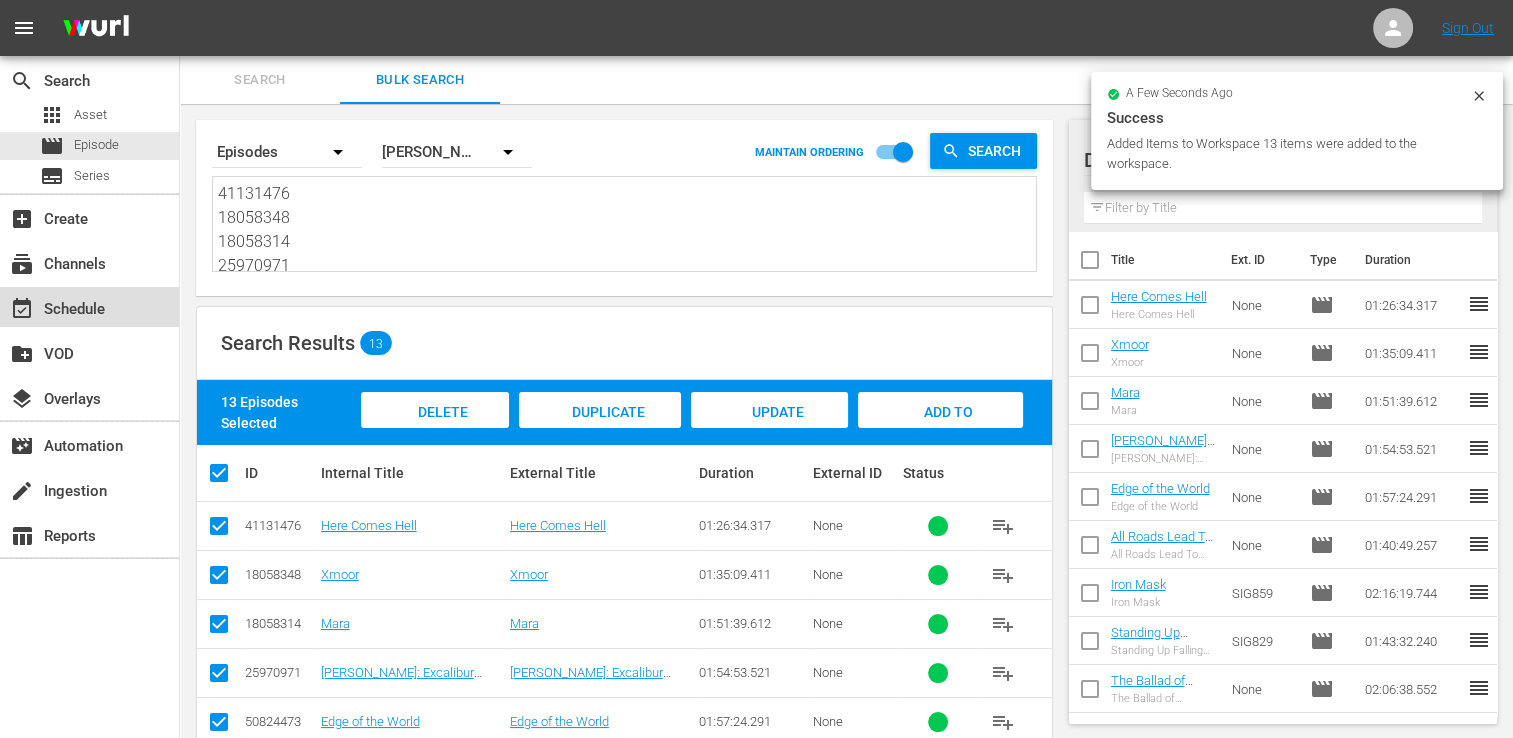 click on "event_available   Schedule" at bounding box center [56, 306] 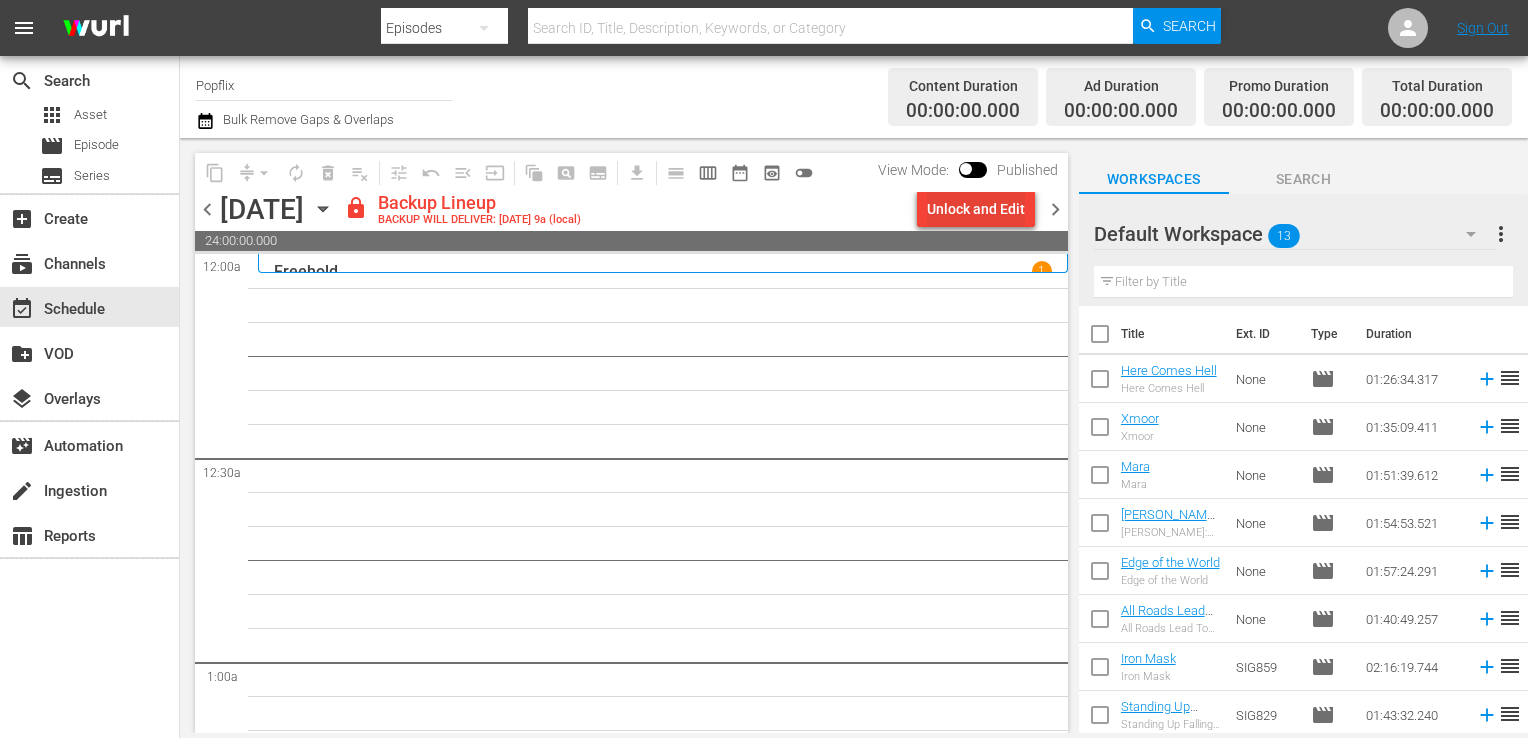 click on "Unlock and Edit" at bounding box center (976, 209) 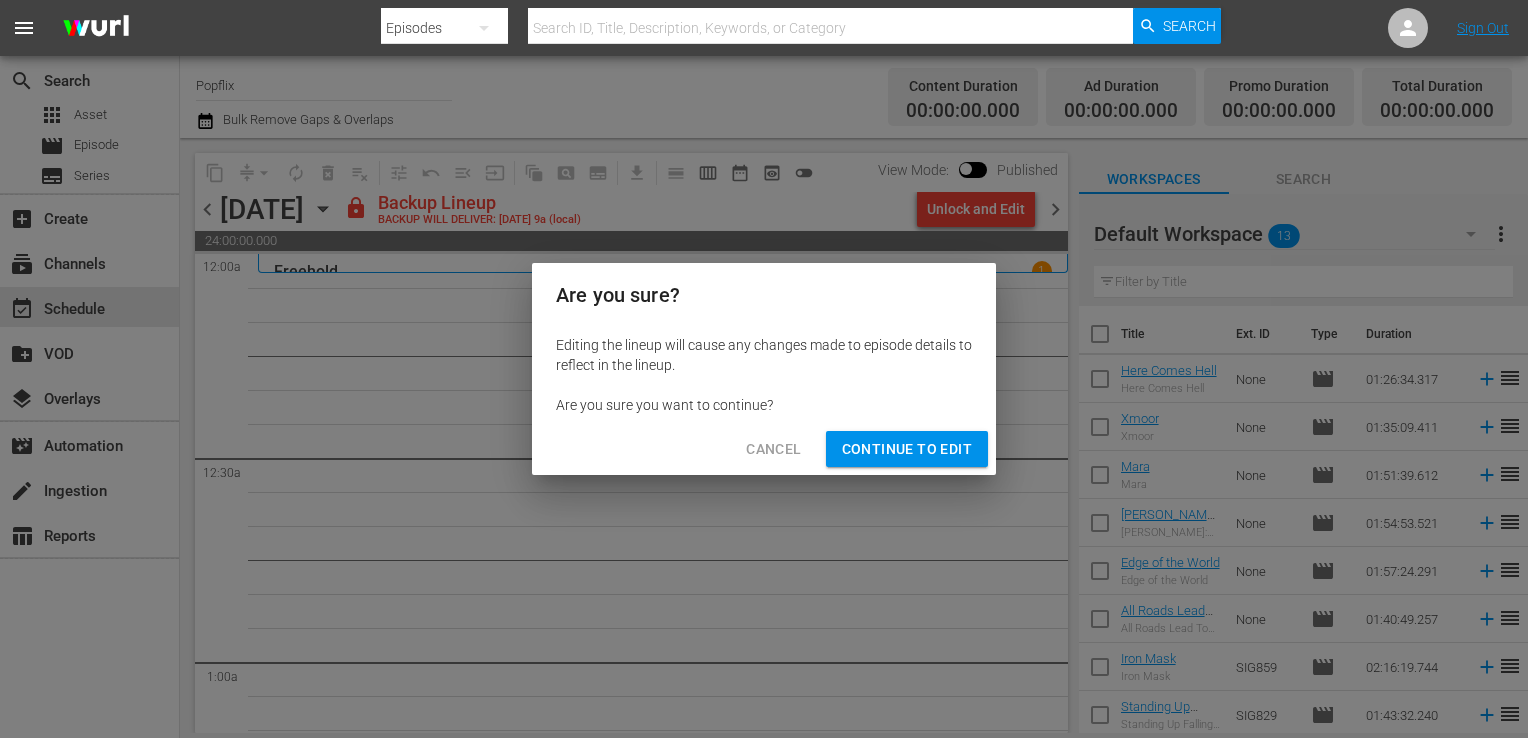 click on "Continue to Edit" at bounding box center [907, 449] 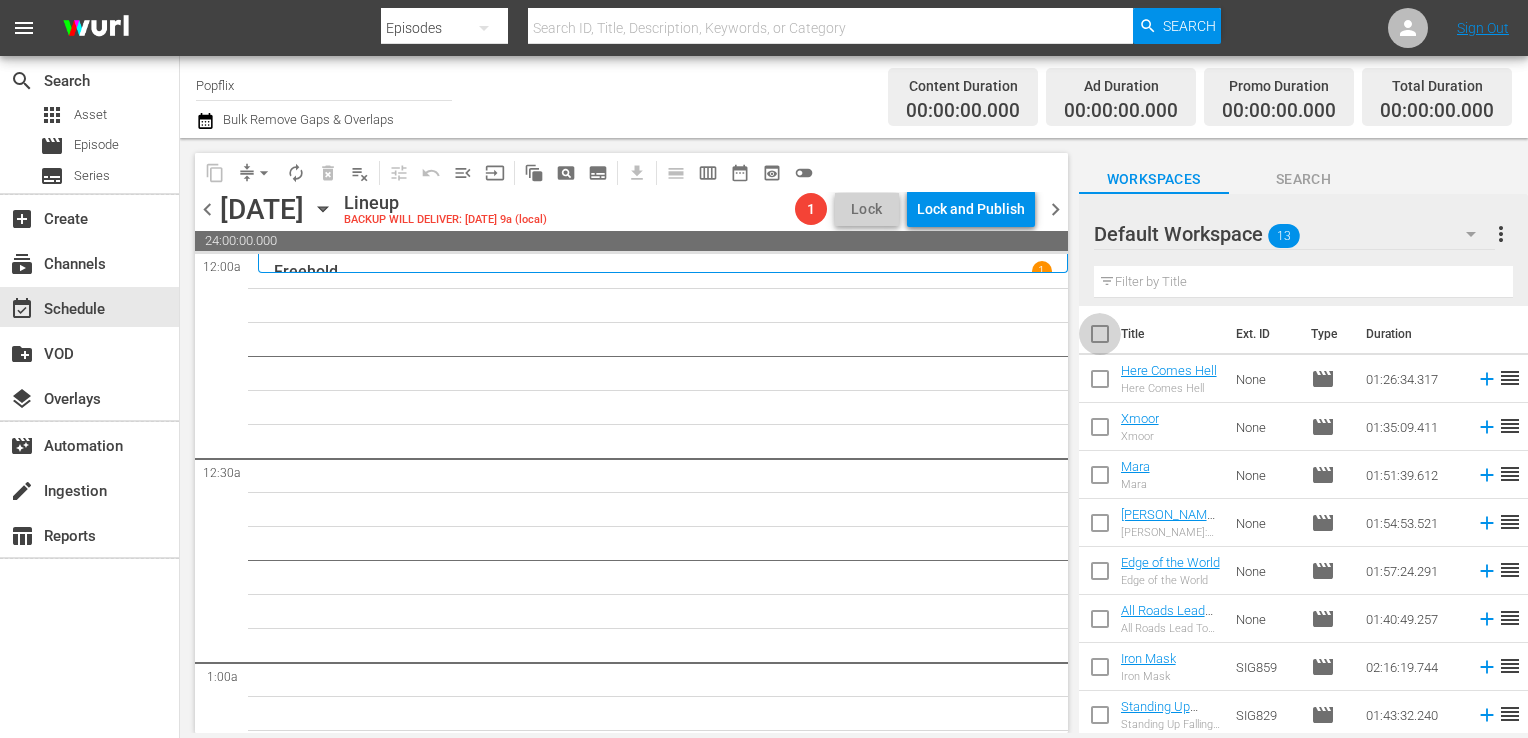 click at bounding box center (1100, 338) 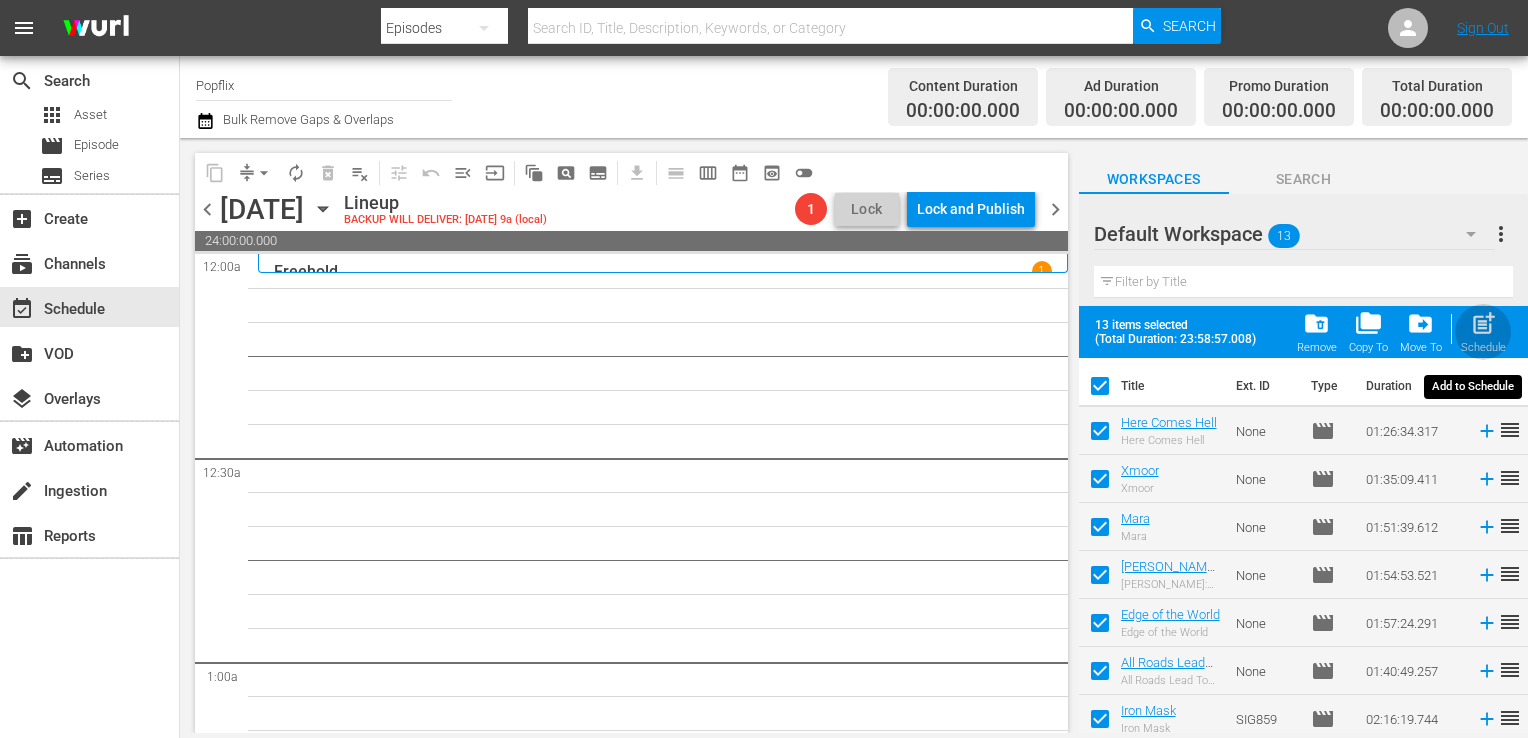 click on "post_add" at bounding box center (1483, 323) 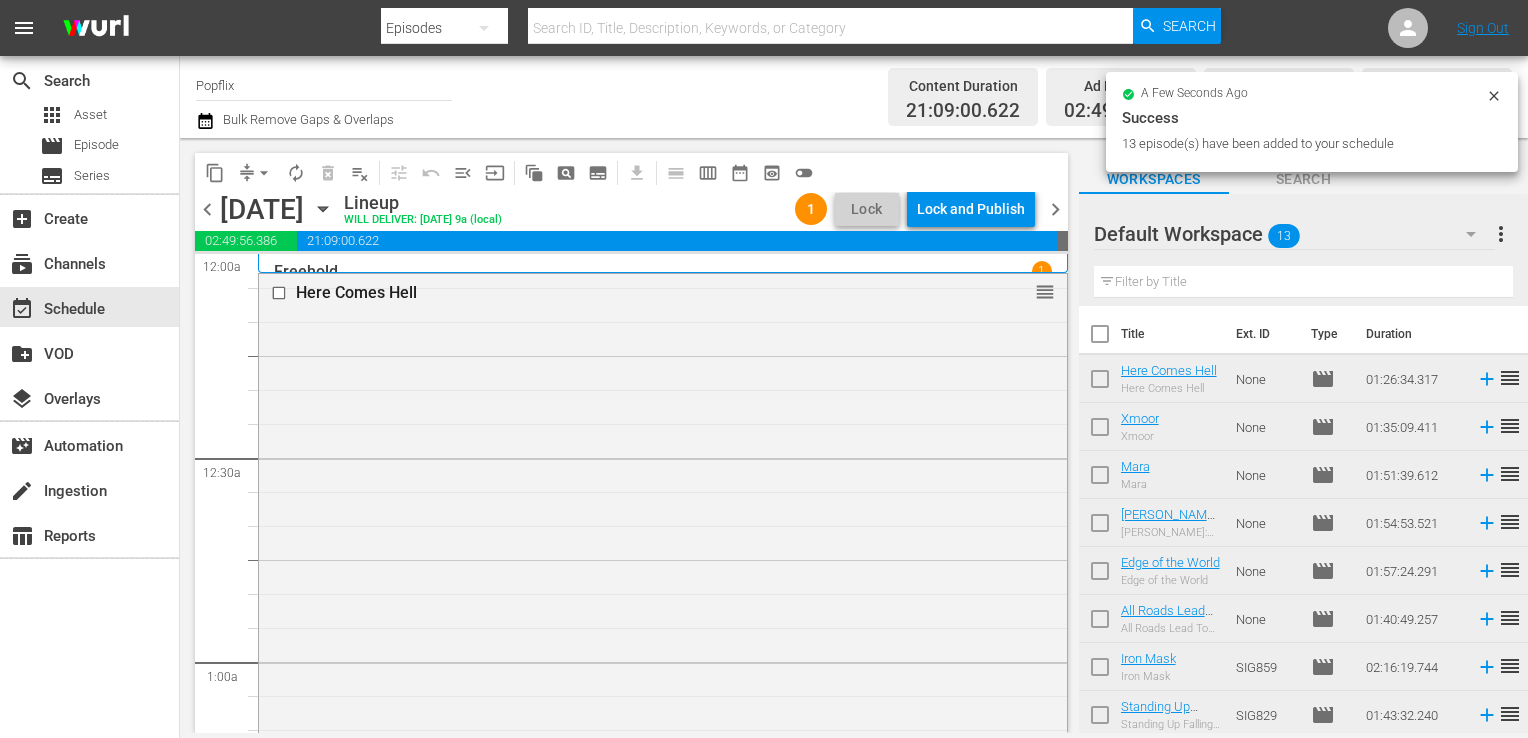 click on "chevron_right" at bounding box center [1055, 209] 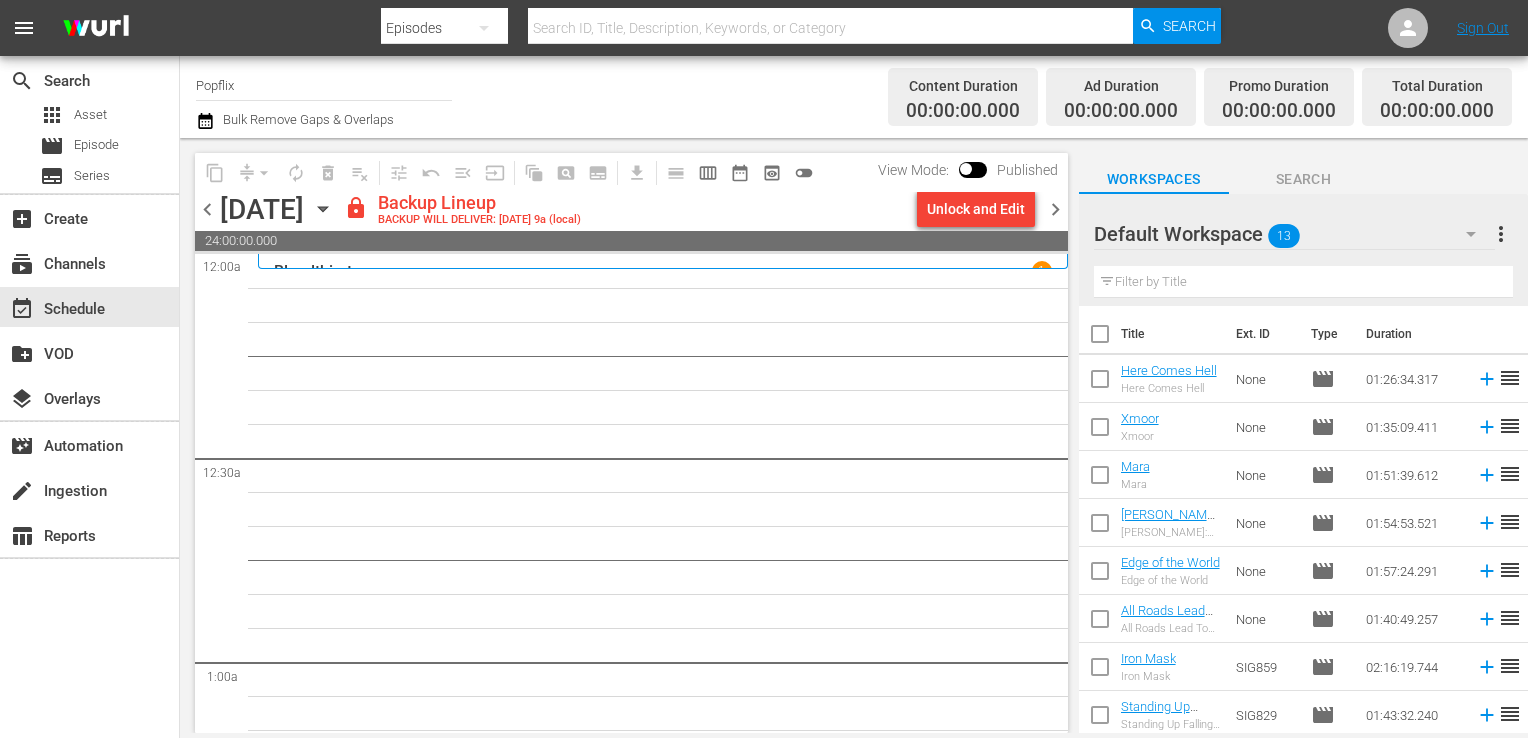 click on "more_vert" at bounding box center [1501, 234] 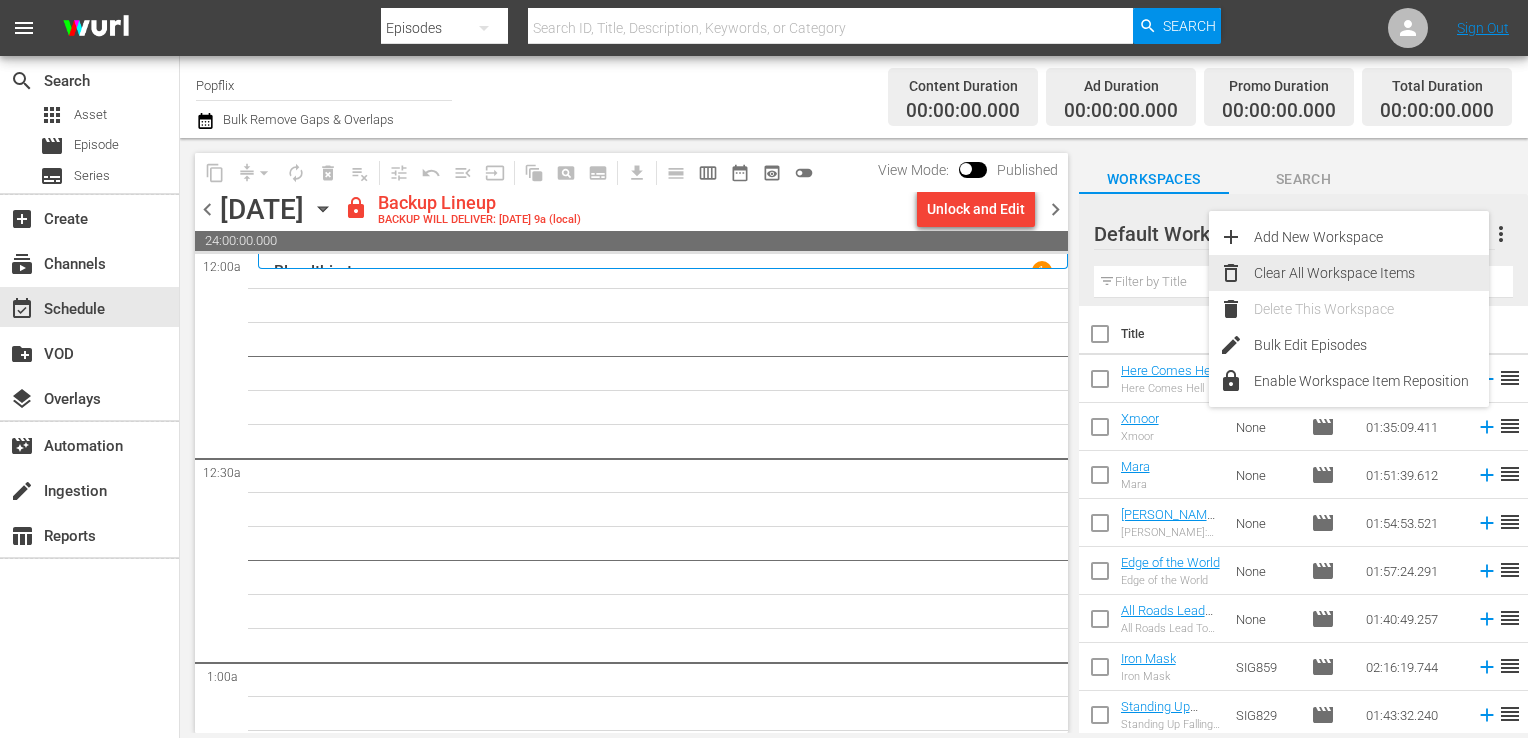 click on "Clear All Workspace Items" at bounding box center [1371, 273] 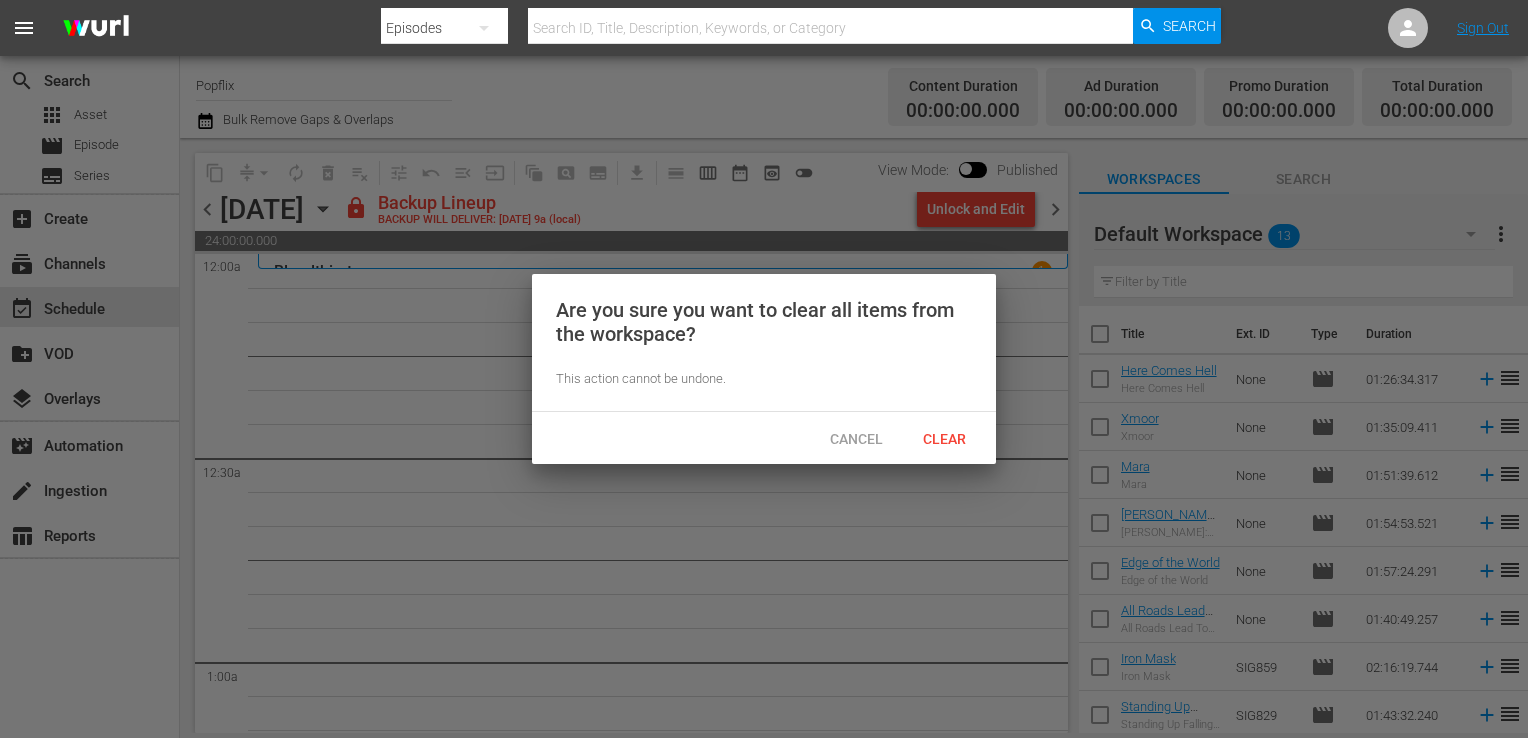 click on "Clear" at bounding box center [944, 438] 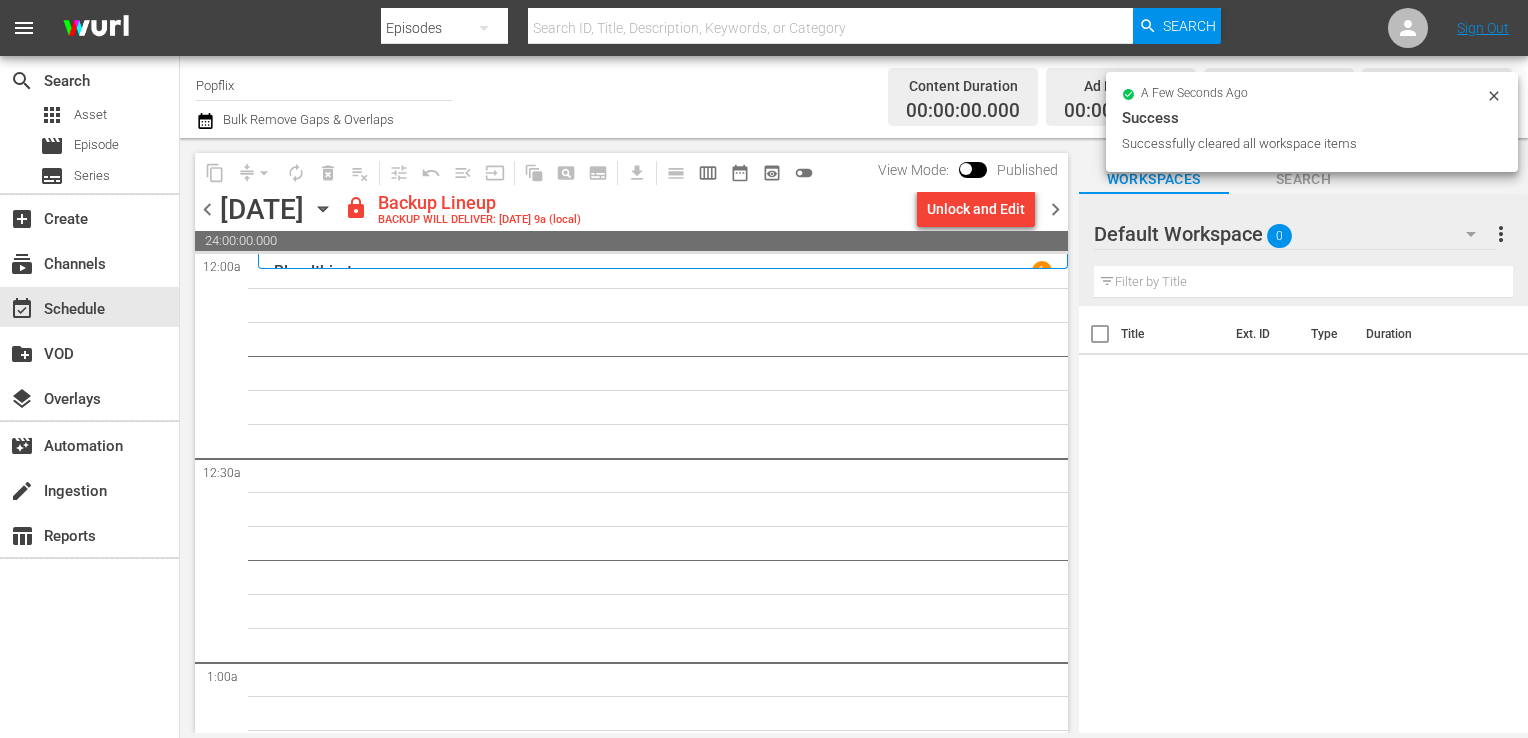 click on "apps Asset movie Episode subtitles Series" at bounding box center [89, 145] 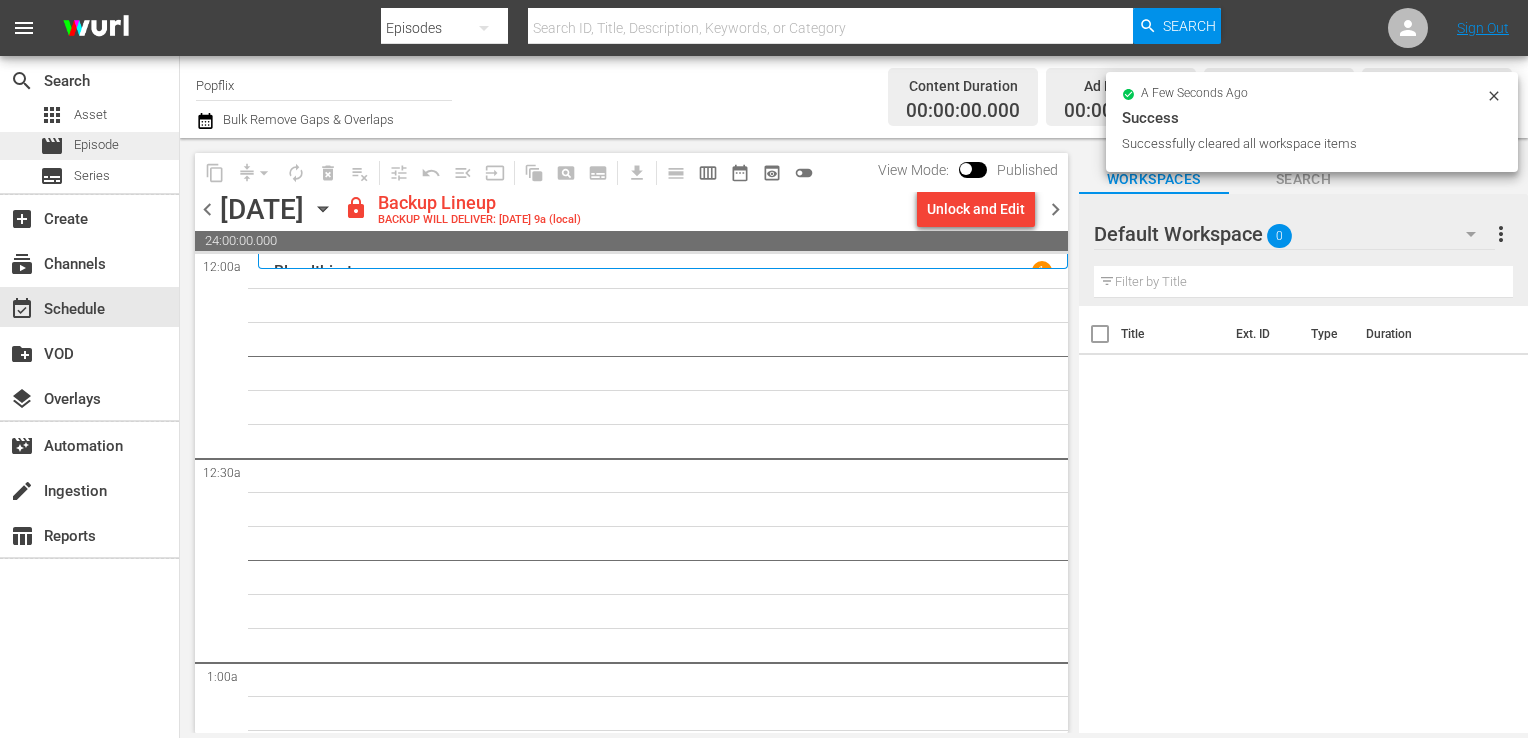 click on "Episode" at bounding box center (96, 145) 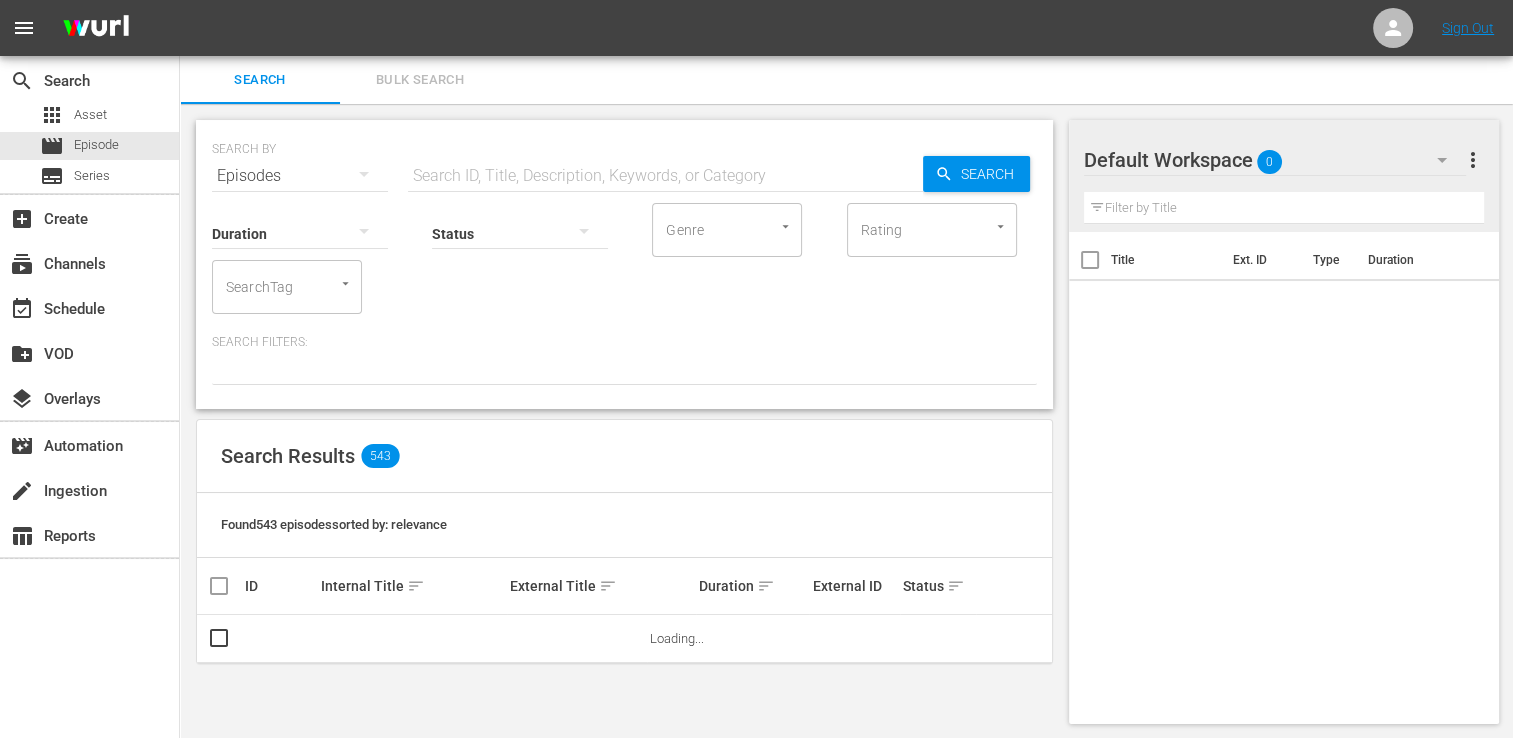 click on "SEARCH BY Search By Episodes Search ID, Title, Description, Keywords, or Category Search Duration Status Genre Genre Rating Rating SearchTag SearchTag Search Filters: Search Results 543 Found  543   episodes  sorted by:   relevance ID Internal Title sort External Title sort Duration sort External ID Status sort Loading..." at bounding box center (624, 422) 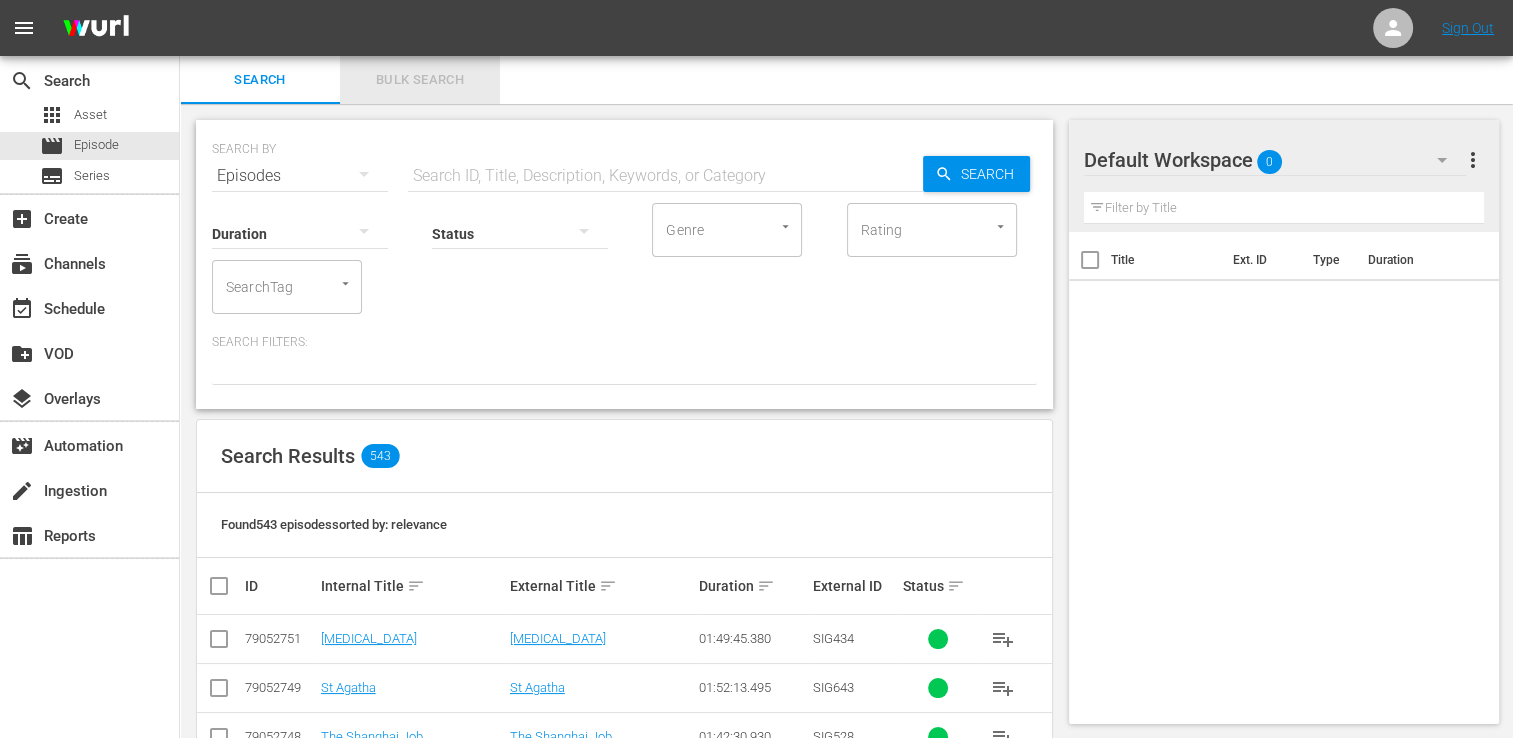 click on "Bulk Search" at bounding box center [420, 80] 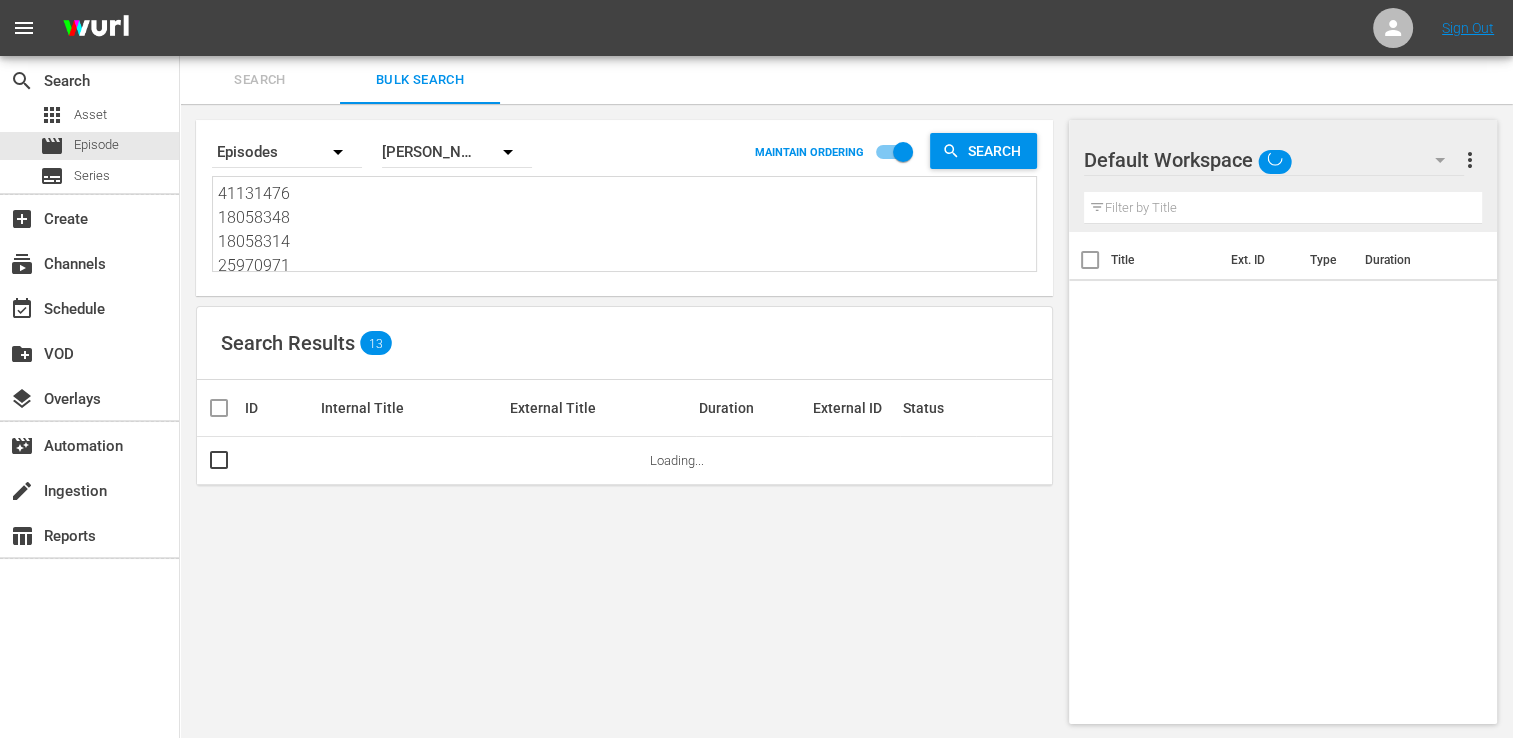click on "Search By Episodes Order By [PERSON_NAME] ID MAINTAIN ORDERING Search 41131476
18058348
18058314
25970971
50824473
45933564
70175555
70175558
38446466
40156263
41953136
78322111
29761214
41131476
18058348
18058314
25970971
50824473
45933564
70175555
70175558
38446466
40156263
41953136
78322111
29761214" at bounding box center (624, 208) 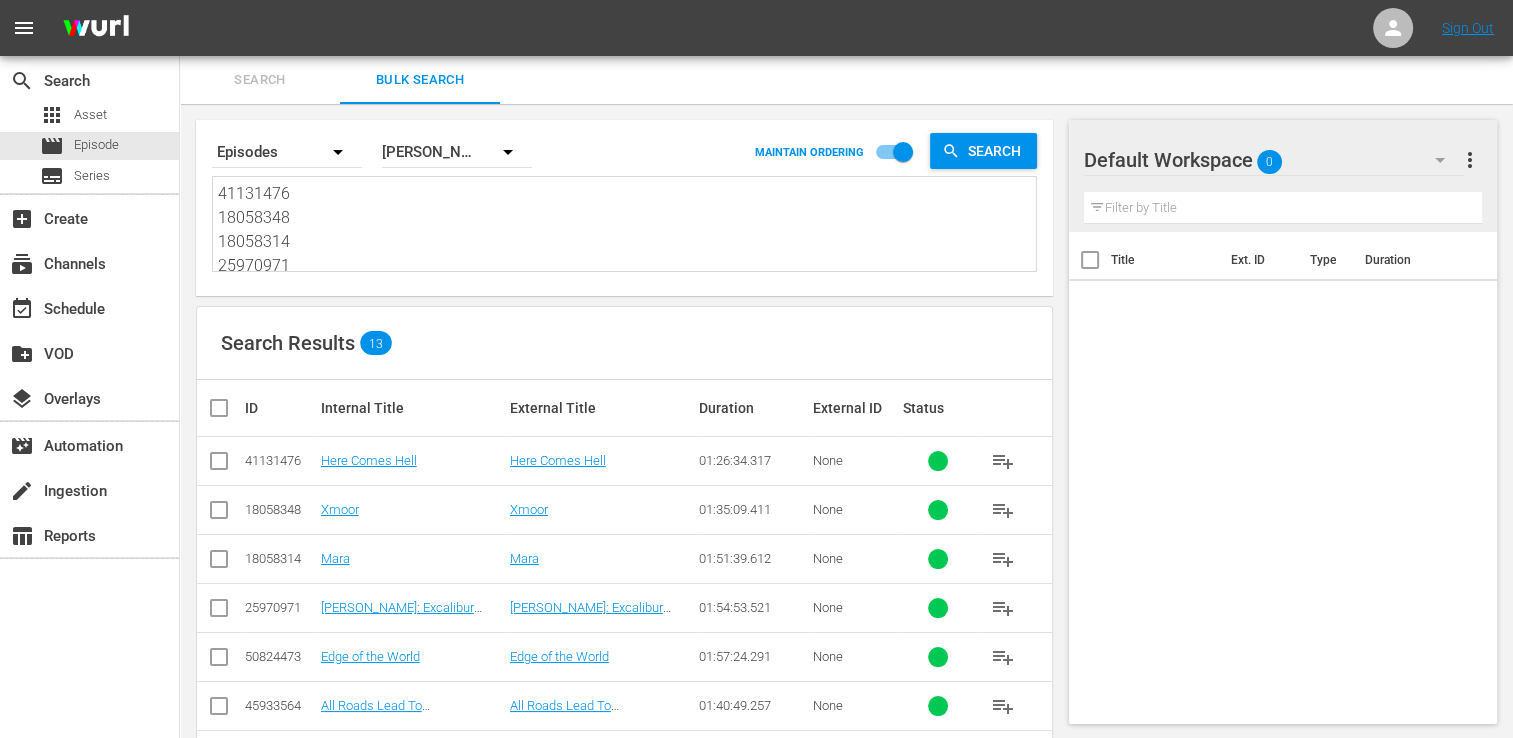 click on "41131476
18058348
18058314
25970971
50824473
45933564
70175555
70175558
38446466
40156263
41953136
78322111
29761214" at bounding box center (627, 227) 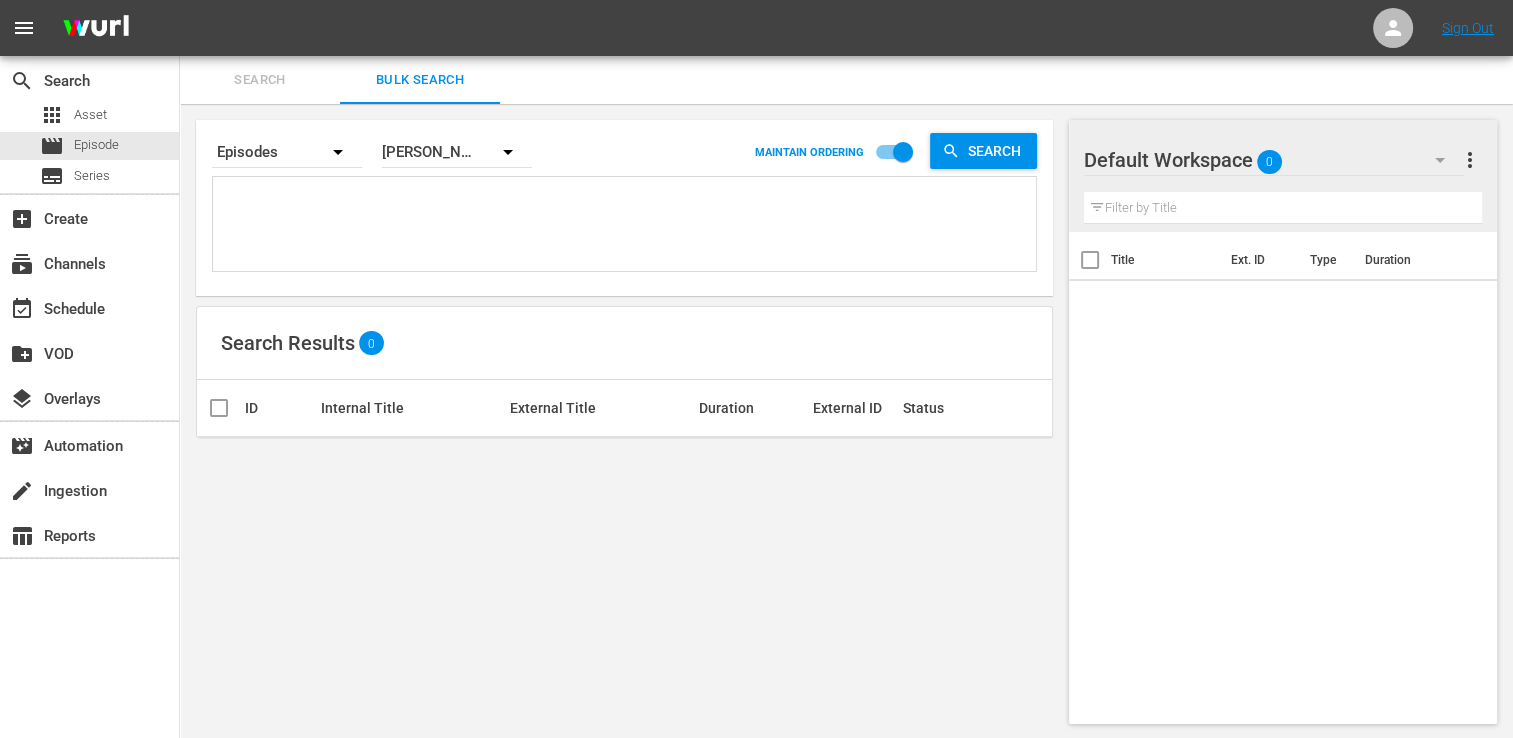 type 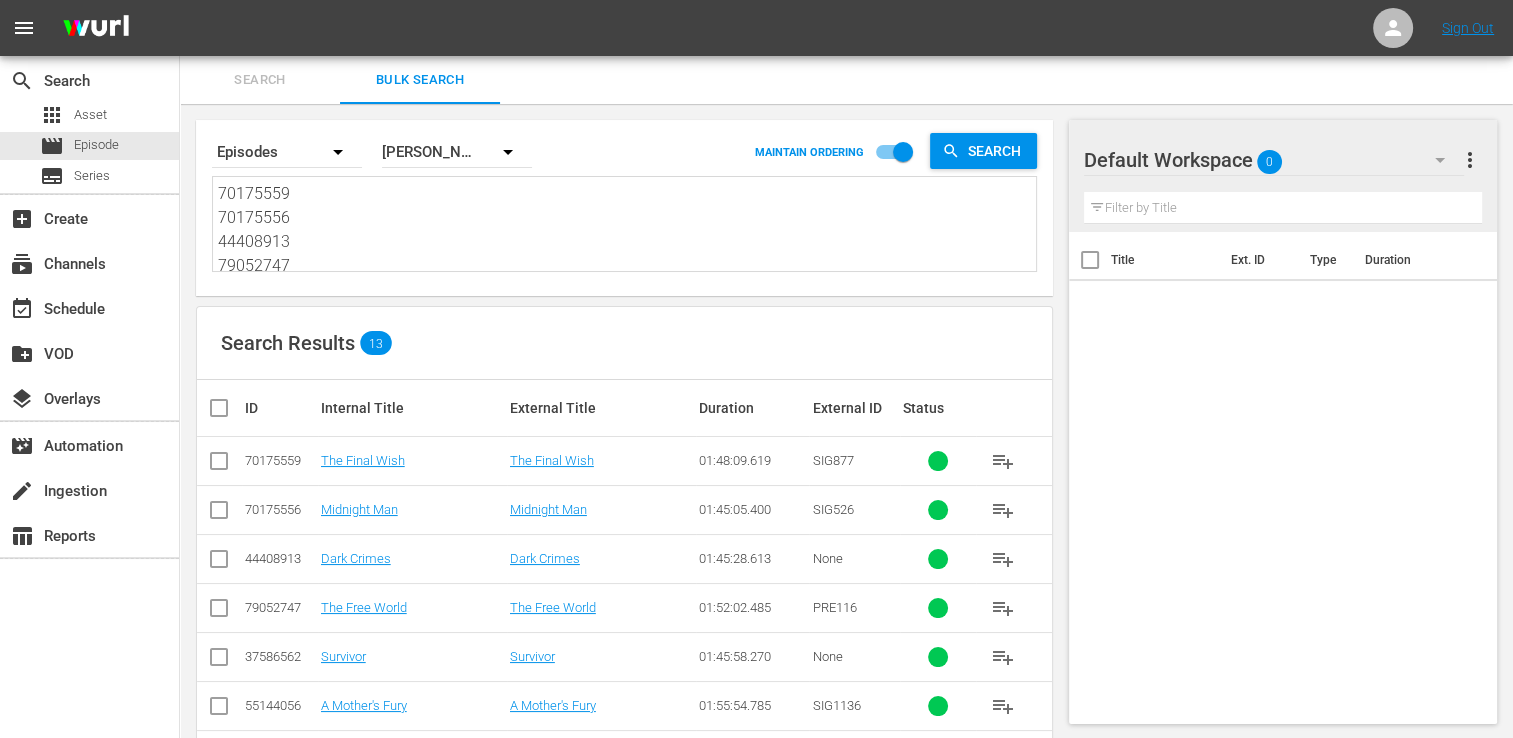 type on "70175559
70175556
44408913
79052747
37586562
55144056
48785194
35593850
37284145
50824476
55144055
42476050
30719867" 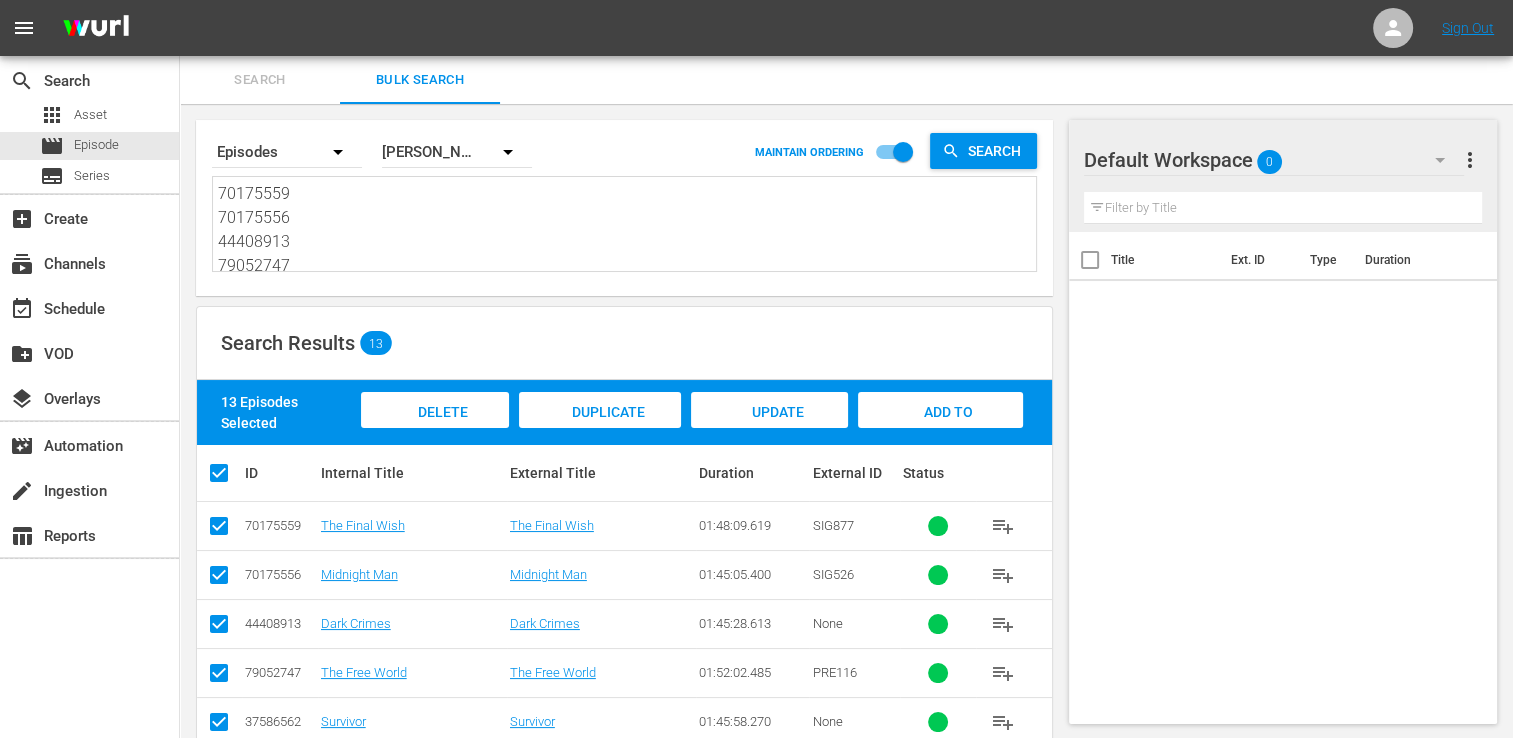 click on "Add to Workspace" at bounding box center (940, 431) 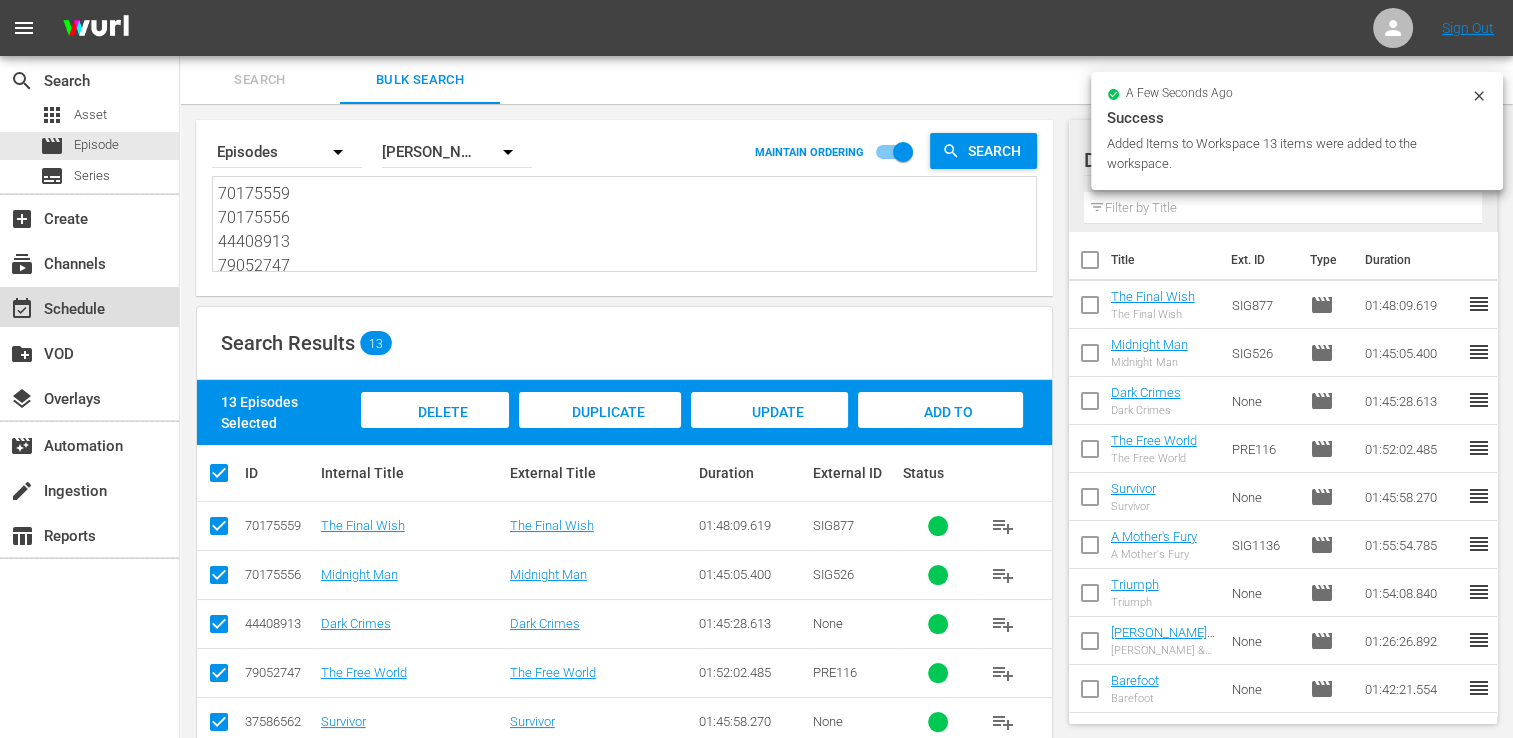 click on "event_available   Schedule" at bounding box center (56, 306) 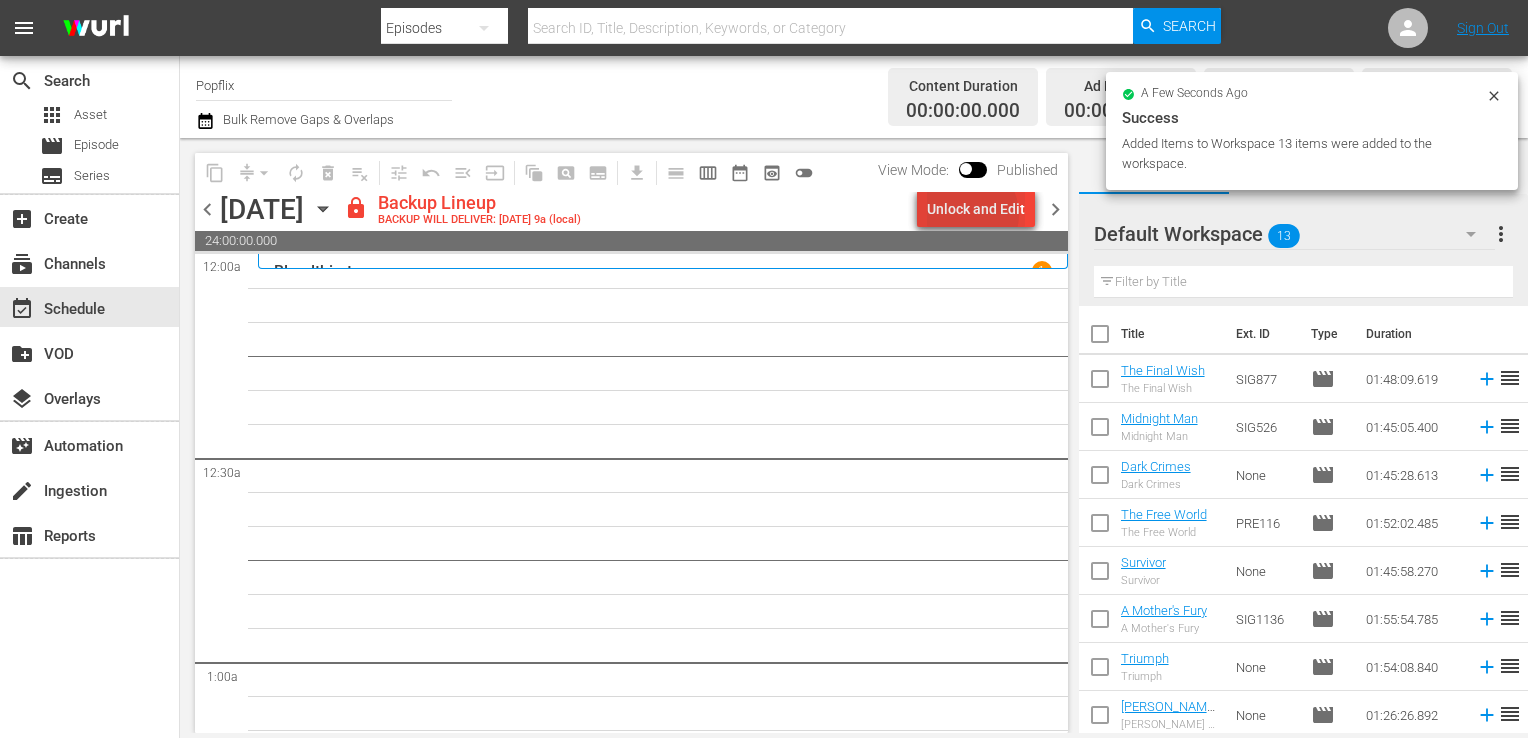 click on "Unlock and Edit" at bounding box center [976, 209] 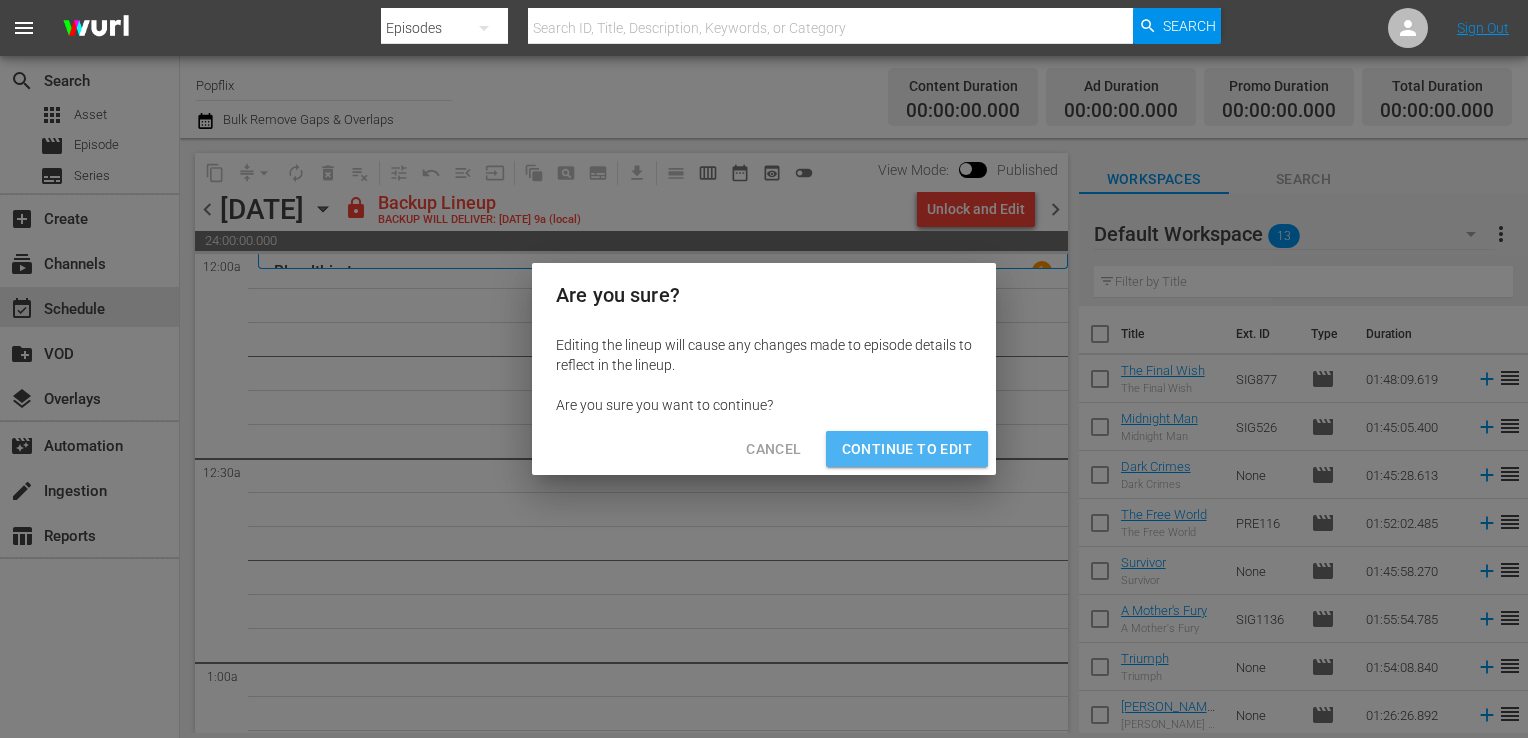 click on "Continue to Edit" at bounding box center [907, 449] 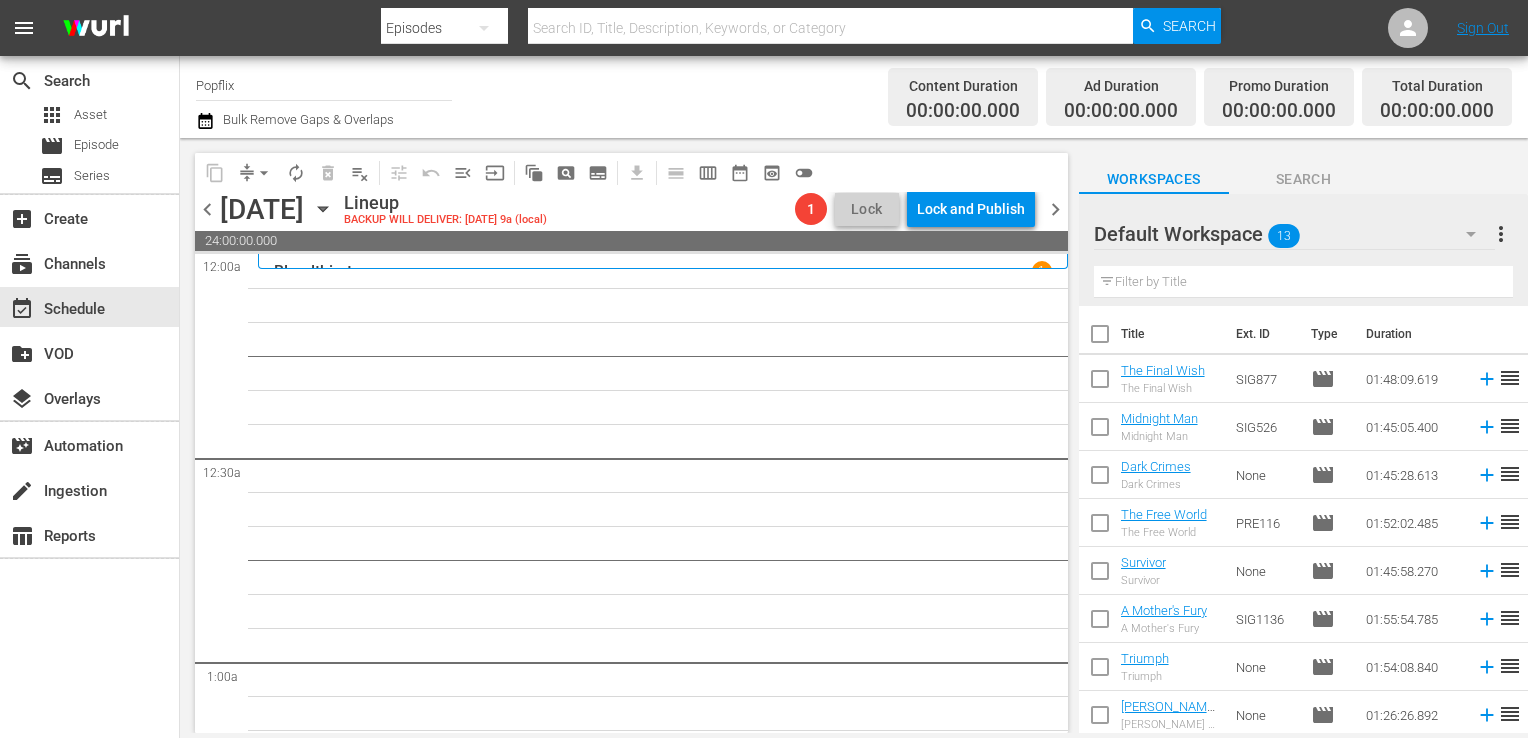 click at bounding box center [1100, 338] 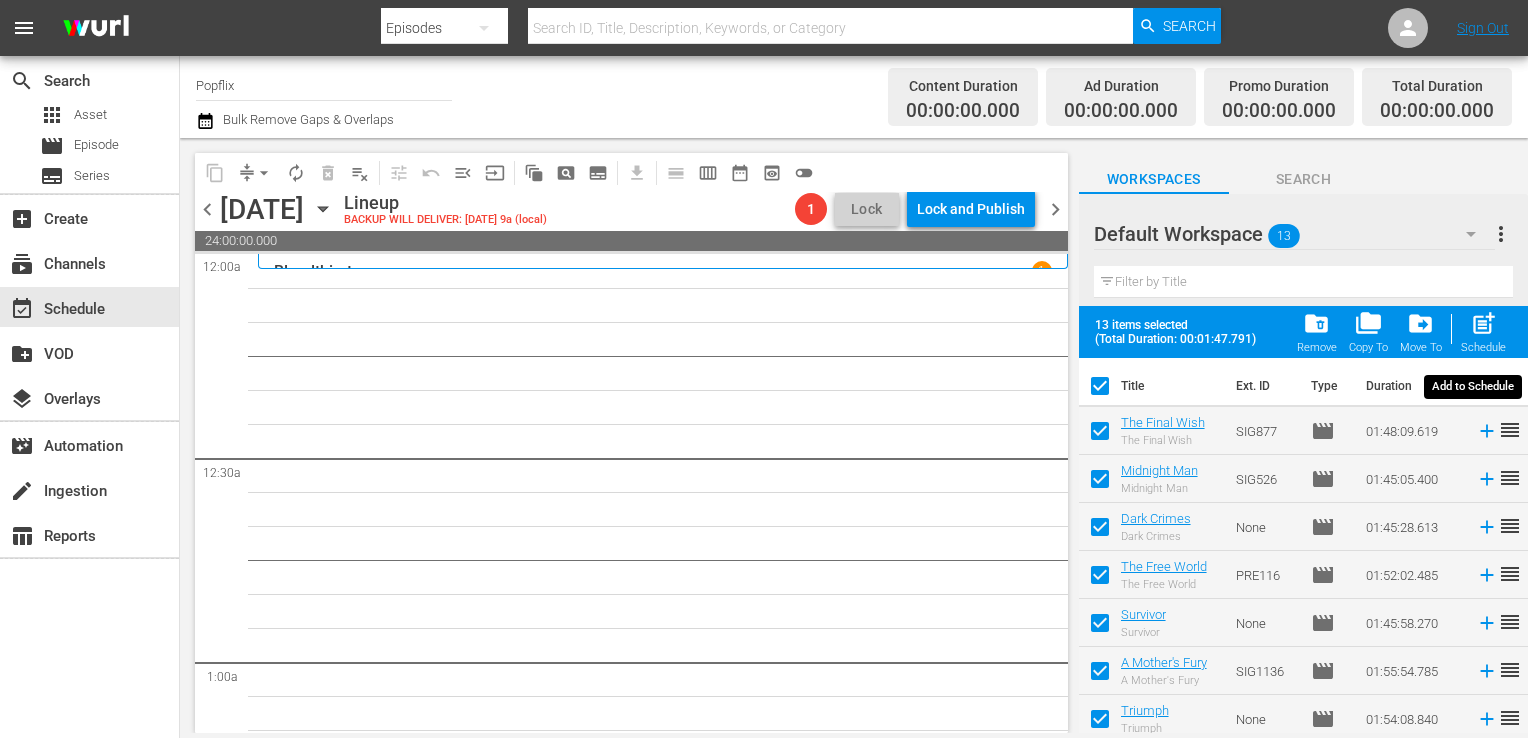 click on "post_add" at bounding box center [1483, 323] 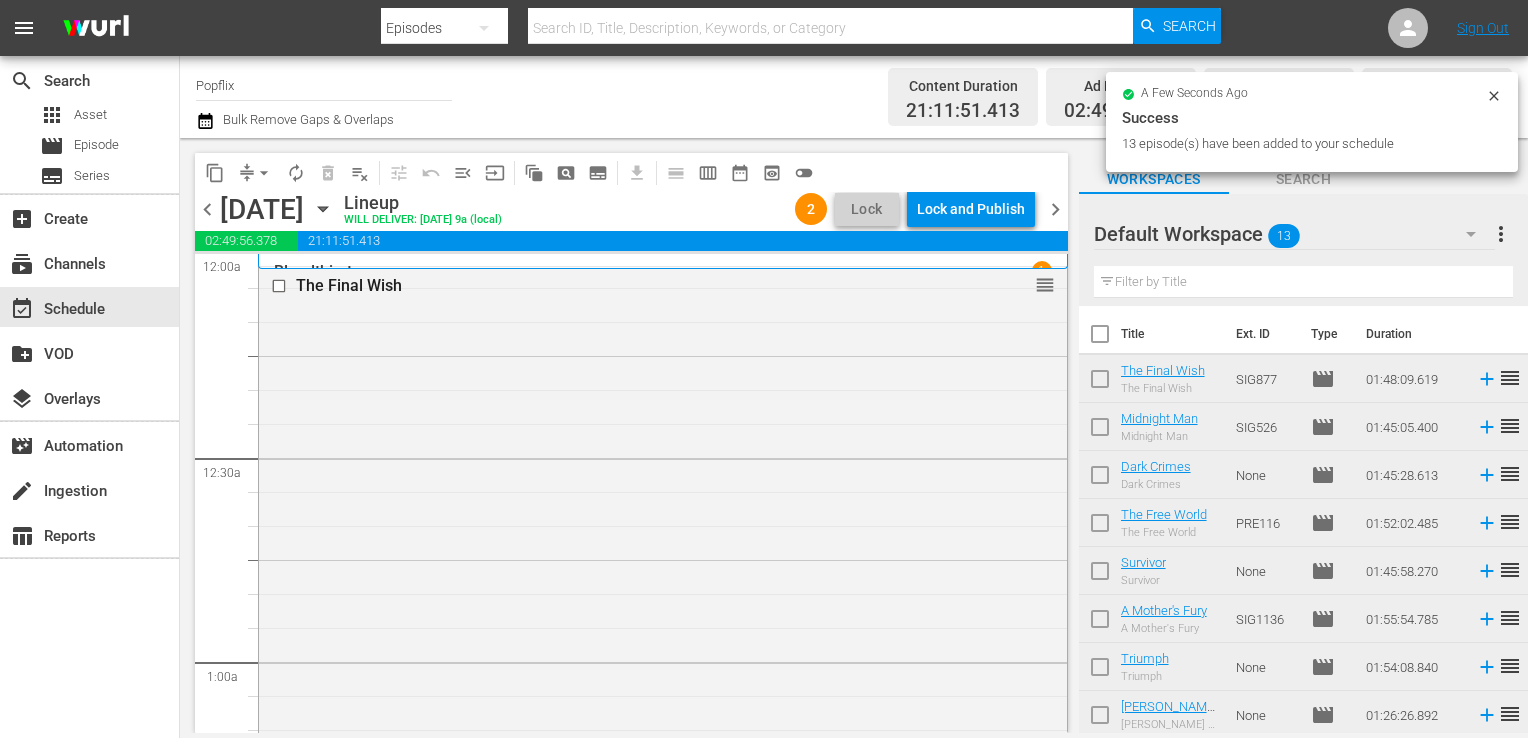 click on "chevron_right" at bounding box center (1055, 209) 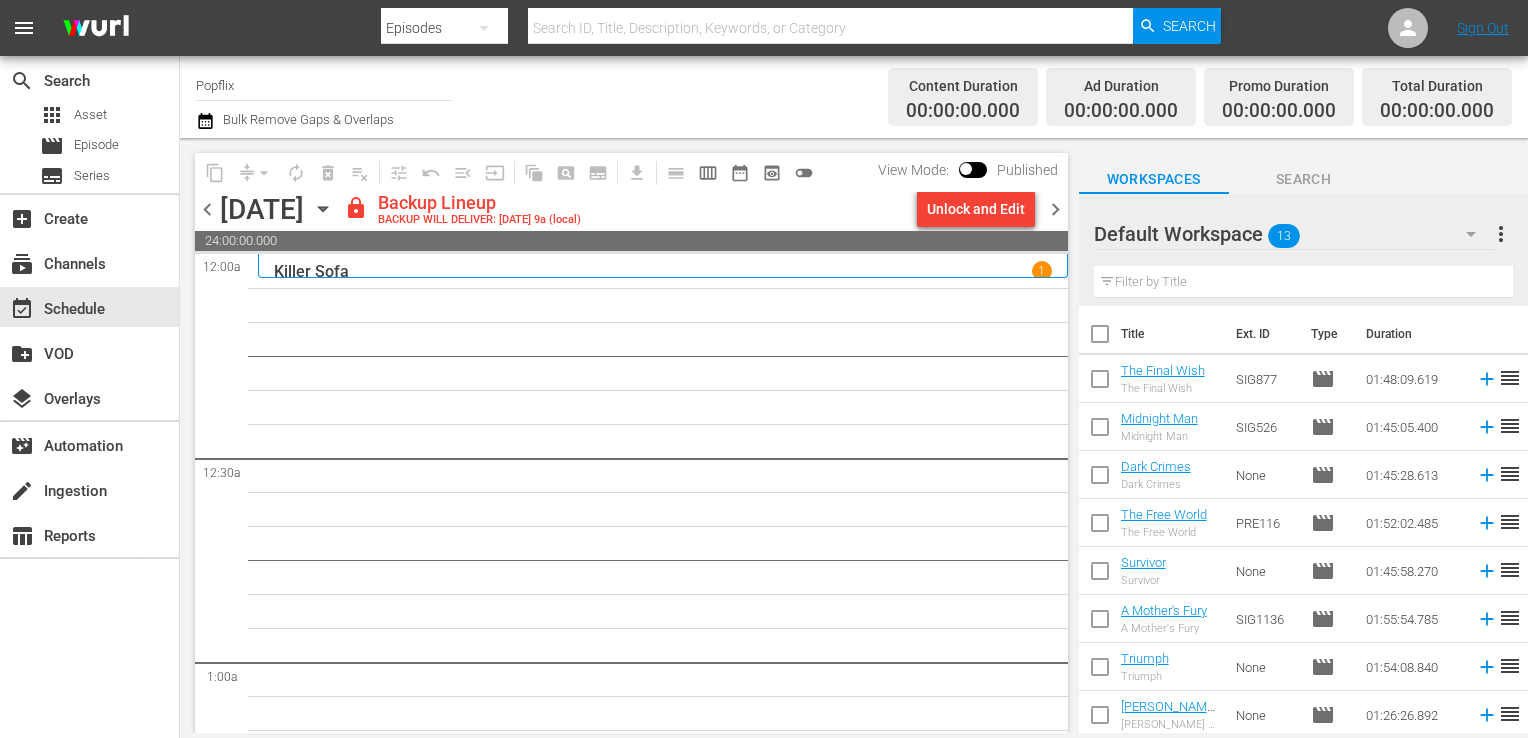 click on "more_vert" at bounding box center (1501, 234) 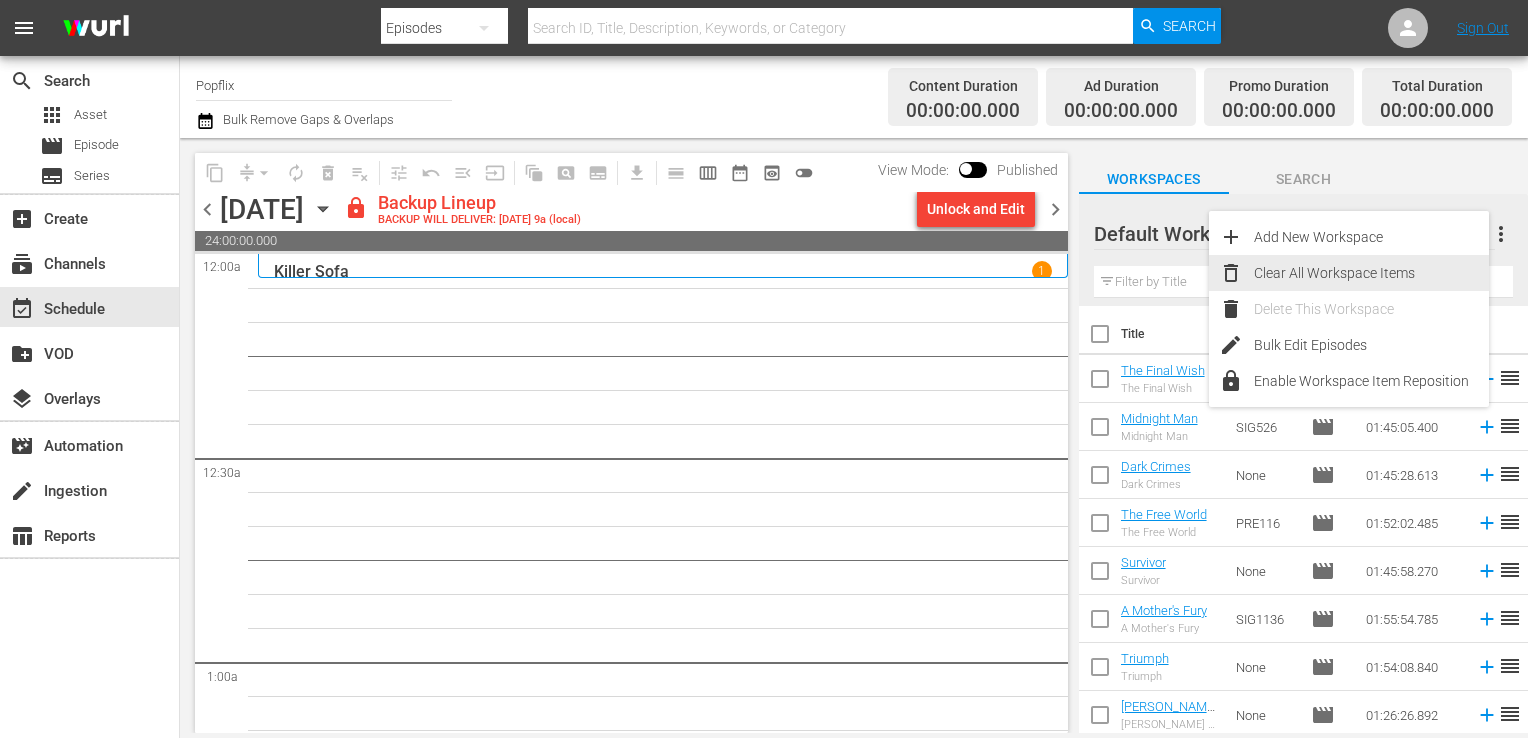 click on "Clear All Workspace Items" at bounding box center (1371, 273) 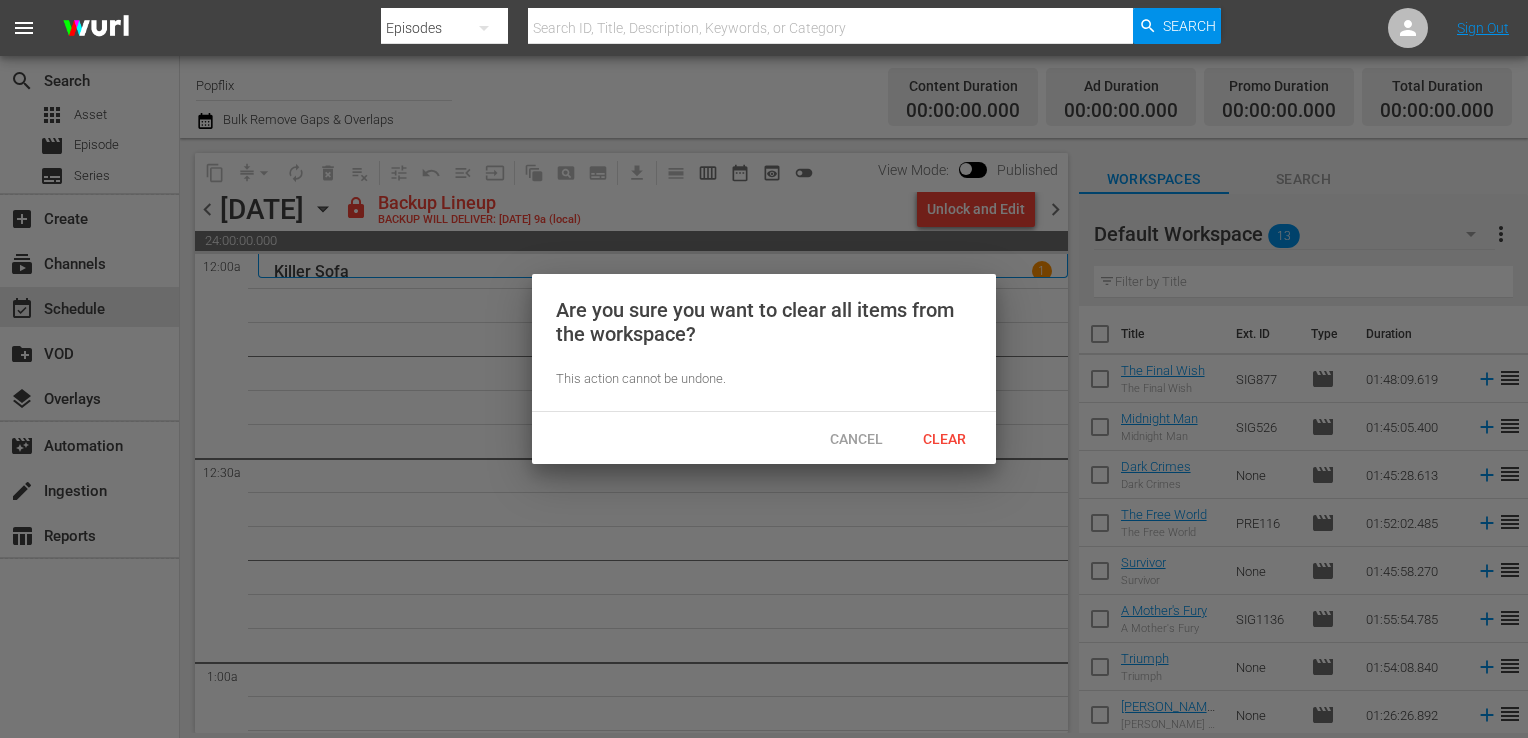 click on "Clear" at bounding box center (944, 438) 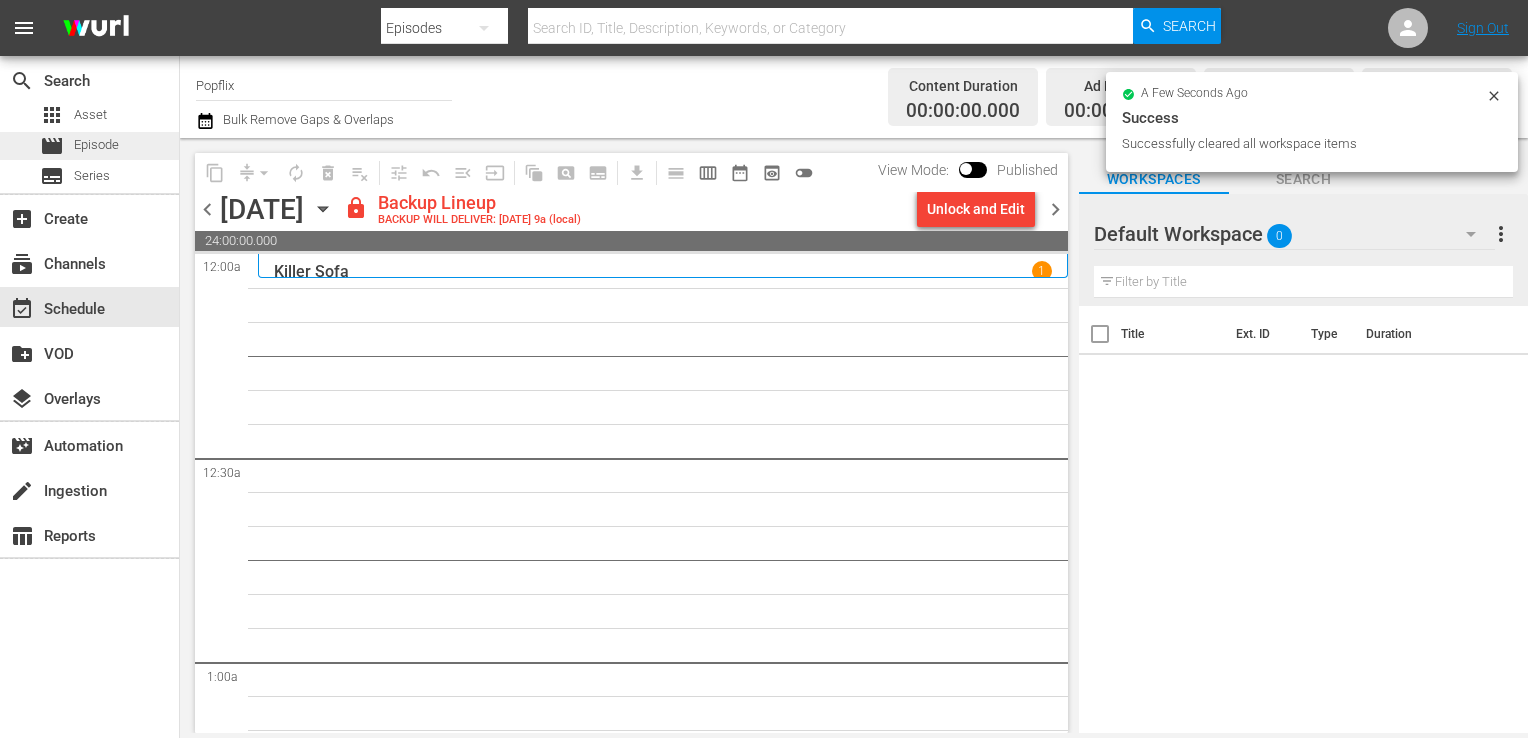 click on "movie Episode" at bounding box center (89, 146) 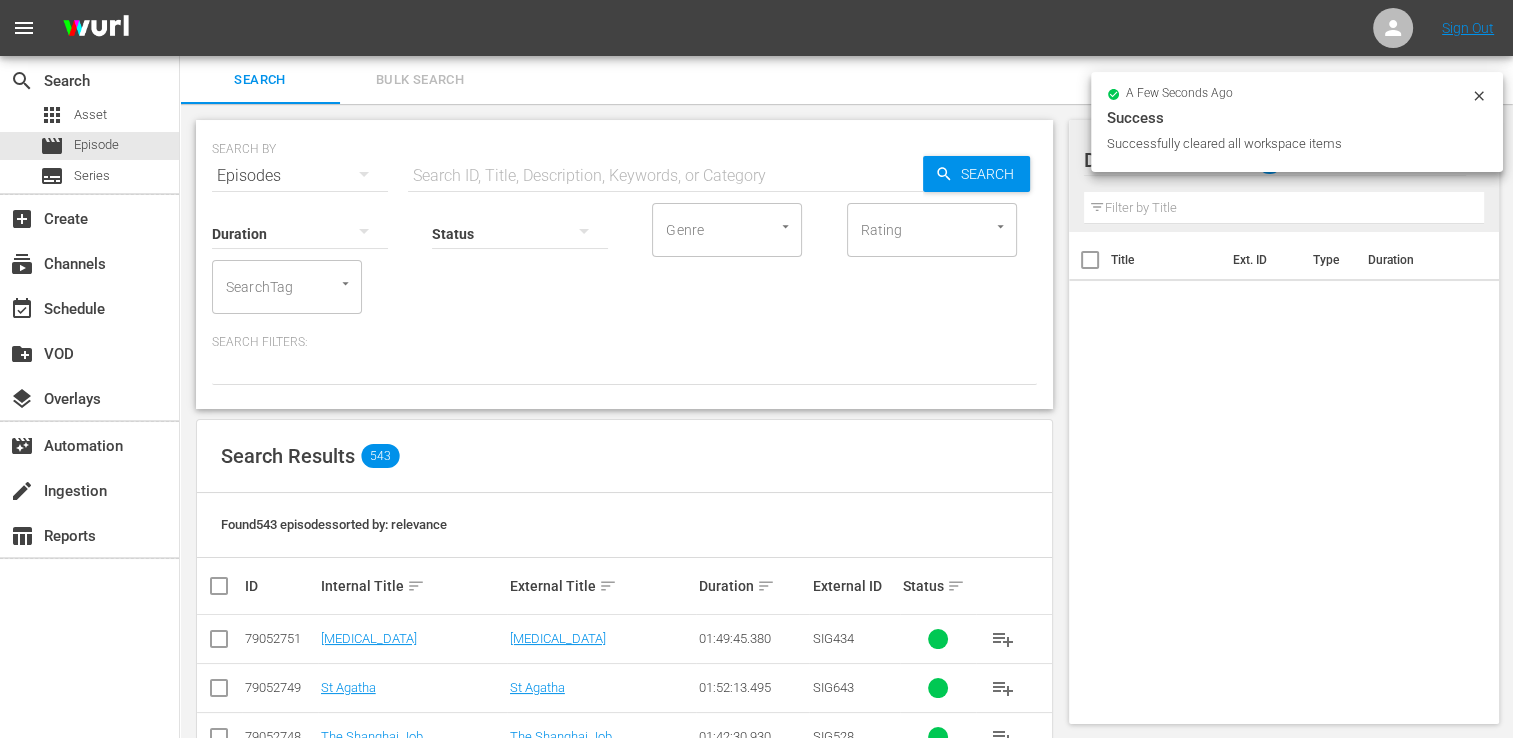 click on "Bulk Search" at bounding box center [420, 80] 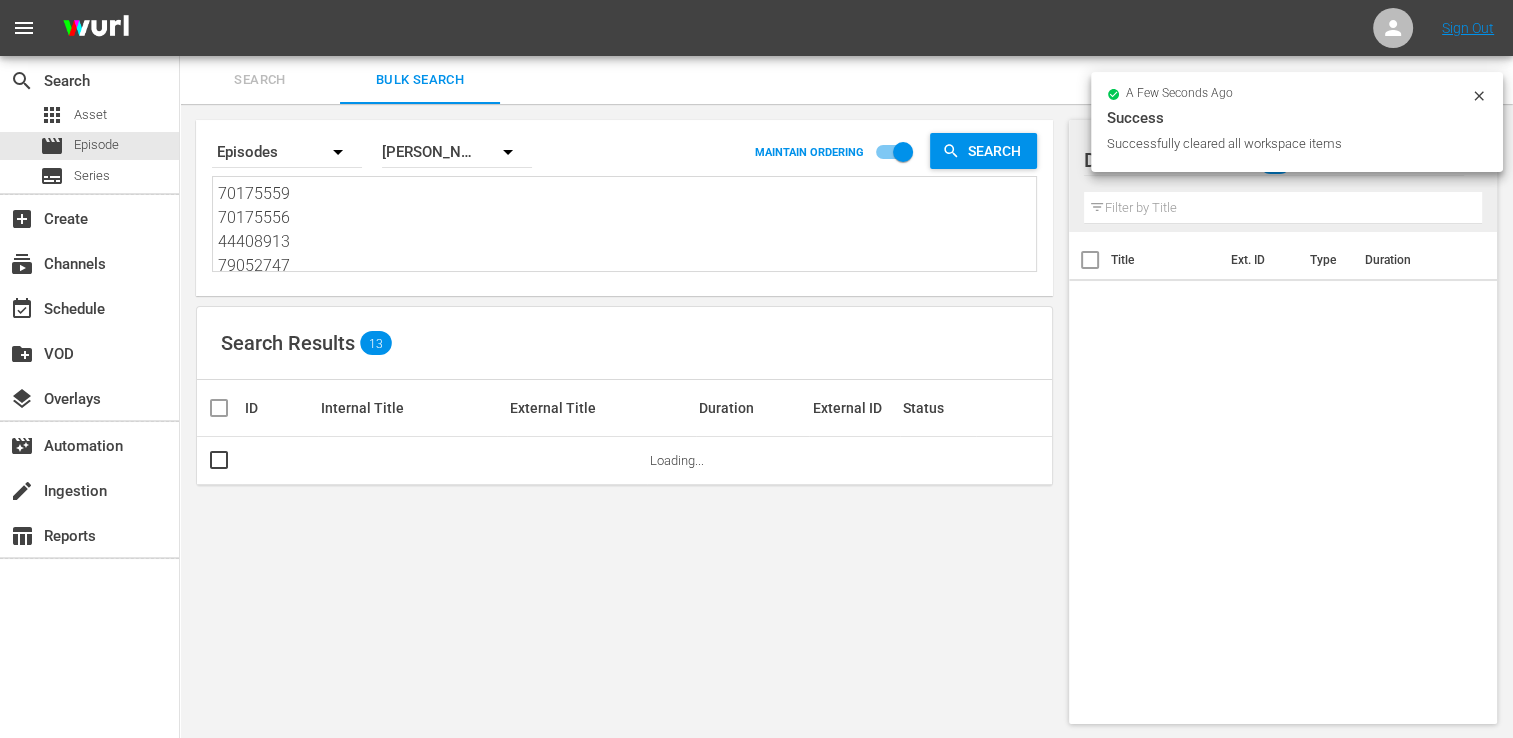 click on "70175559
70175556
44408913
79052747
37586562
55144056
48785194
35593850
37284145
50824476
55144055
42476050
30719867" at bounding box center (627, 227) 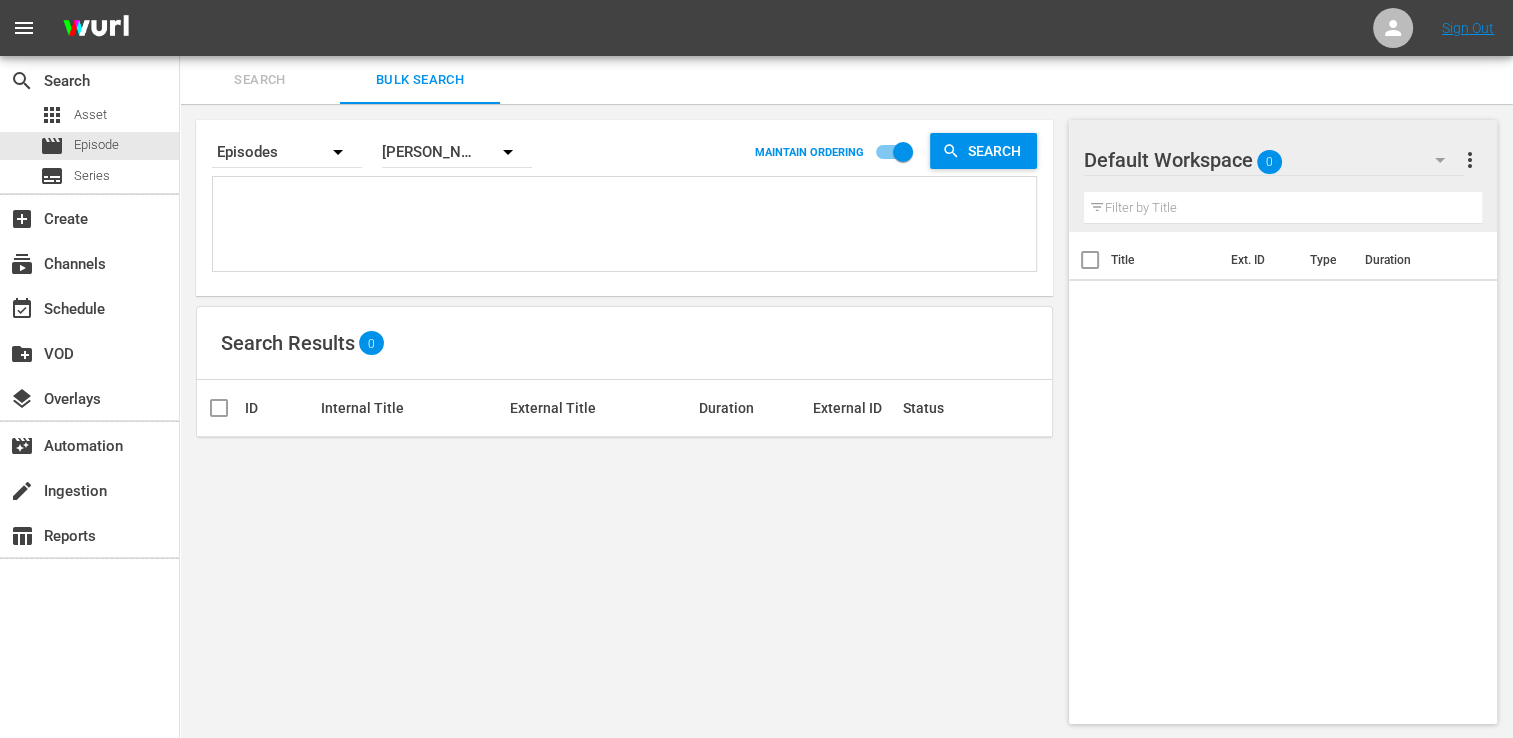 click at bounding box center (627, 227) 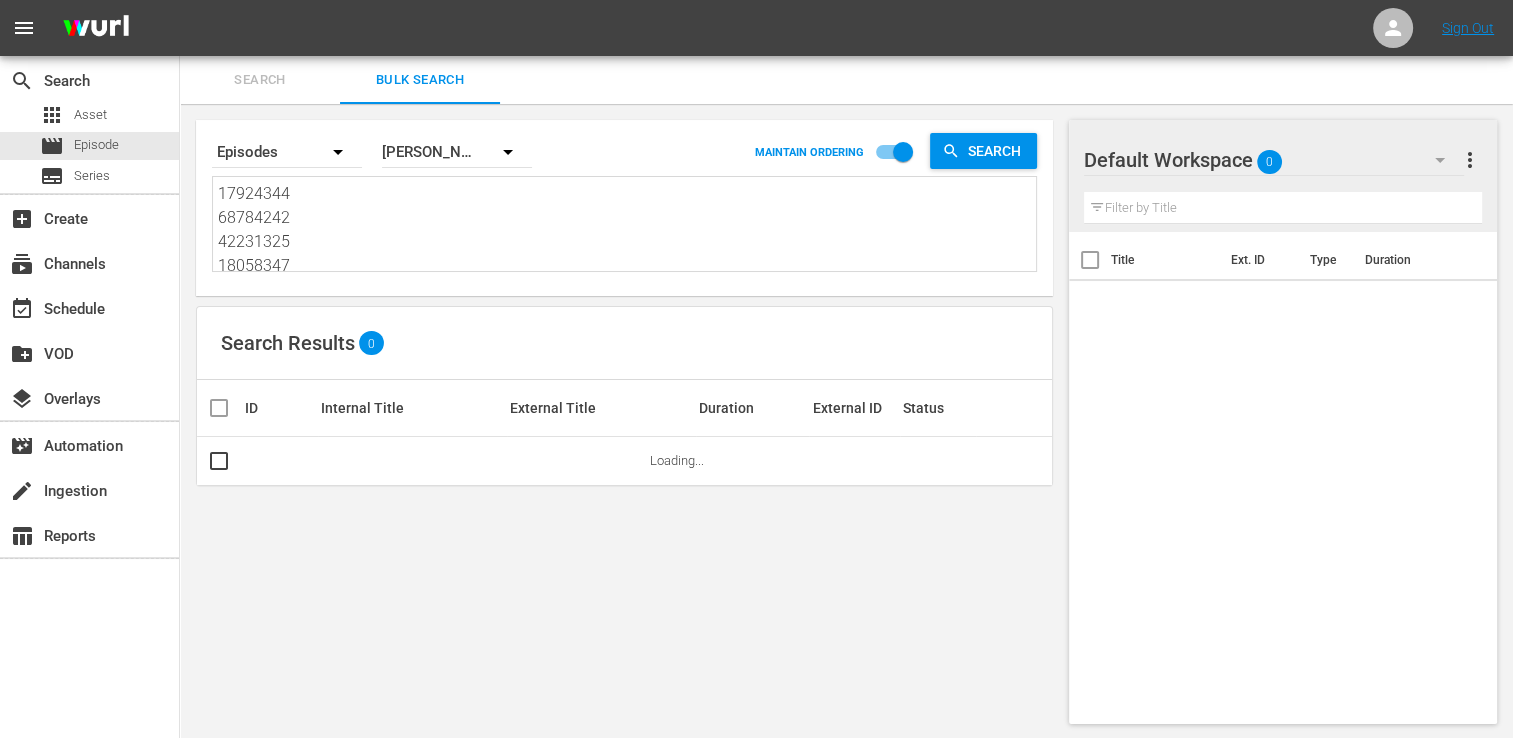 click at bounding box center (227, 408) 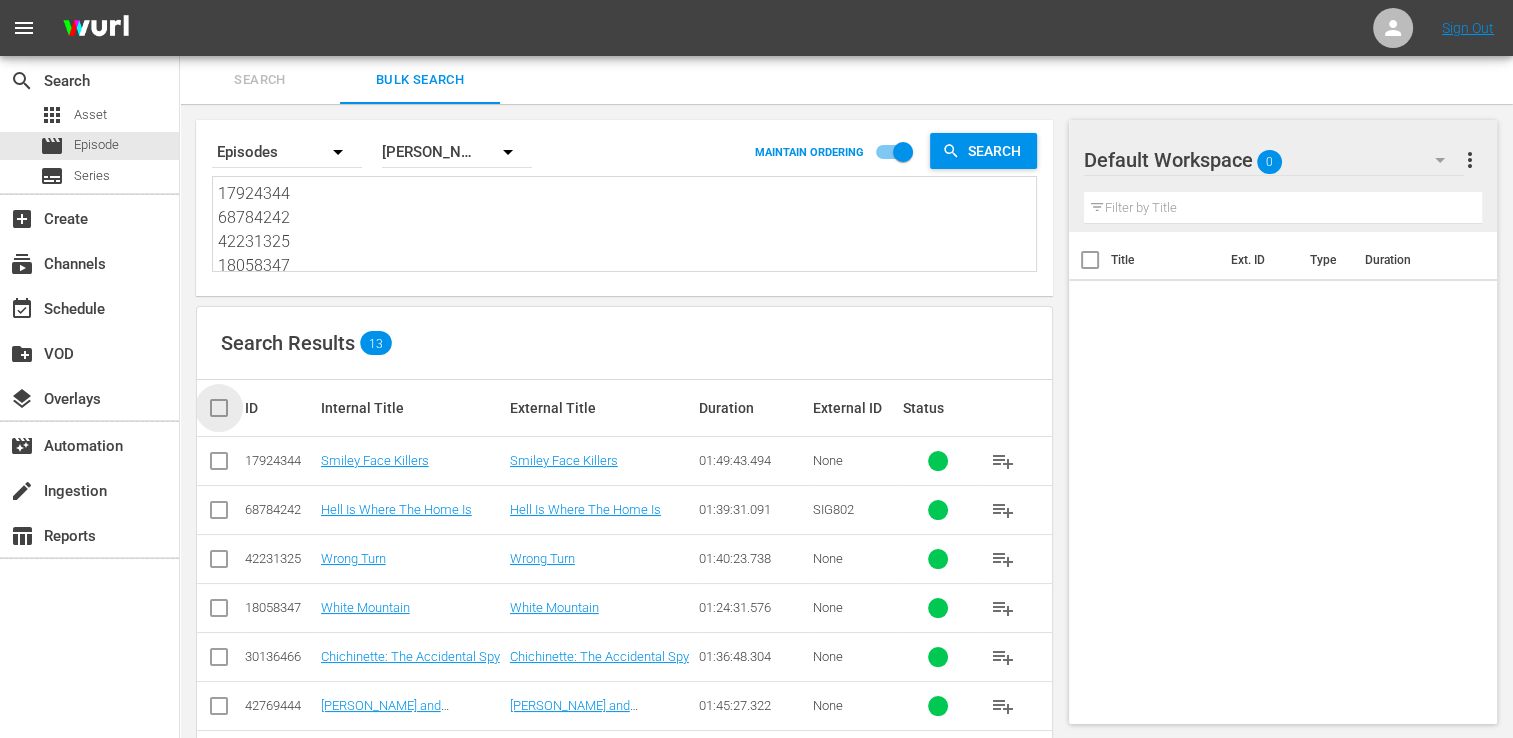 click at bounding box center [227, 408] 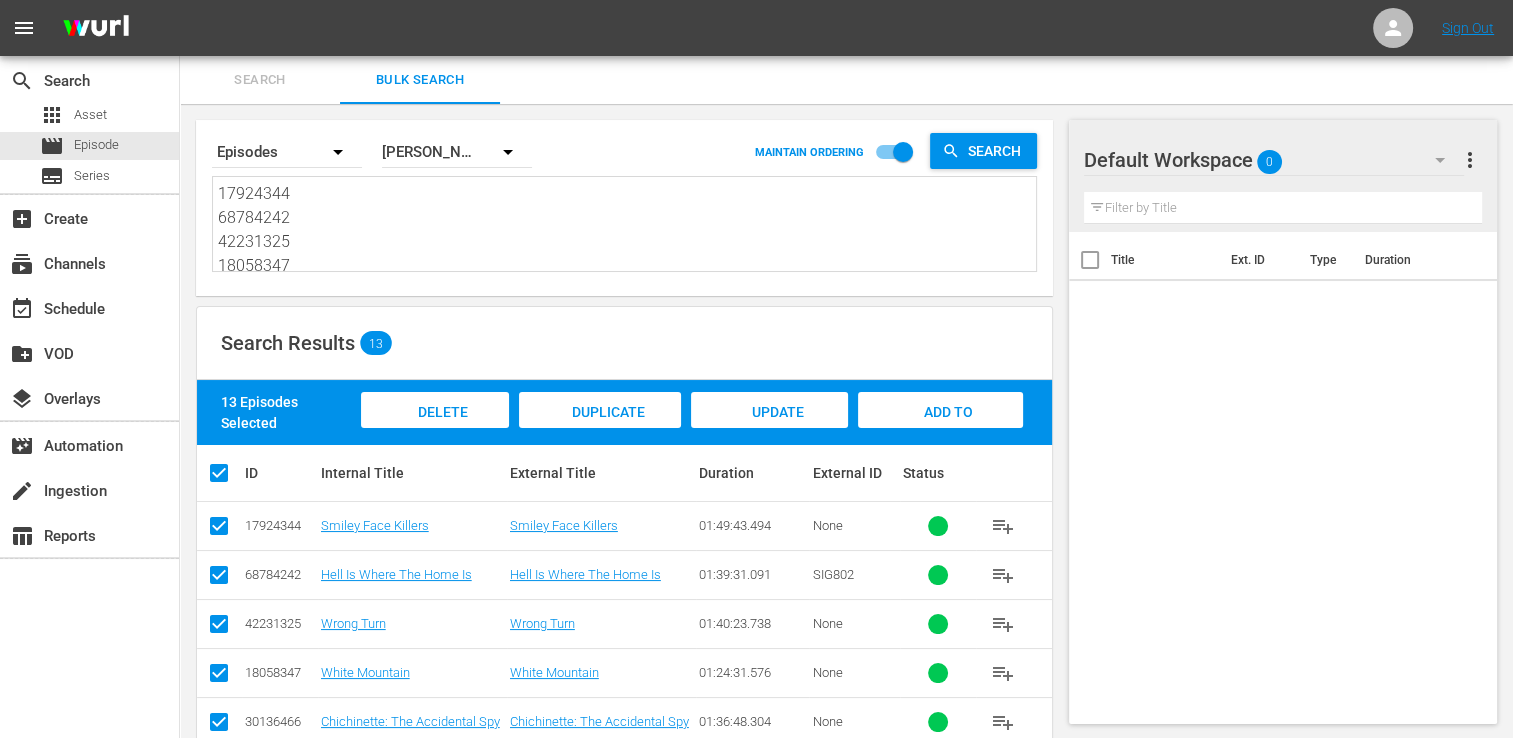 click on "Add to Workspace" at bounding box center [940, 429] 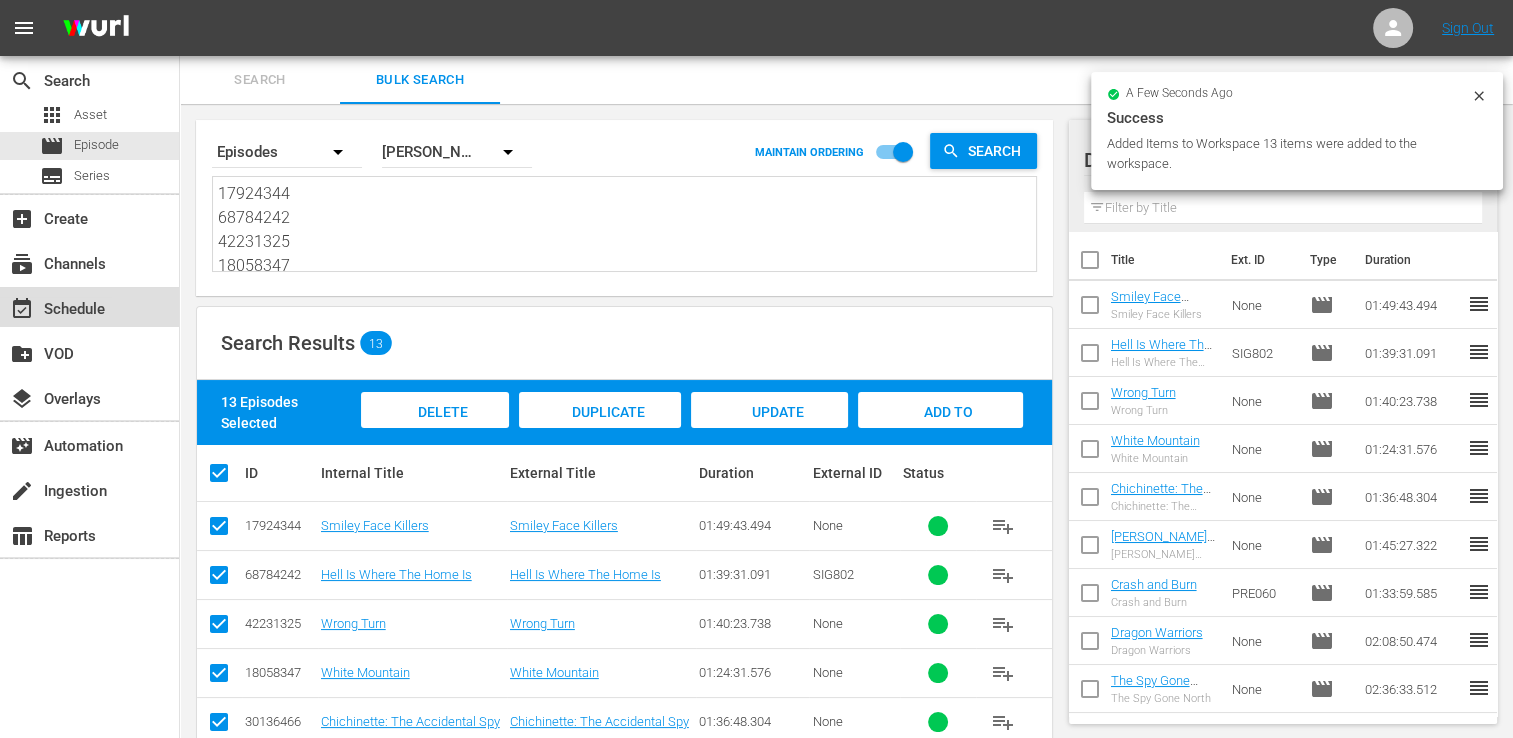 click on "event_available   Schedule" at bounding box center [56, 306] 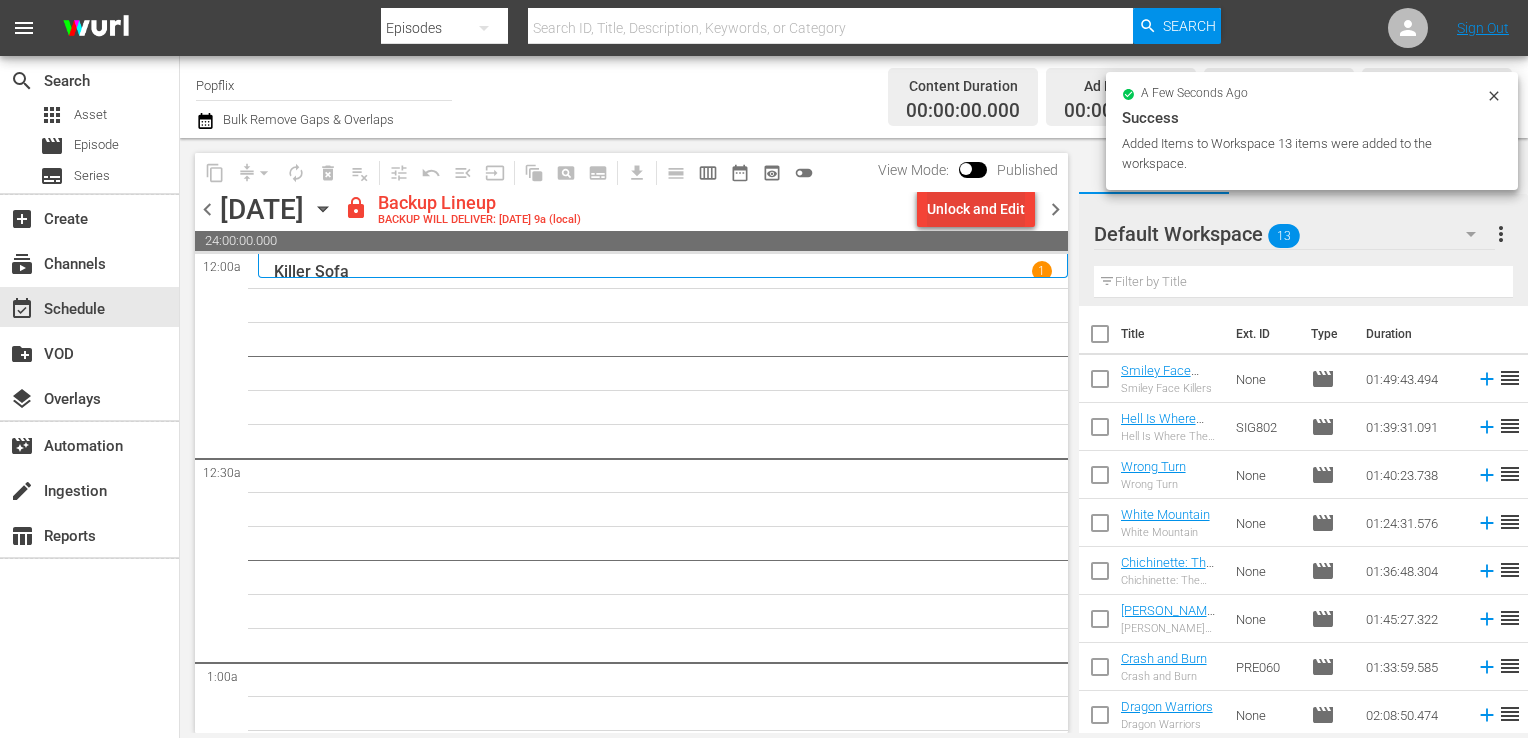 click on "Unlock and Edit" at bounding box center (976, 209) 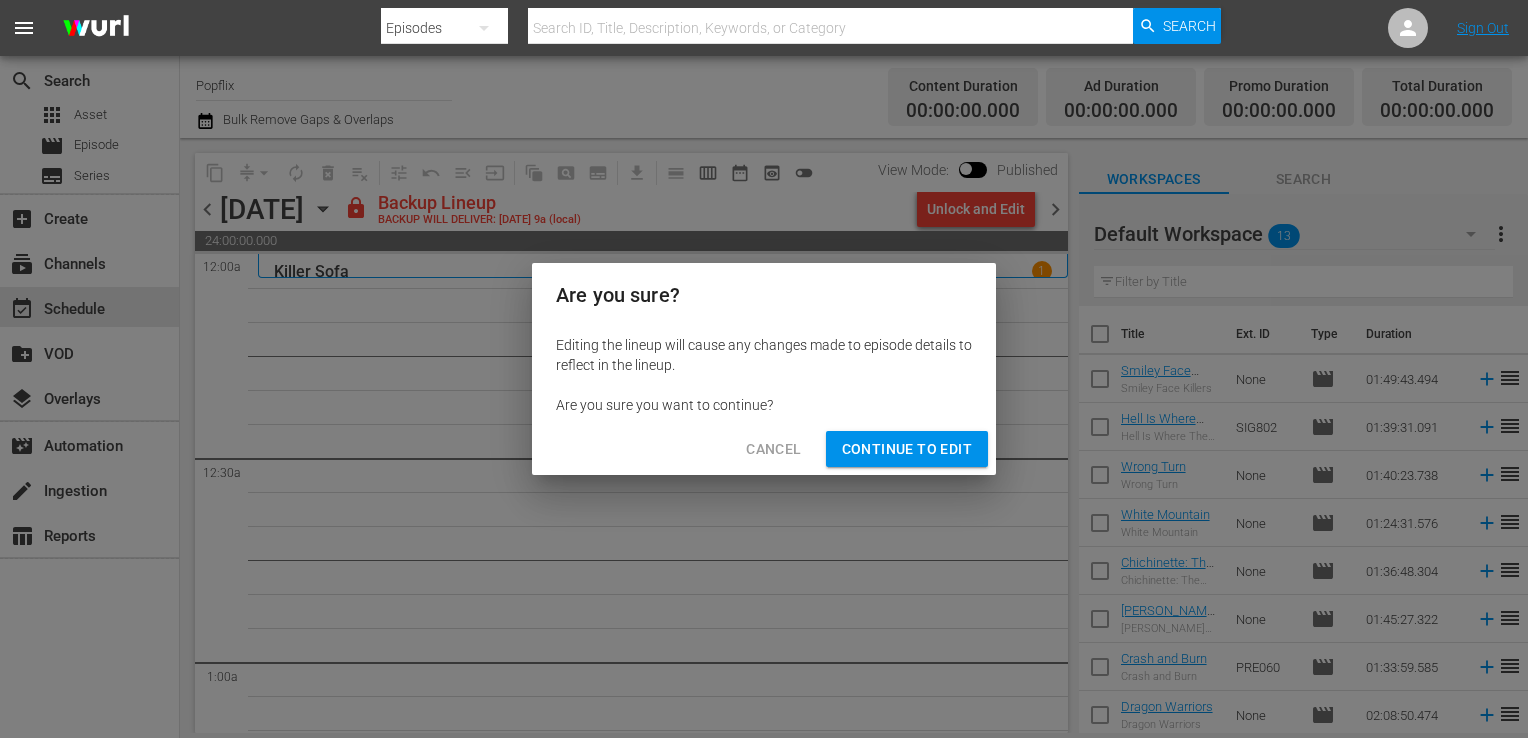 click on "Continue to Edit" at bounding box center [907, 449] 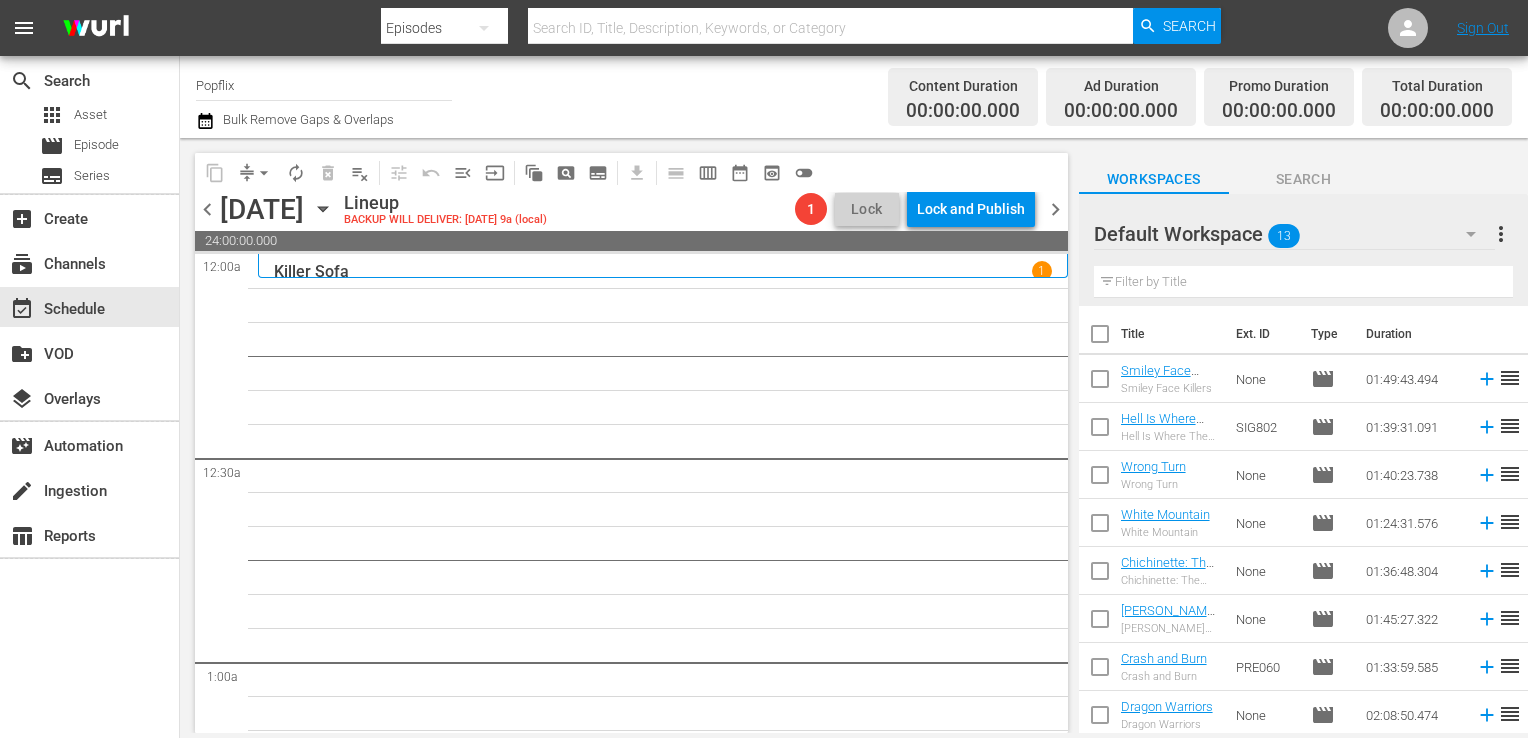 click at bounding box center [1100, 338] 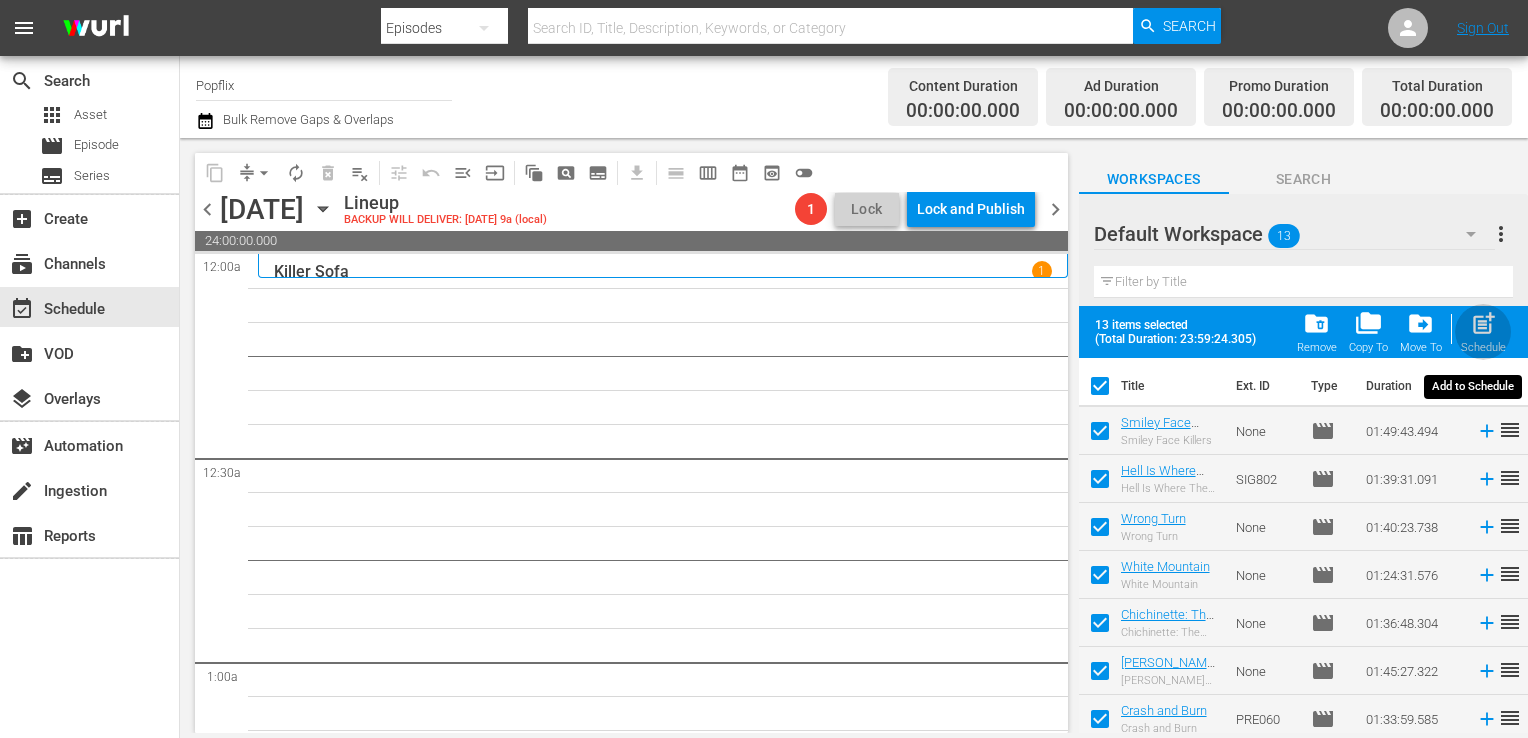 click on "post_add" at bounding box center [1483, 323] 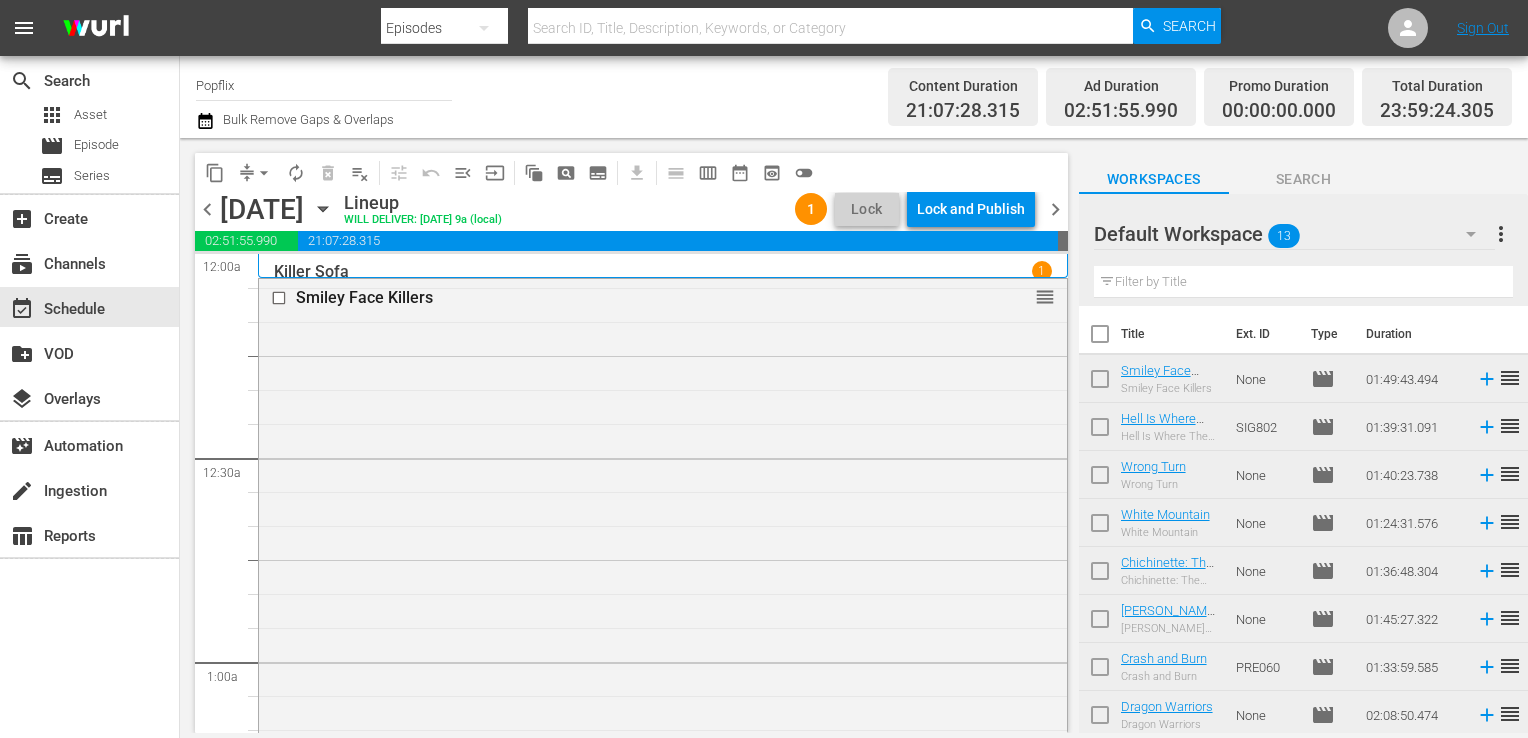 click on "chevron_left [DATE] [DATE] Lineup WILL DELIVER: [DATE] 9a (local) 1 Lock Lock and Publish chevron_right" at bounding box center [631, 211] 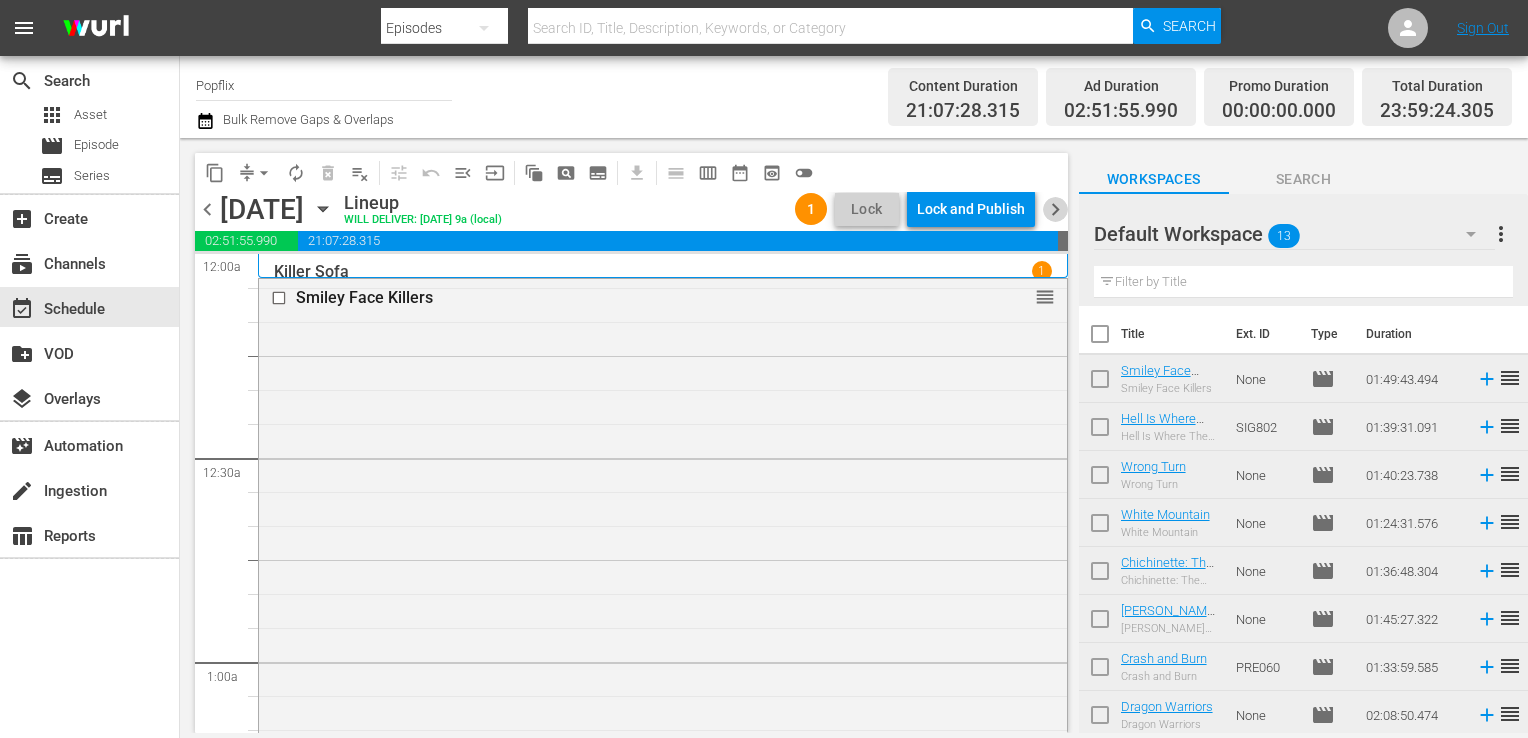 click on "chevron_right" at bounding box center [1055, 209] 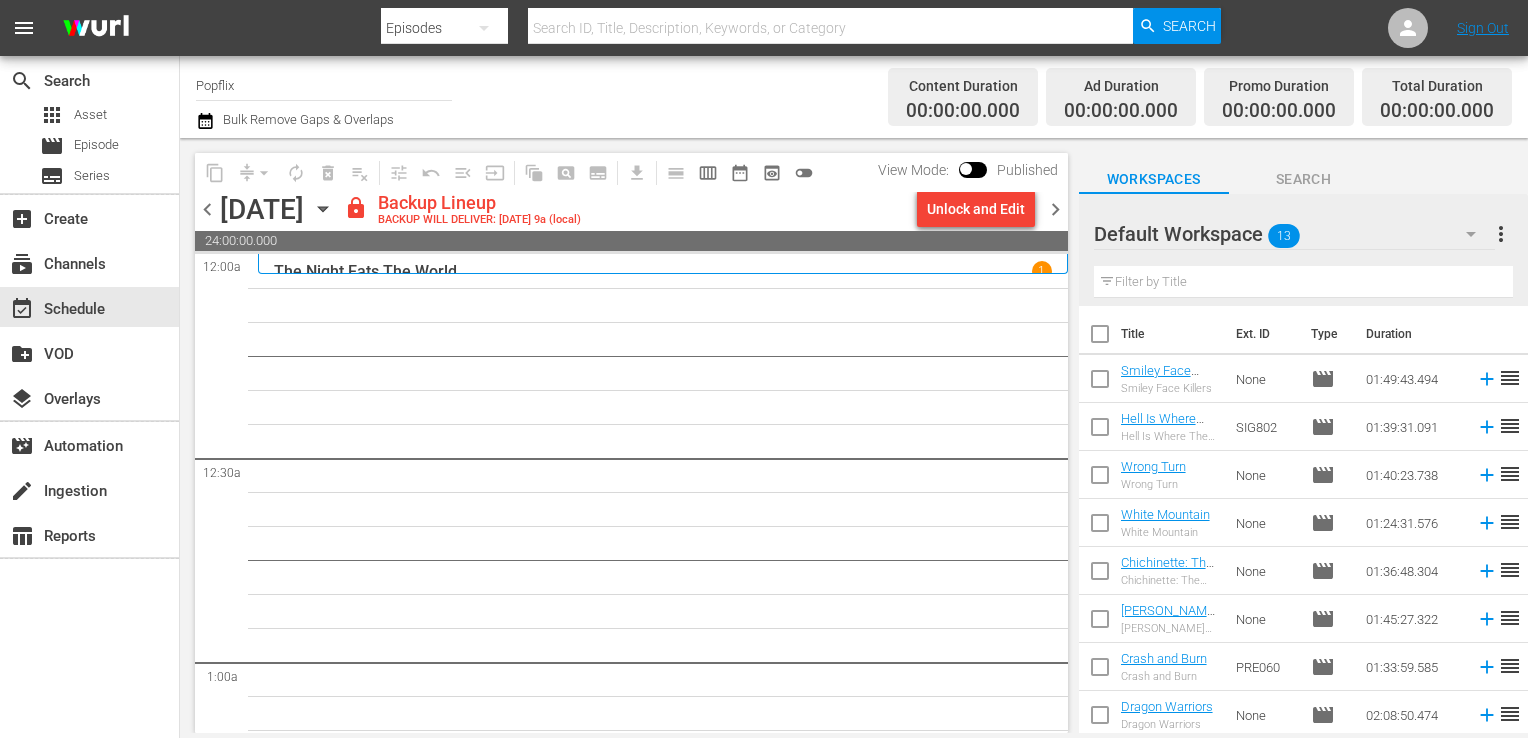 click on "more_vert" at bounding box center [1501, 234] 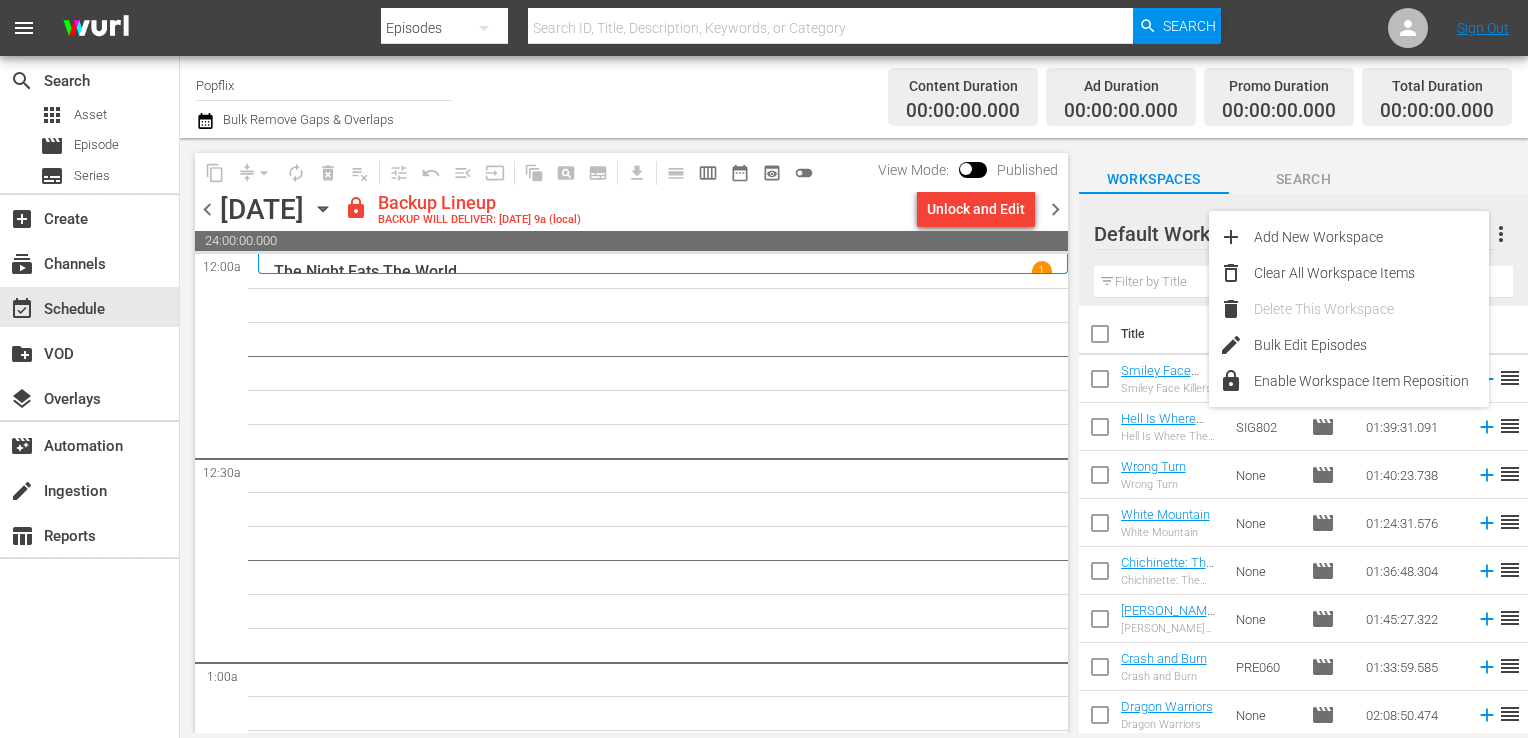 click on "Delete This Workspace" at bounding box center (1371, 309) 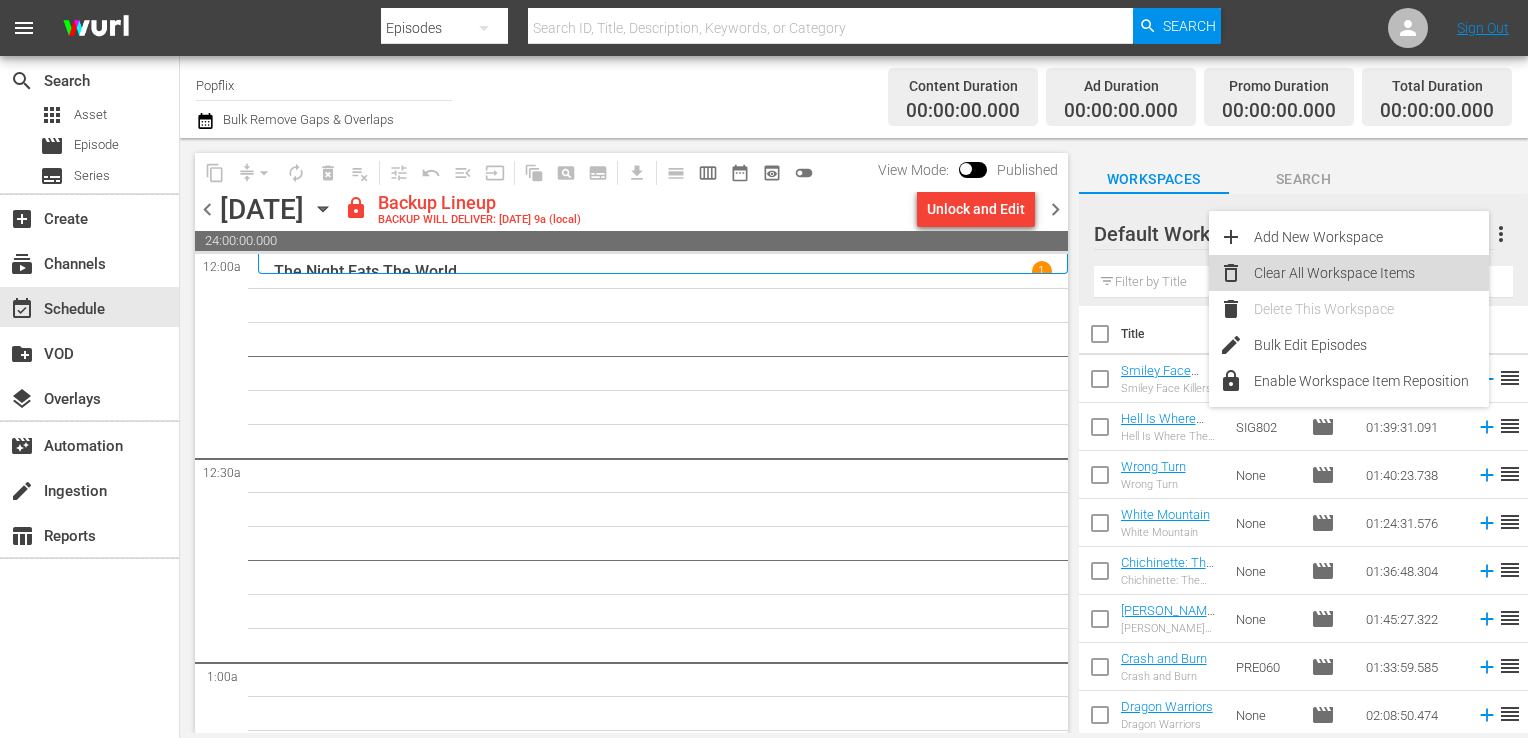 click on "Clear All Workspace Items" at bounding box center [1371, 273] 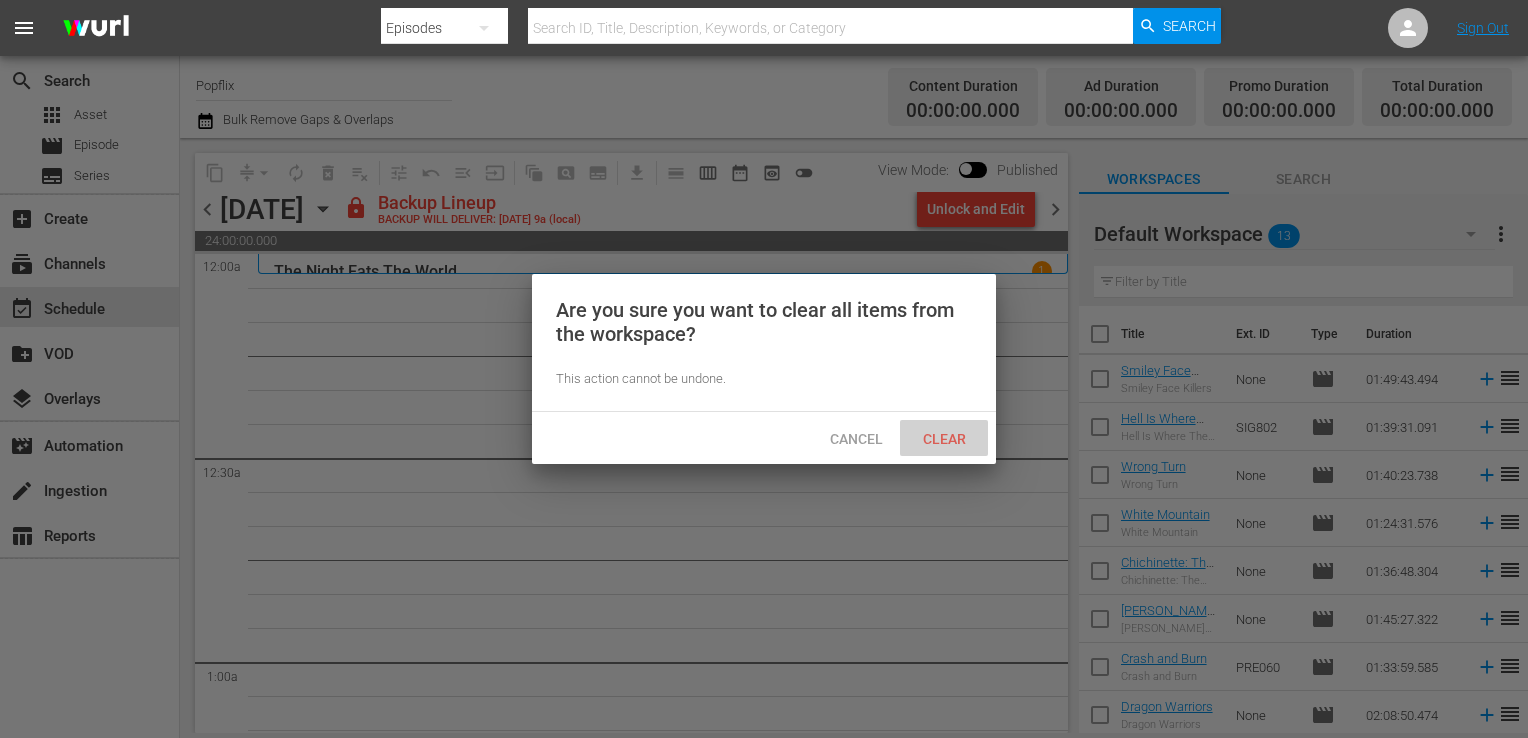 click on "Clear" at bounding box center [944, 439] 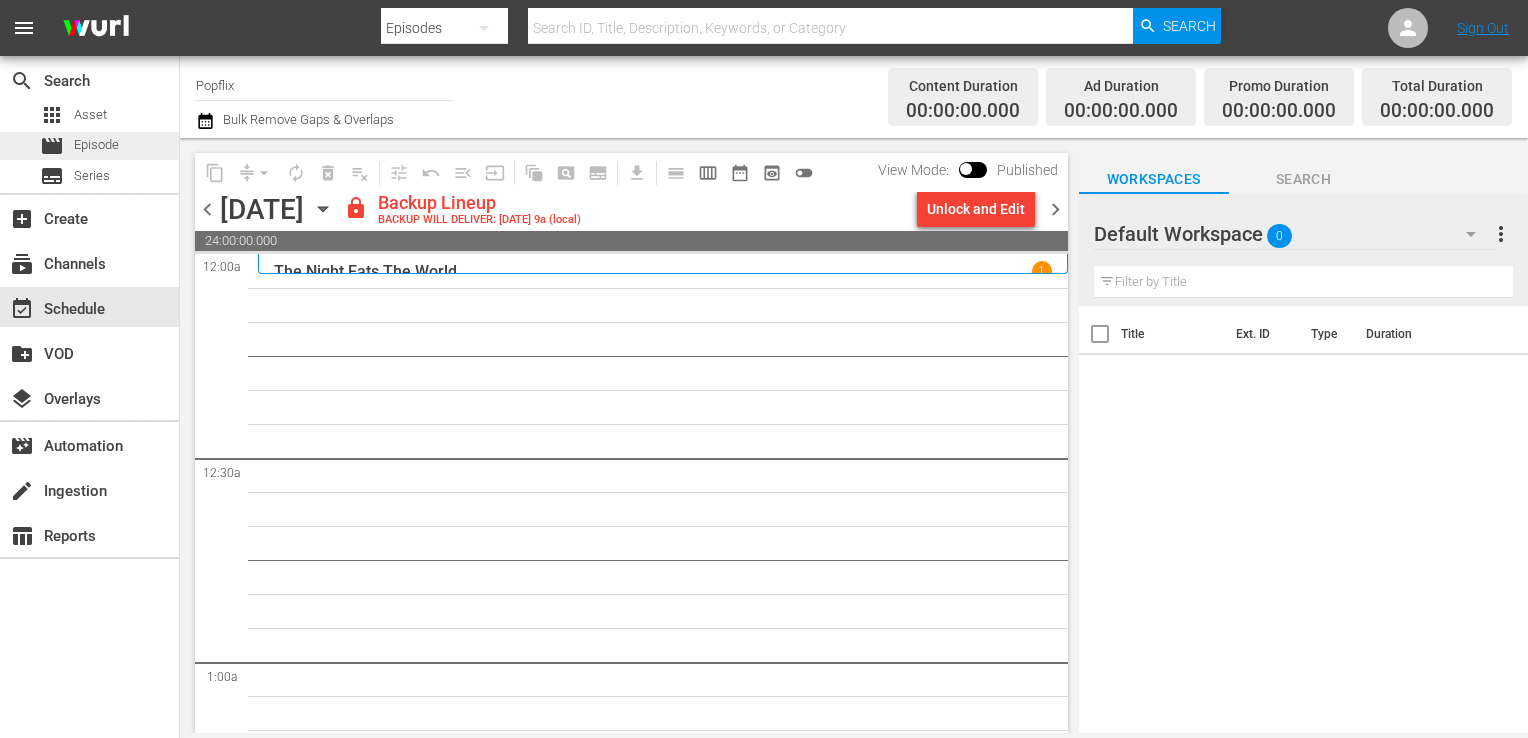 click on "Episode" at bounding box center [96, 145] 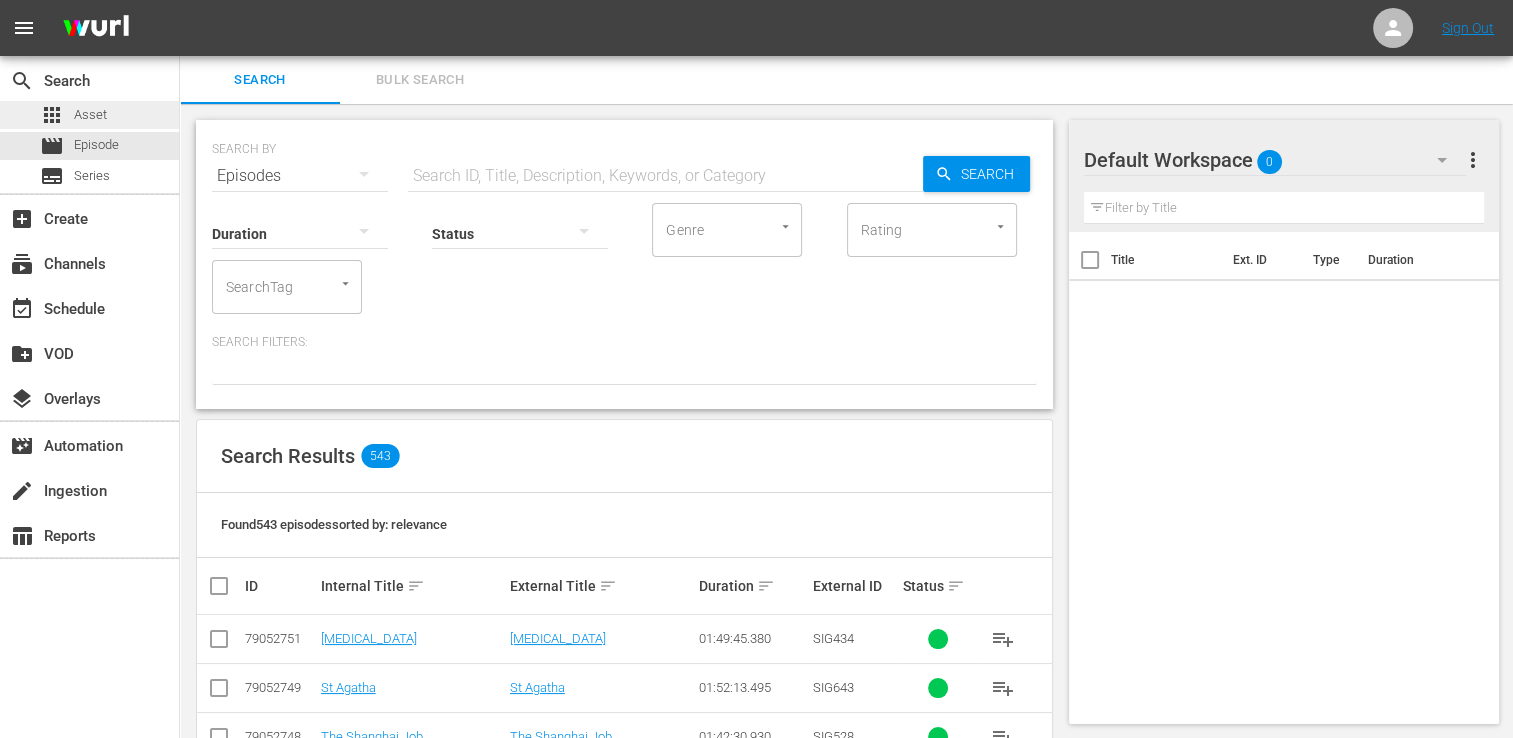 click on "apps Asset" at bounding box center [89, 115] 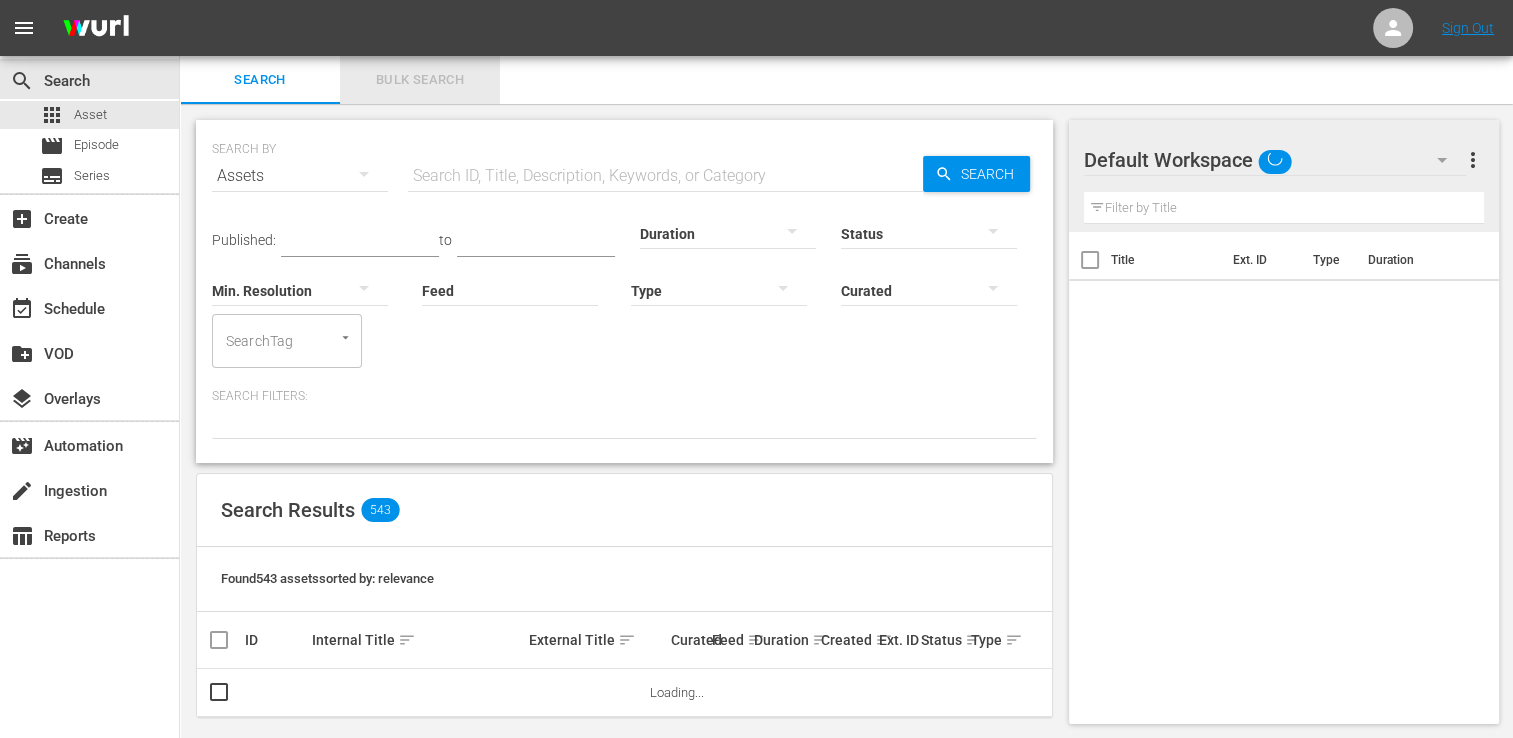 click on "Bulk Search" at bounding box center [420, 80] 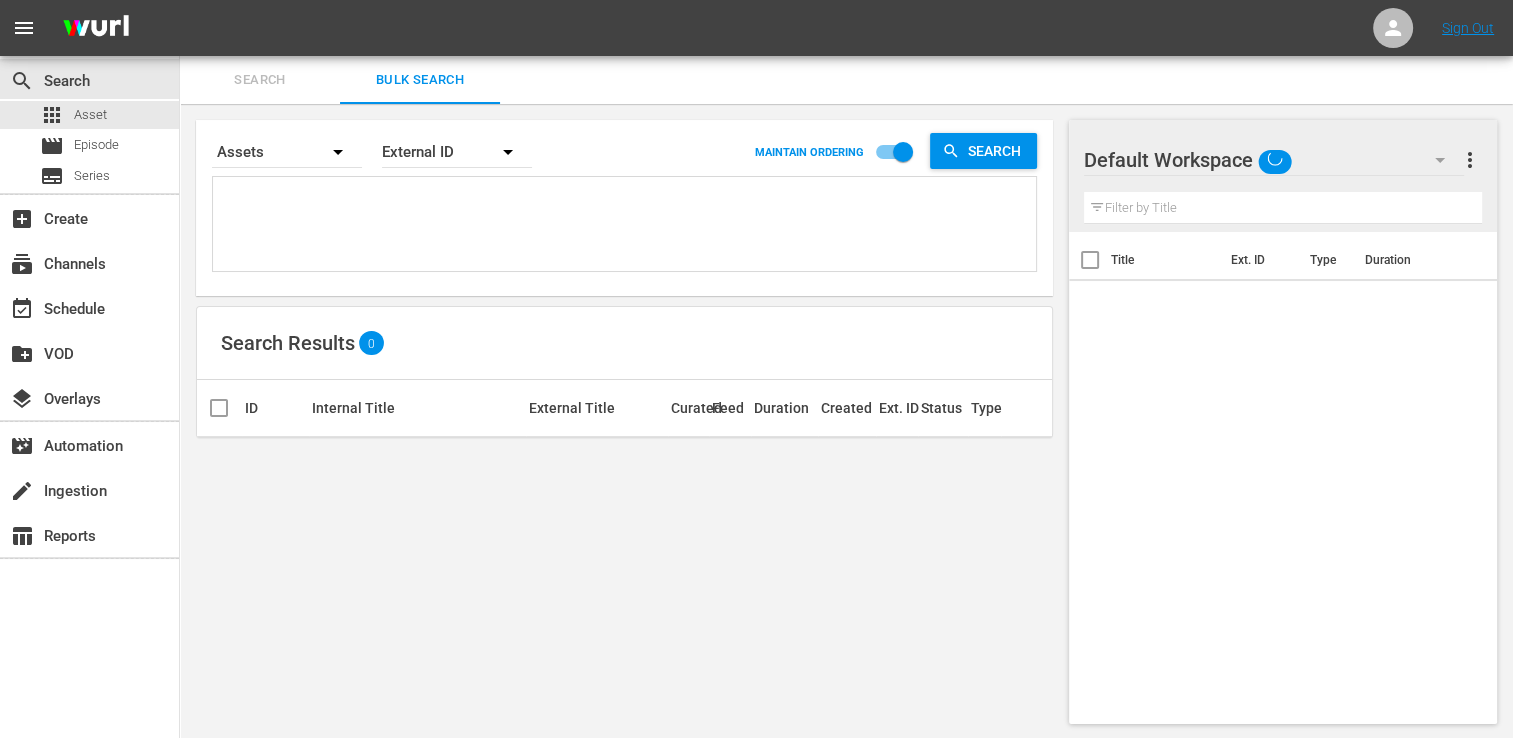 click at bounding box center [627, 227] 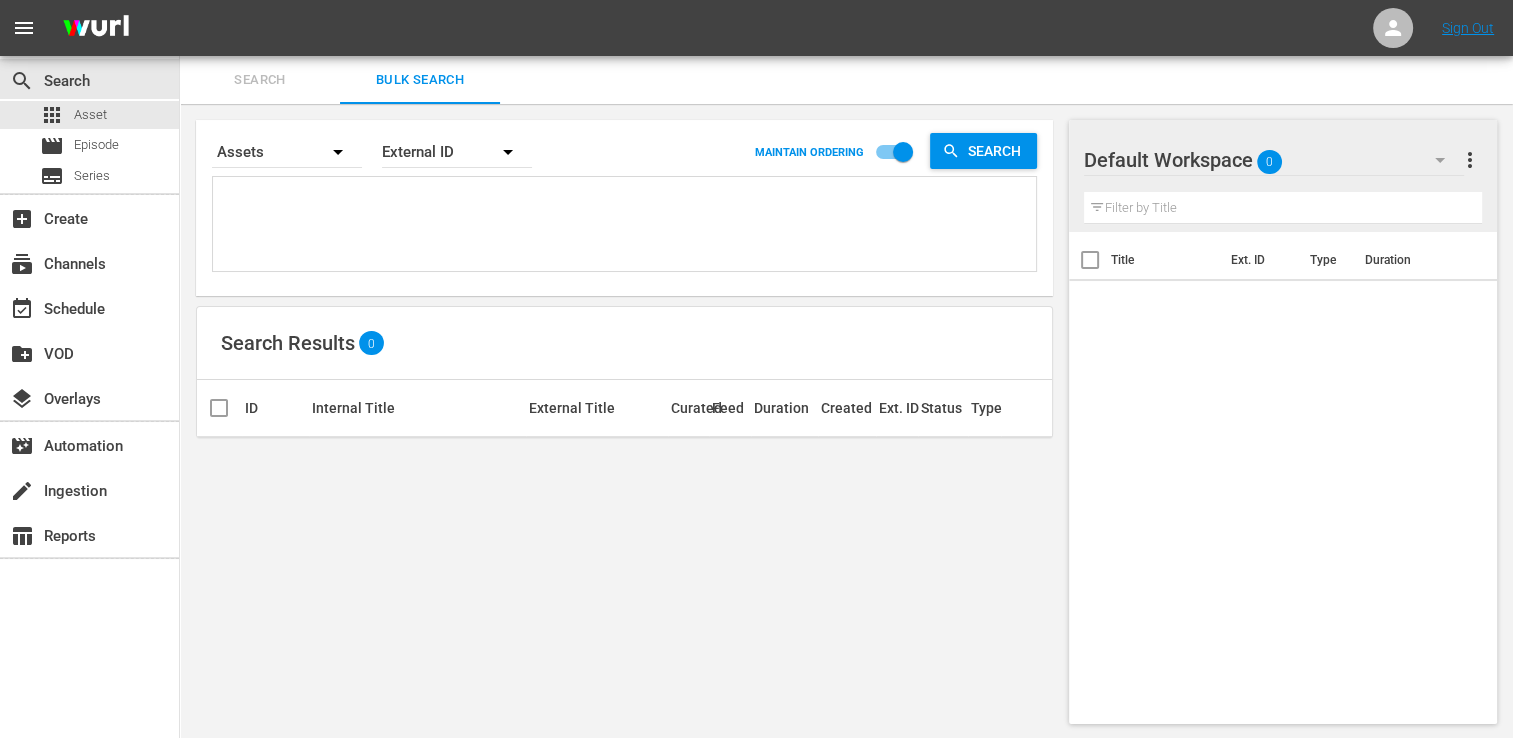 click on "External ID" at bounding box center [457, 152] 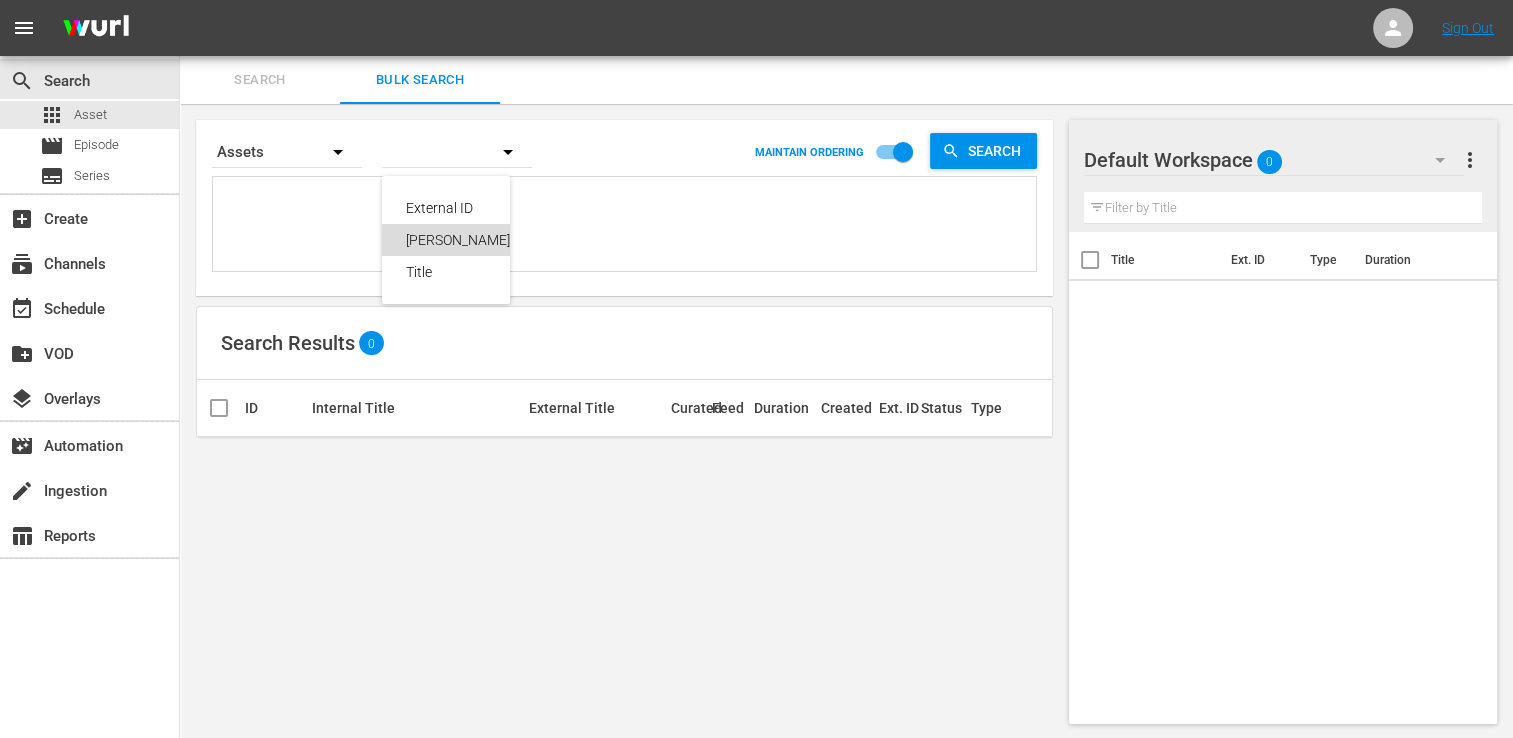 click on "[PERSON_NAME] ID" at bounding box center [466, 240] 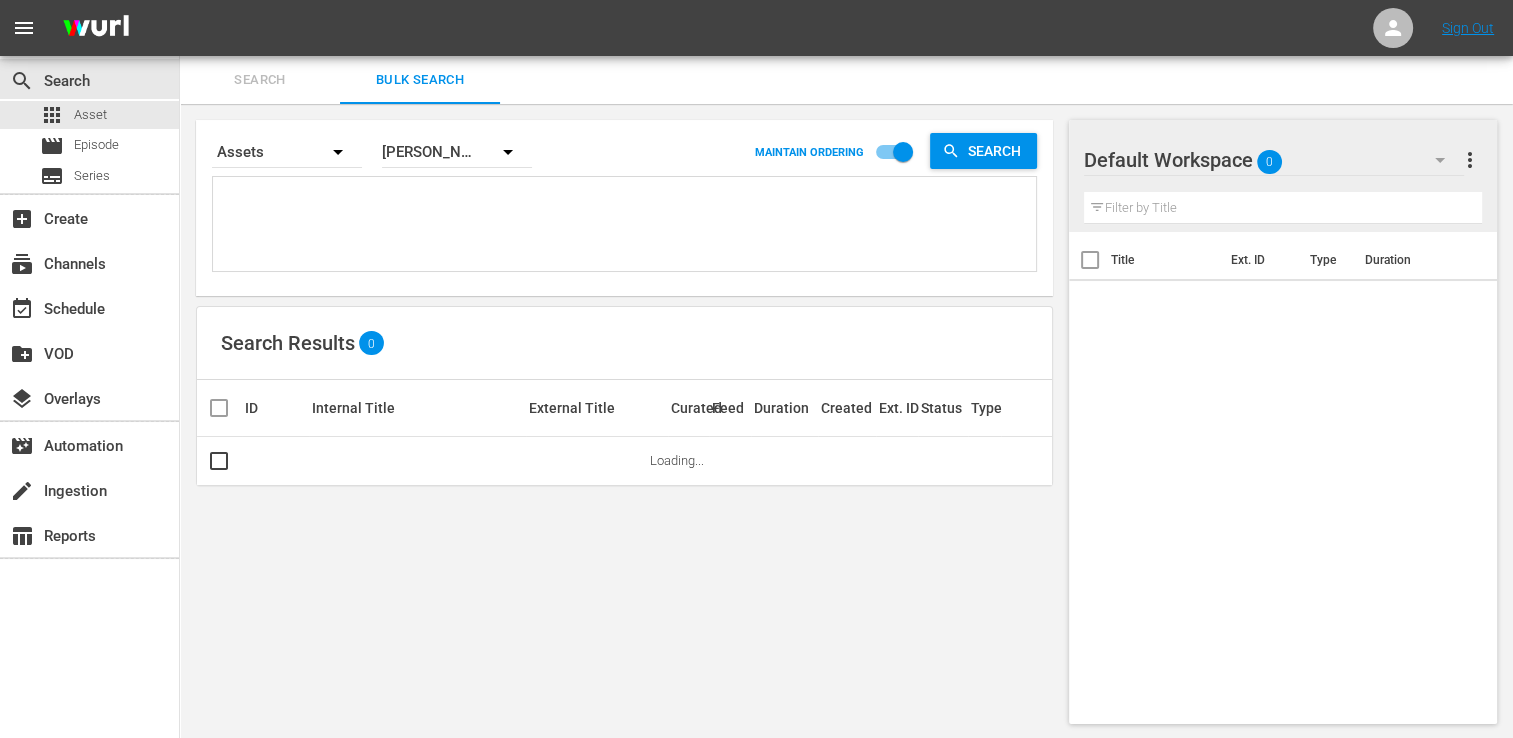 click on "External ID [PERSON_NAME] ID Title" at bounding box center (756, 369) 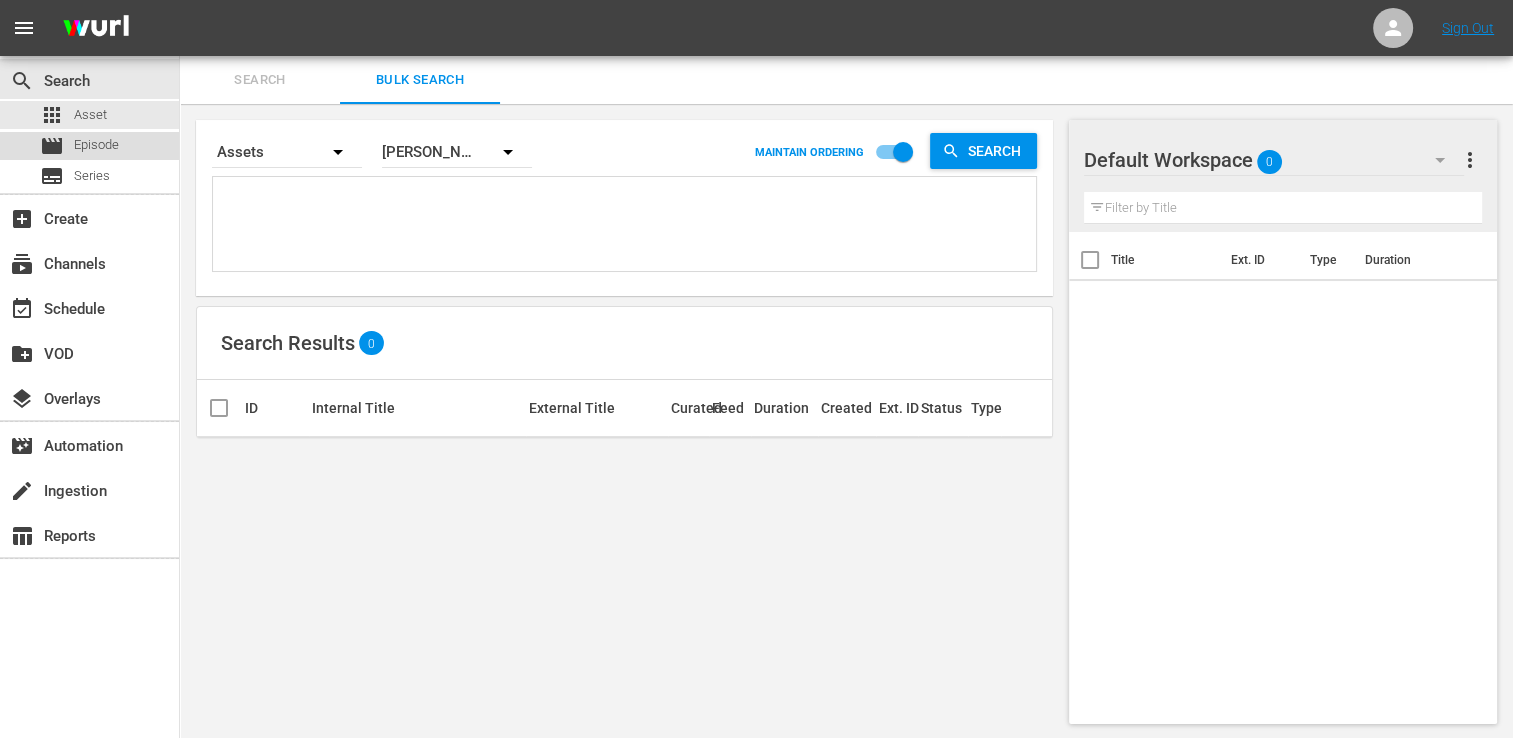 click on "Episode" at bounding box center [96, 145] 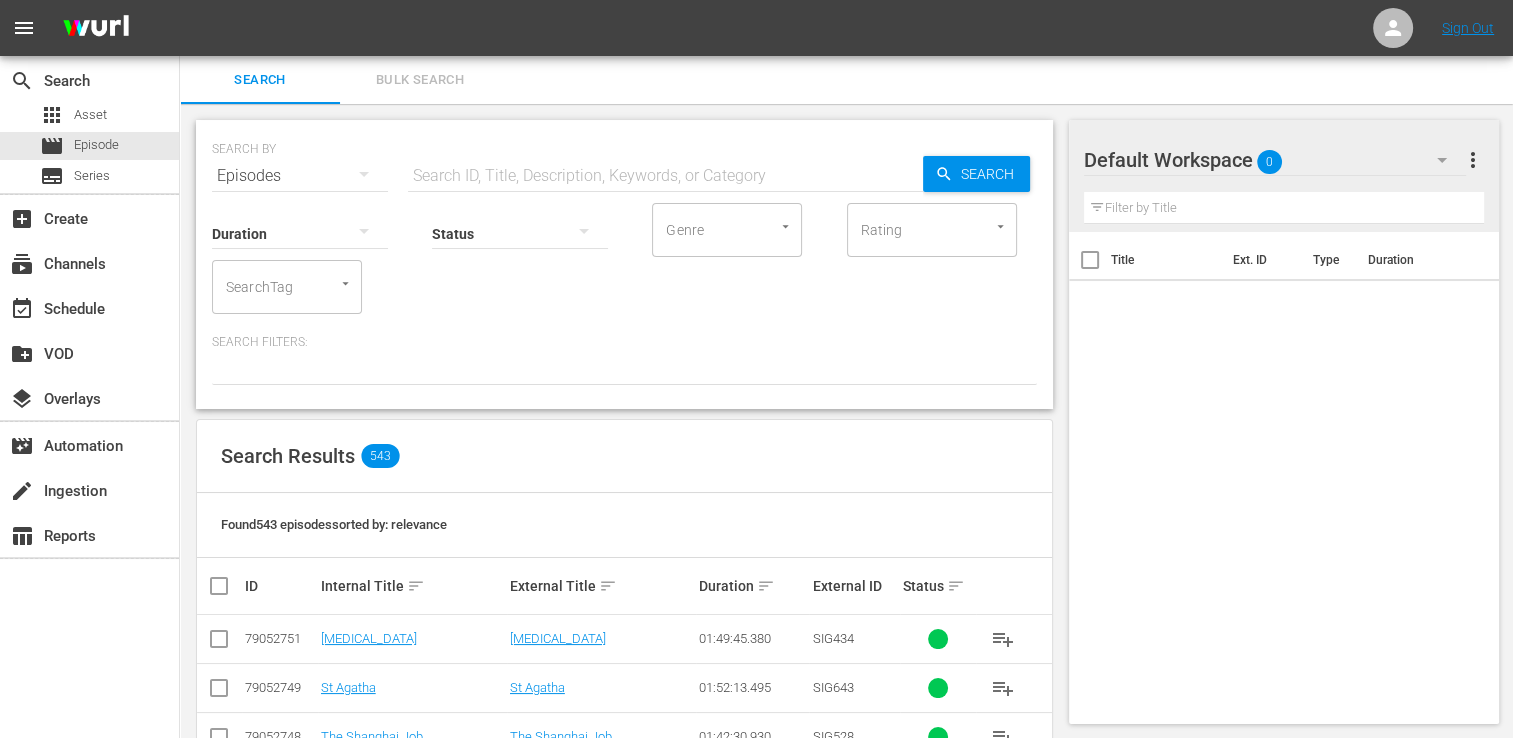 click on "Bulk Search" at bounding box center [420, 80] 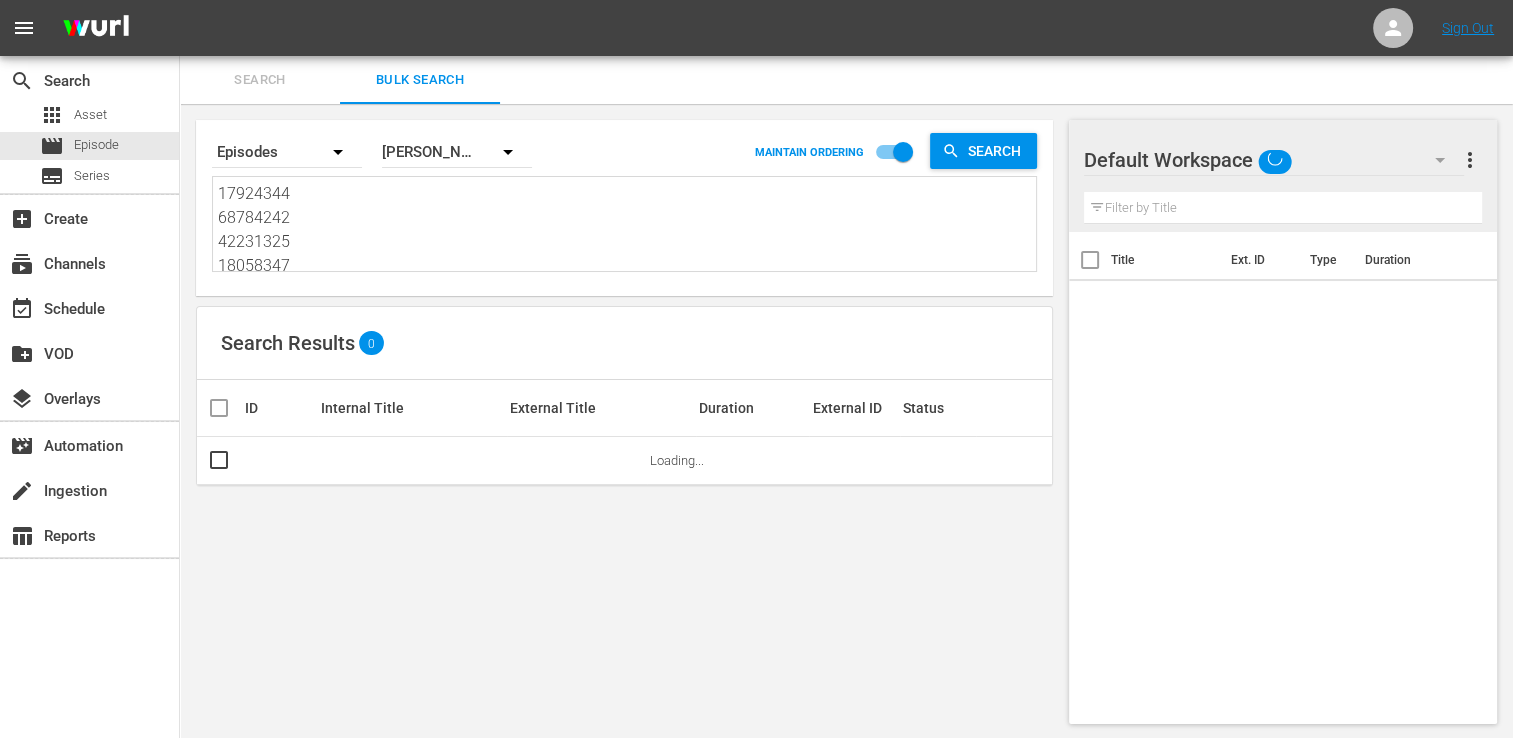 click on "17924344
68784242
42231325
18058347
30136466
42769444
56851182
29886056
30136461
69156363
30719868
48513112
53982978" at bounding box center (627, 227) 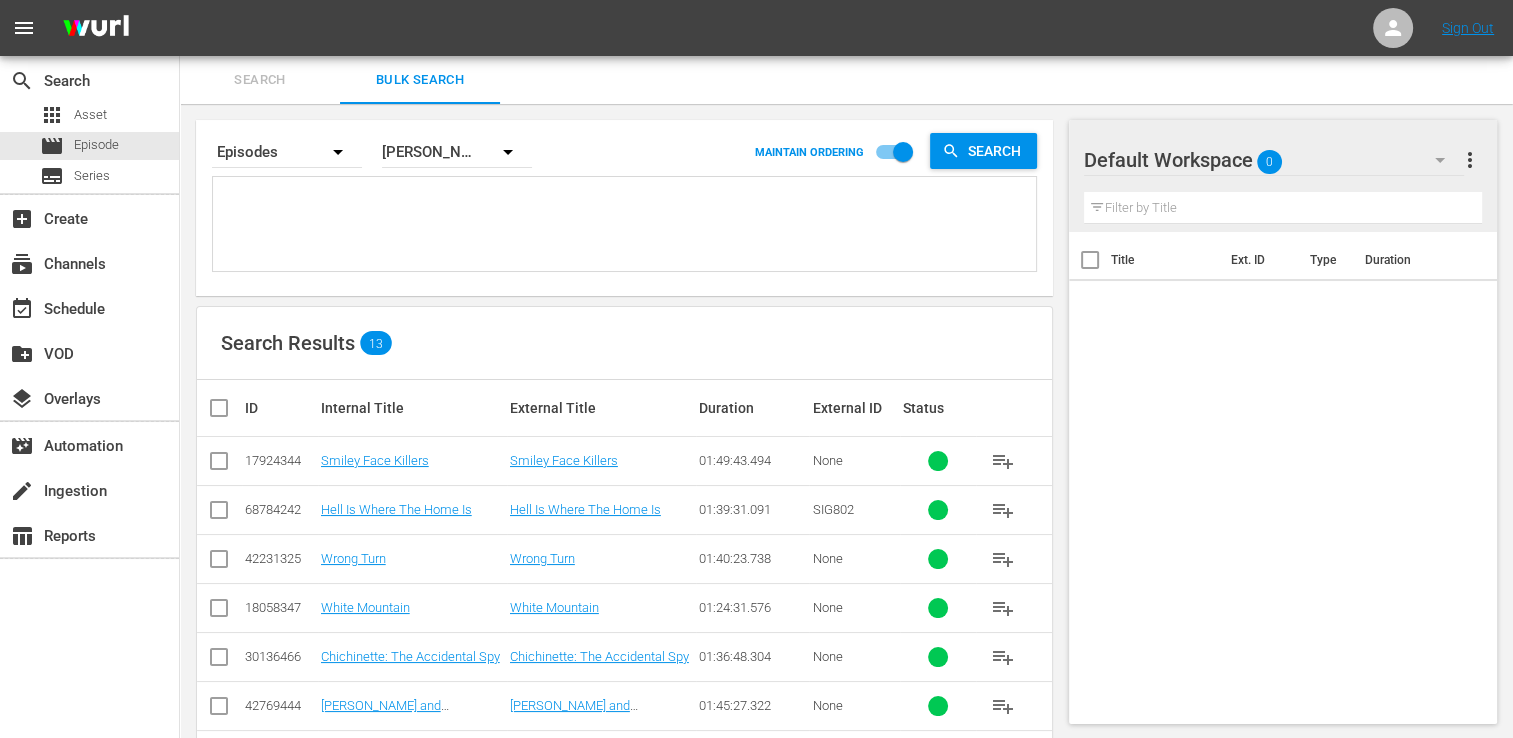 paste on "68784247
69156364
29886055
70175560
40502408
37284146
22191386
40502407
22191377
20441412
45472786
29761218
29886058" 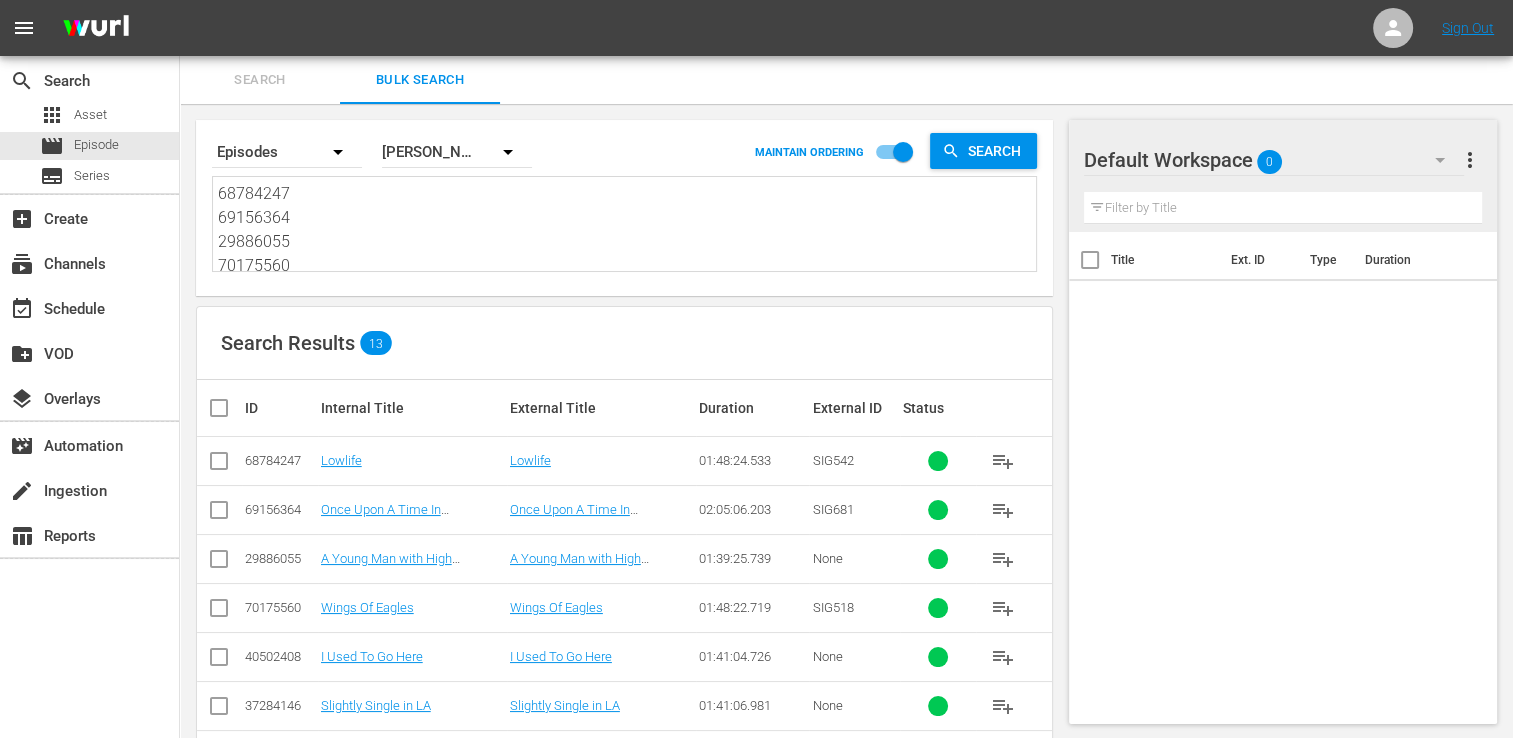 click at bounding box center (227, 408) 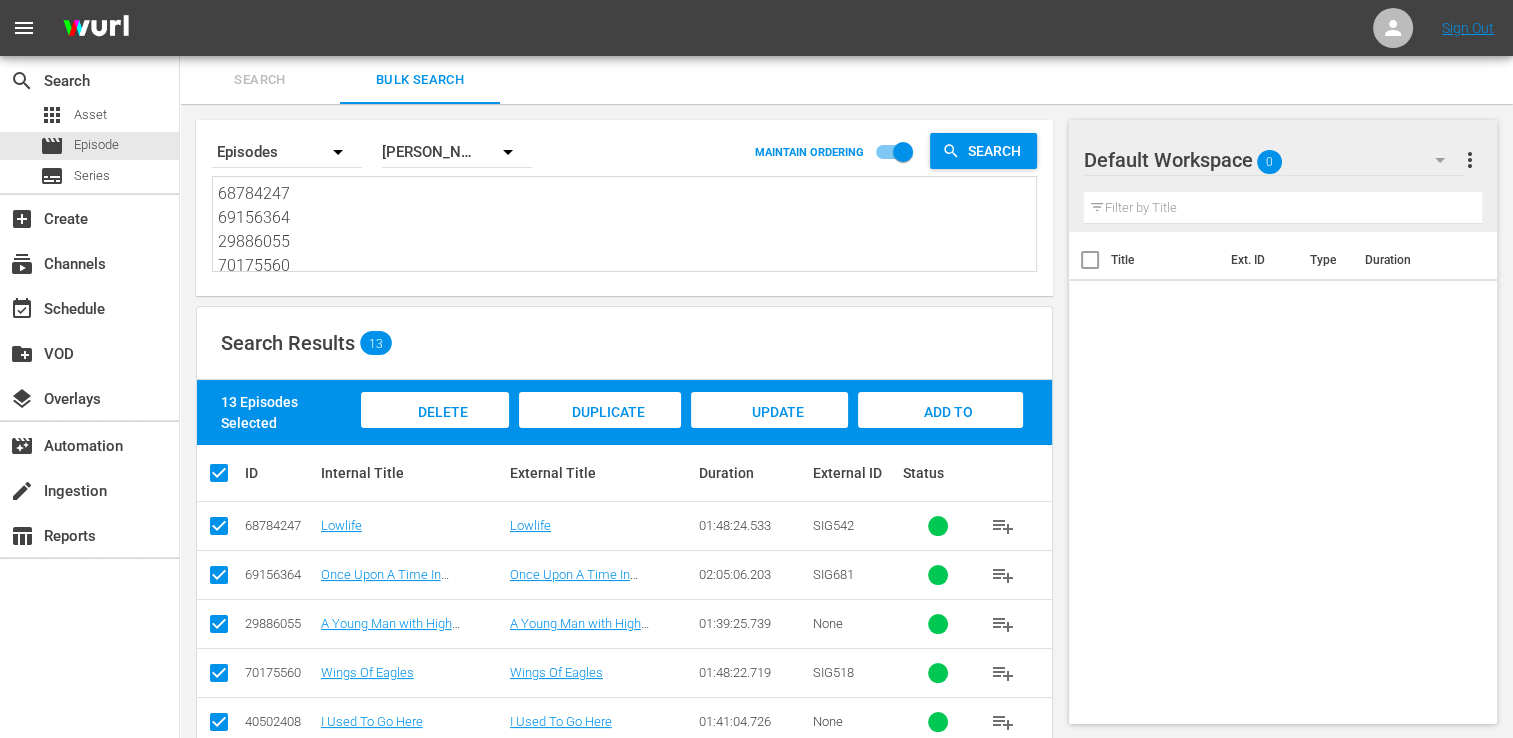 click on "Add to Workspace" at bounding box center [940, 429] 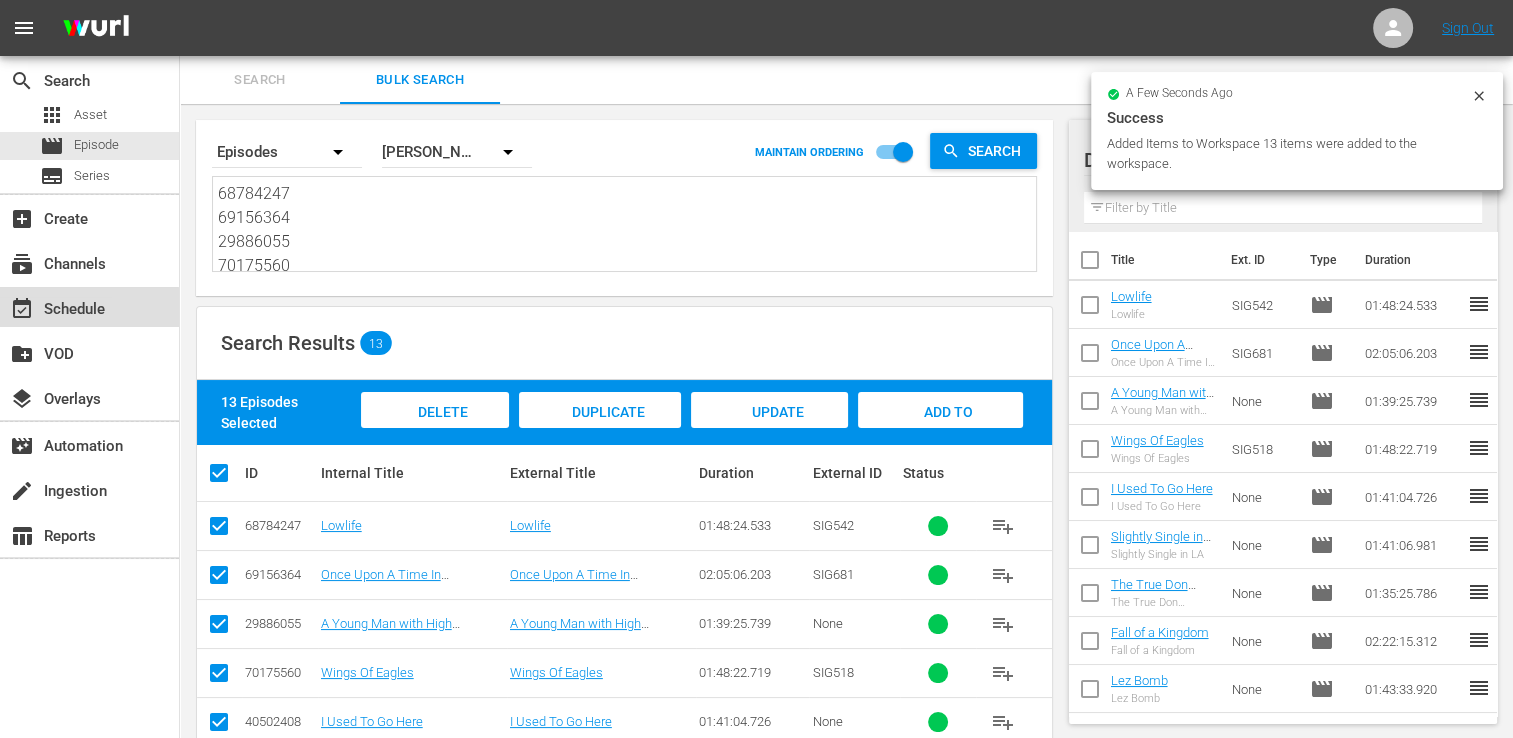click on "event_available   Schedule" at bounding box center [56, 306] 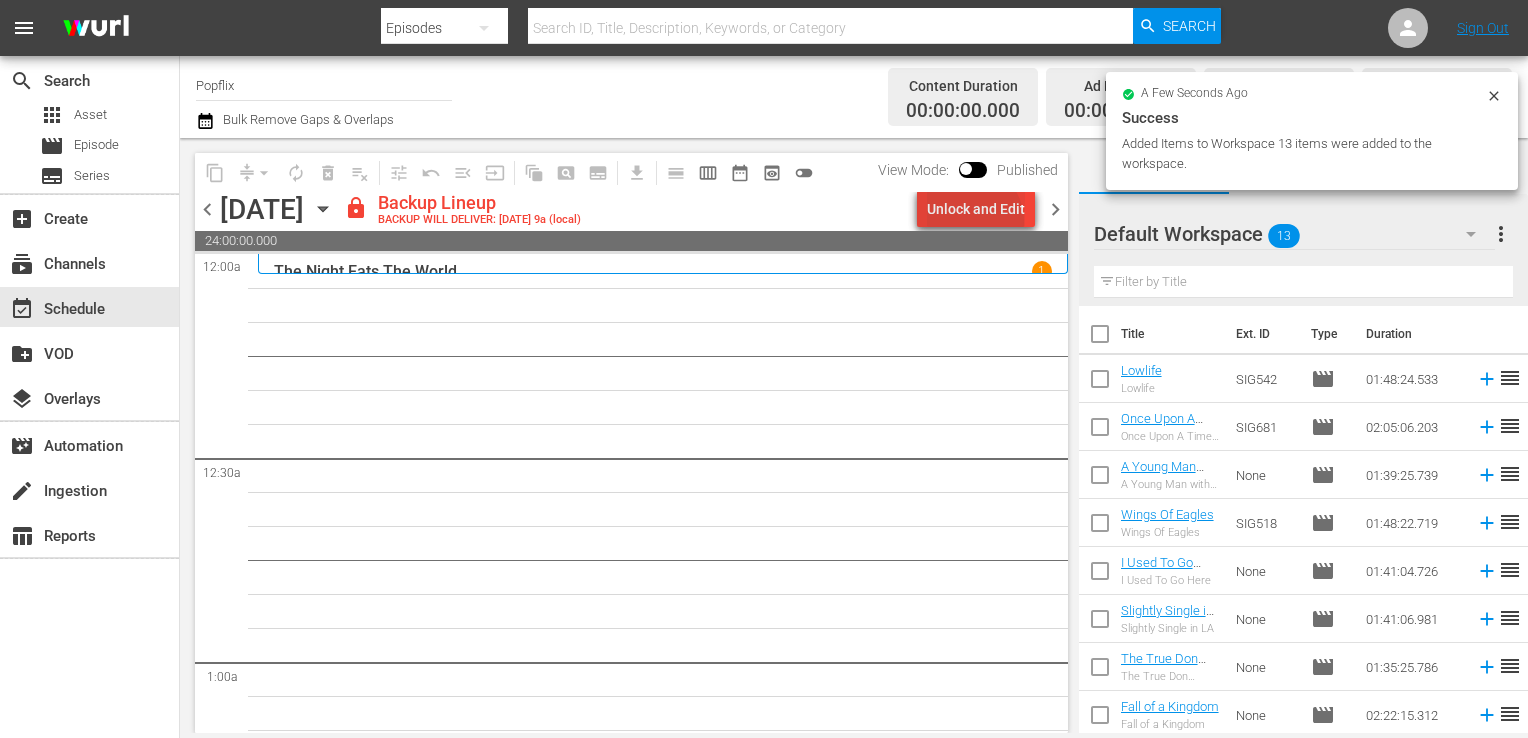 click on "Unlock and Edit" at bounding box center [976, 209] 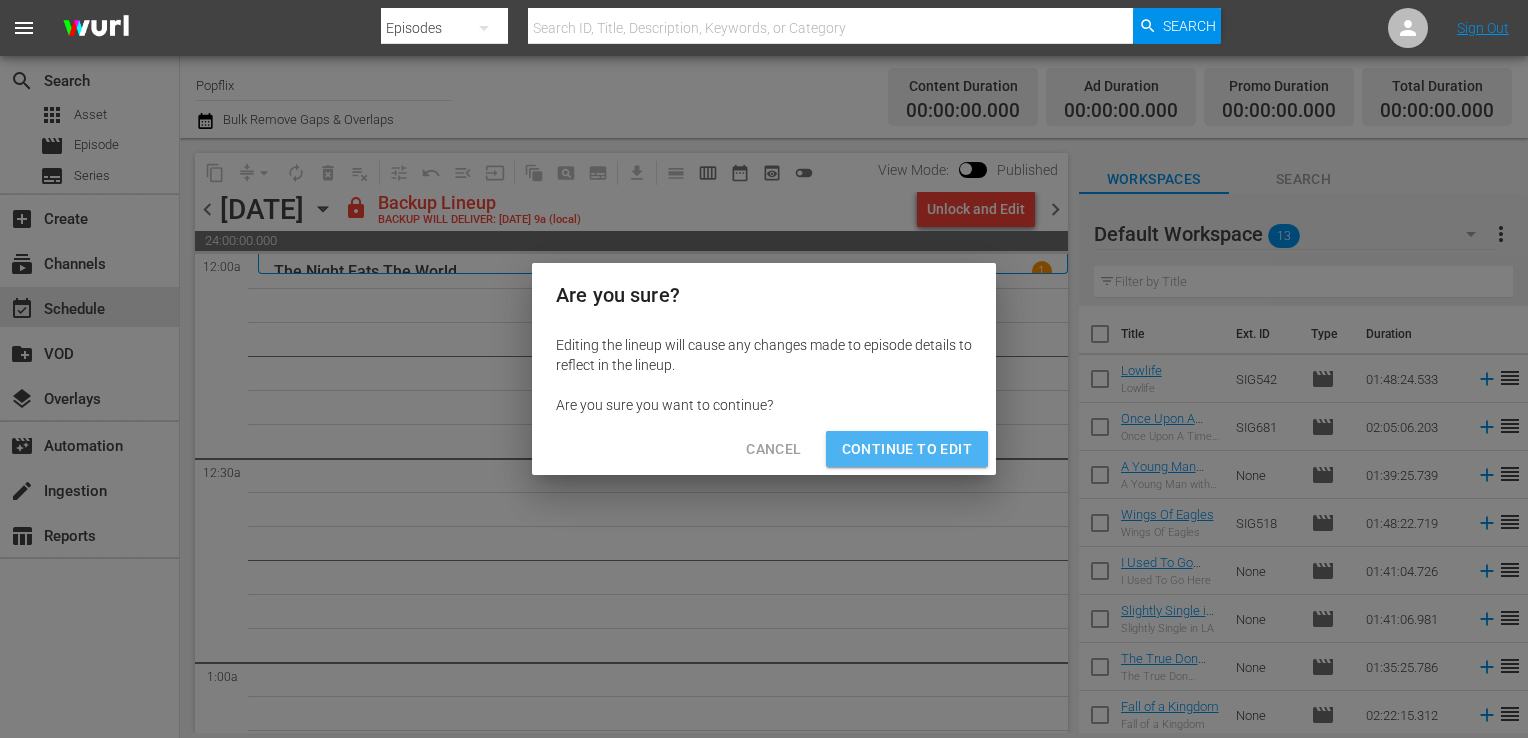 click on "Continue to Edit" at bounding box center [907, 449] 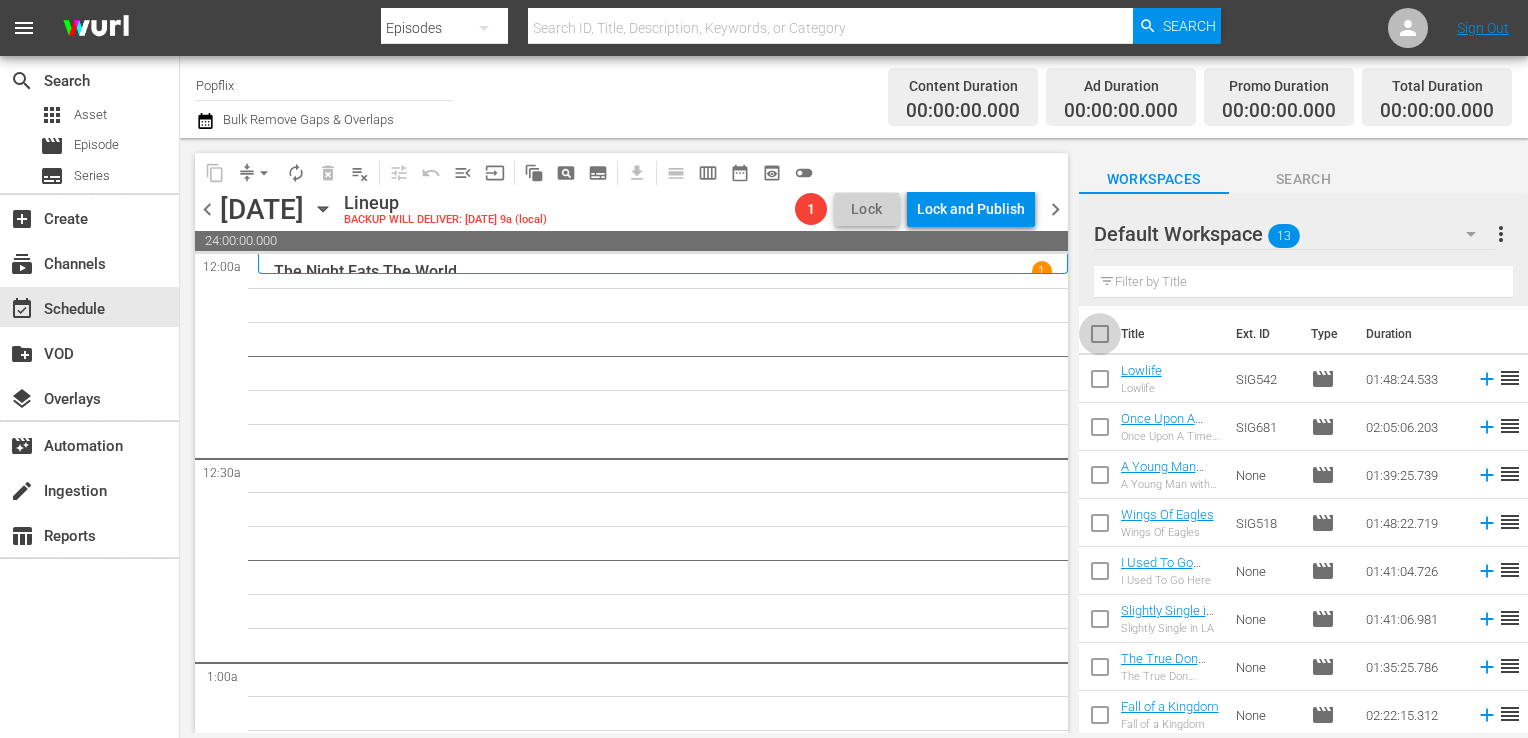 click at bounding box center (1100, 338) 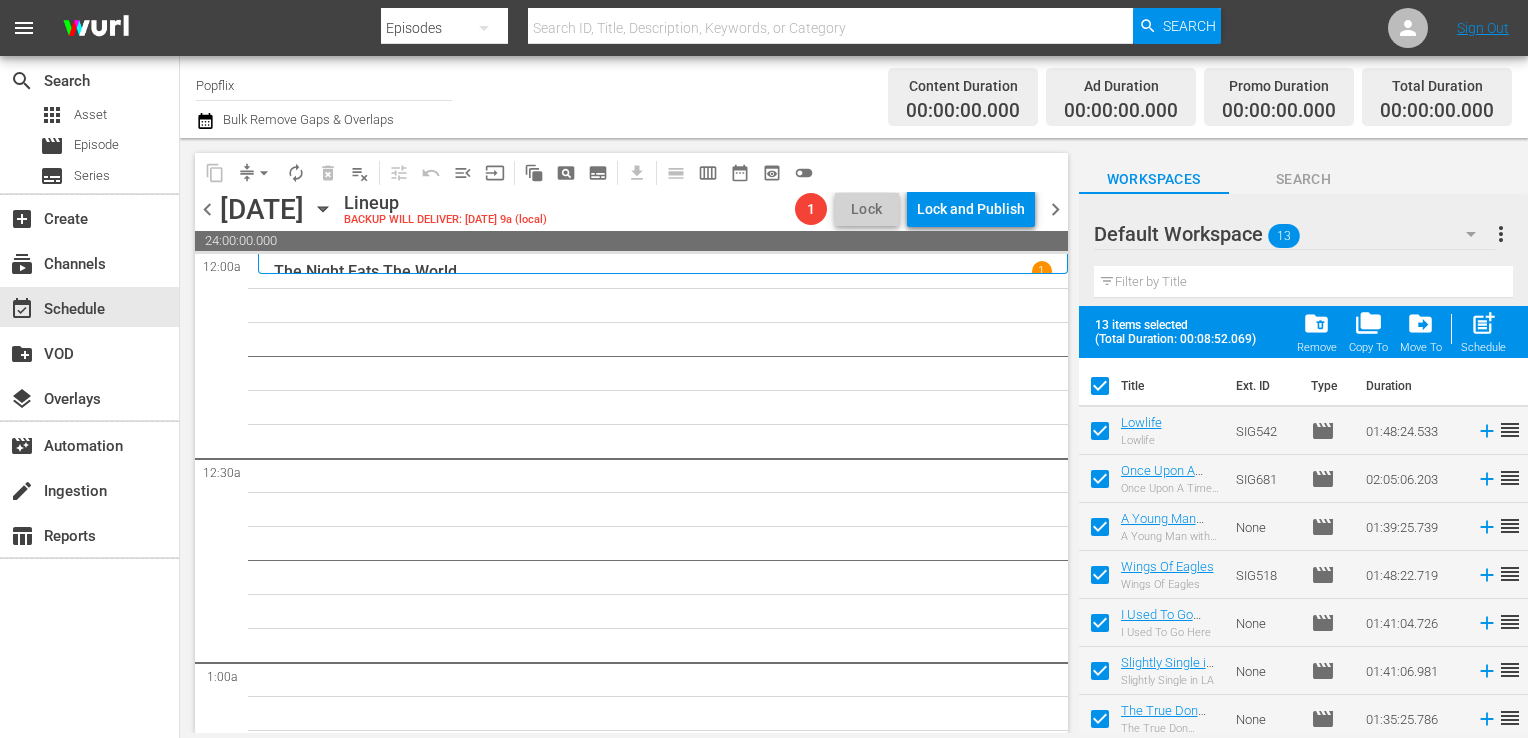 click on "post_add" at bounding box center [1483, 323] 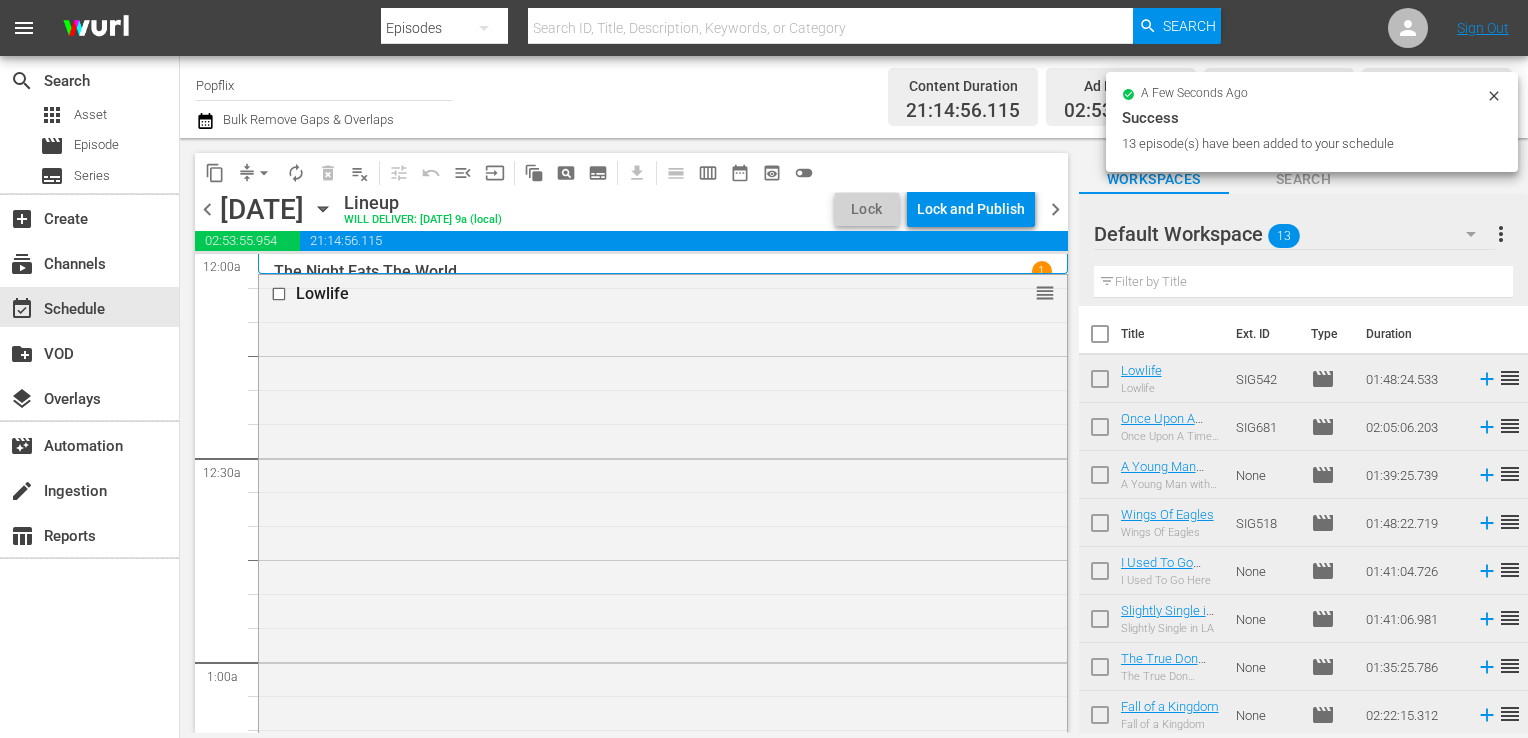 click on "chevron_right" at bounding box center [1055, 209] 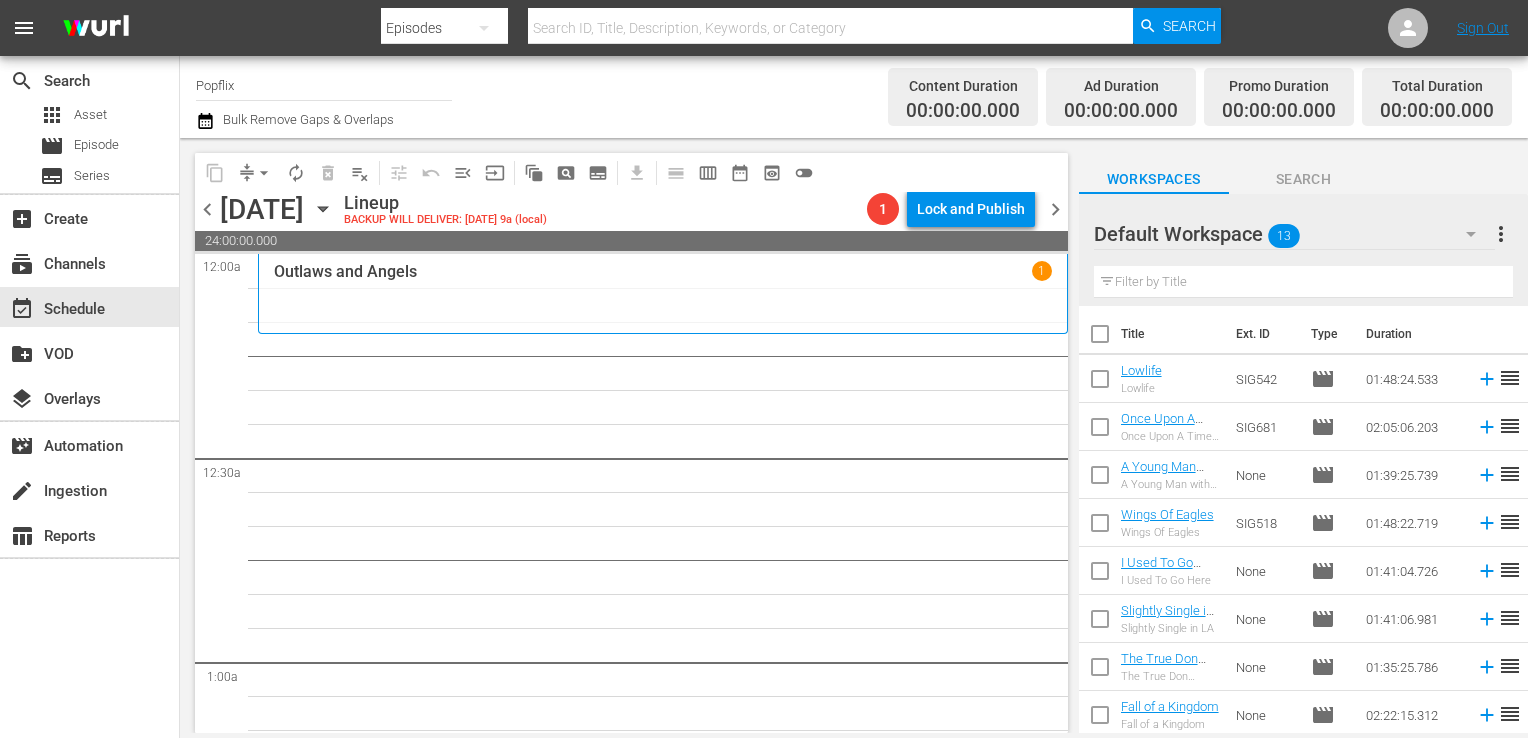 click on "more_vert" at bounding box center (1501, 234) 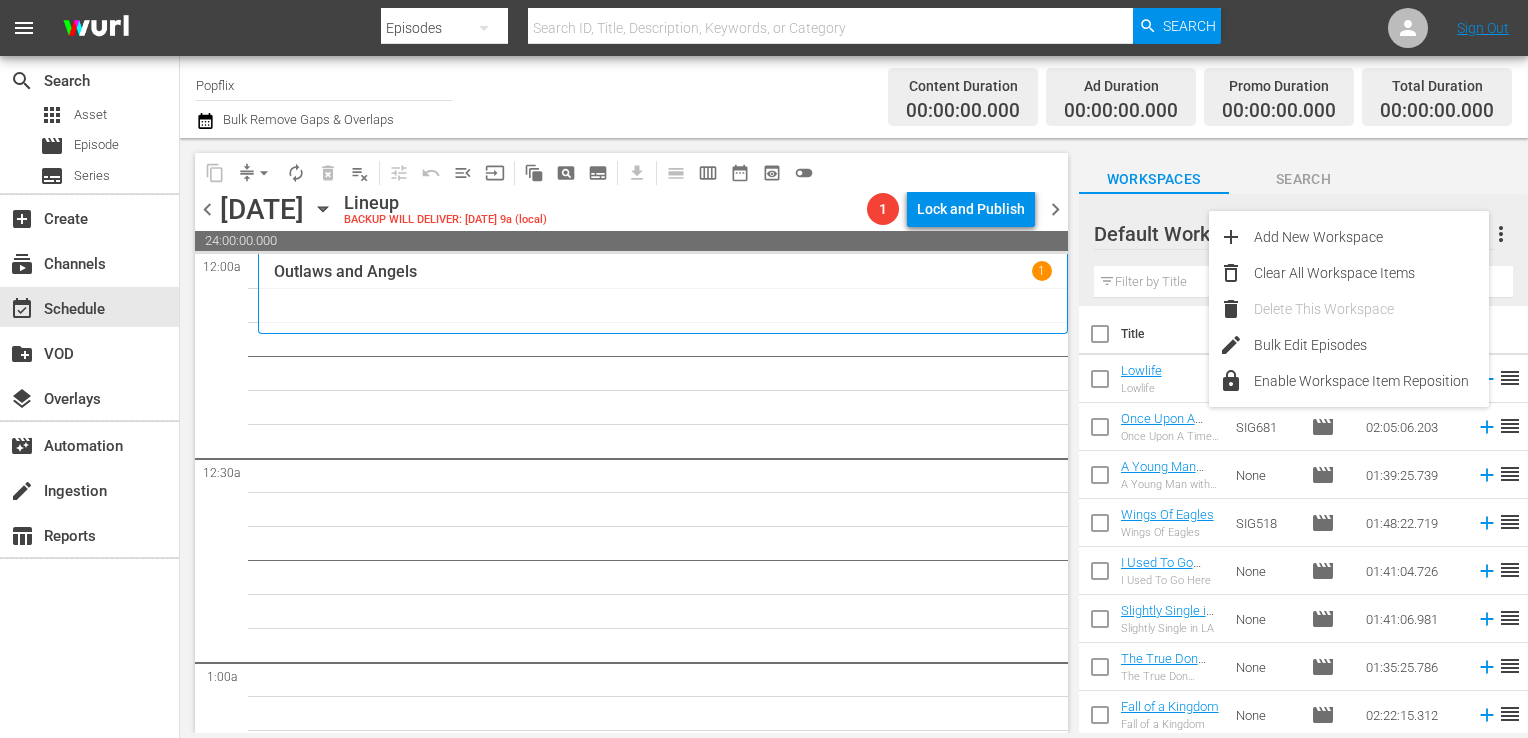 click on "Clear All Workspace Items" at bounding box center (1371, 273) 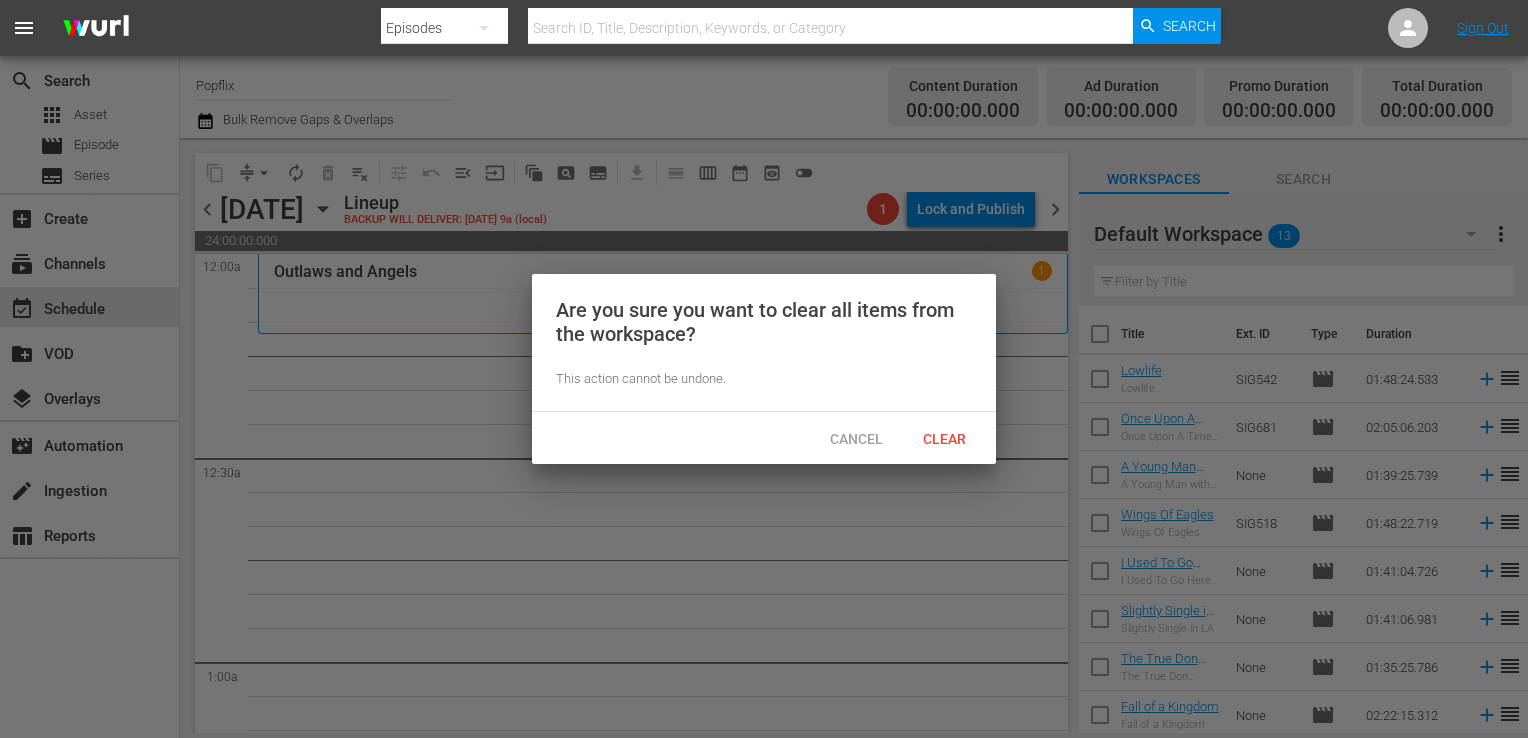 click on "Clear" at bounding box center (944, 439) 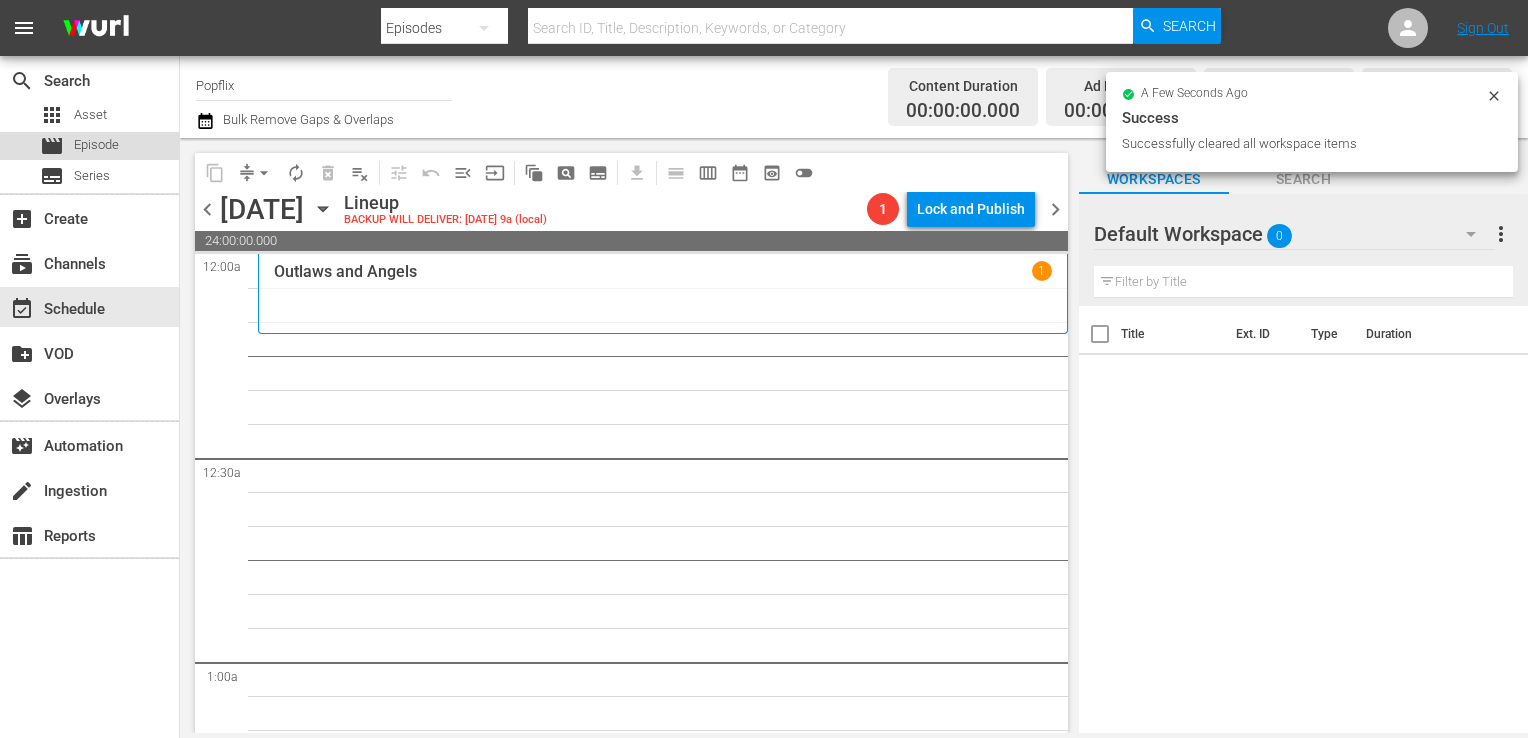 click on "movie Episode" at bounding box center [79, 146] 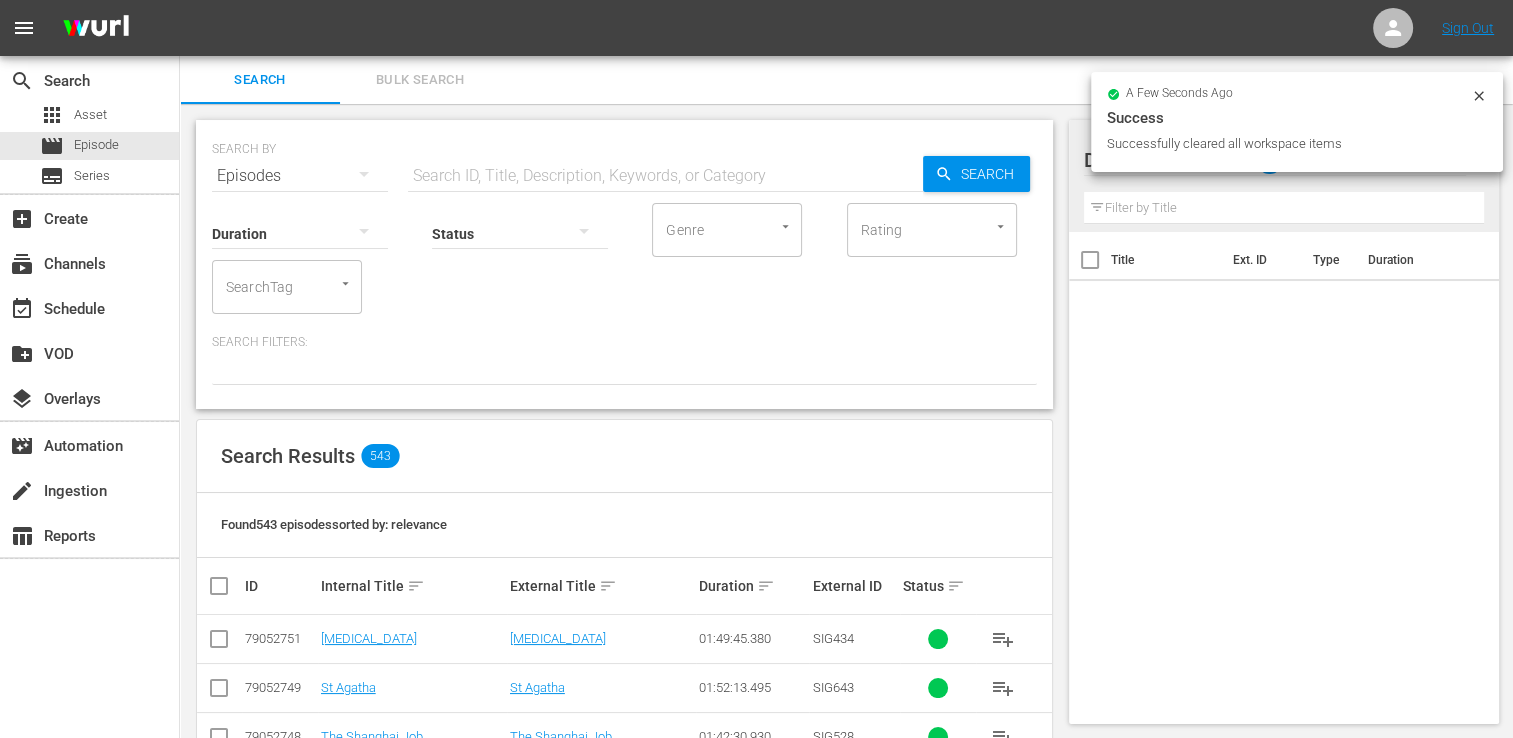 click on "Bulk Search" at bounding box center [420, 80] 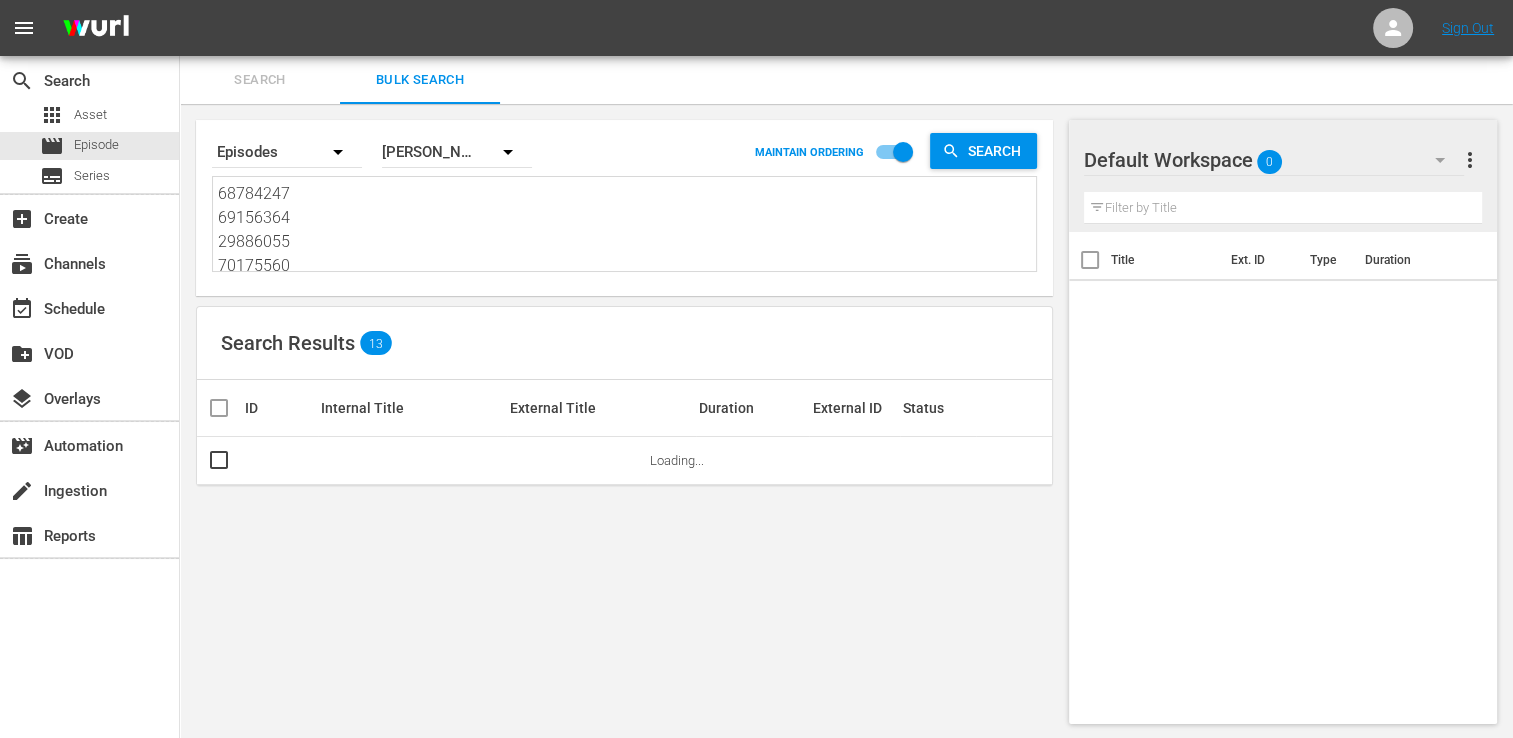 click on "68784247
69156364
29886055
70175560
40502408
37284146
22191386
40502407
22191377
20441412
45472786
29761218
29886058" at bounding box center (627, 227) 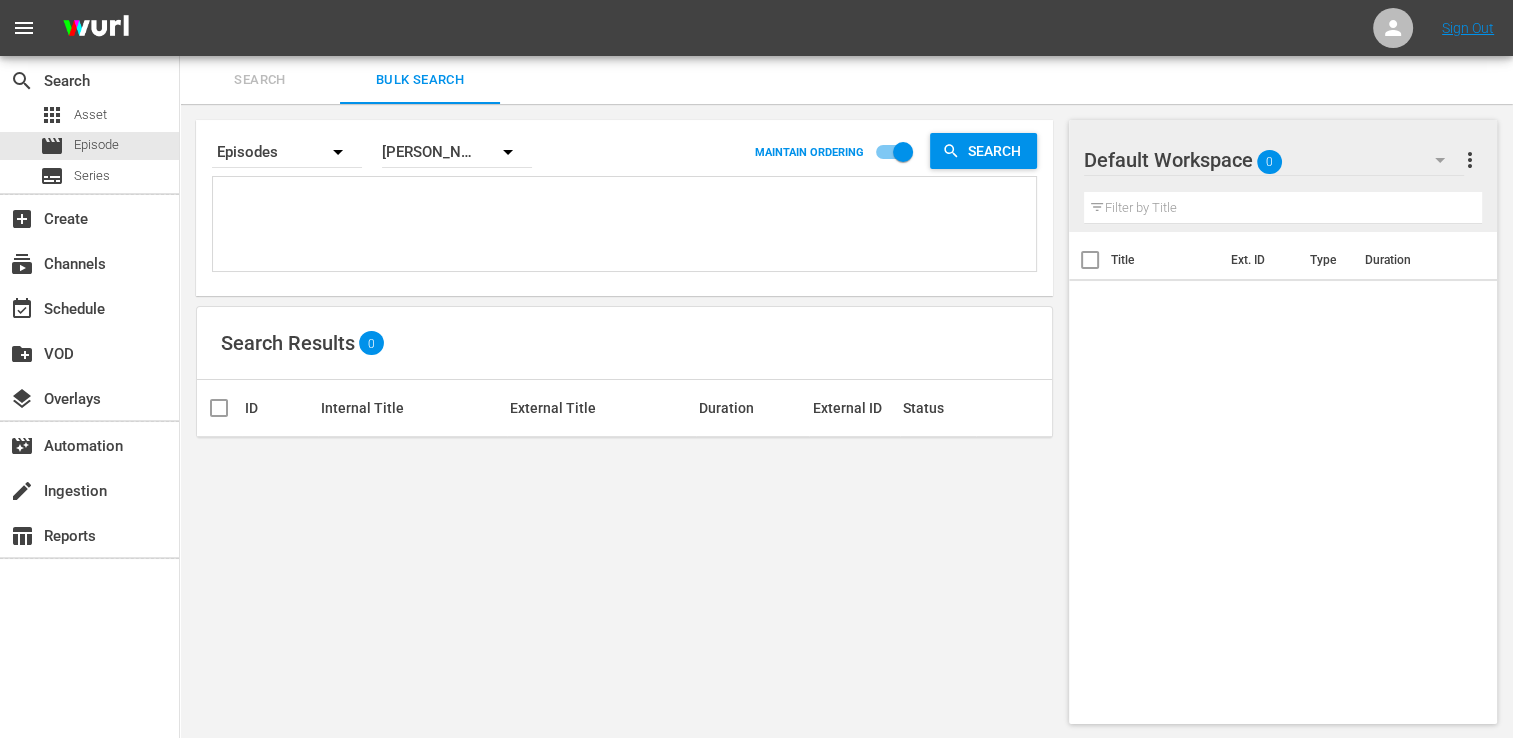 click at bounding box center [627, 227] 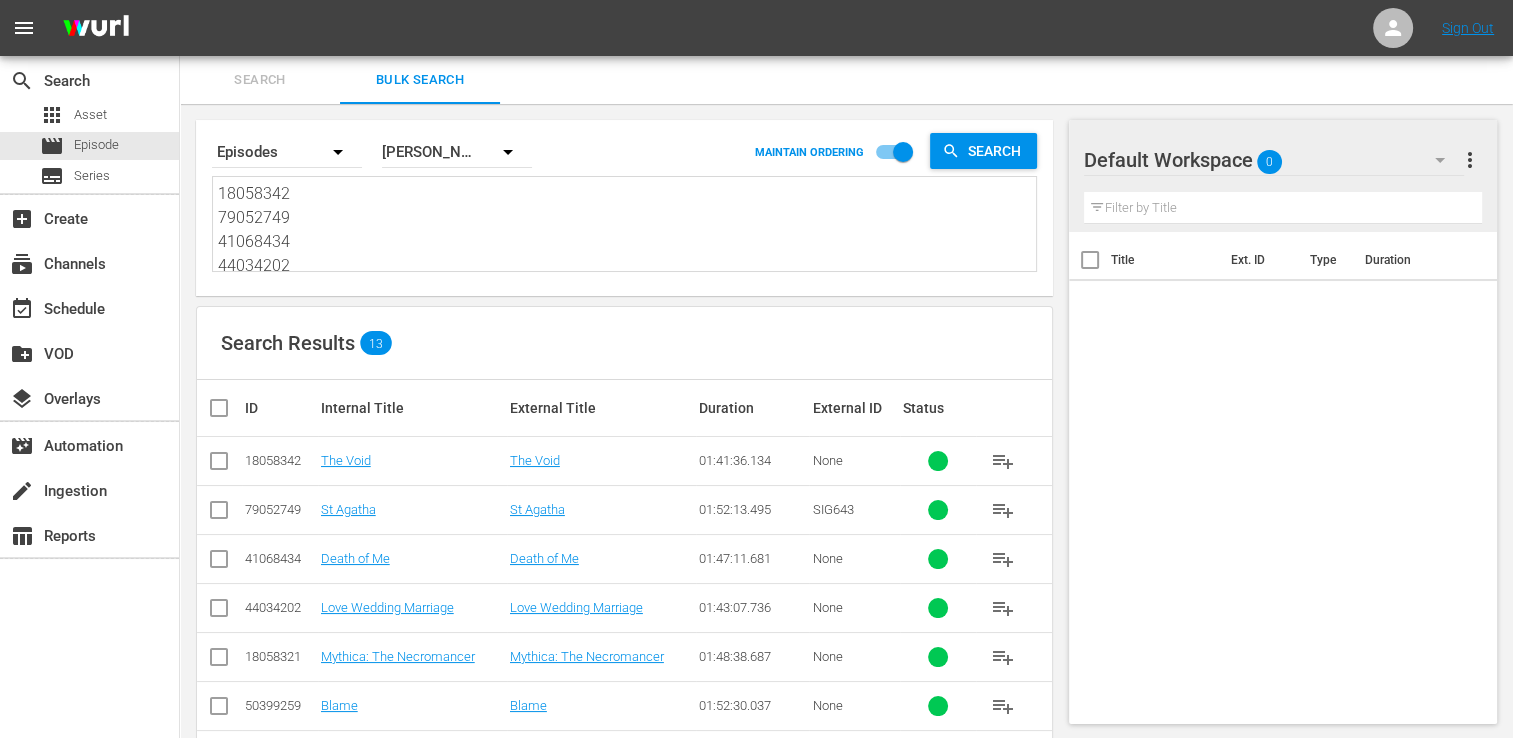 click at bounding box center (227, 408) 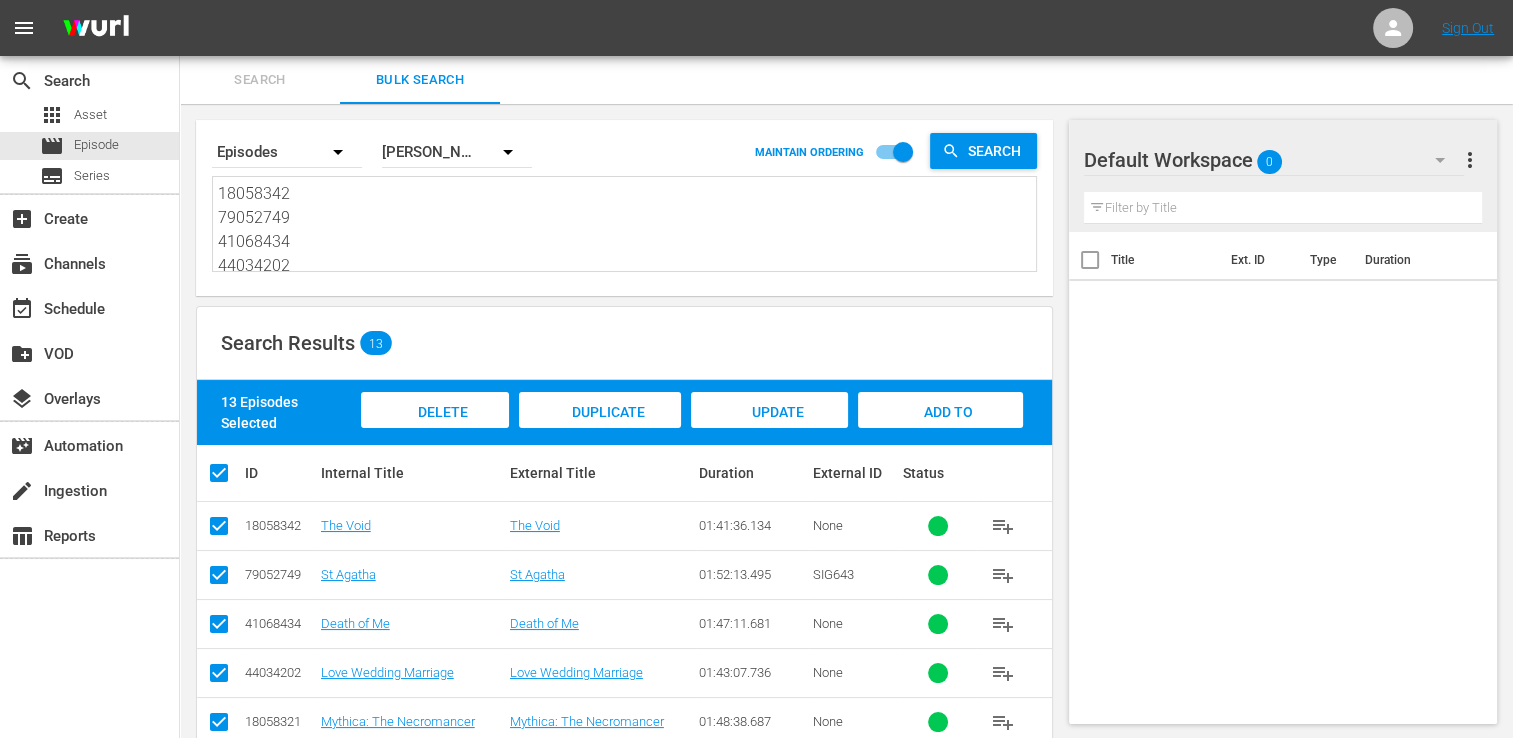 click on "Add to Workspace" at bounding box center (940, 429) 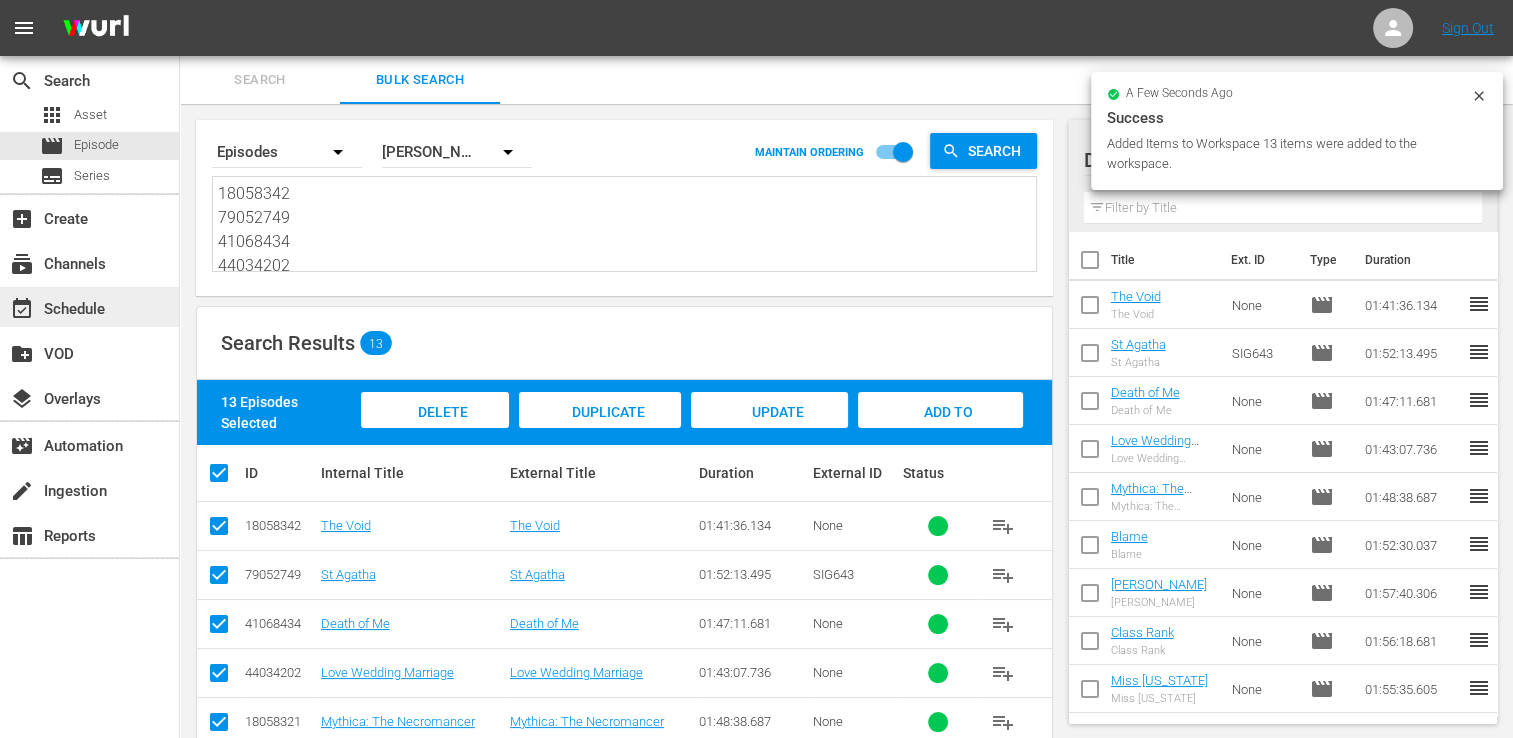 click on "event_available   Schedule" at bounding box center [56, 306] 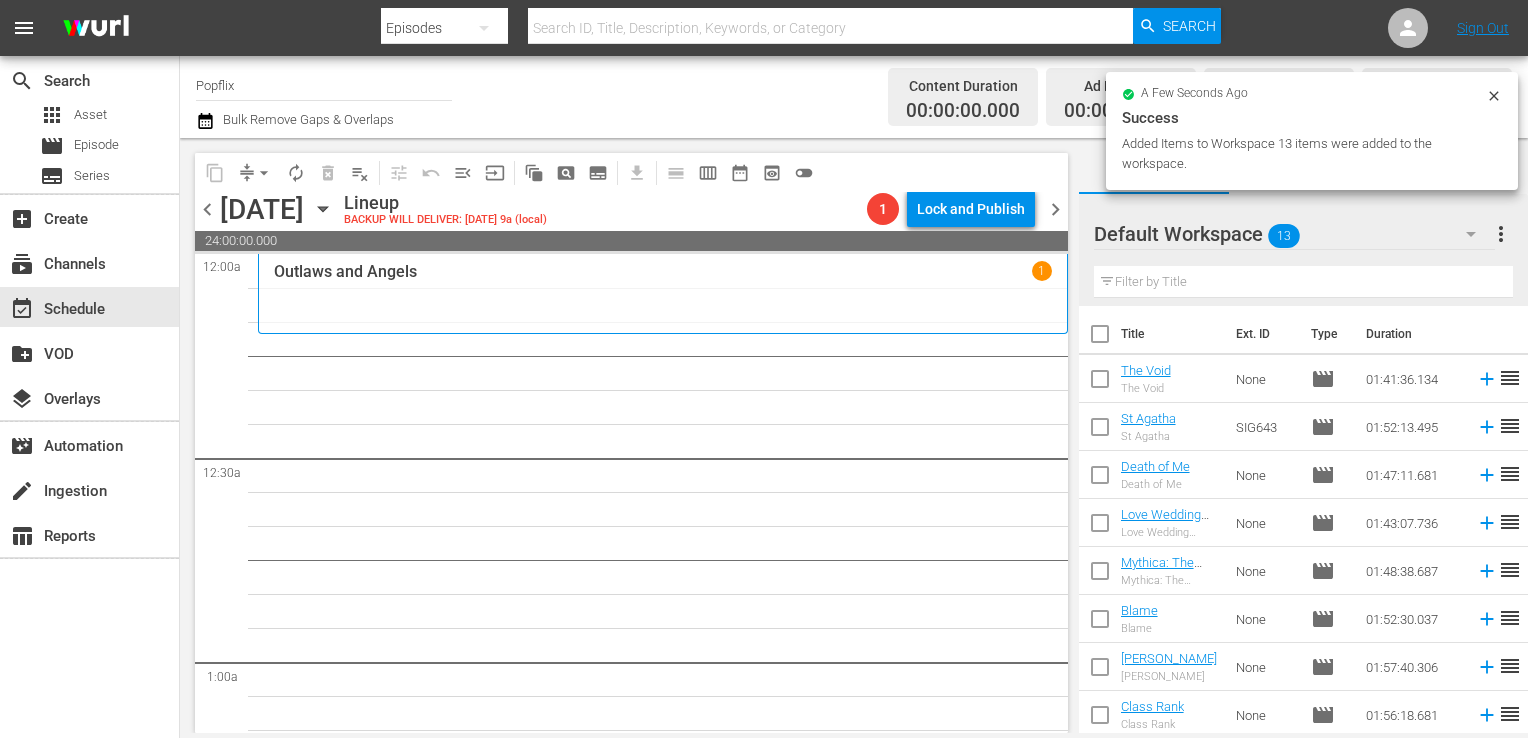 click at bounding box center [1100, 338] 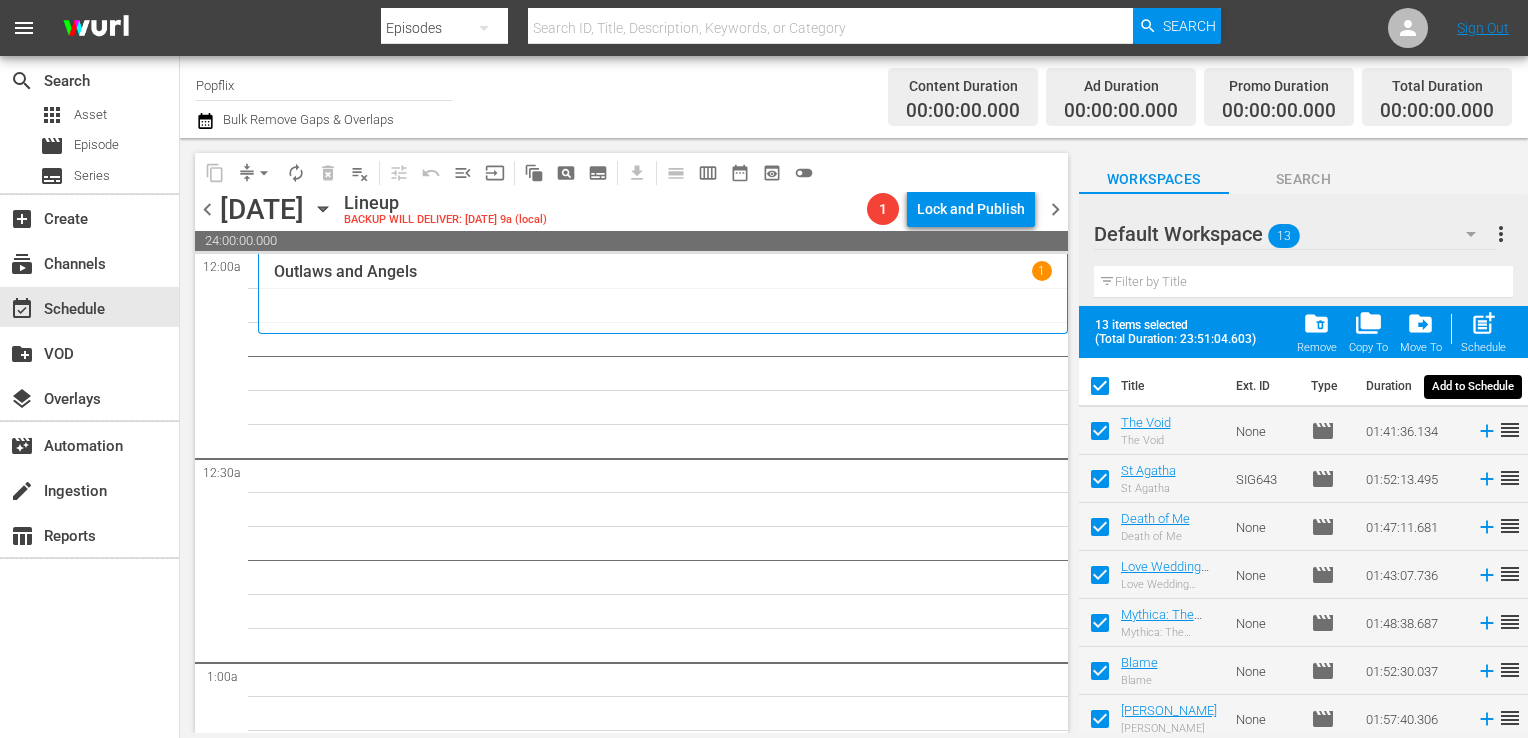 click on "post_add" at bounding box center [1483, 323] 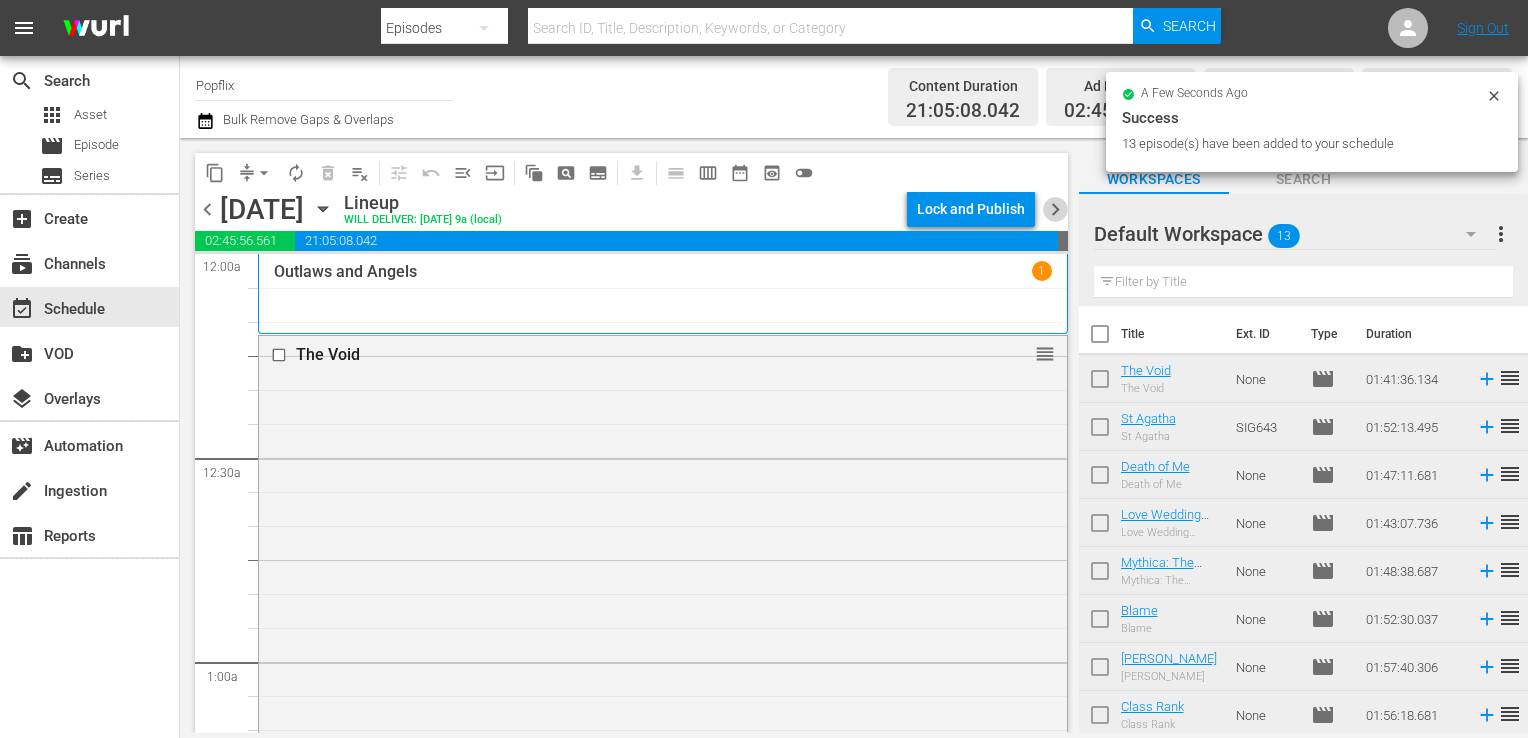 click on "chevron_right" at bounding box center (1055, 209) 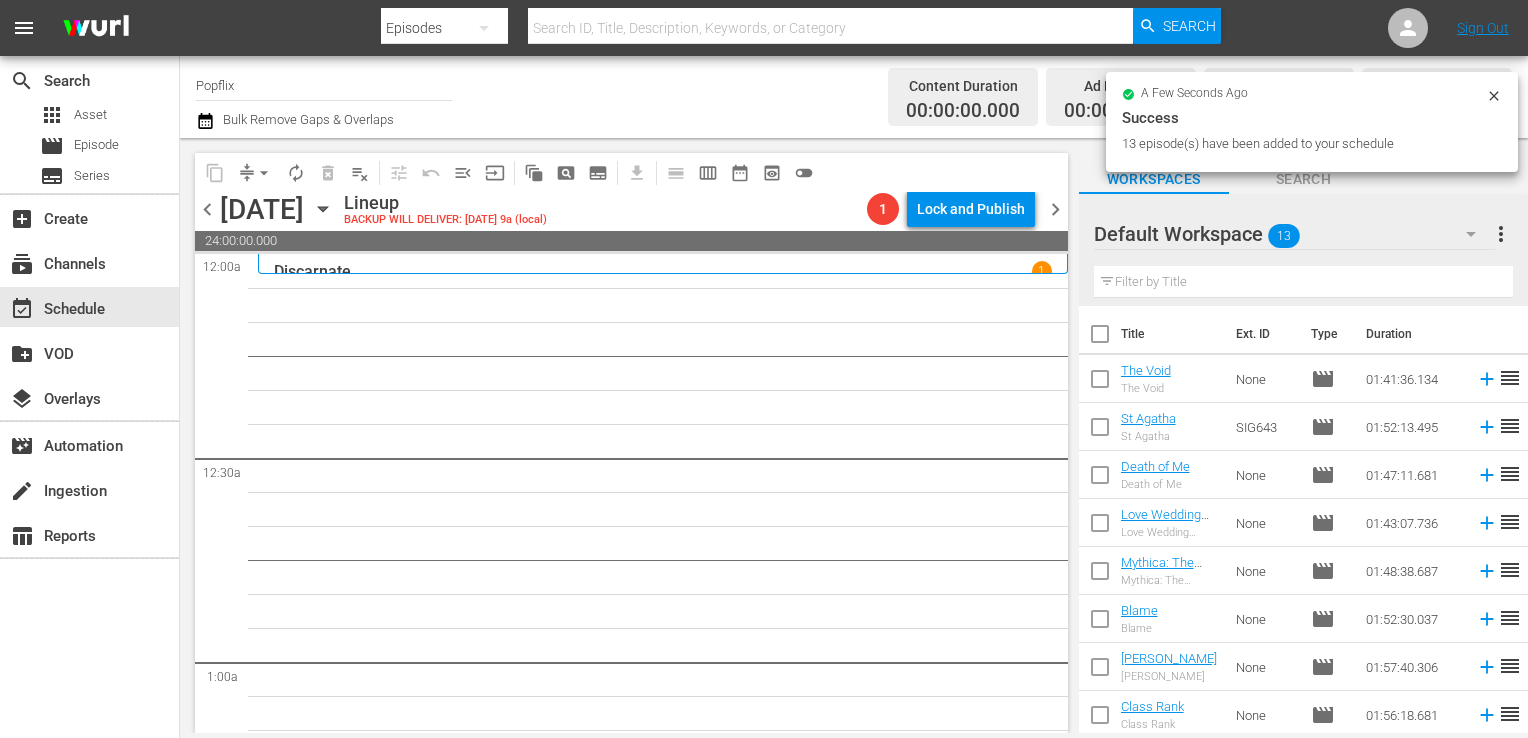 click on "chevron_left" at bounding box center [207, 209] 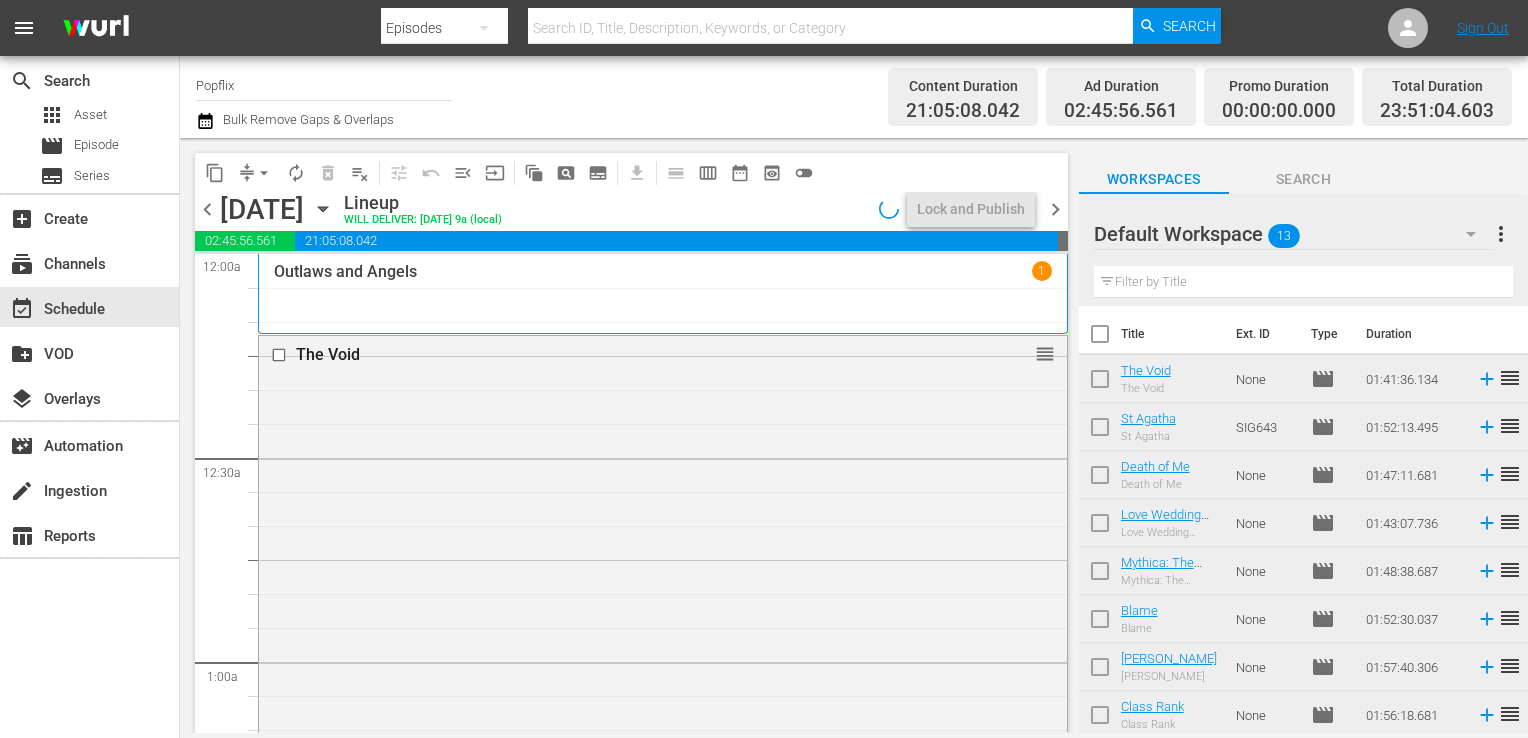 click on "chevron_right" at bounding box center [1055, 209] 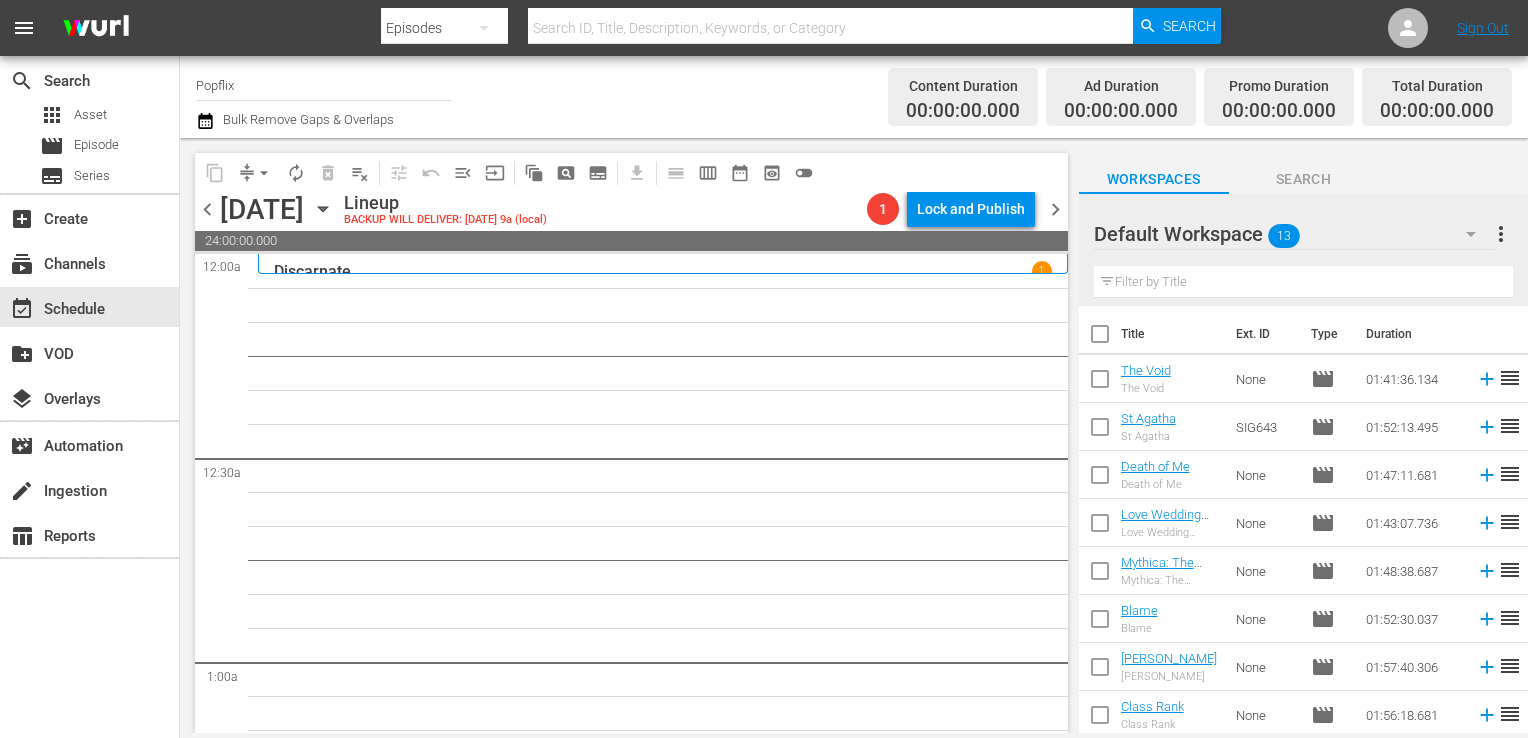 click on "more_vert" at bounding box center (1501, 234) 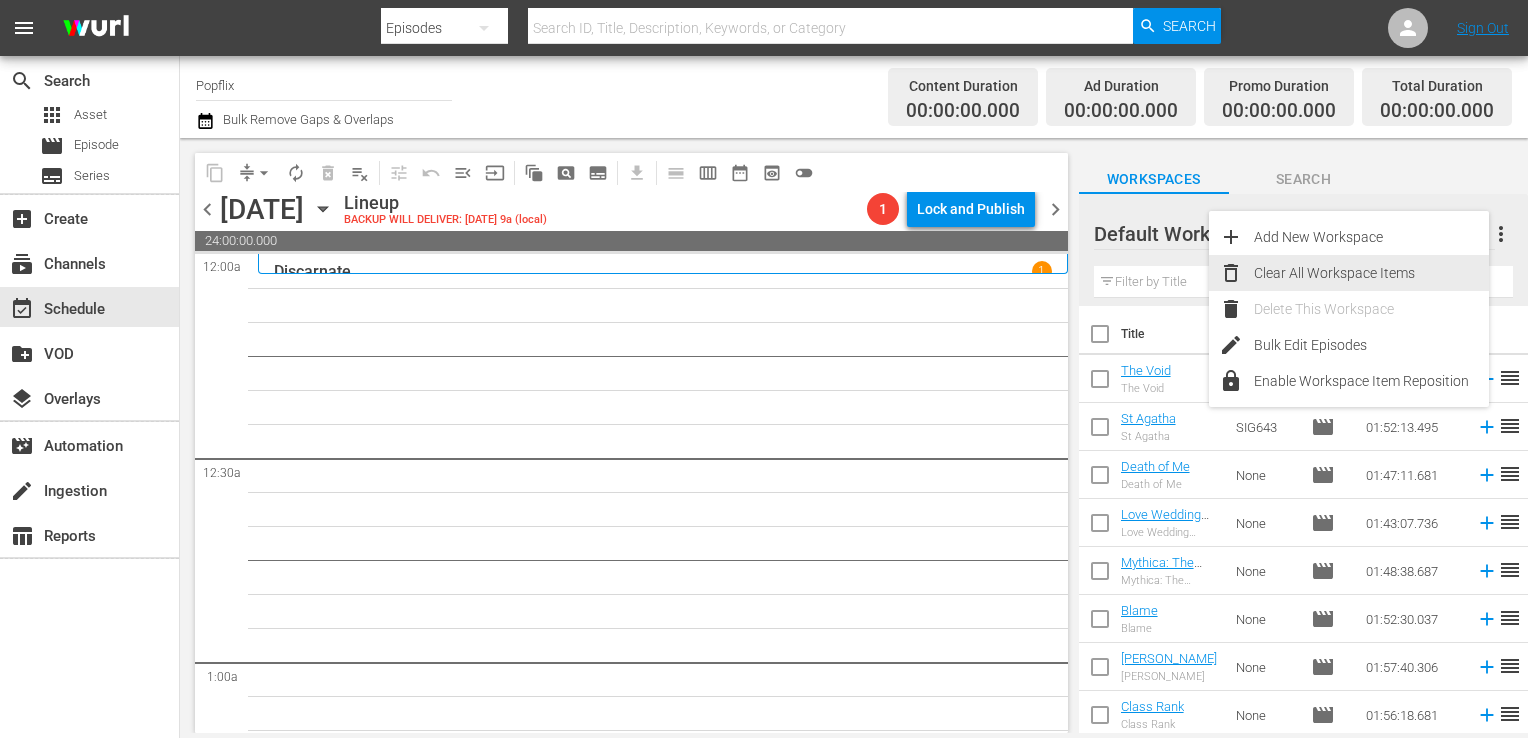 click on "Clear All Workspace Items" at bounding box center [1371, 273] 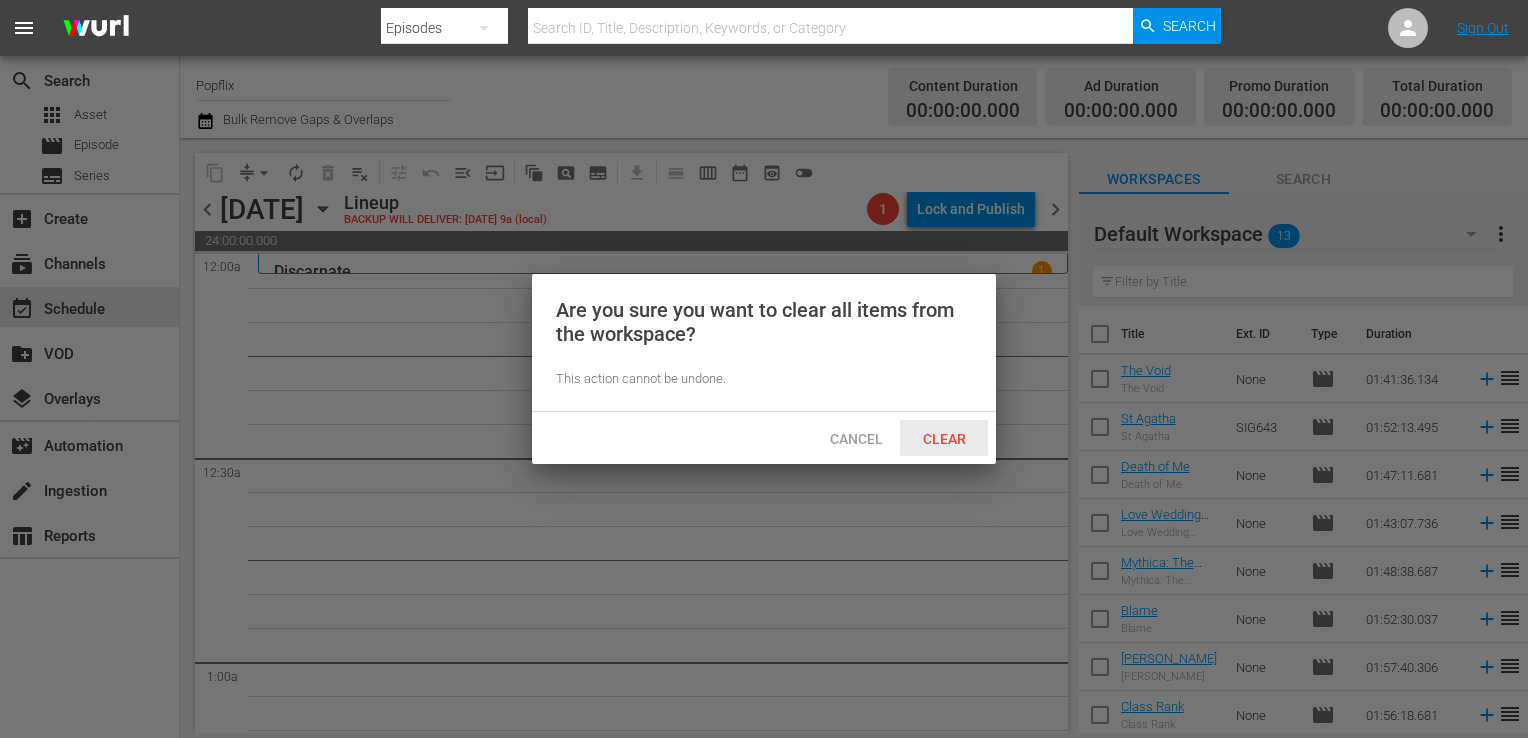 click on "Clear" at bounding box center (944, 439) 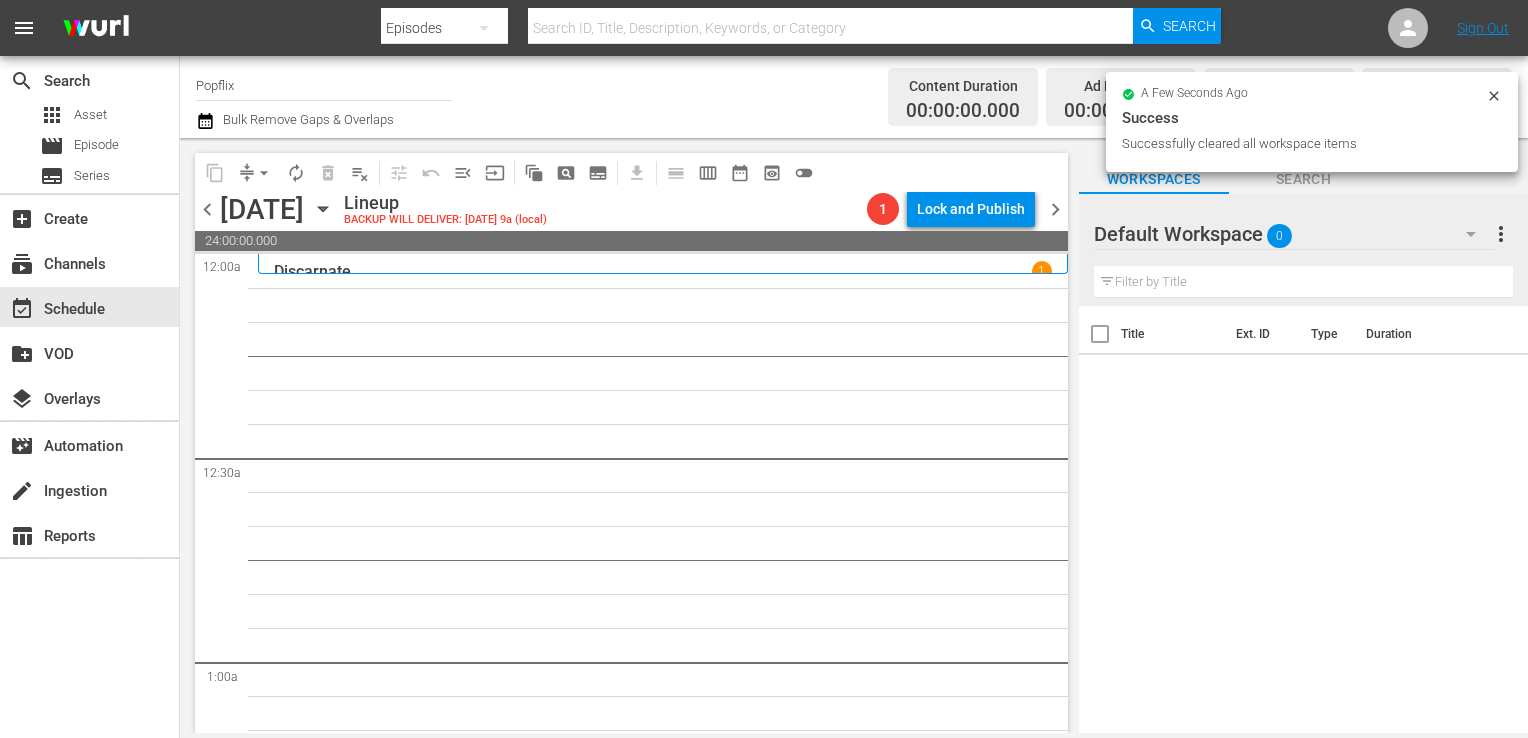 click on "Discarnate 1" at bounding box center (663, 270) 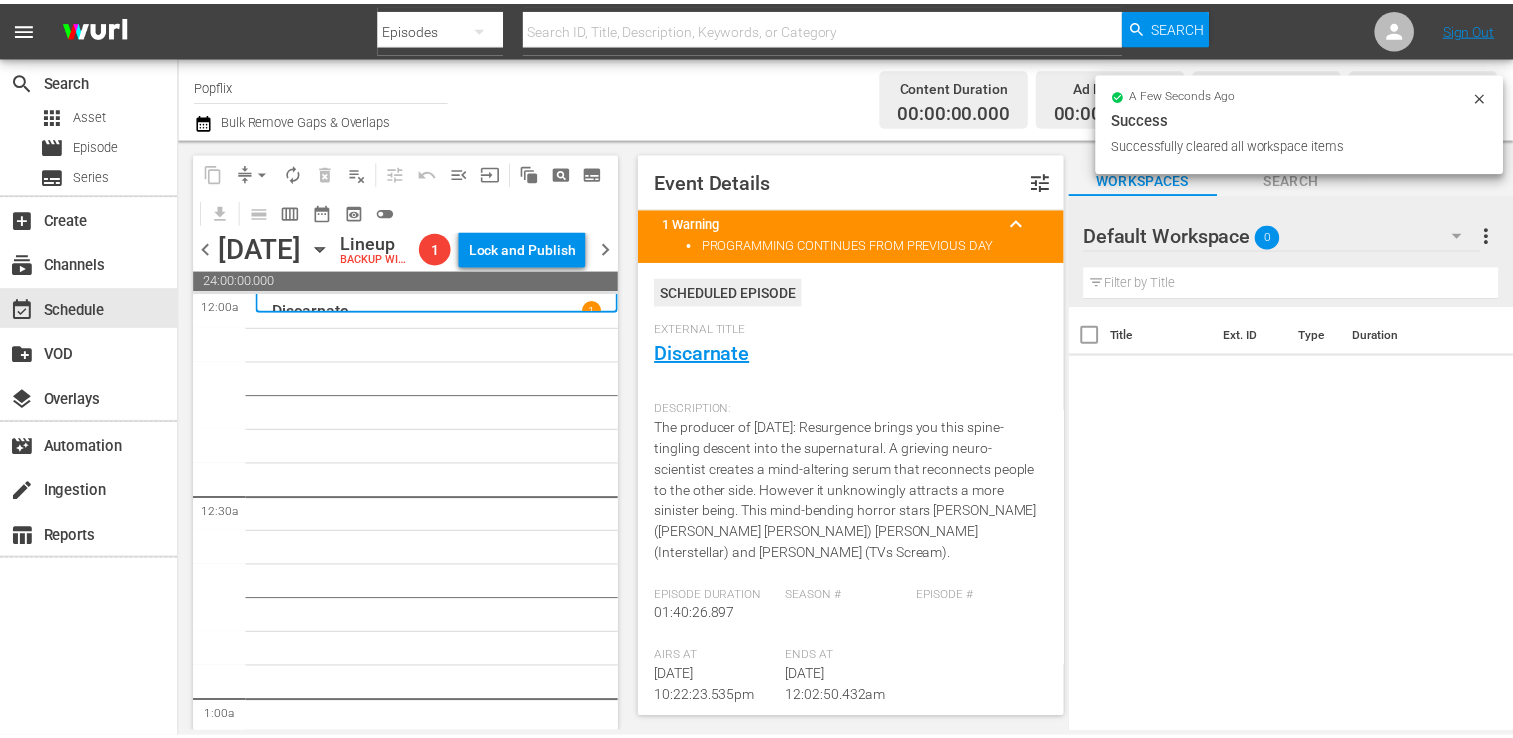 scroll, scrollTop: 32, scrollLeft: 0, axis: vertical 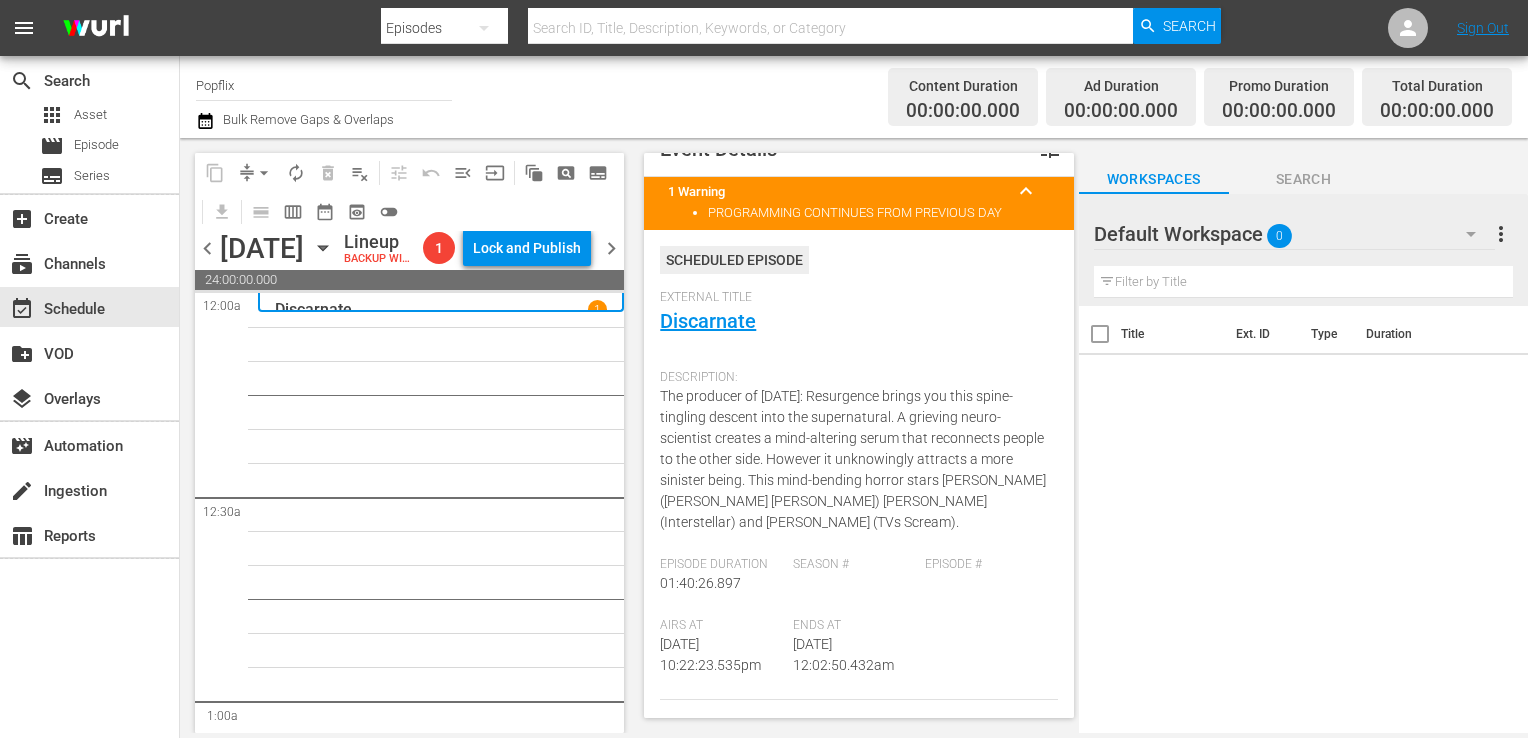 drag, startPoint x: 836, startPoint y: 667, endPoint x: 784, endPoint y: 671, distance: 52.153618 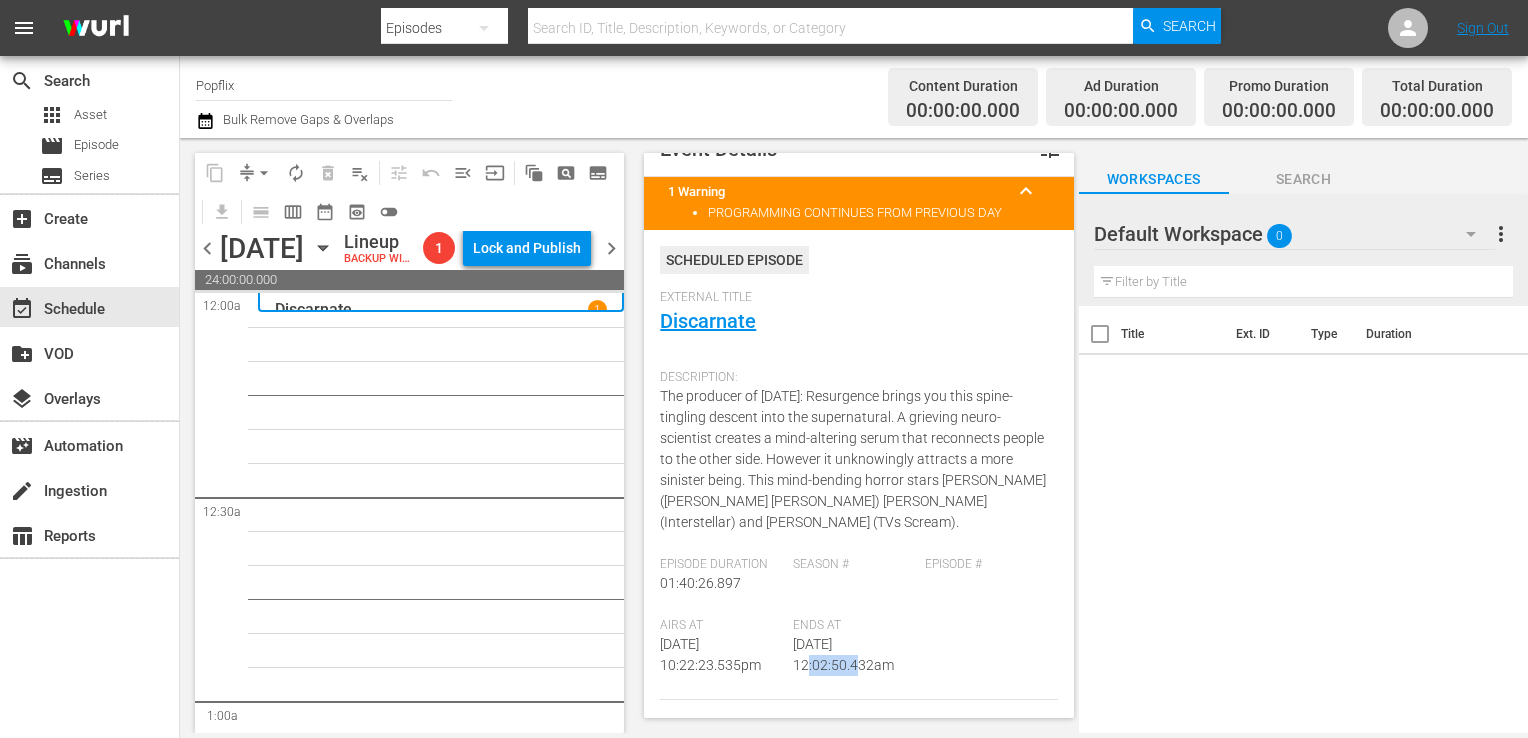 drag, startPoint x: 839, startPoint y: 668, endPoint x: 790, endPoint y: 670, distance: 49.0408 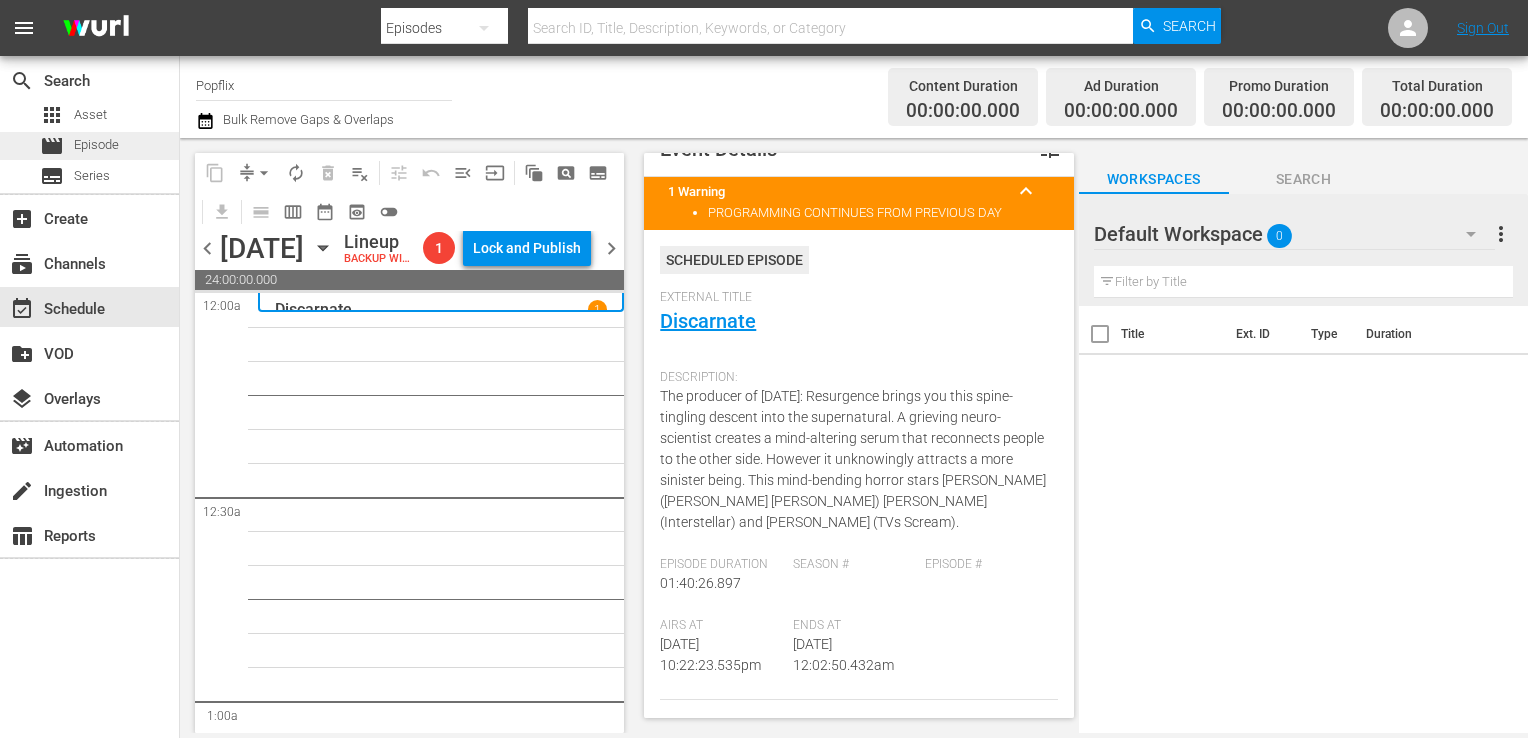 click on "Episode" at bounding box center [96, 145] 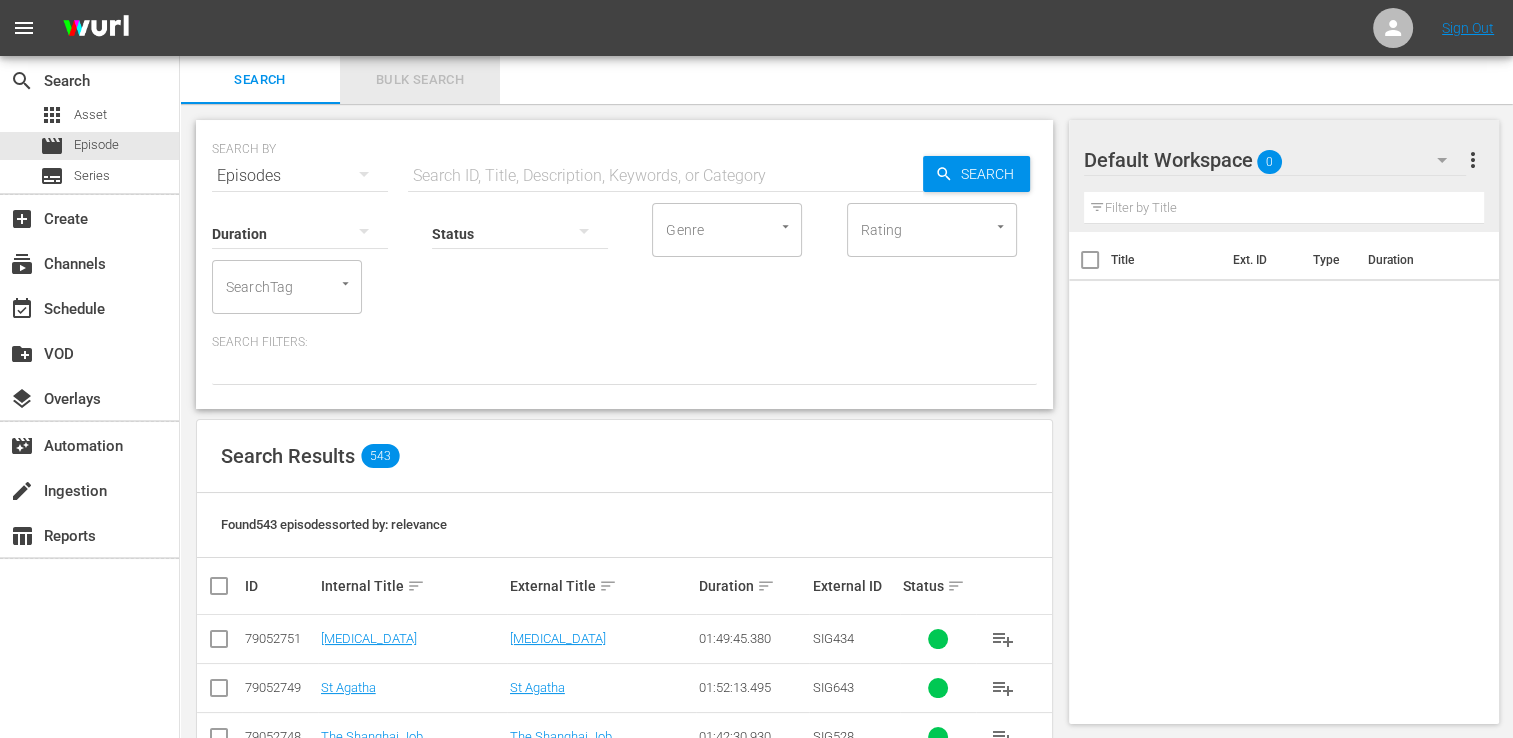 click on "Bulk Search" at bounding box center [420, 80] 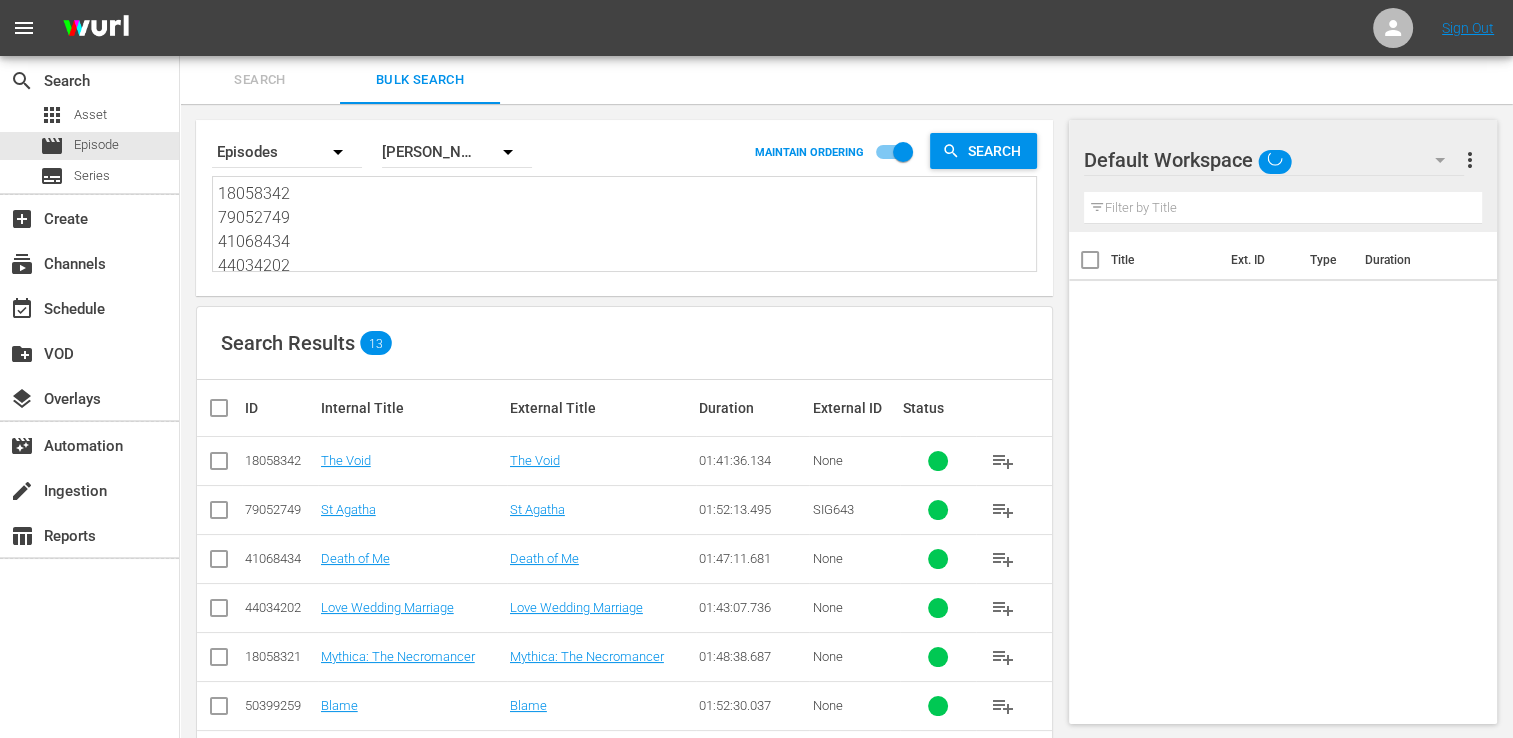 click on "Search By Episodes Order By [PERSON_NAME] ID MAINTAIN ORDERING Search 18058342
79052749
41068434
44034202
18058321
50399259
50399258
50399257
22191383
43764145
29886073
60094302
50824472
18058342
79052749
41068434
44034202
18058321
50399259
50399258
50399257
22191383
43764145
29886073
60094302
50824472" at bounding box center [624, 208] 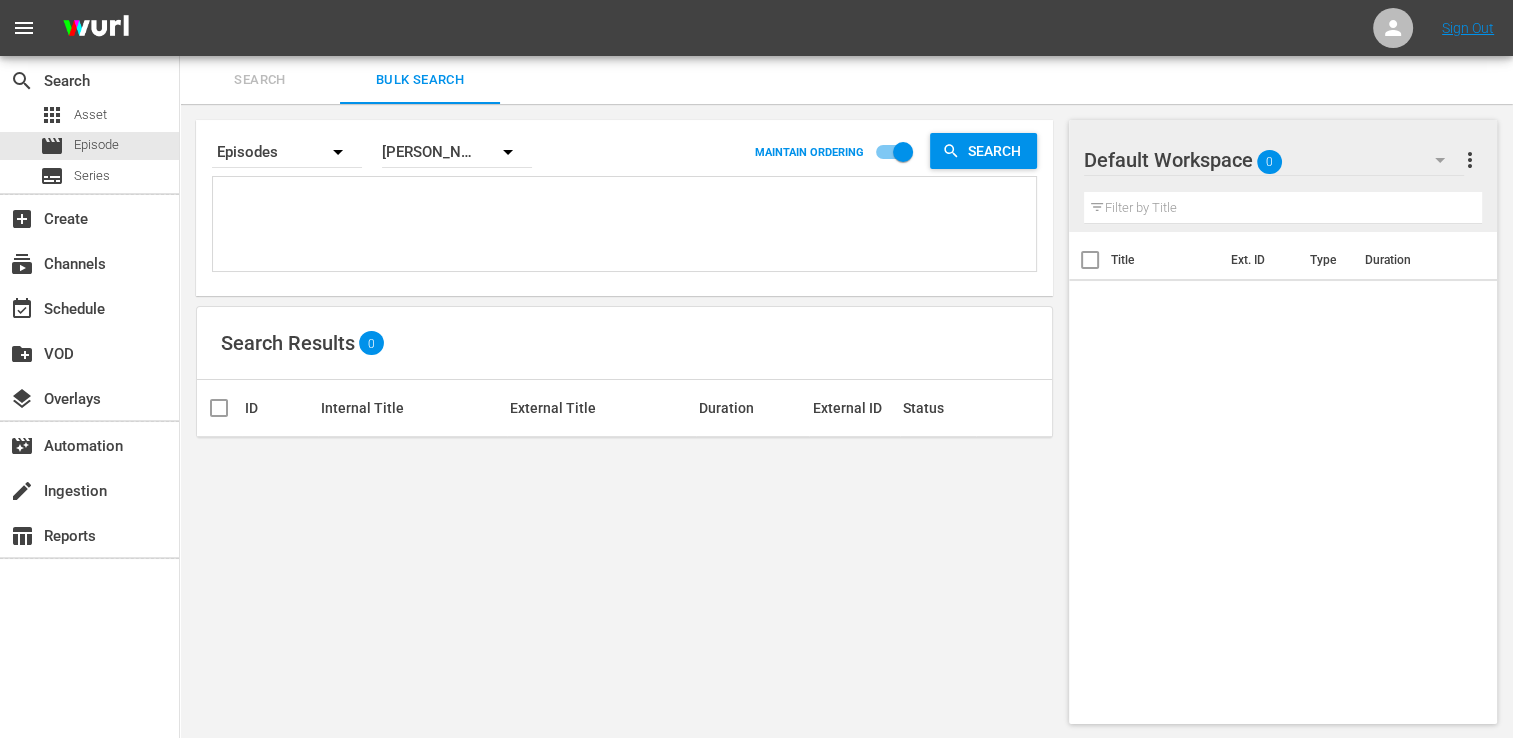 click at bounding box center [627, 227] 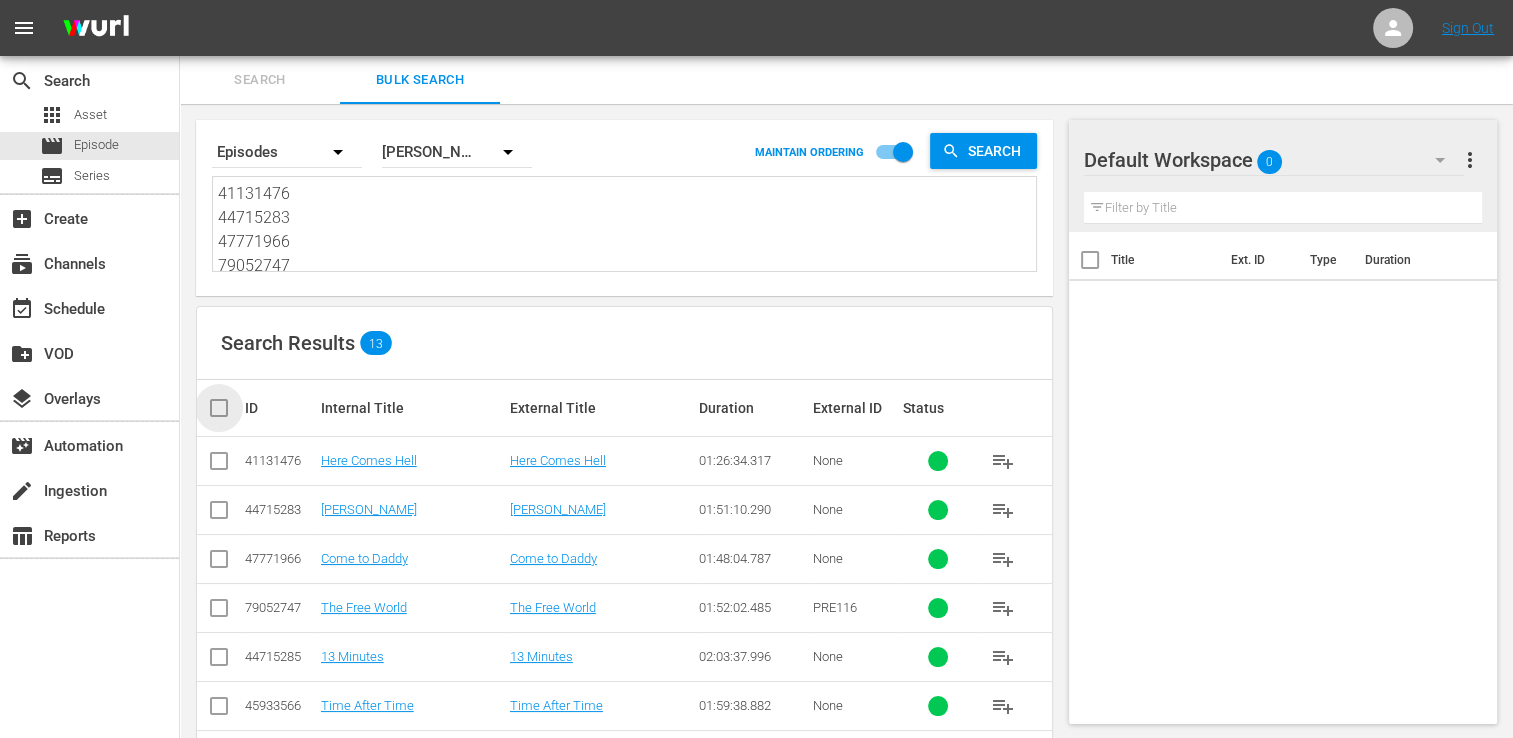click at bounding box center [227, 408] 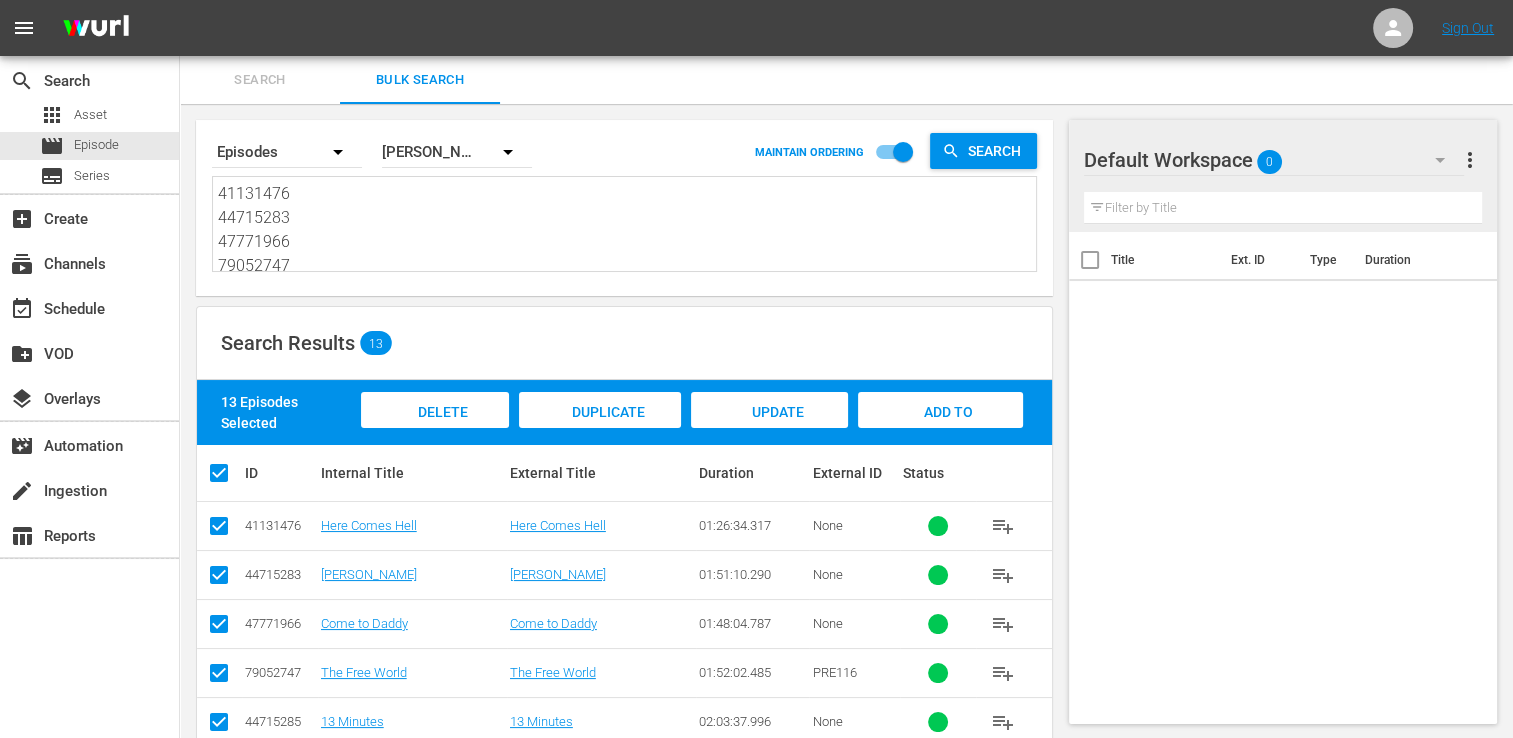 click on "Add to Workspace" at bounding box center [940, 429] 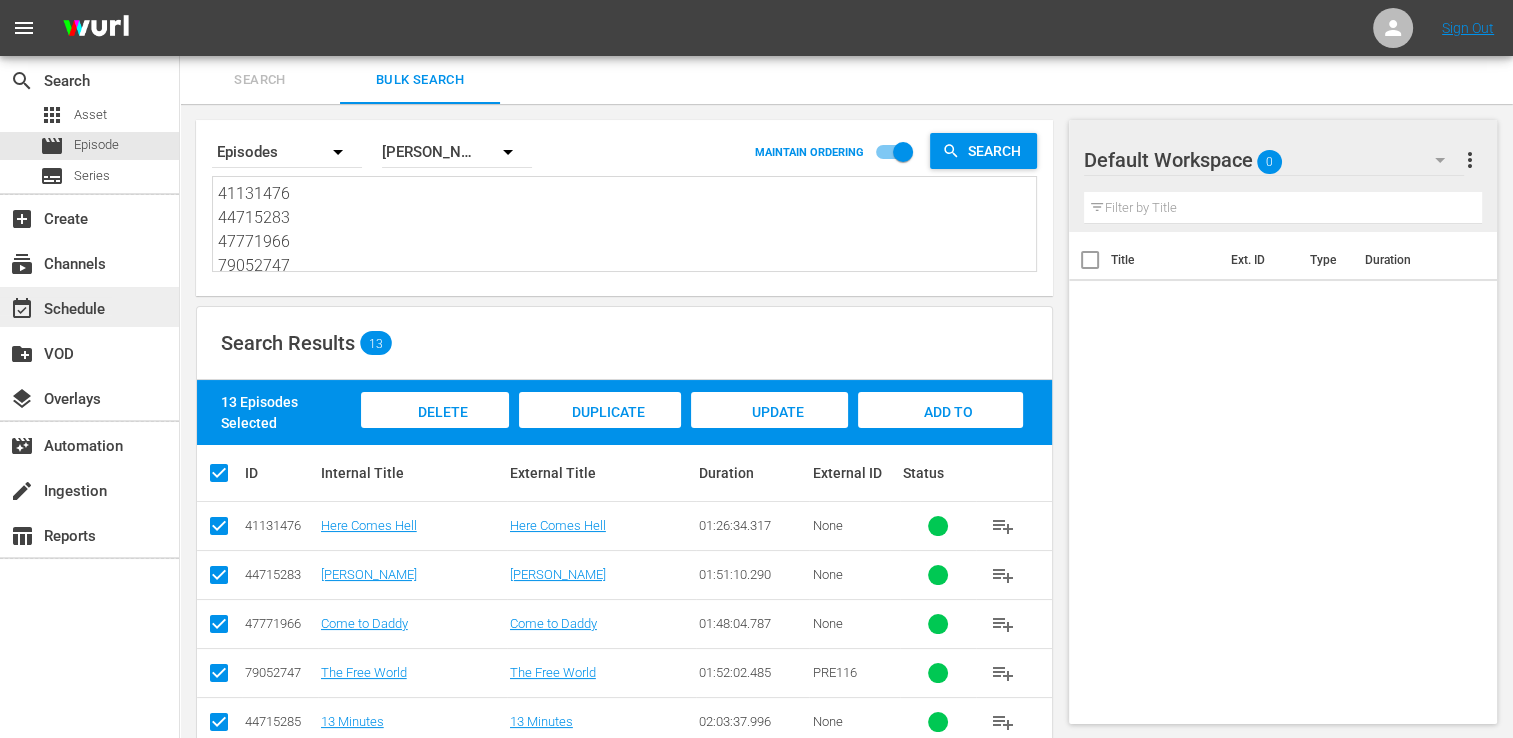 click on "event_available   Schedule" at bounding box center [56, 306] 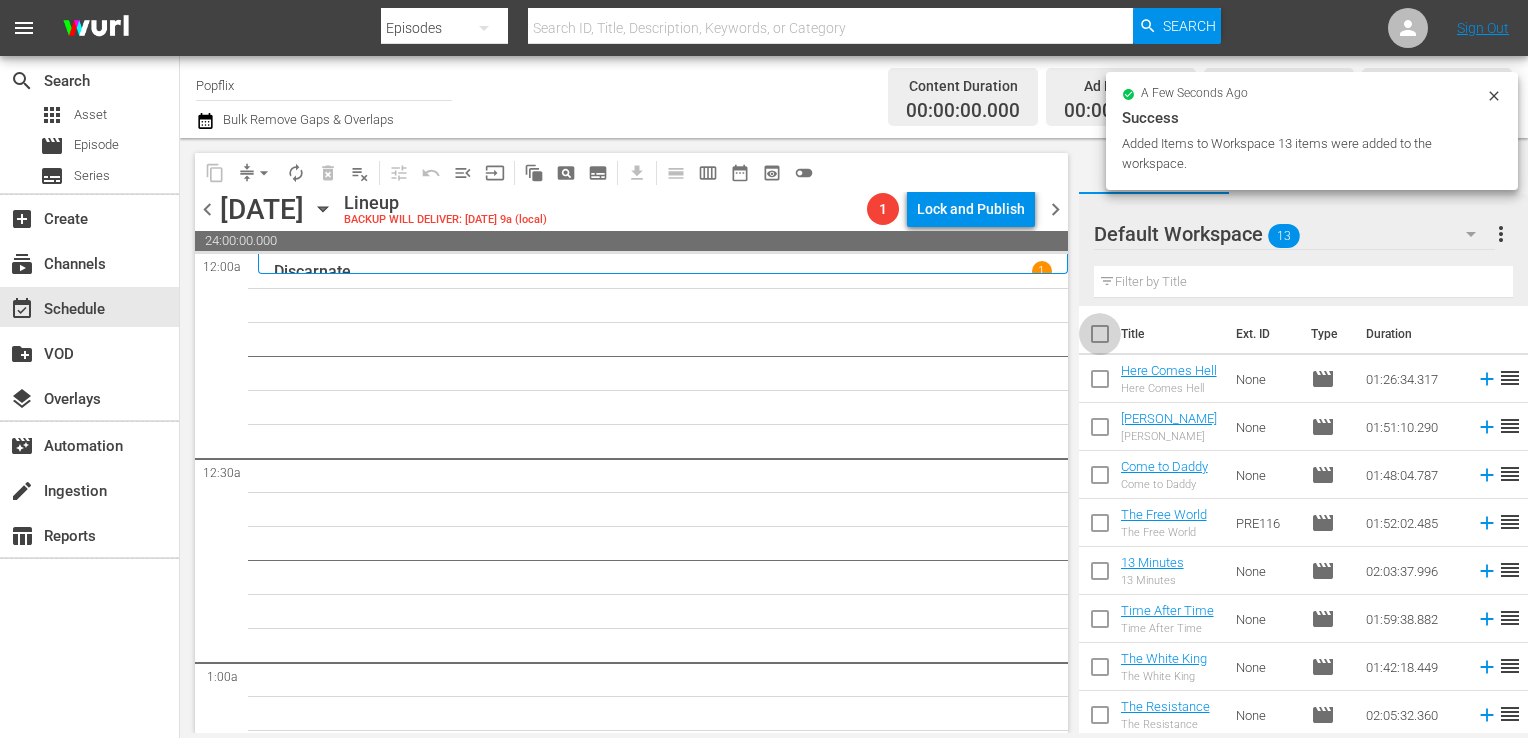 click at bounding box center [1100, 338] 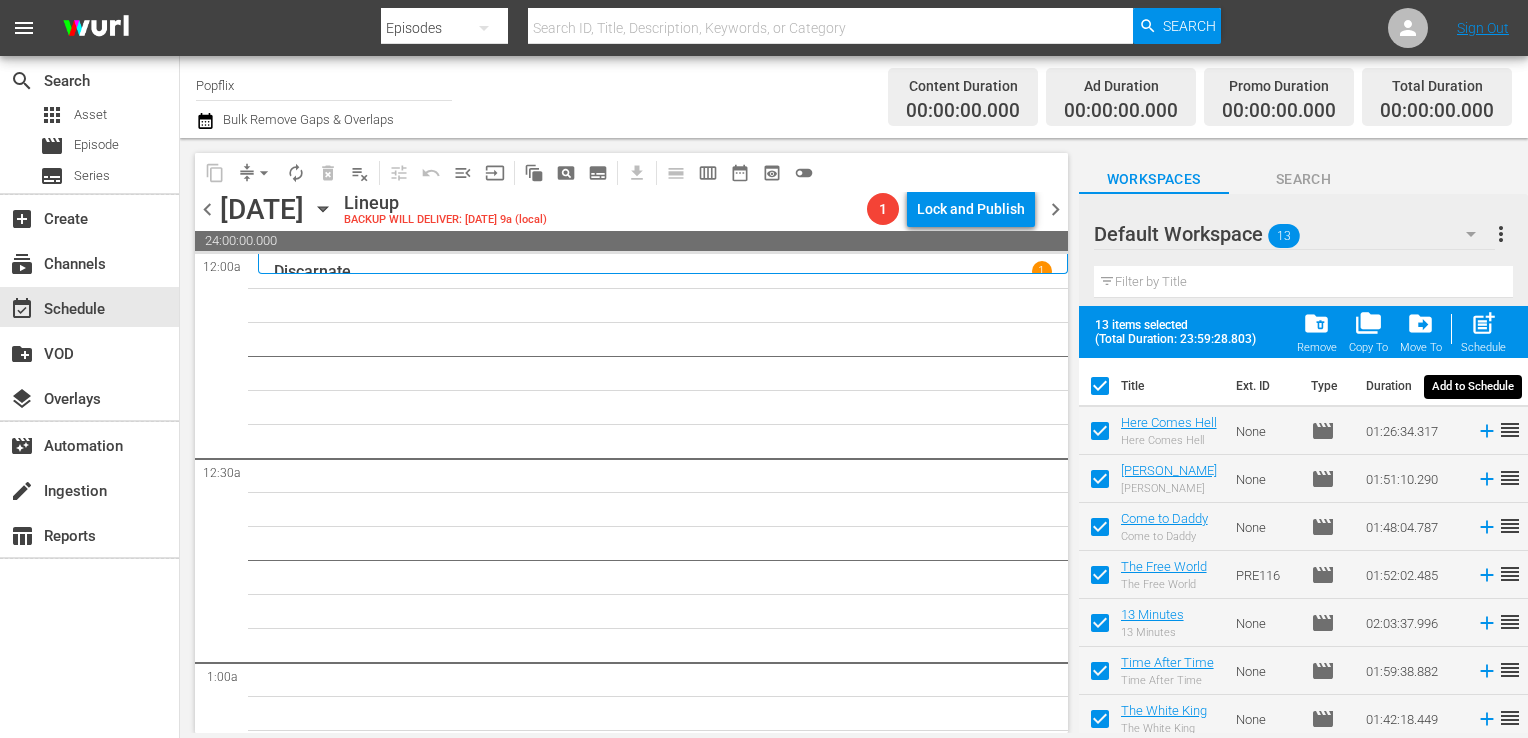 click on "post_add" at bounding box center [1483, 323] 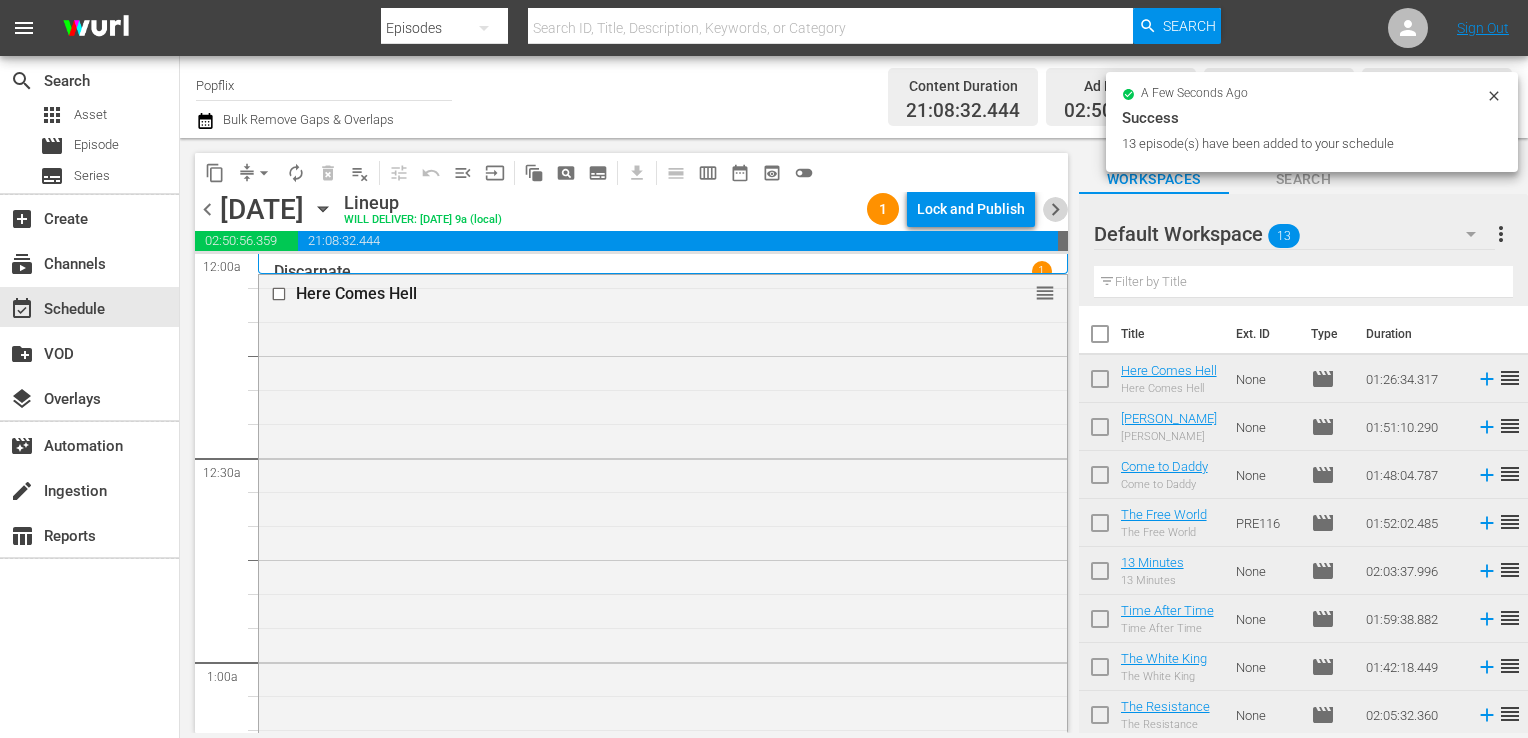 click on "chevron_right" at bounding box center (1055, 209) 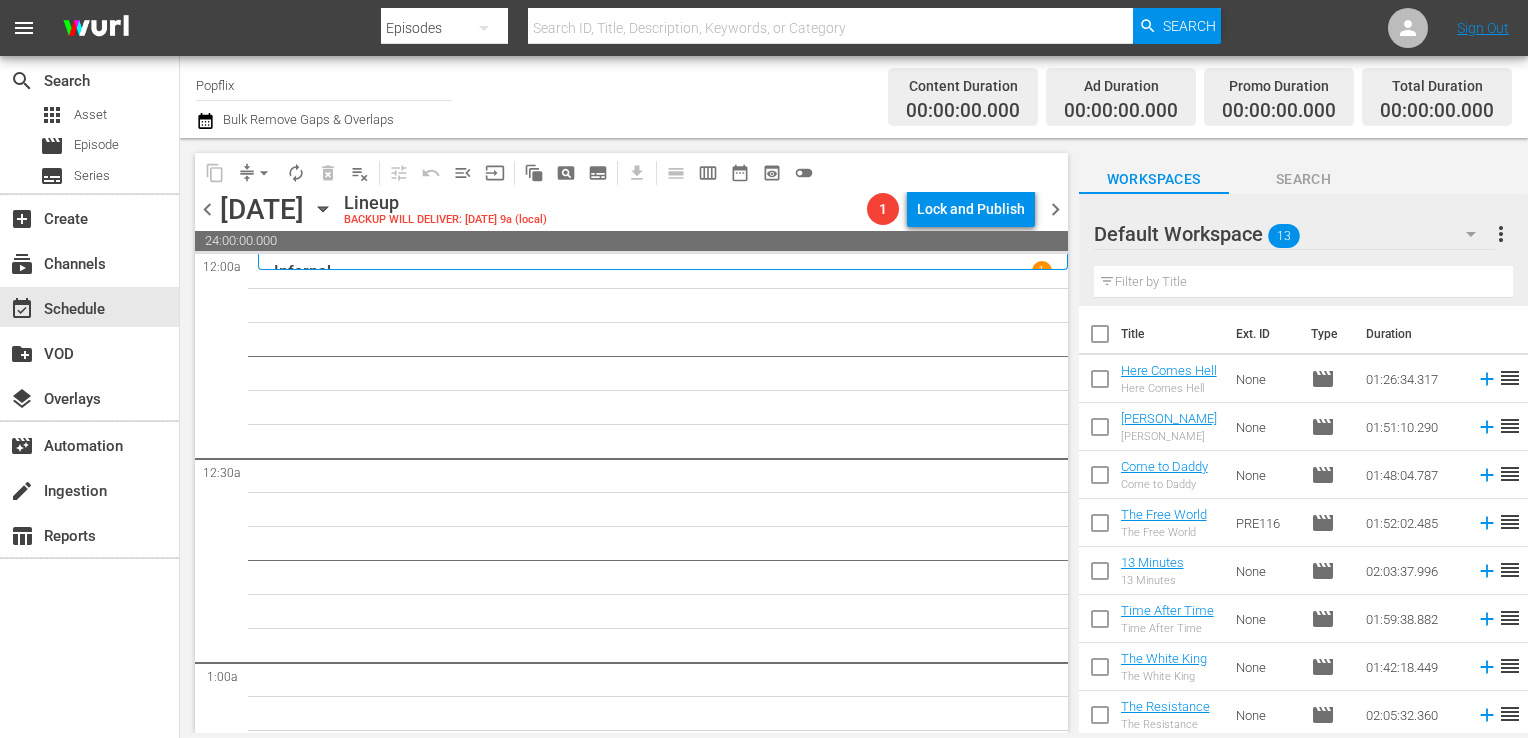 click on "more_vert" at bounding box center (1501, 234) 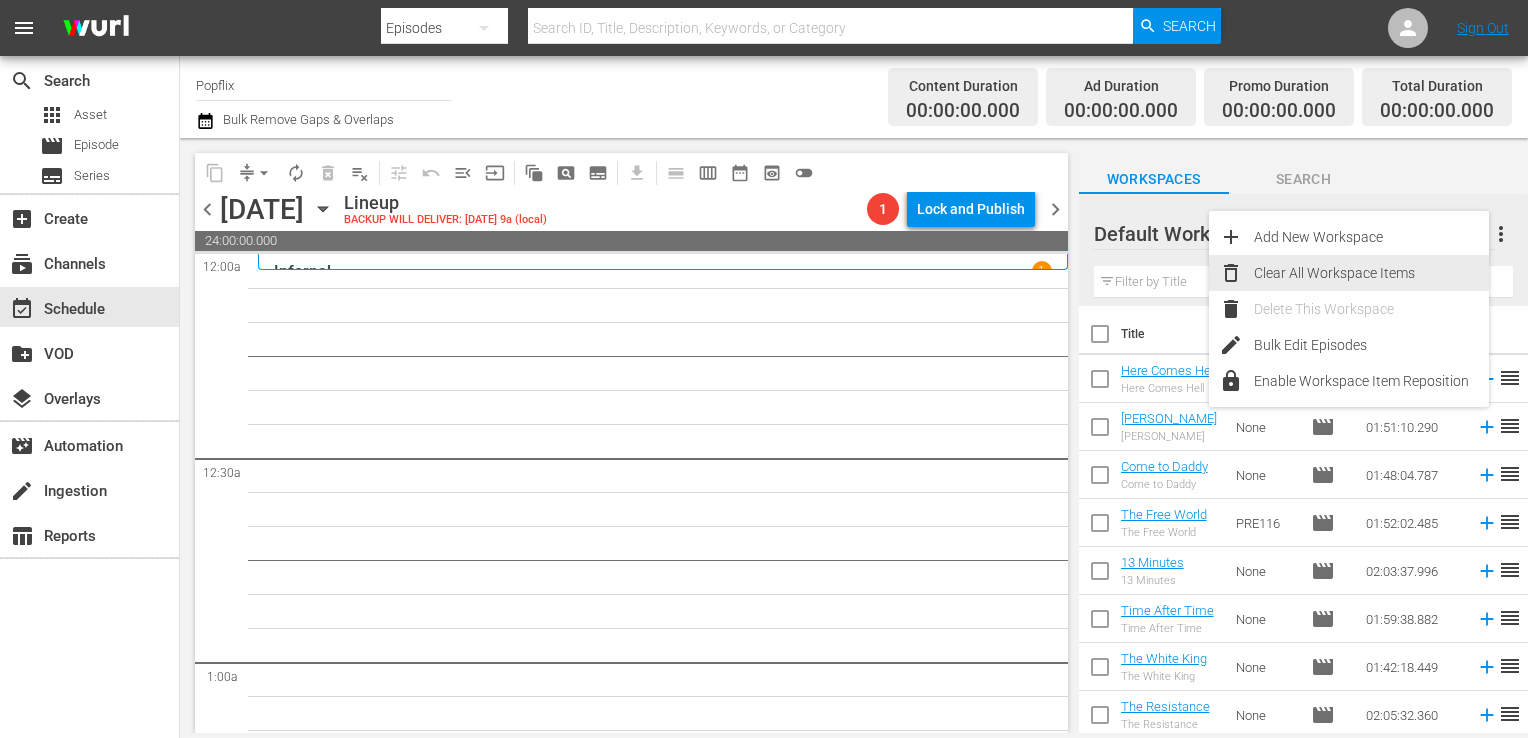 click on "Clear All Workspace Items" at bounding box center [1371, 273] 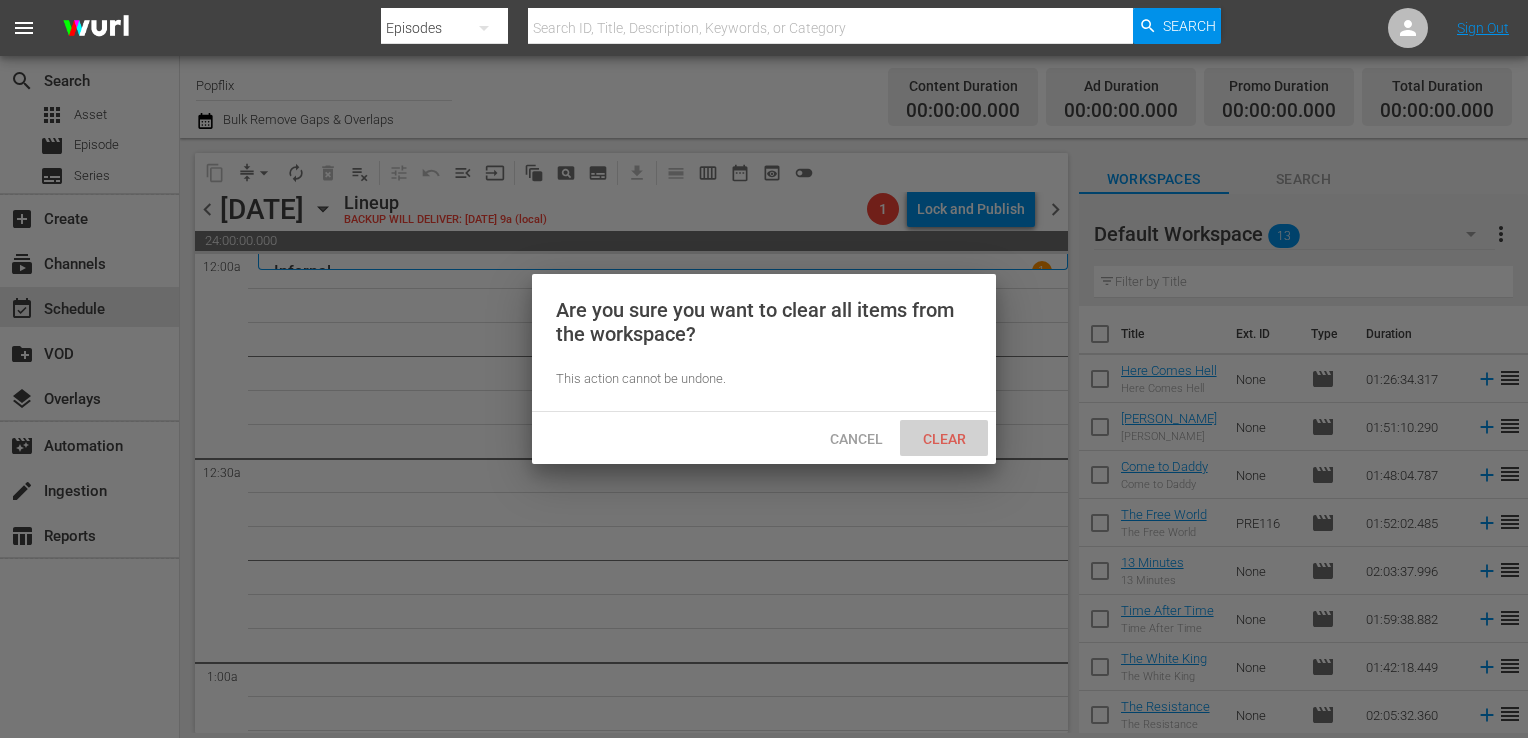 click on "Clear" at bounding box center (944, 439) 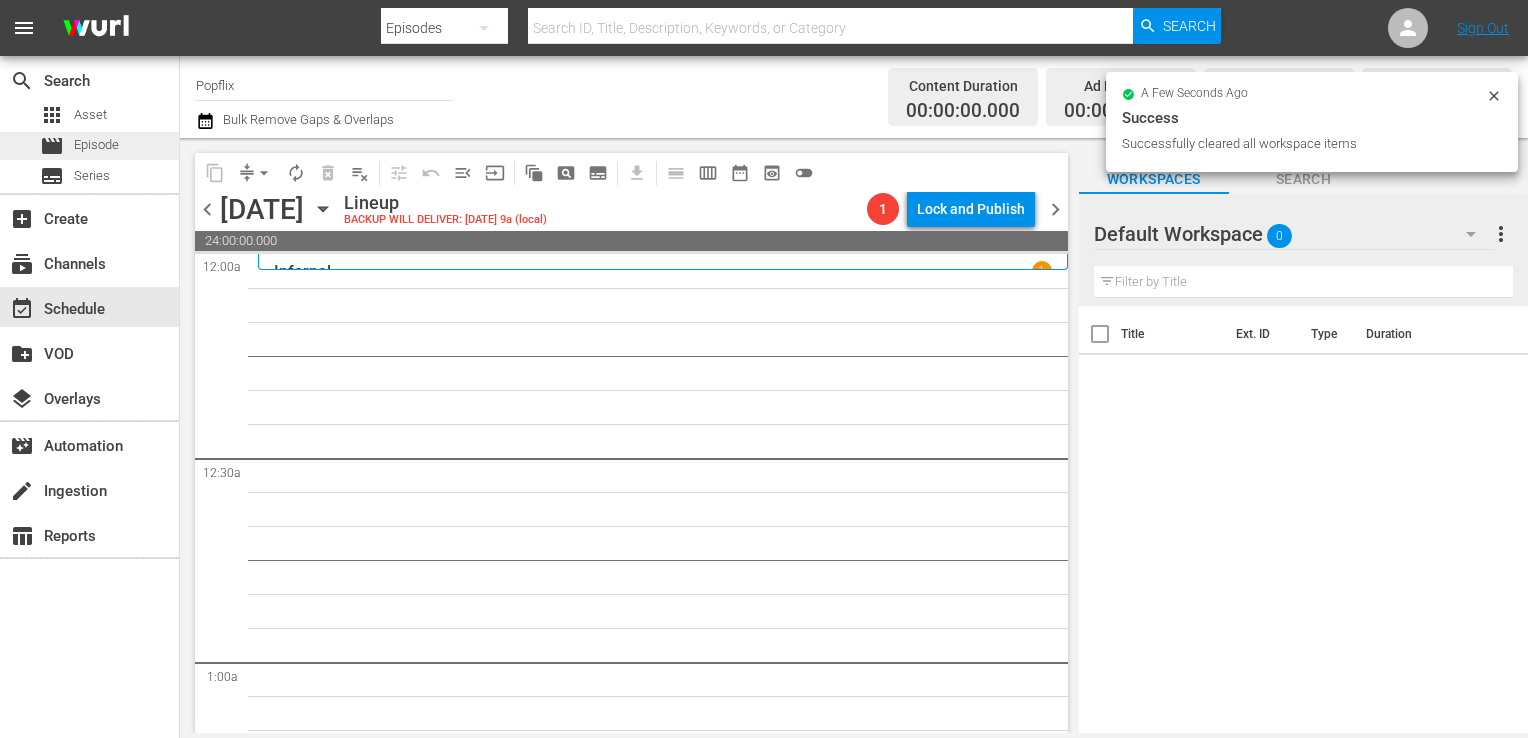 click on "Episode" at bounding box center [96, 145] 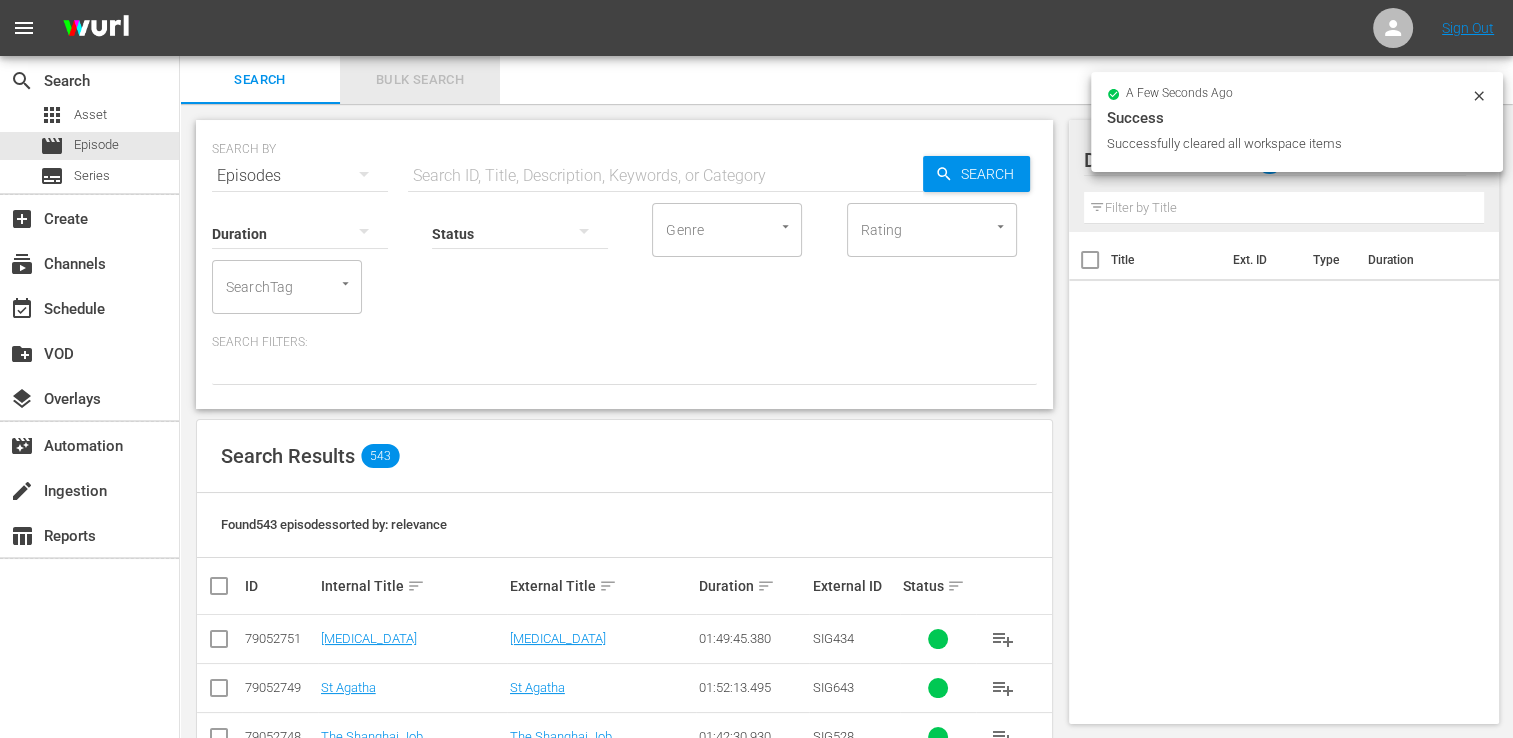 click on "Bulk Search" at bounding box center (420, 80) 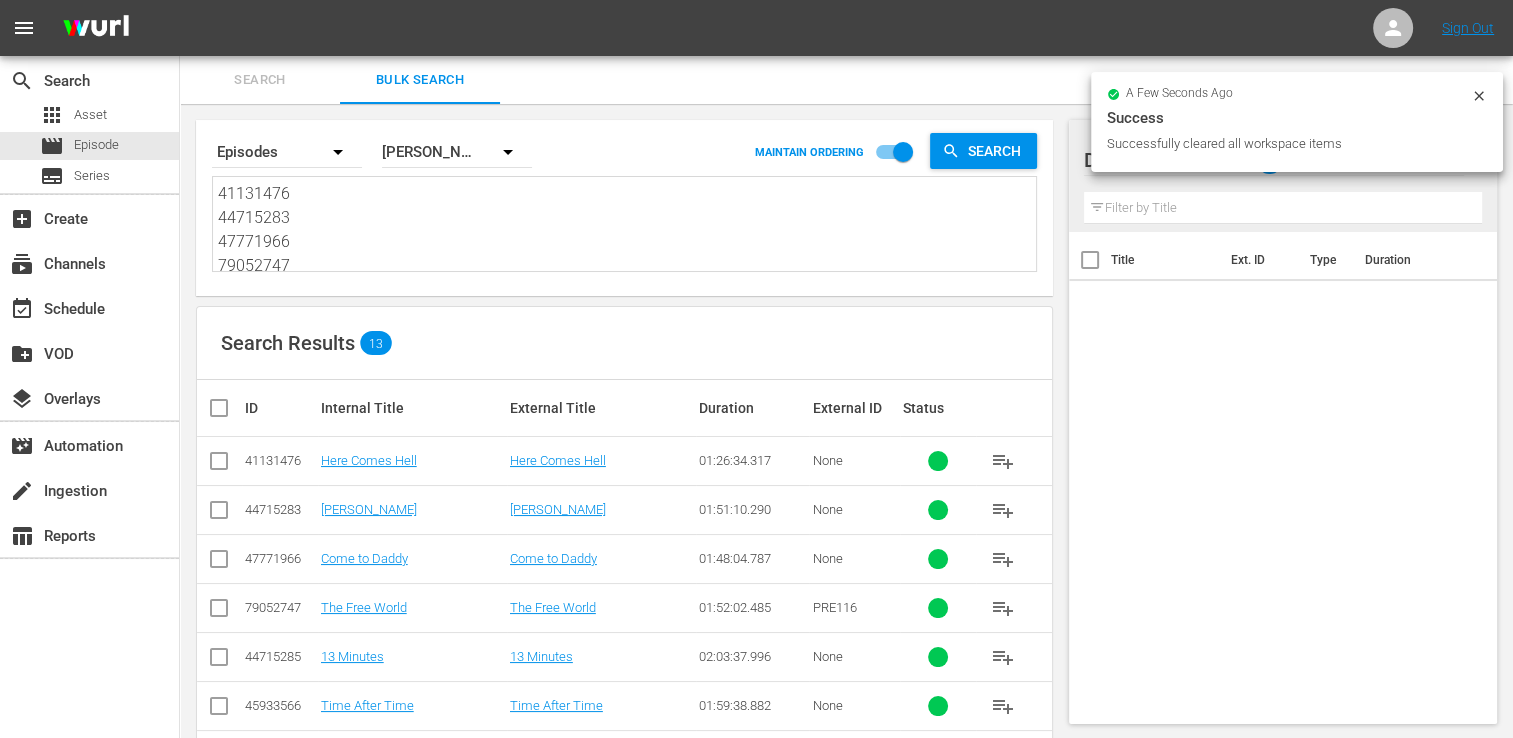 click on "41131476
44715283
47771966
79052747
44715285
45933566
30136467
30136462
56851182
50824479
69689863
43450415
30136444" at bounding box center [627, 227] 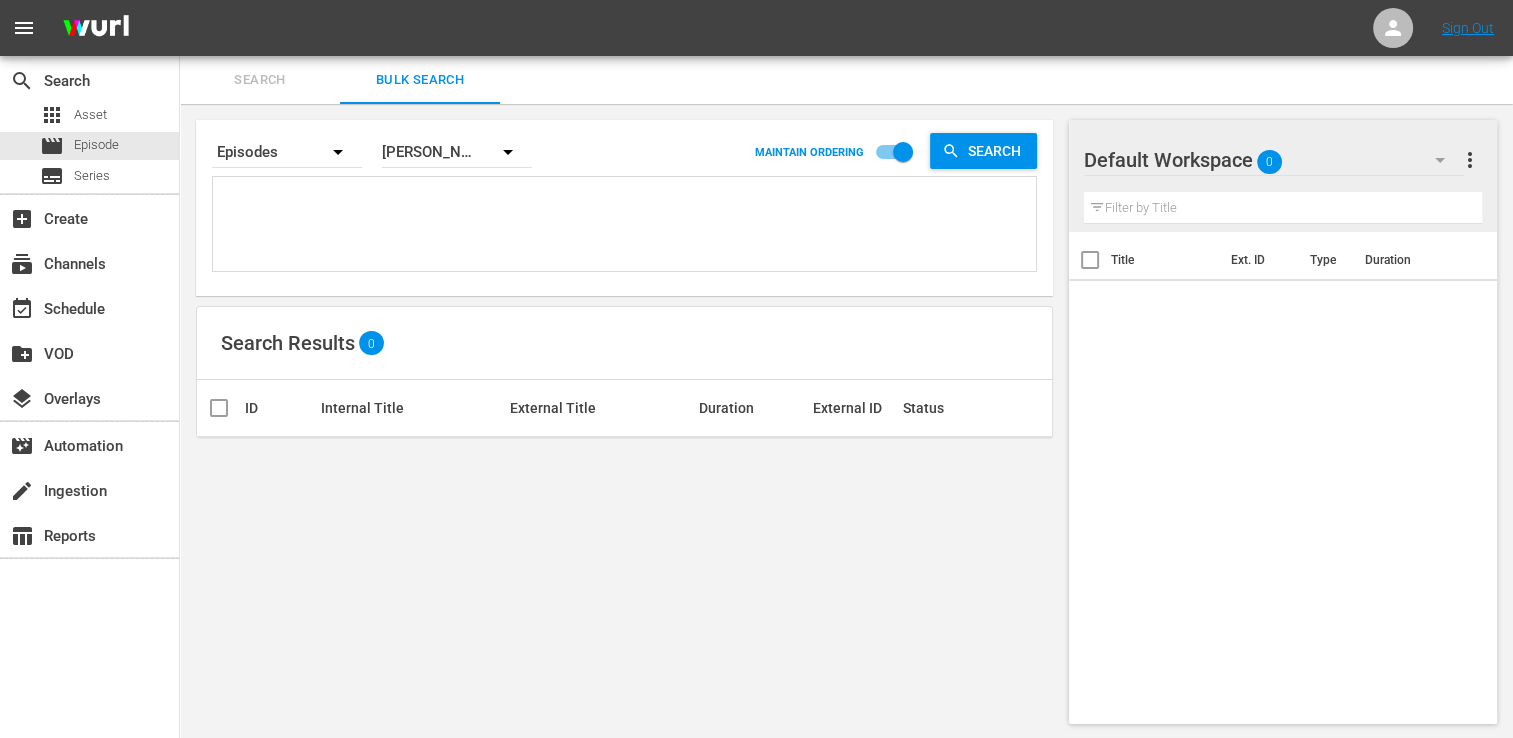 click at bounding box center (627, 227) 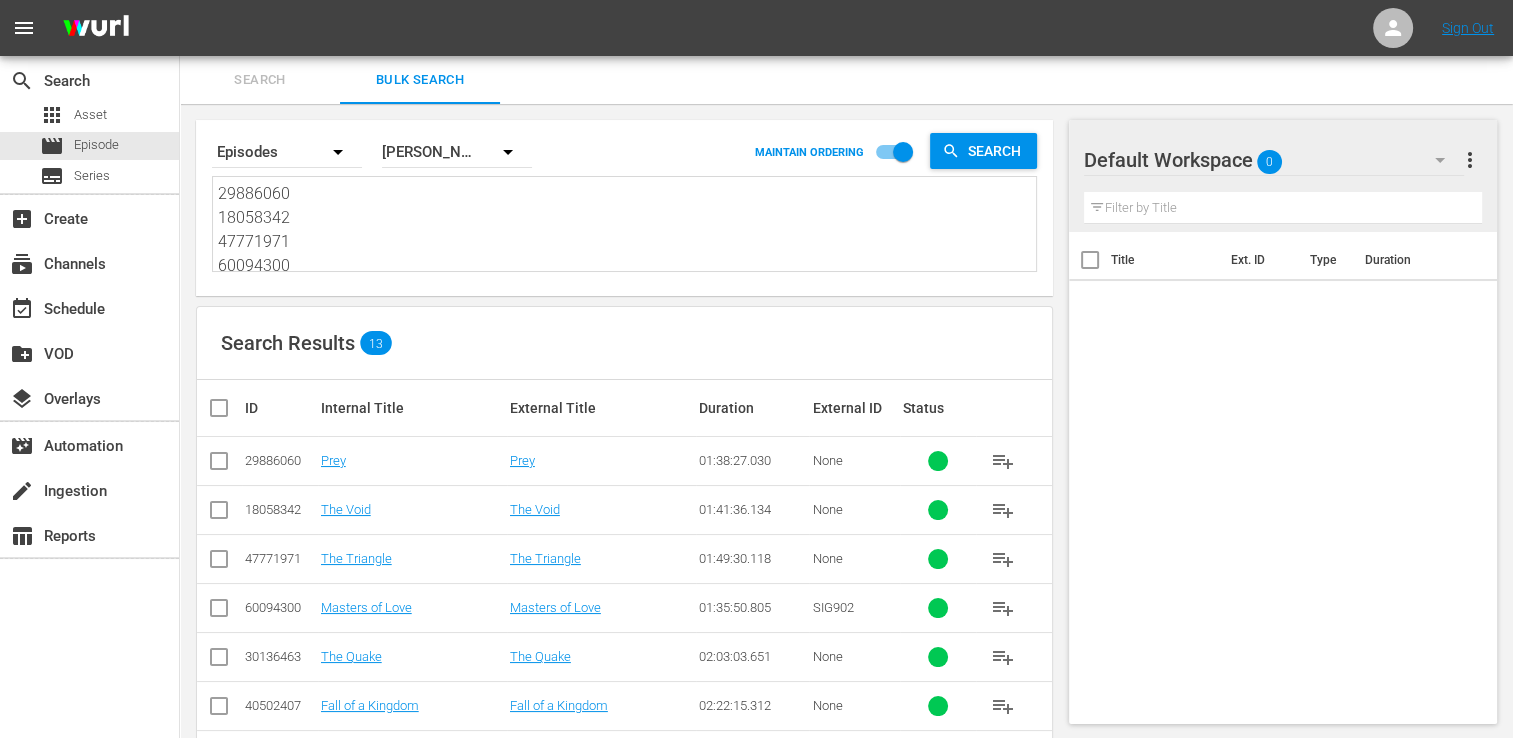 click at bounding box center [227, 408] 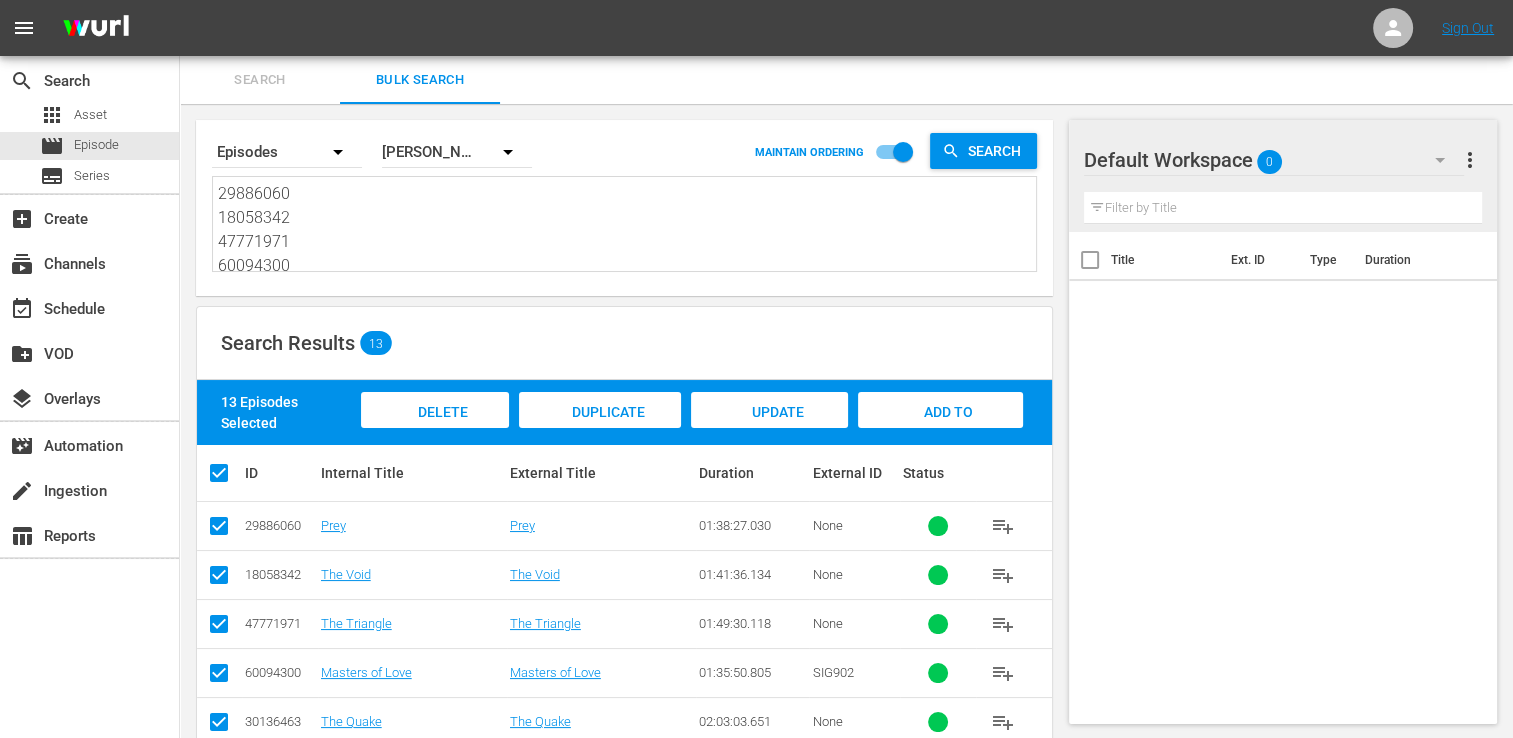 click on "Add to Workspace" at bounding box center [940, 431] 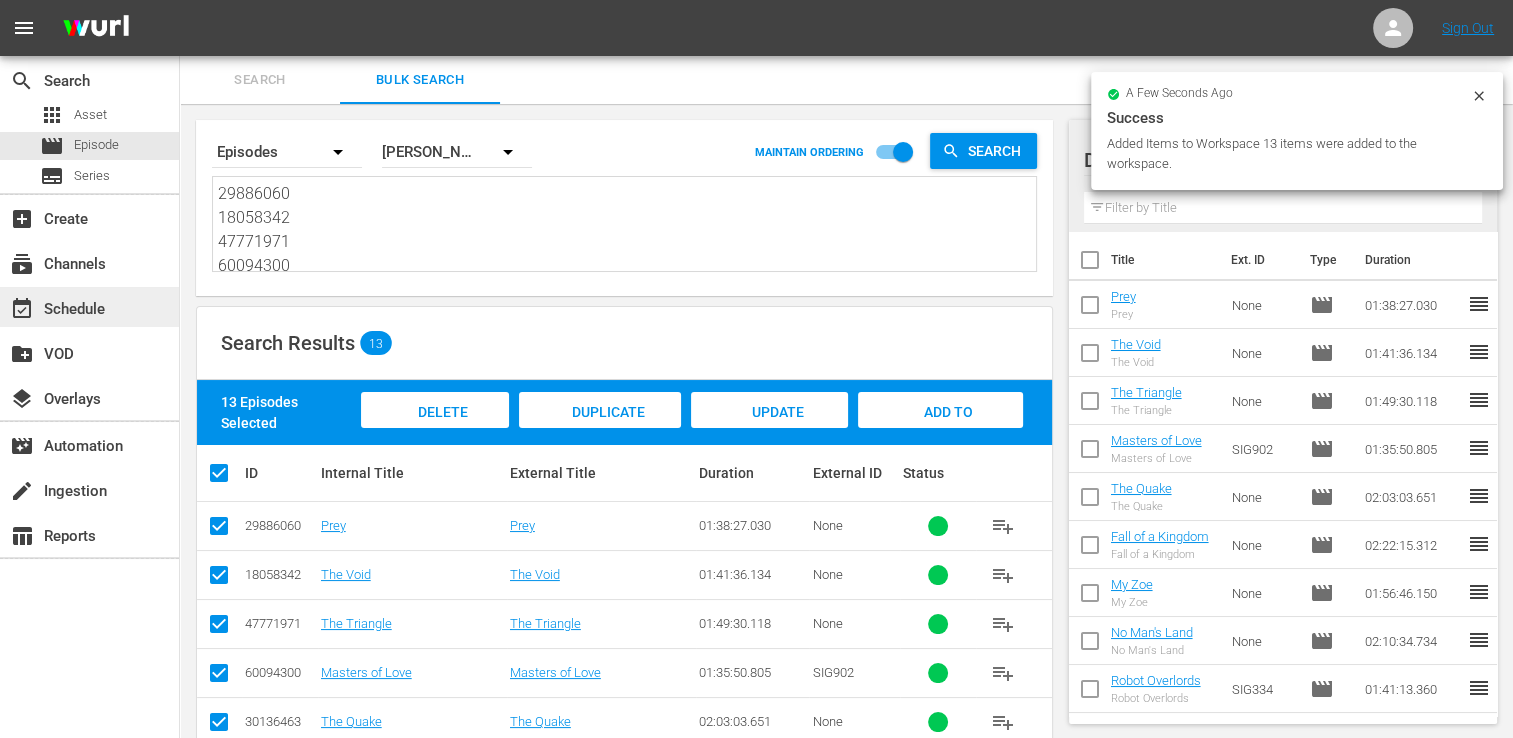 click on "event_available   Schedule" at bounding box center [89, 307] 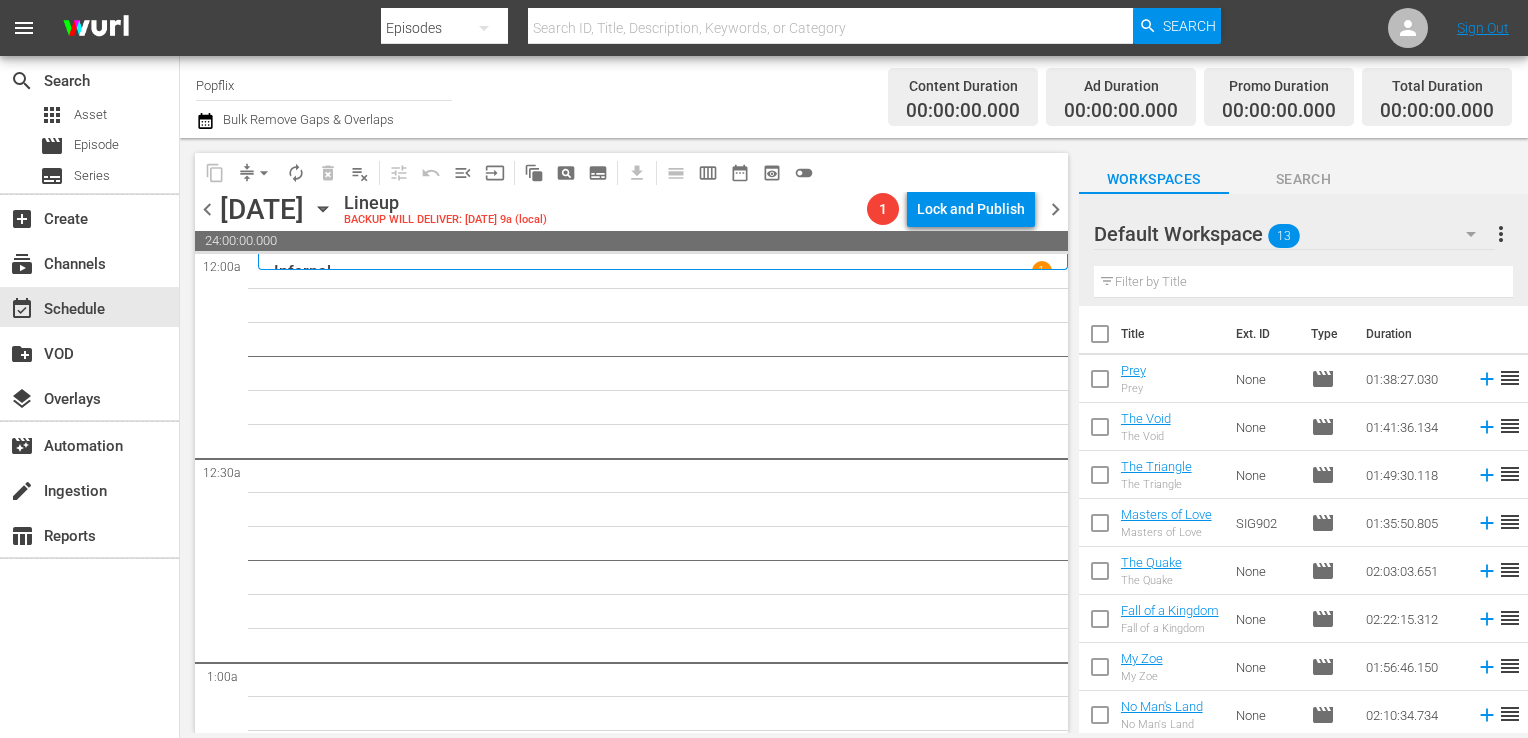 click at bounding box center (1100, 338) 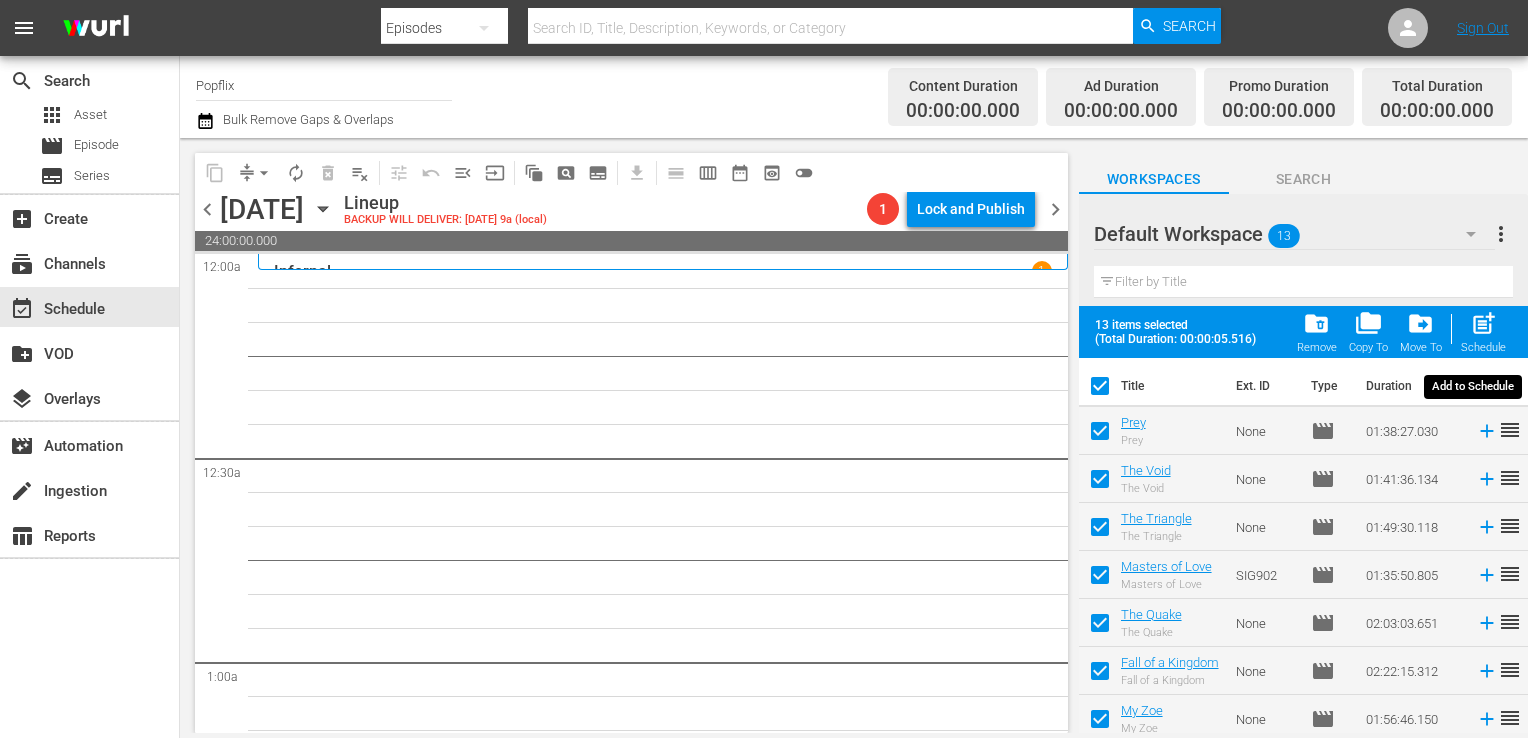 click on "Schedule" at bounding box center (1483, 347) 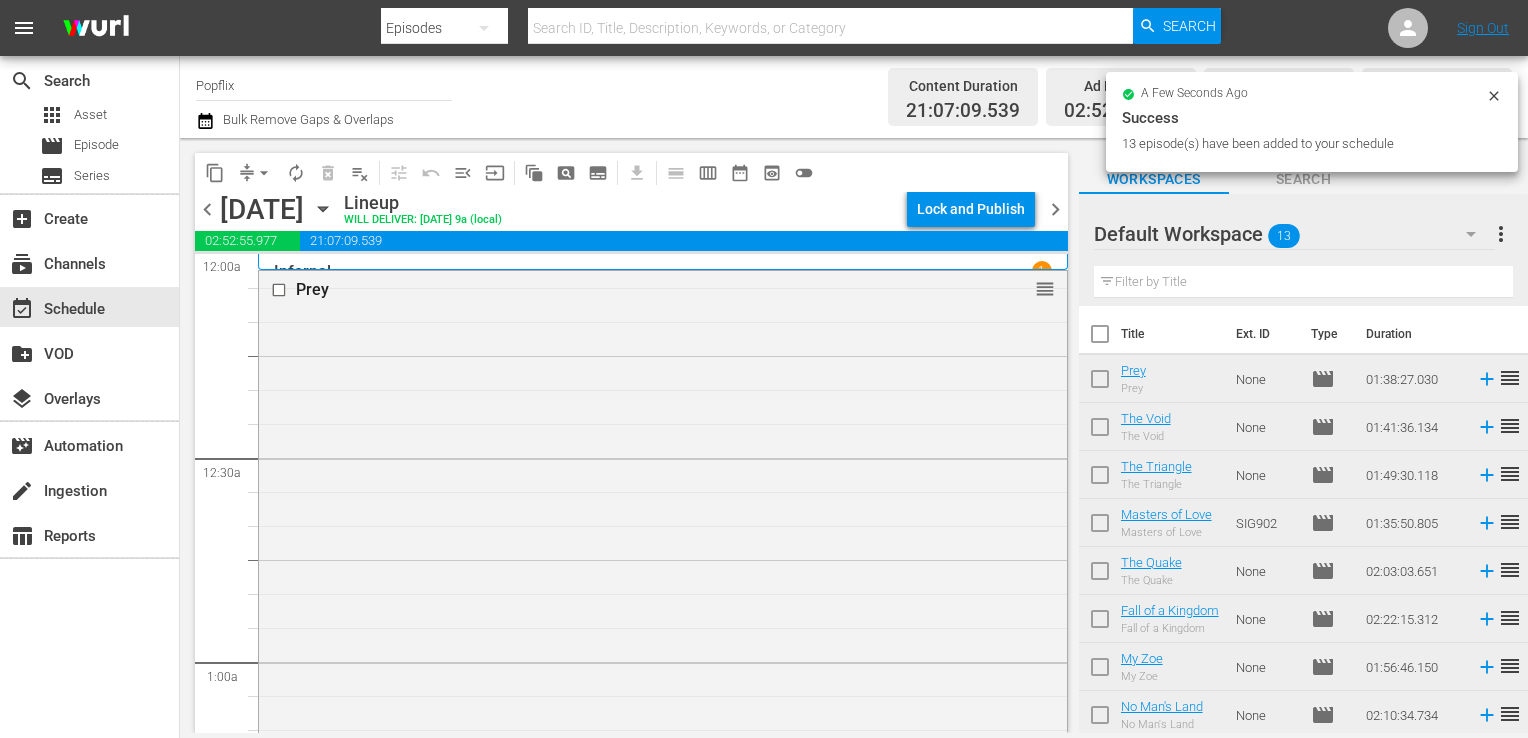 click on "more_vert" at bounding box center (1501, 234) 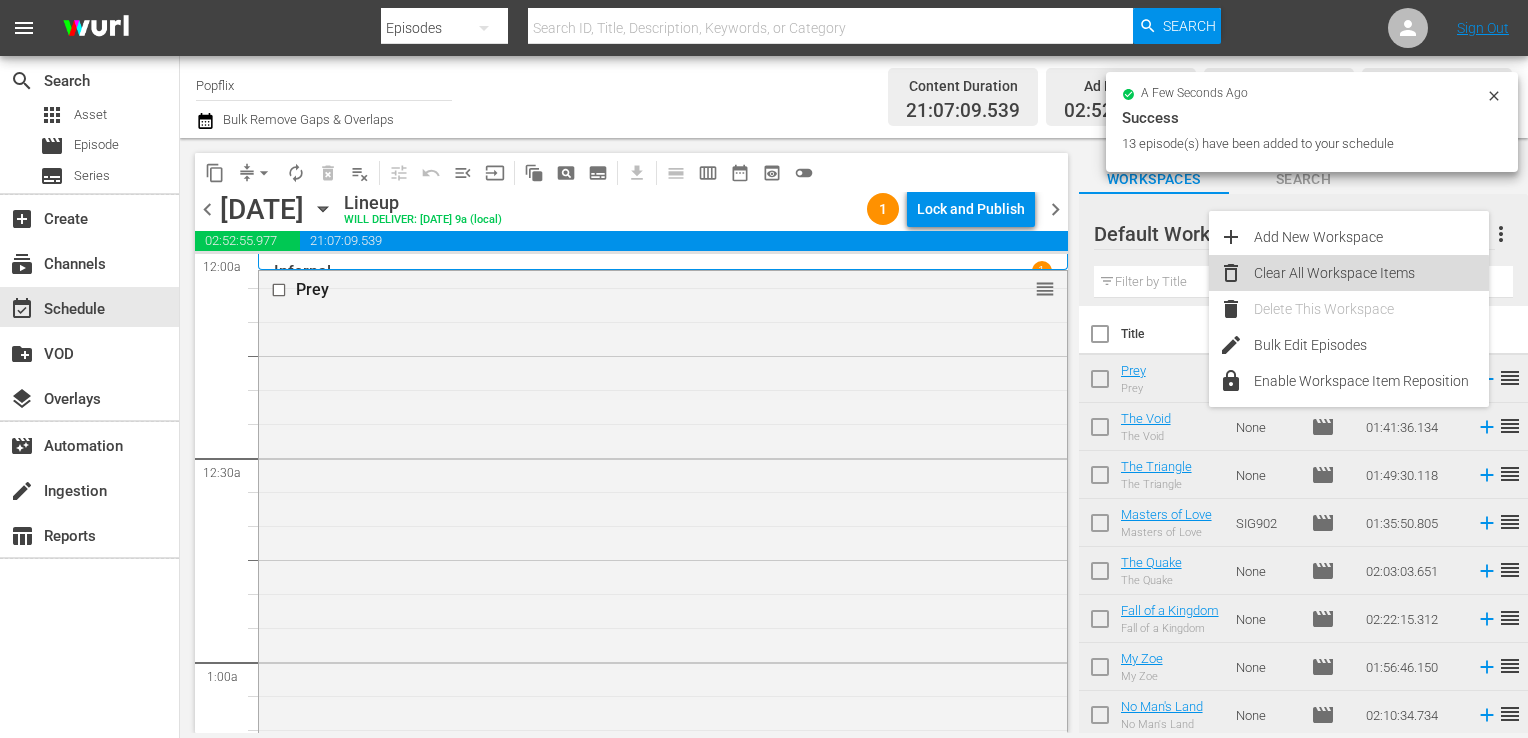 click on "Clear All Workspace Items" at bounding box center (1371, 273) 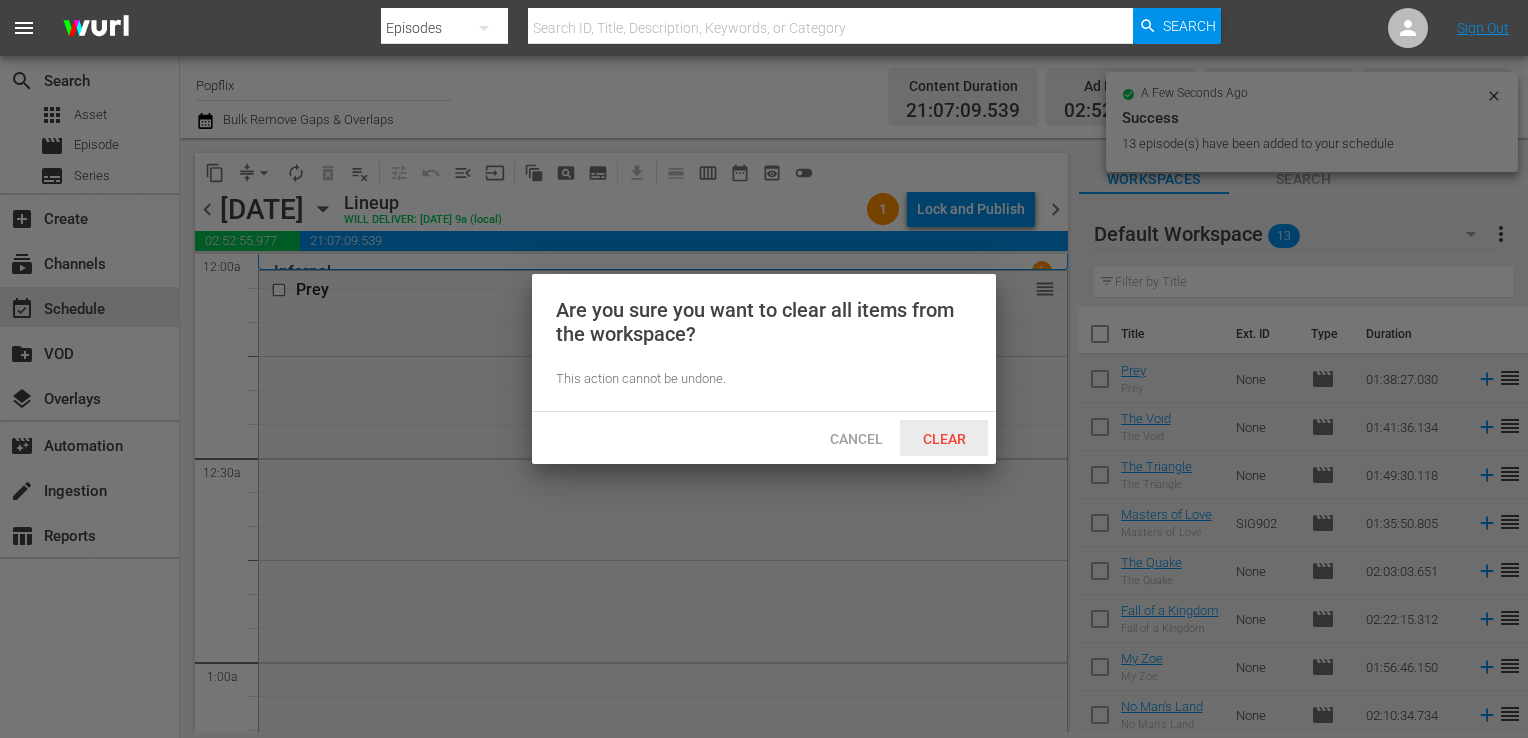 click on "Clear" at bounding box center (944, 439) 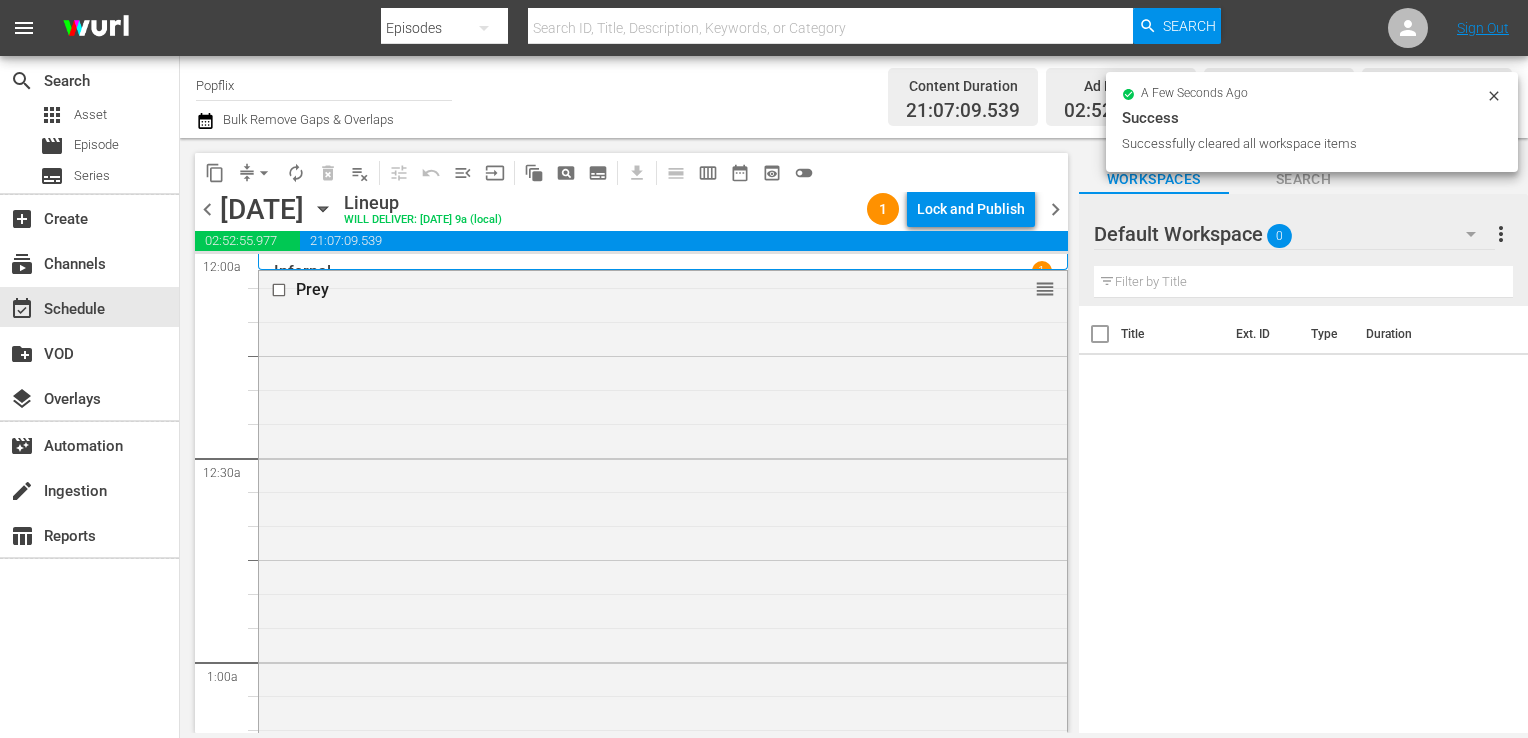 click on "chevron_right" at bounding box center [1055, 209] 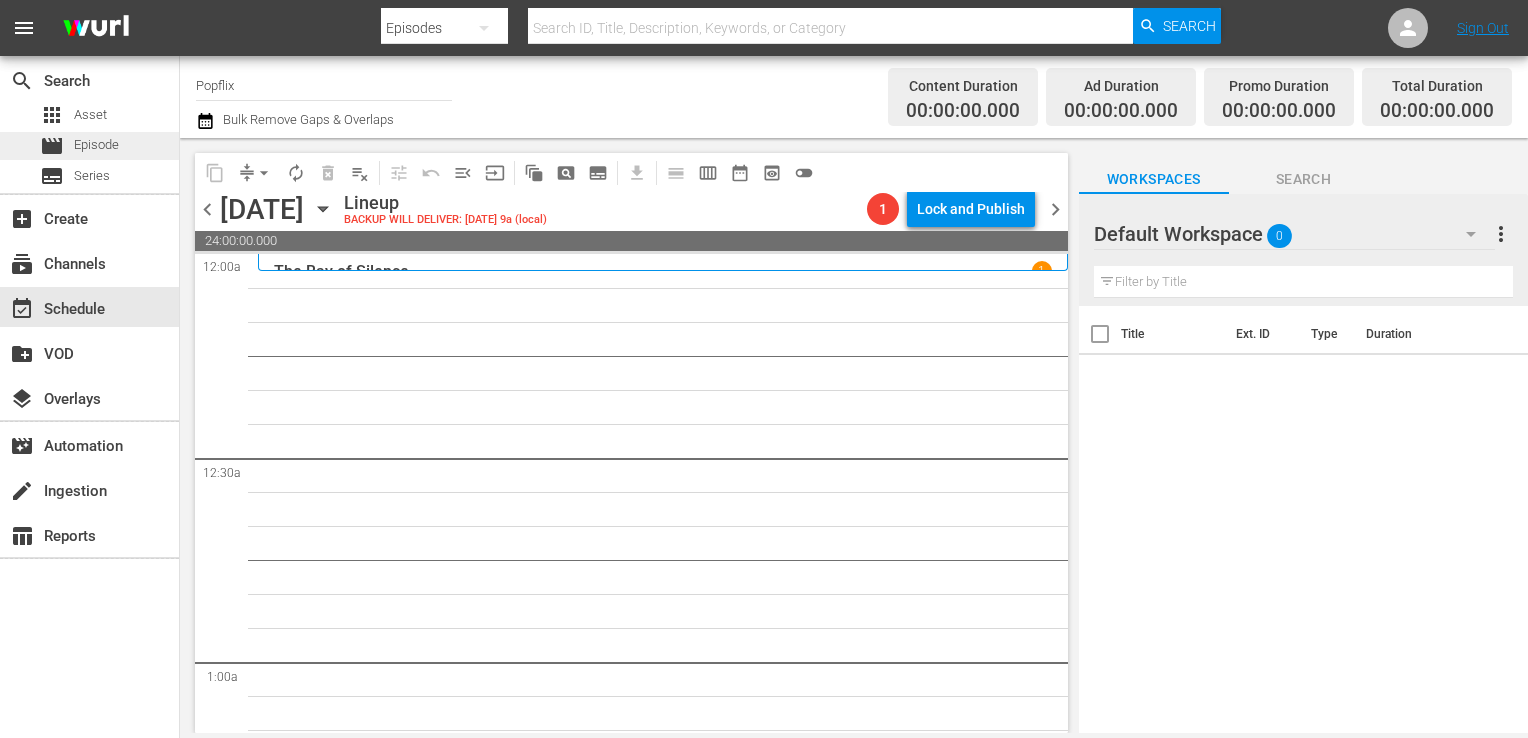 click on "Episode" at bounding box center (96, 145) 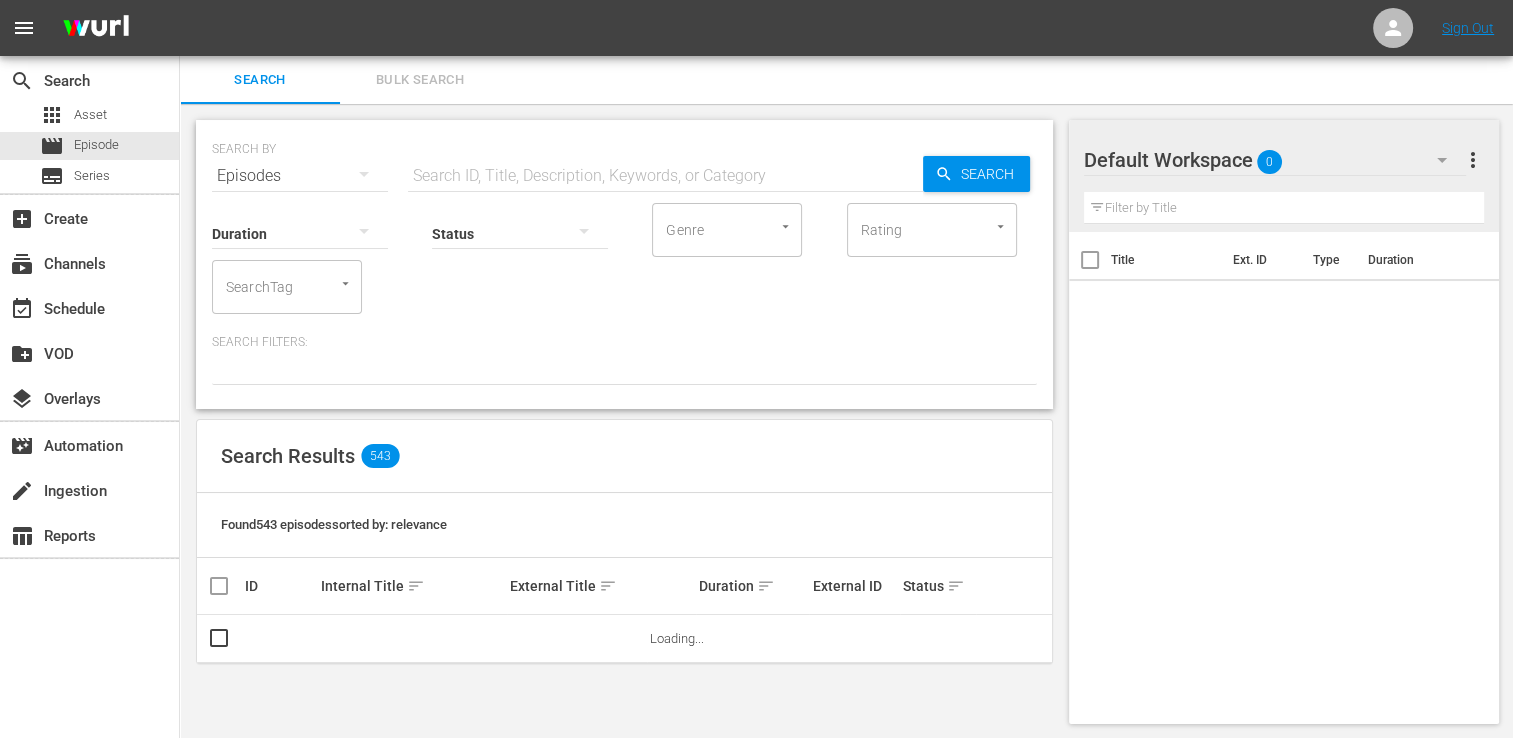 click on "Bulk Search" at bounding box center (420, 80) 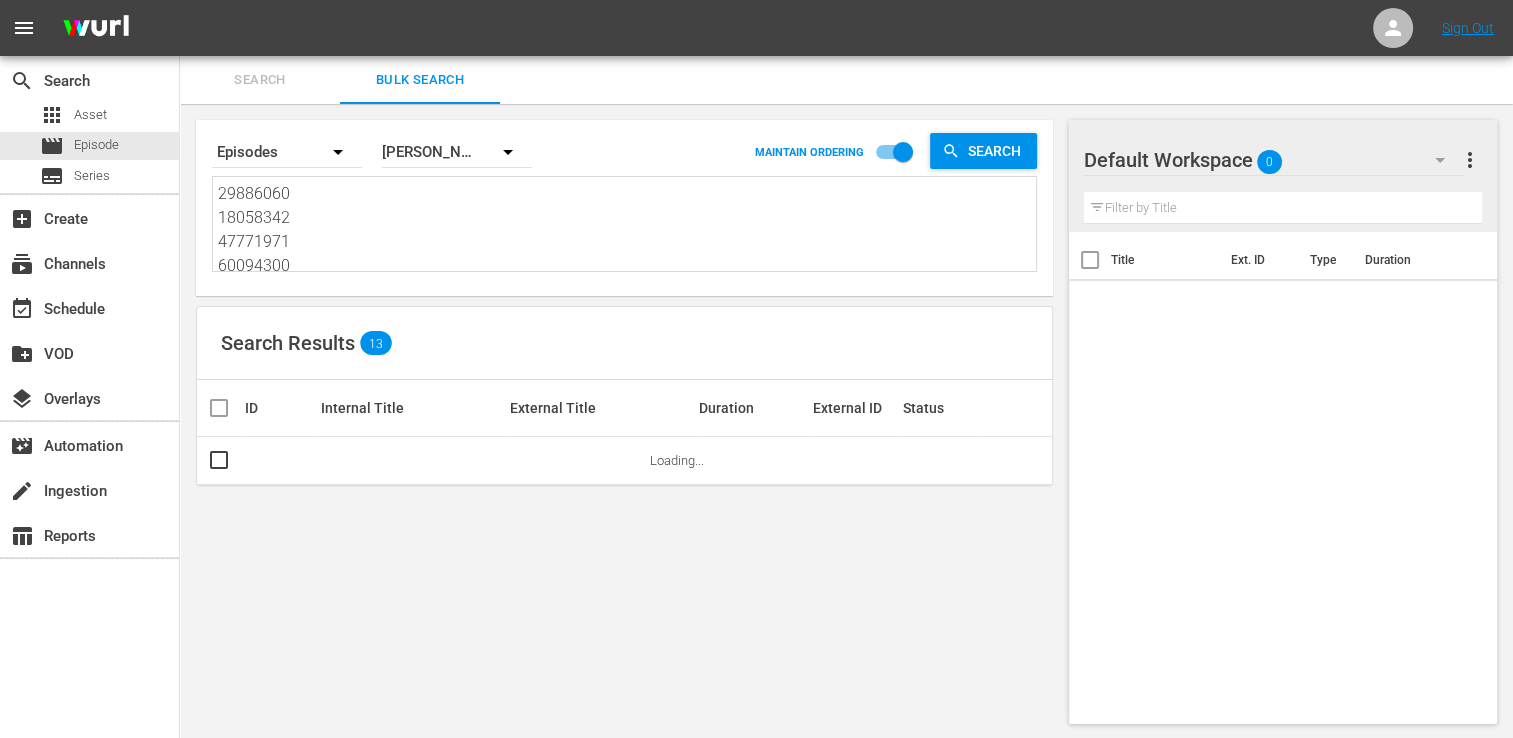 click on "29886060
18058342
47771971
60094300
30136463
40502407
44034203
48785192
56851183
69156365
29886067
48513110
39714503" at bounding box center [627, 227] 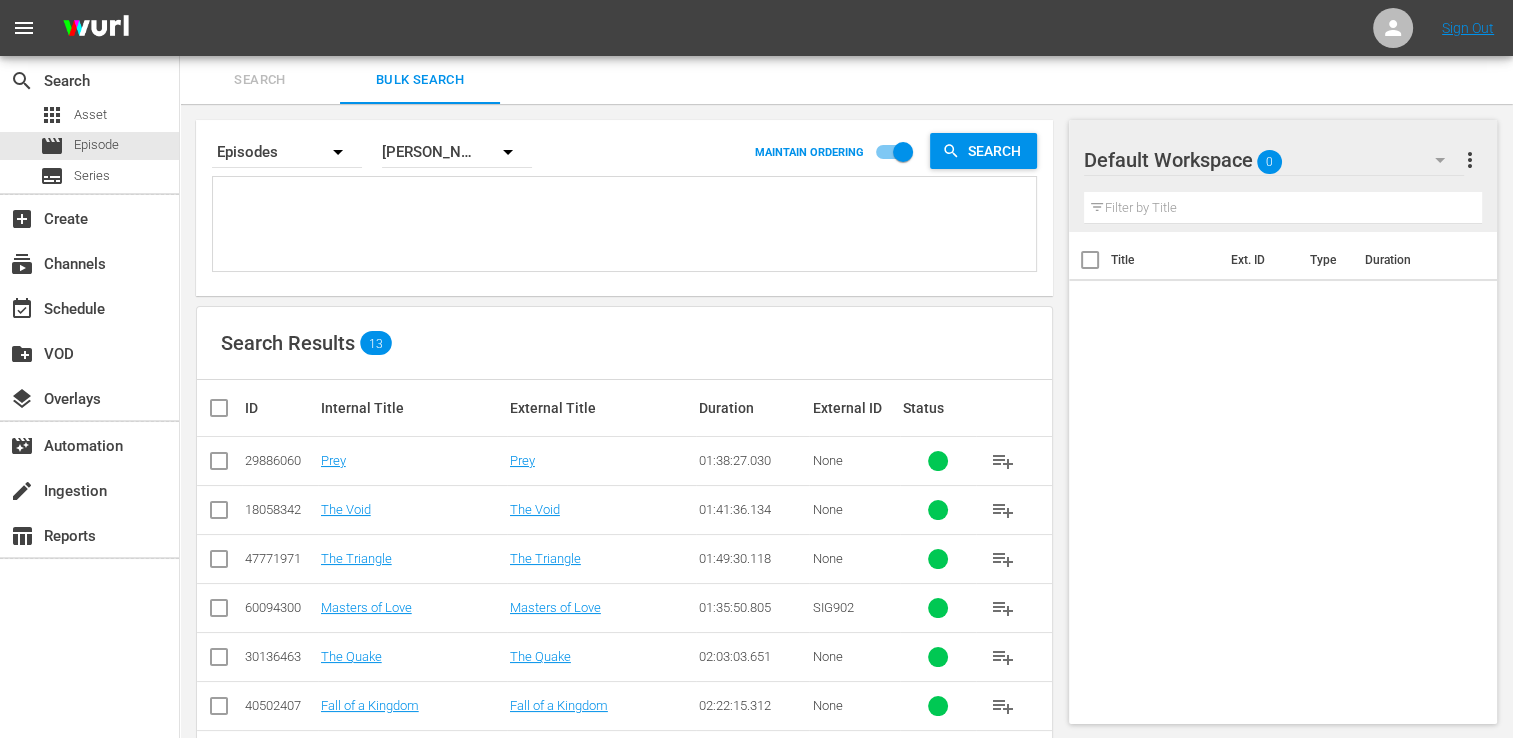 paste on "78322111
23776507
35177049
45759943
22191377
36142445
29886071
19813605
29886070
55756124
53982968
30719868
68784243" 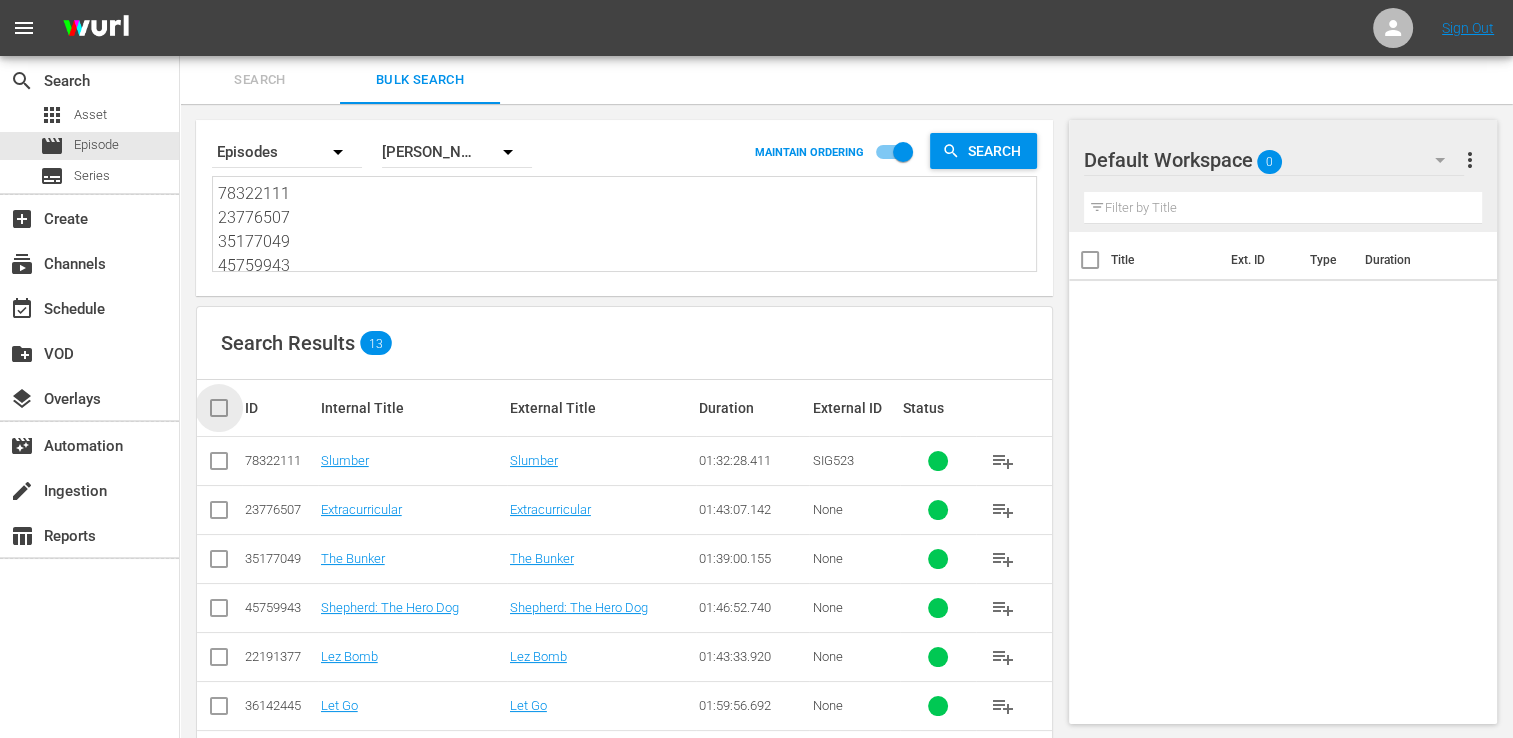 click at bounding box center (227, 408) 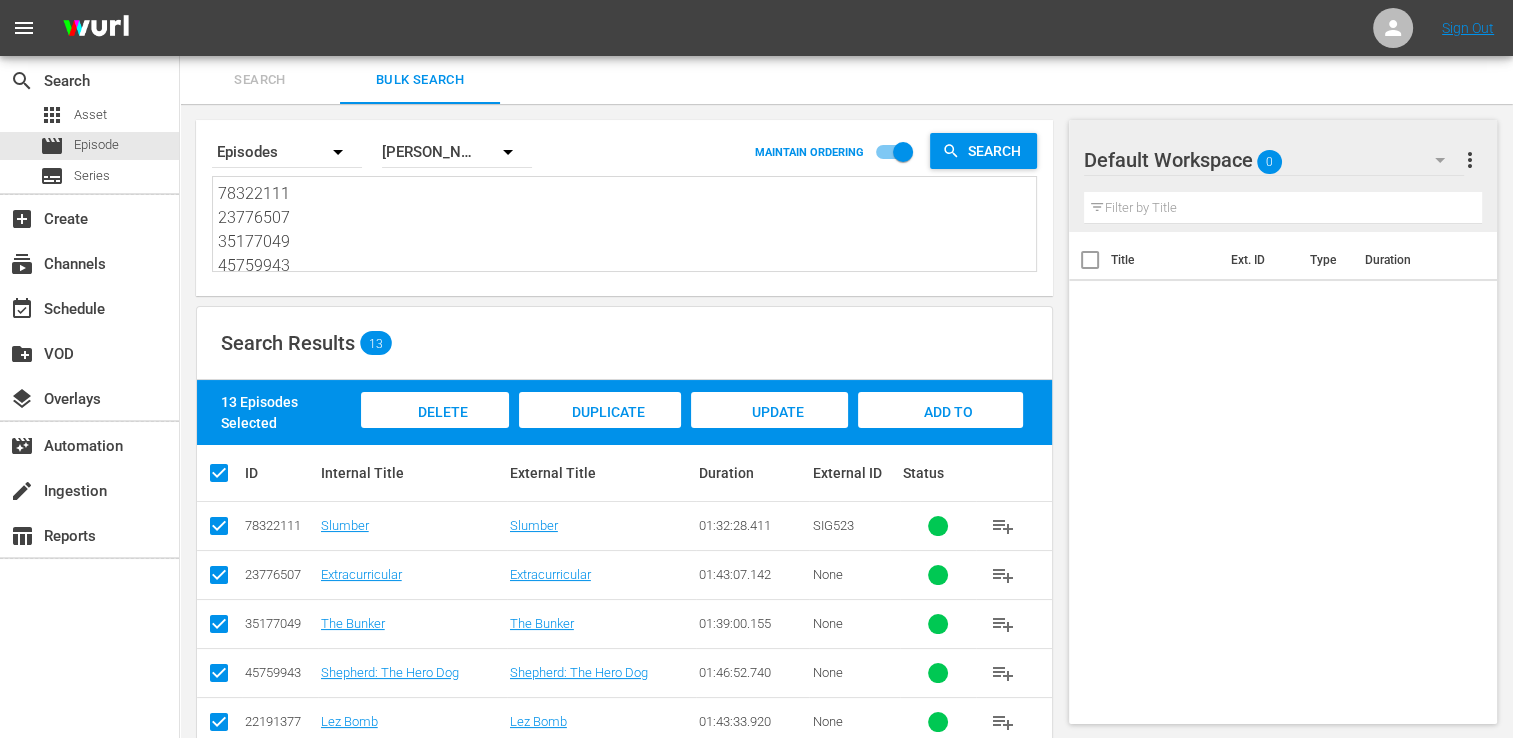 click on "Add to Workspace" at bounding box center [940, 429] 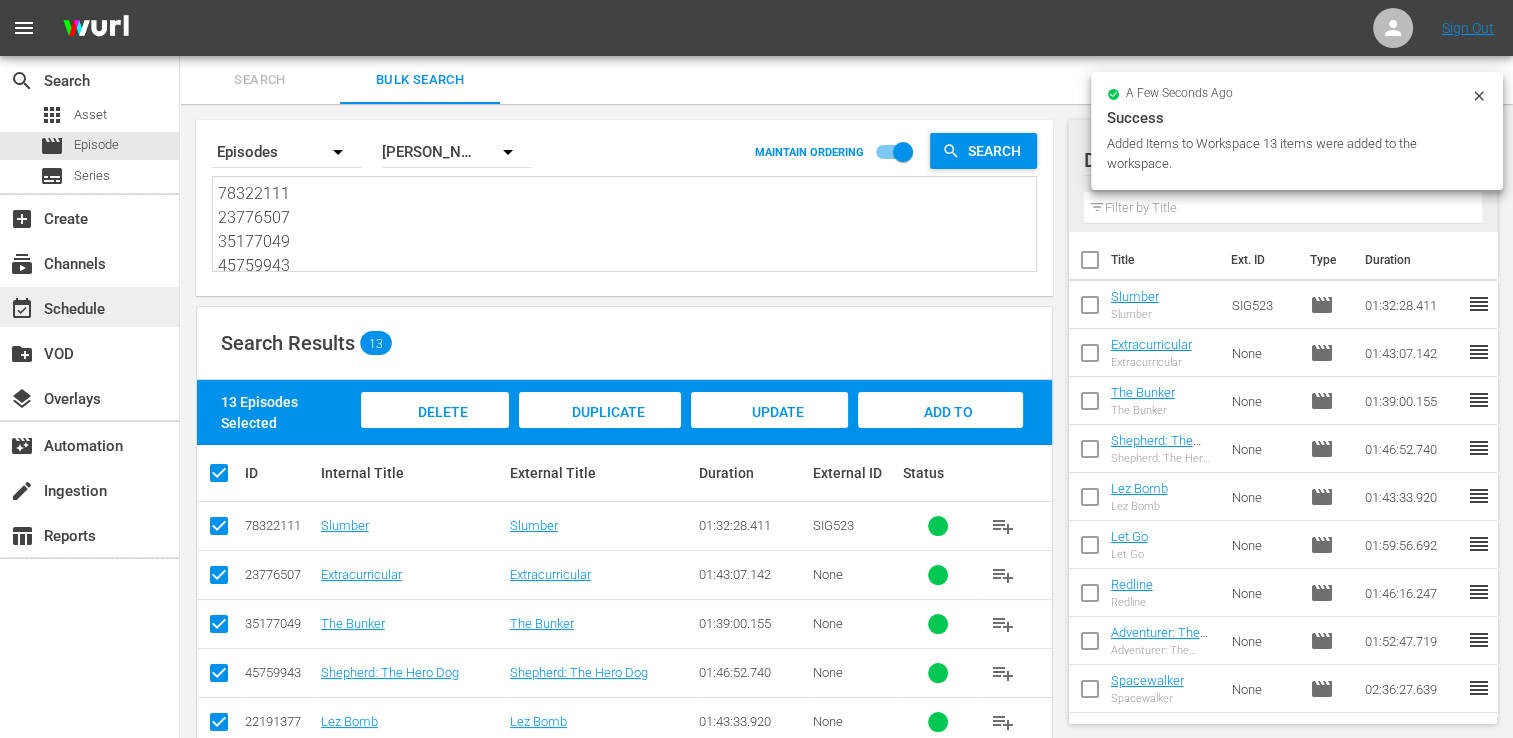 click on "event_available   Schedule" at bounding box center [89, 307] 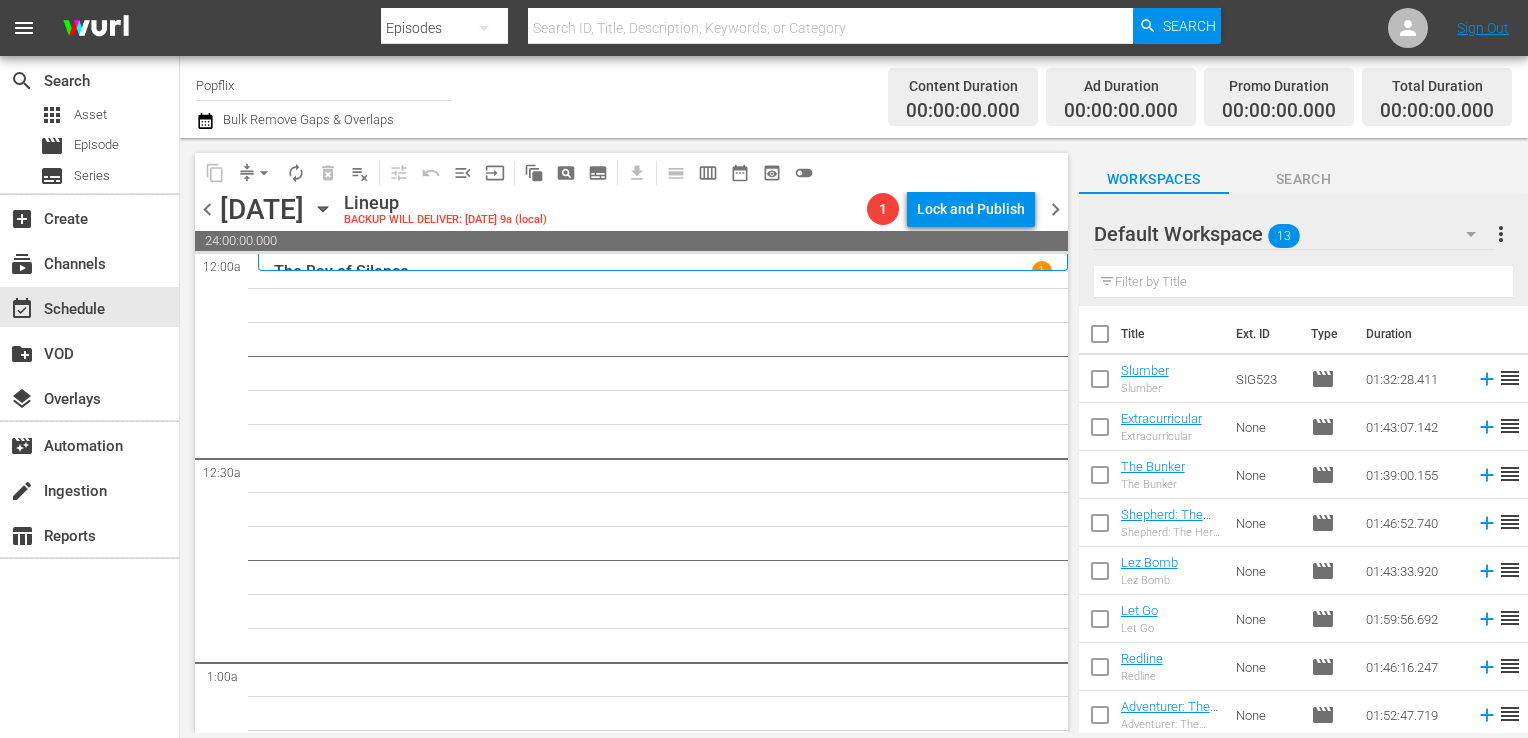 click at bounding box center (1100, 338) 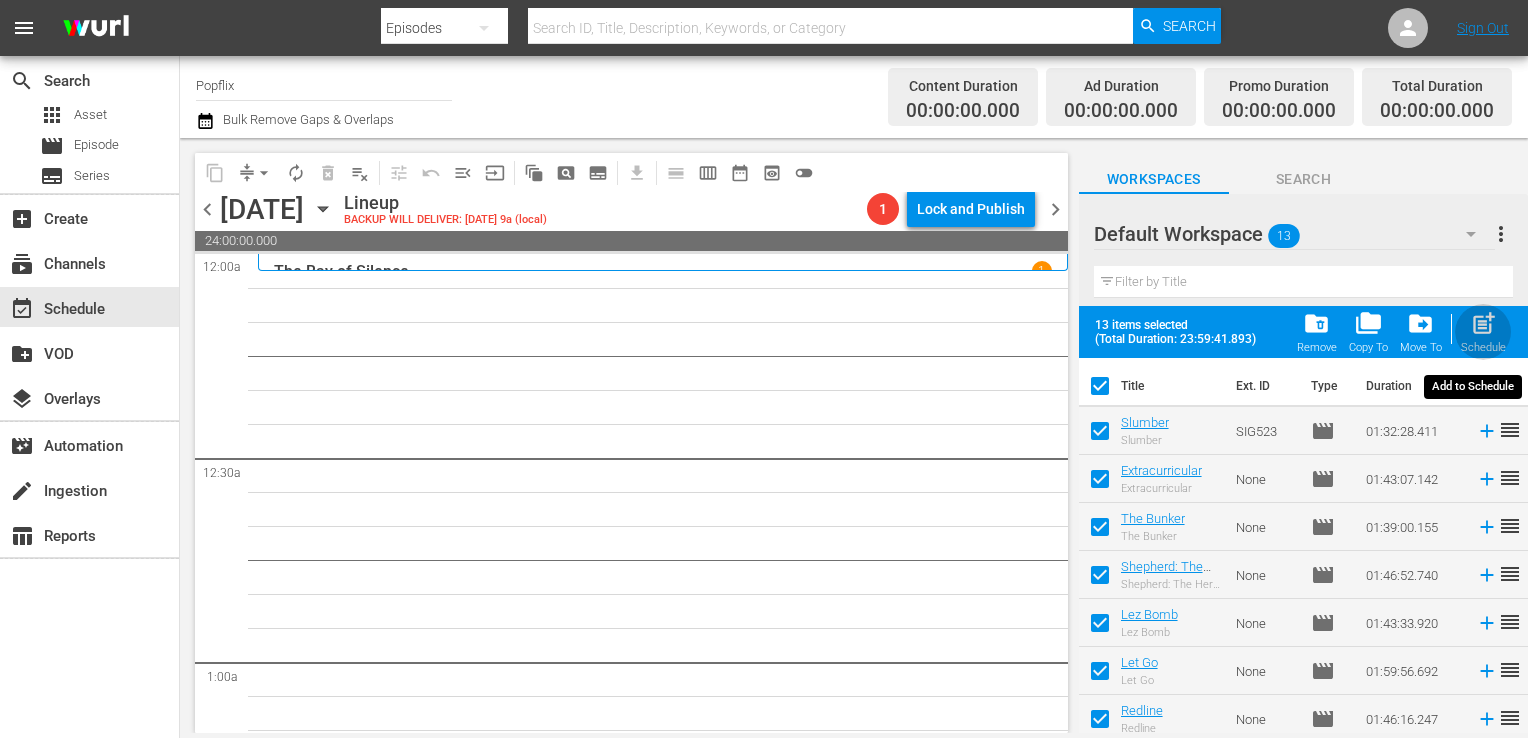 click on "post_add" at bounding box center (1483, 323) 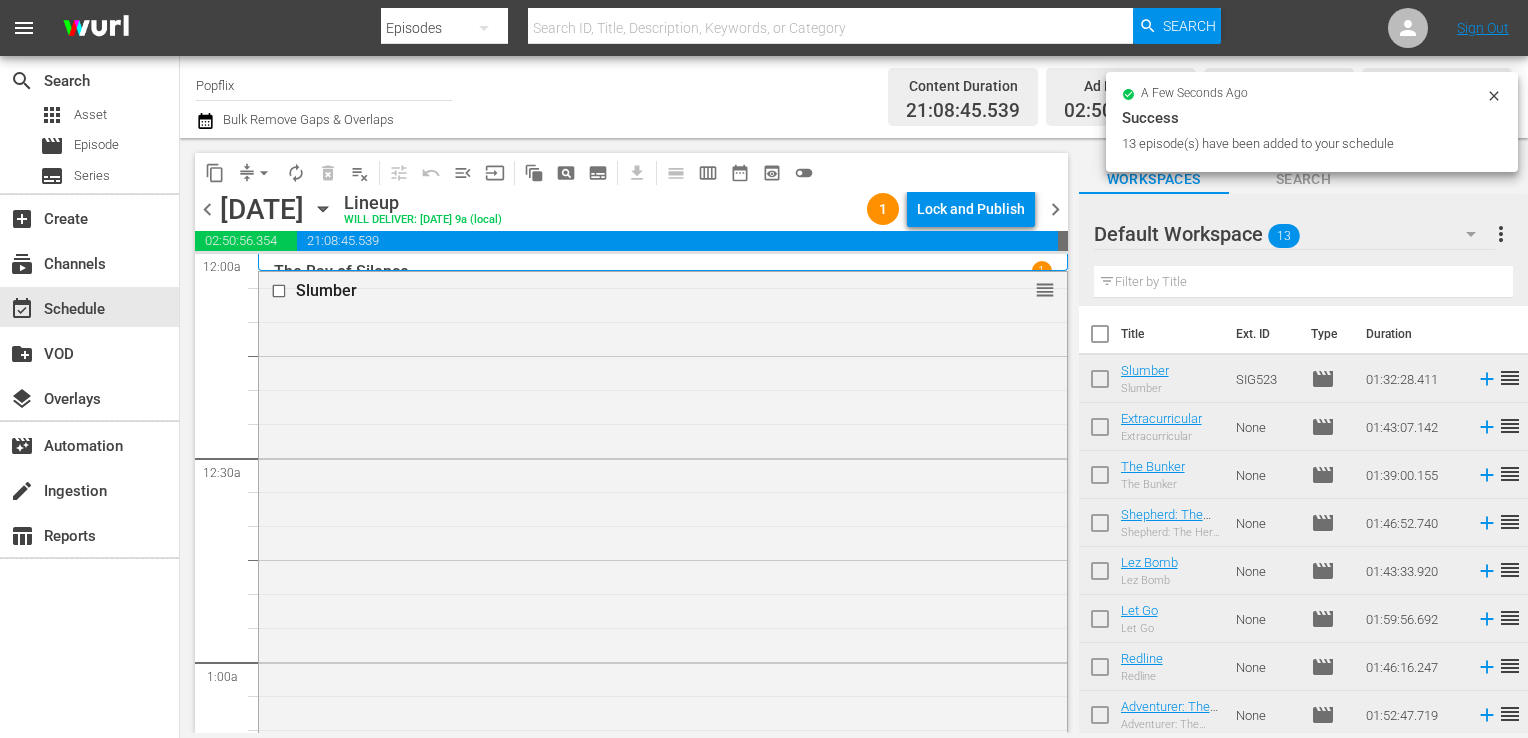 click on "more_vert" at bounding box center [1501, 234] 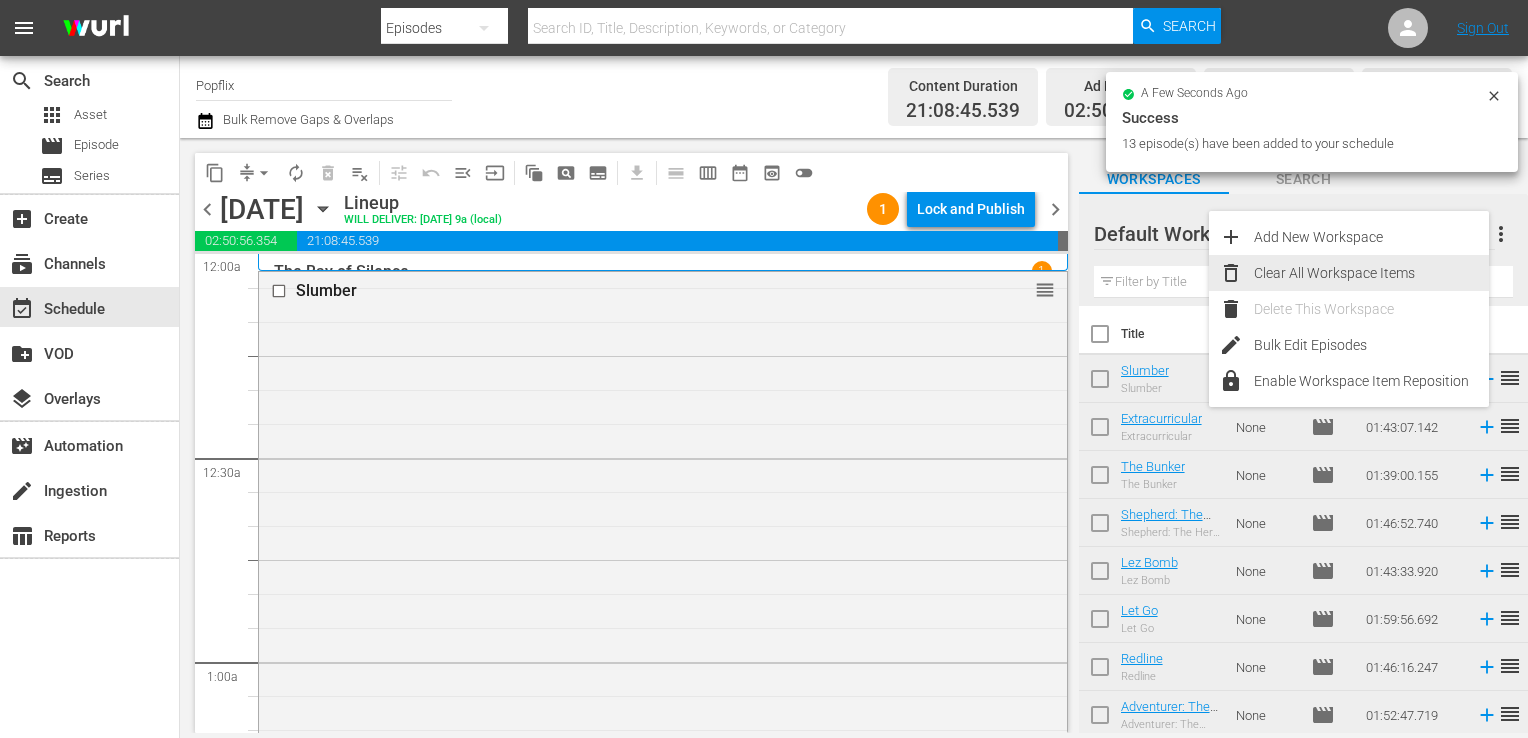 click on "Clear All Workspace Items" at bounding box center (1371, 273) 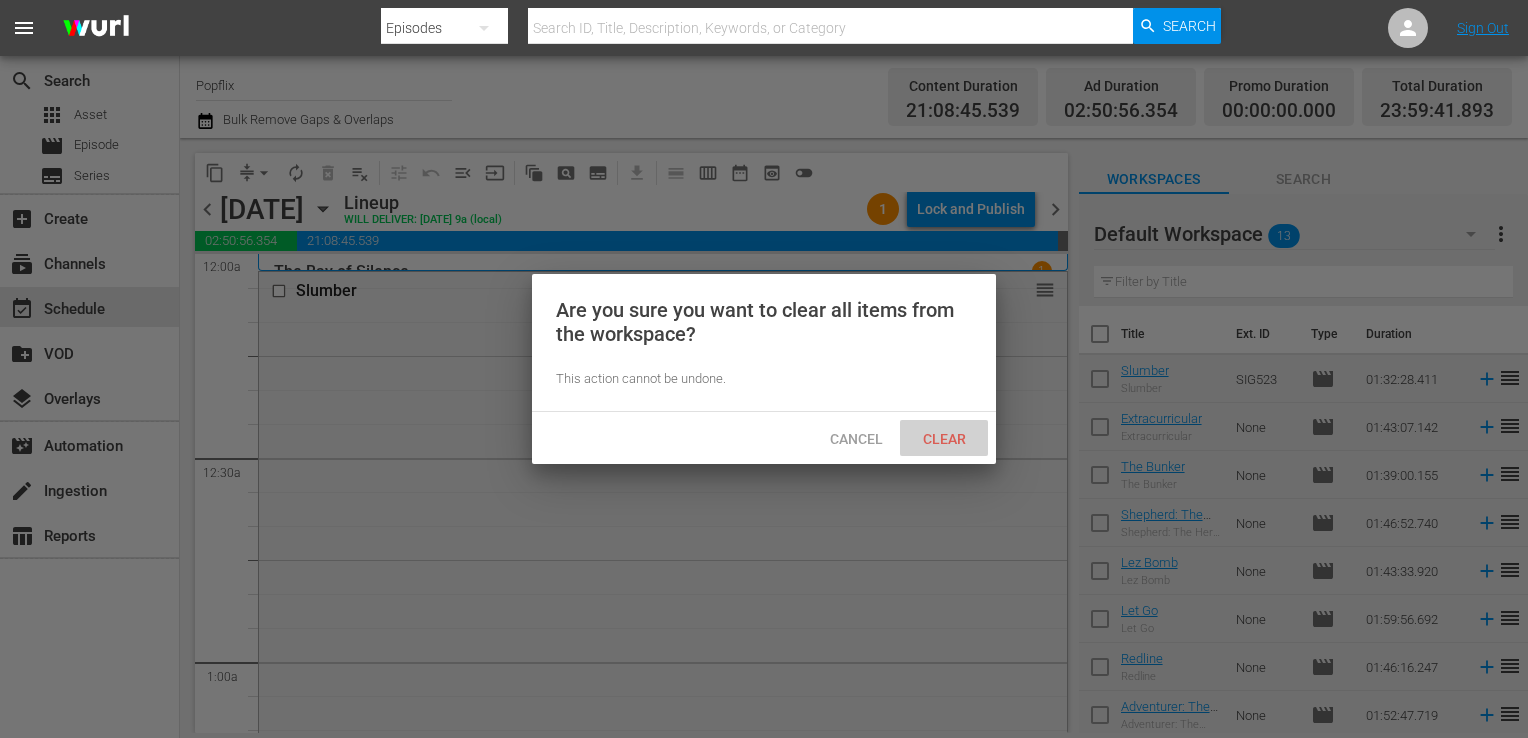click on "Clear" at bounding box center [944, 439] 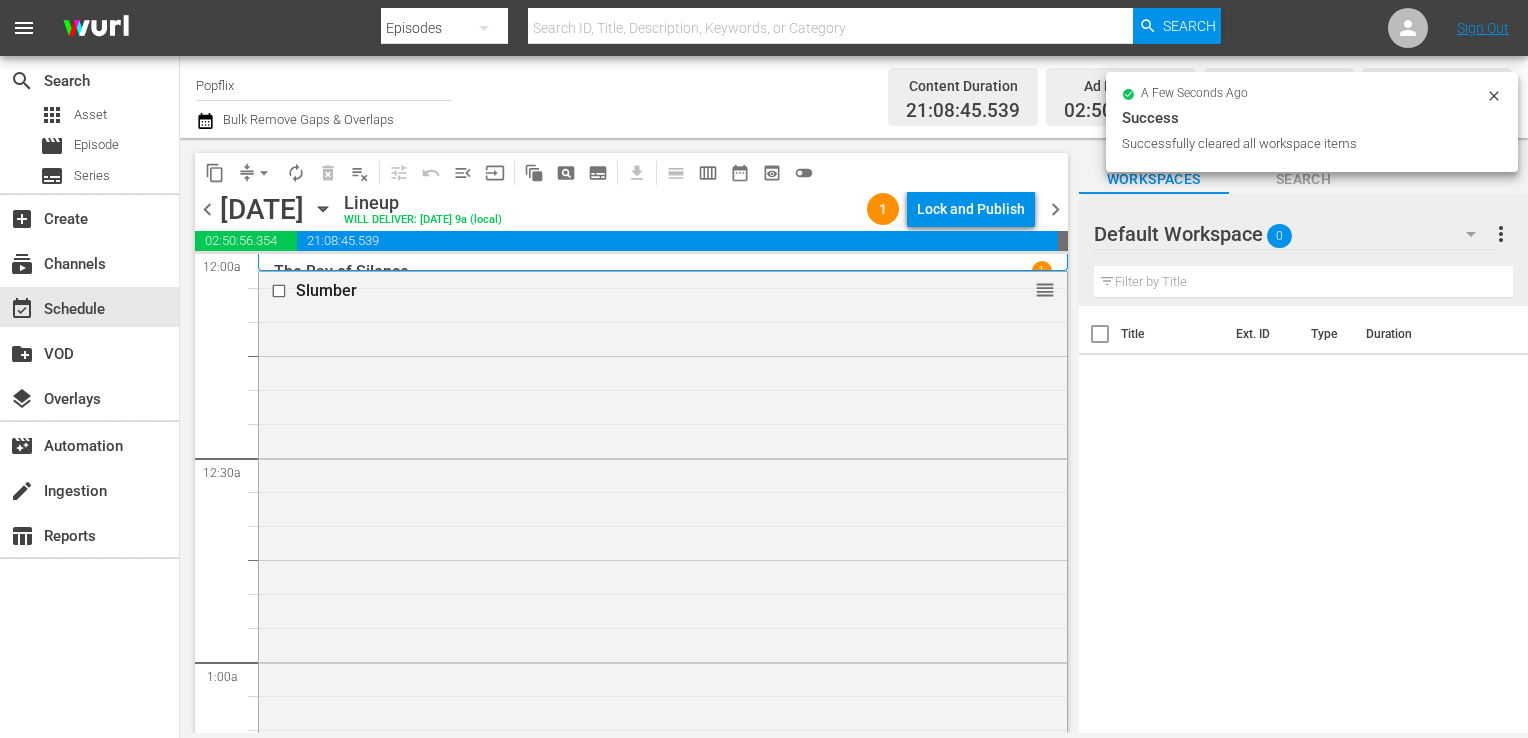 click on "chevron_right" at bounding box center [1055, 209] 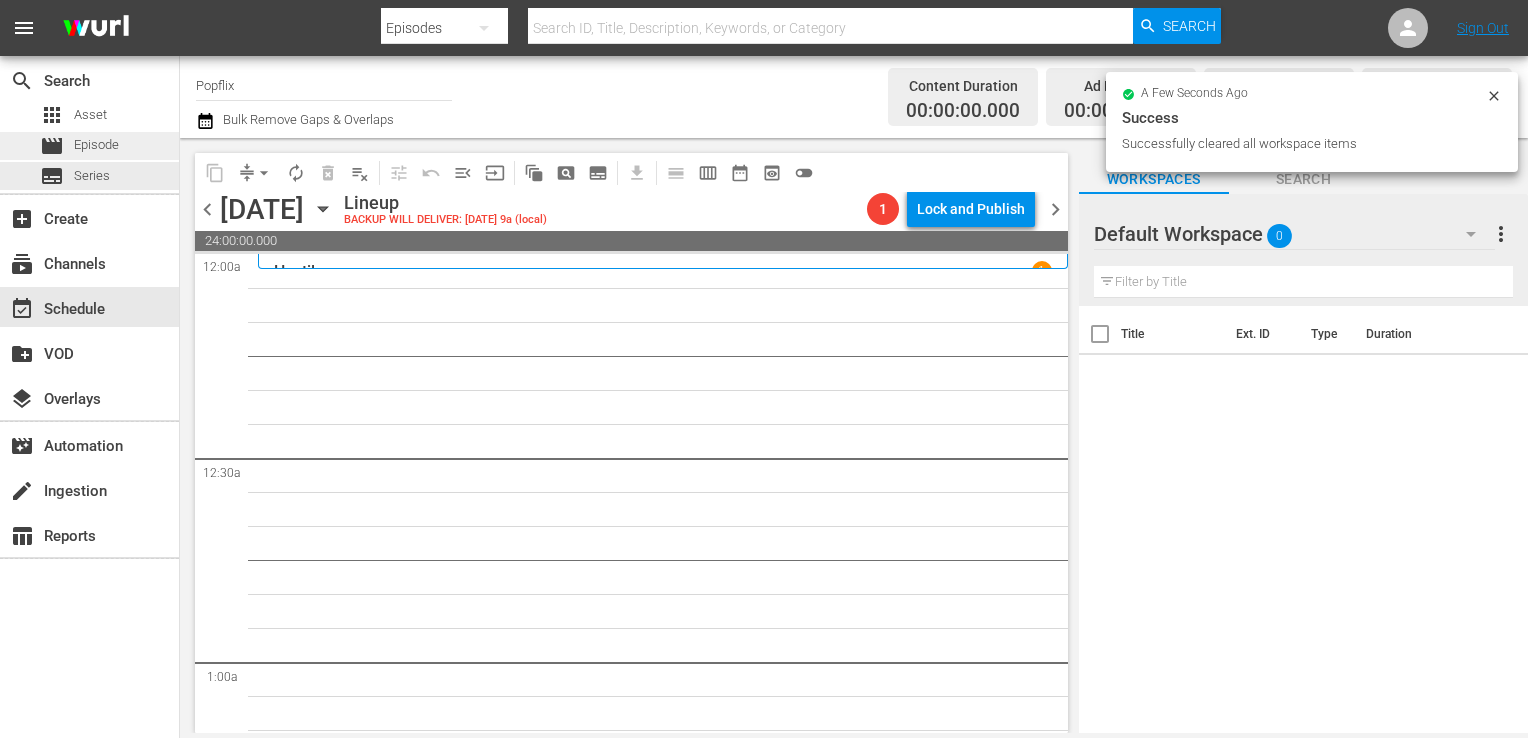 click on "movie Episode" at bounding box center (89, 146) 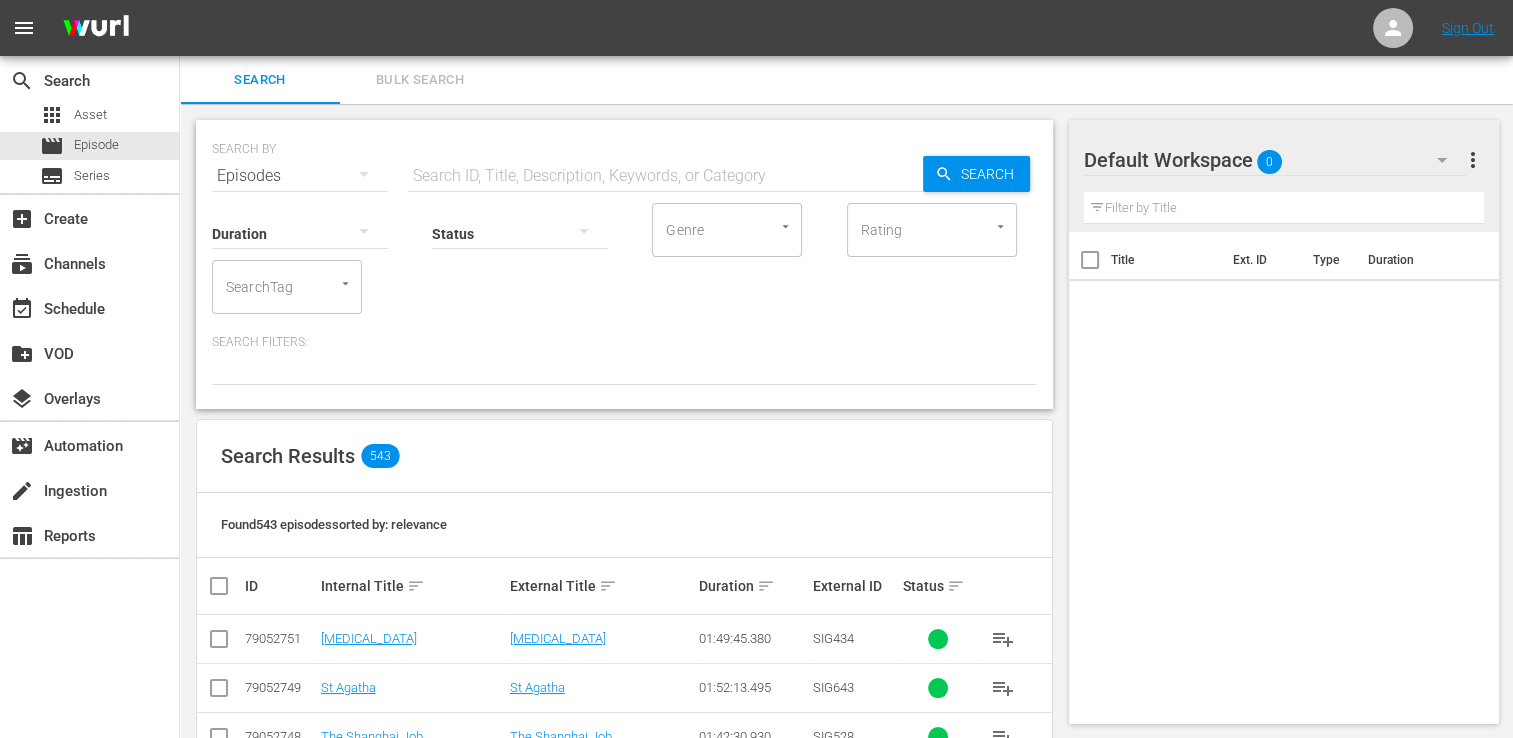 click on "Bulk Search" at bounding box center (420, 80) 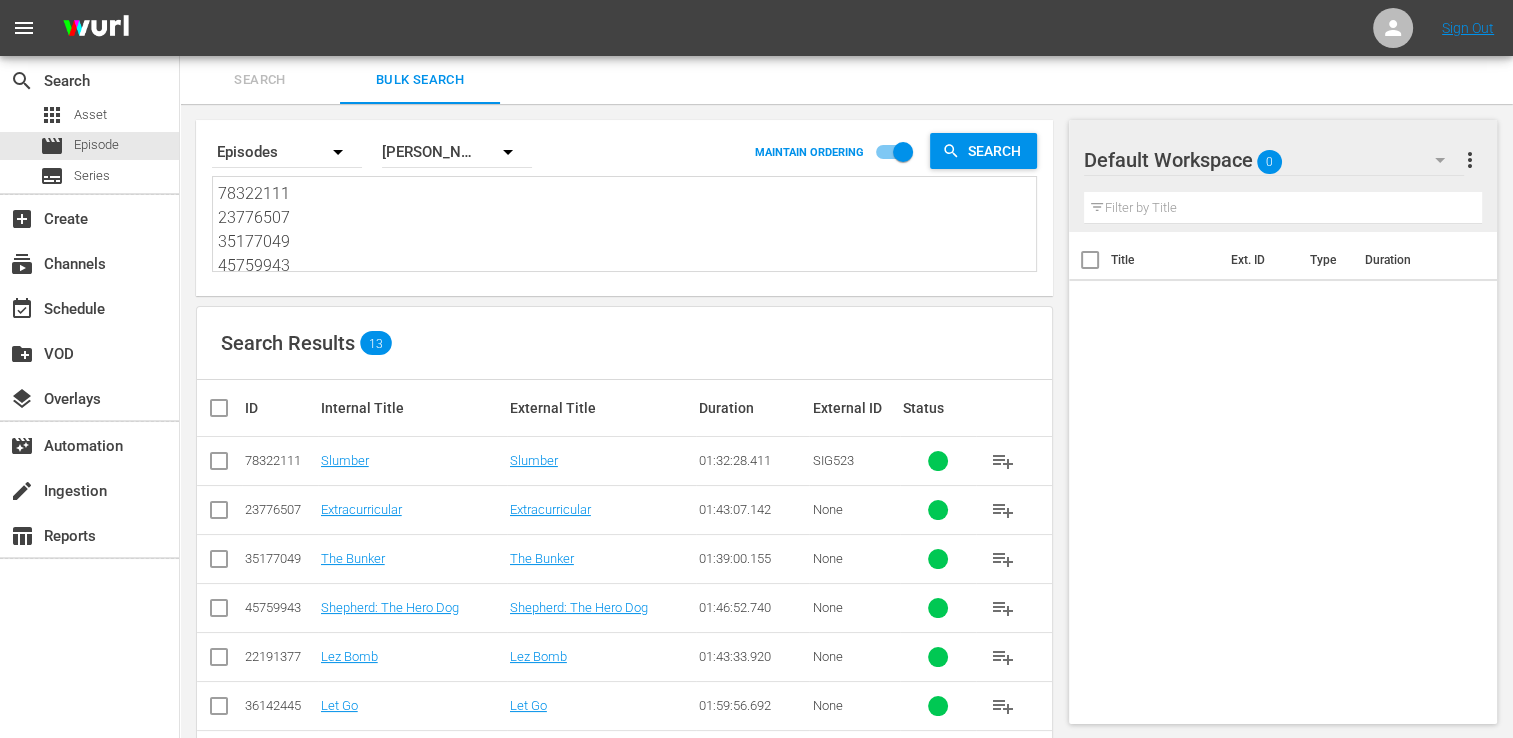 click on "78322111
23776507
35177049
45759943
22191377
36142445
29886071
19813605
29886070
55756124
53982968
30719868
68784243" at bounding box center (627, 227) 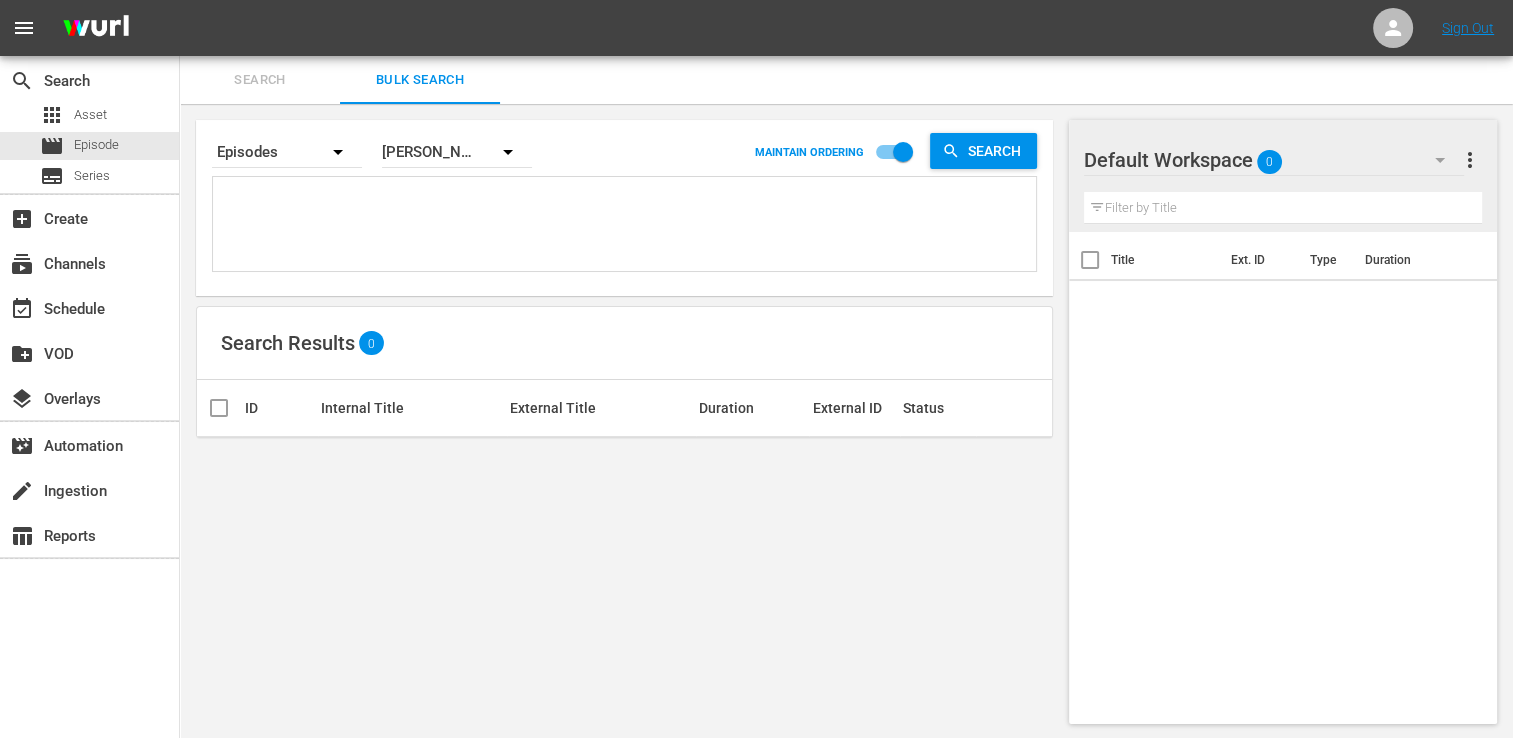 click at bounding box center (627, 227) 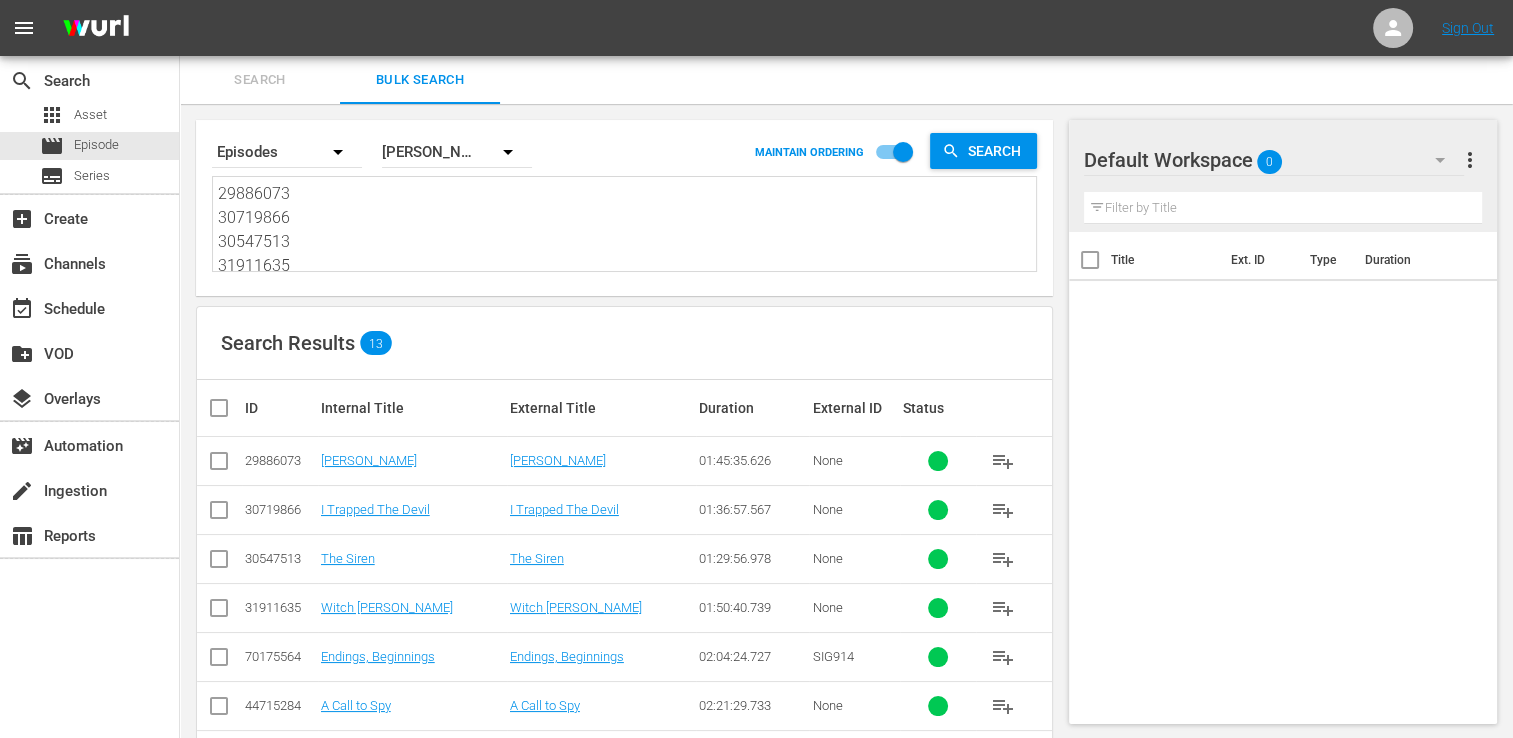 click at bounding box center [227, 408] 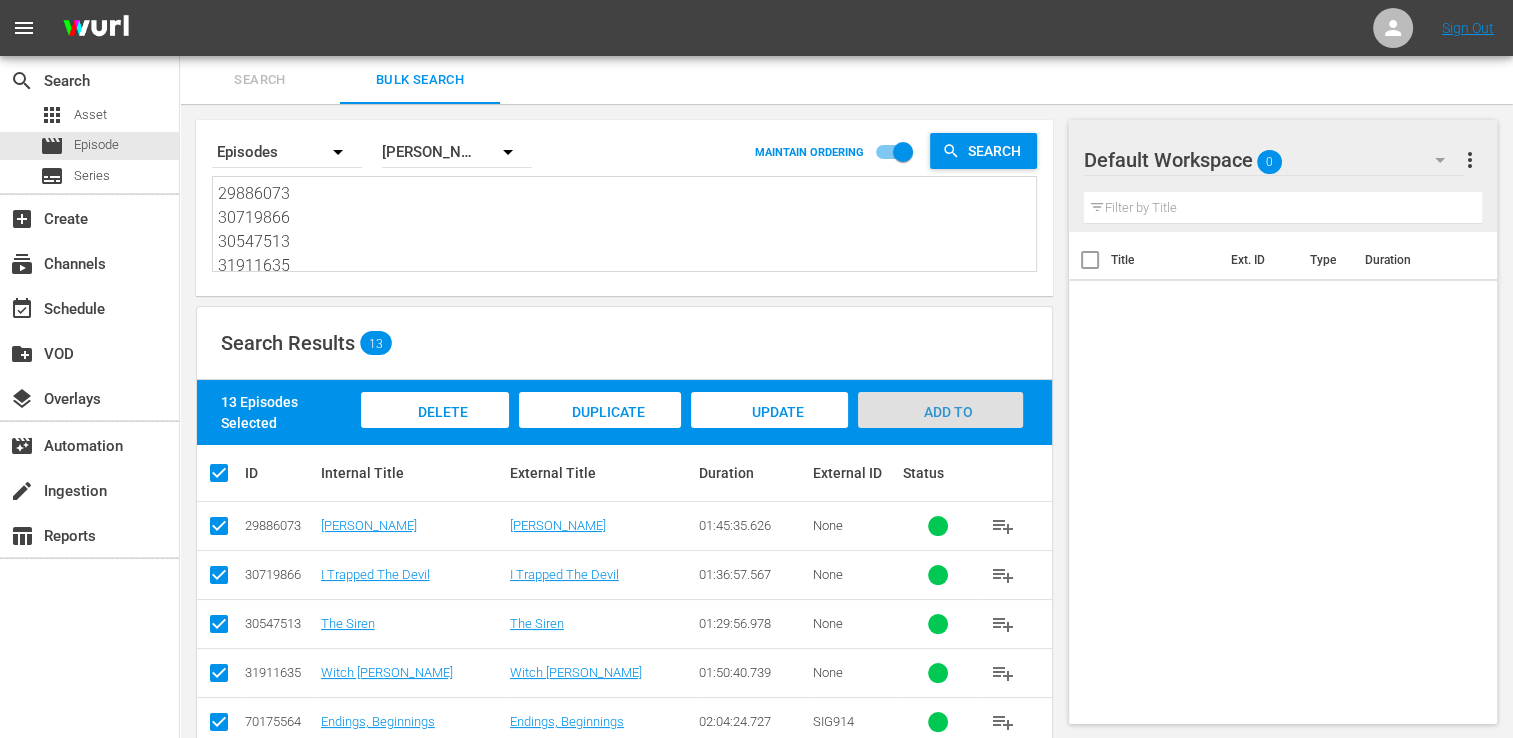 click on "Add to Workspace" at bounding box center [940, 429] 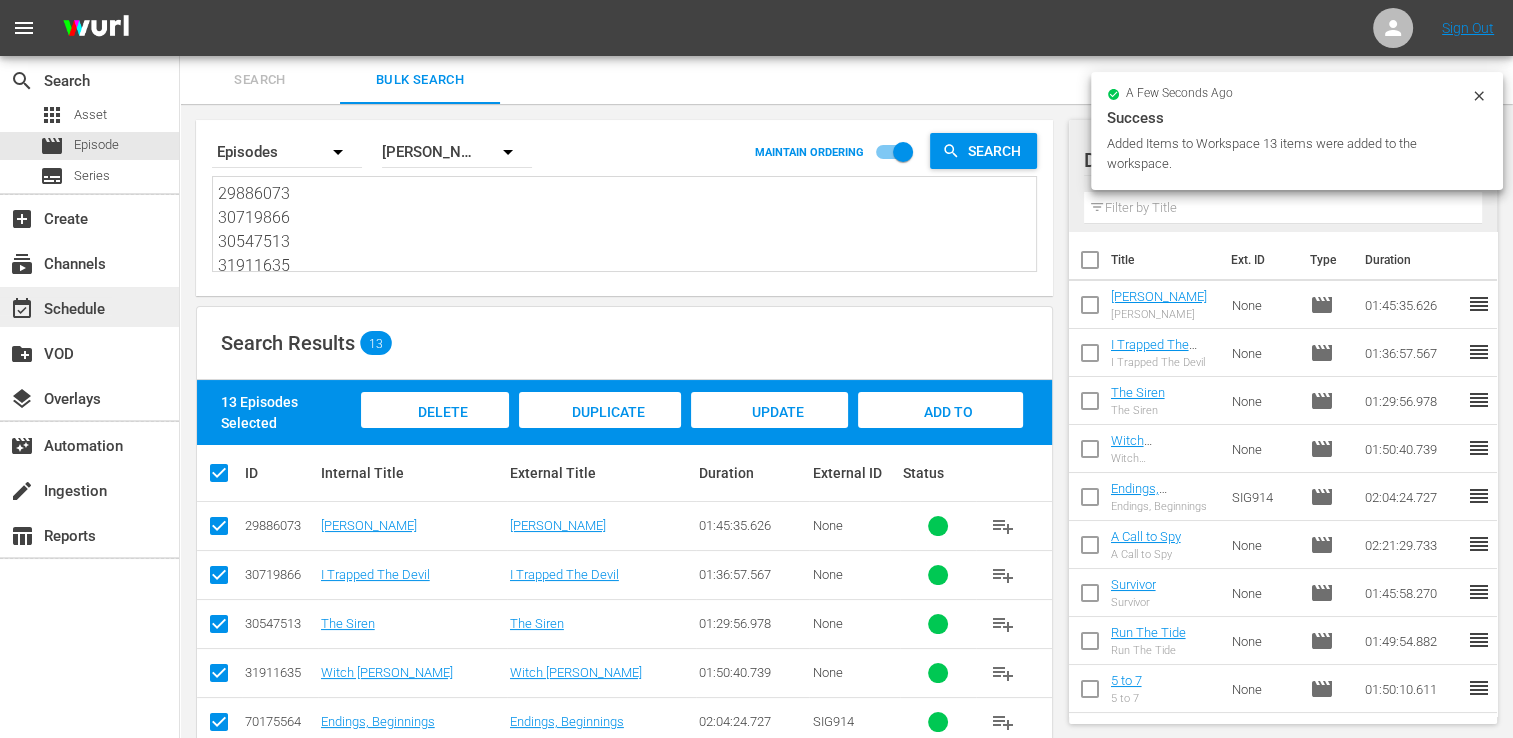 click on "event_available   Schedule" at bounding box center (56, 306) 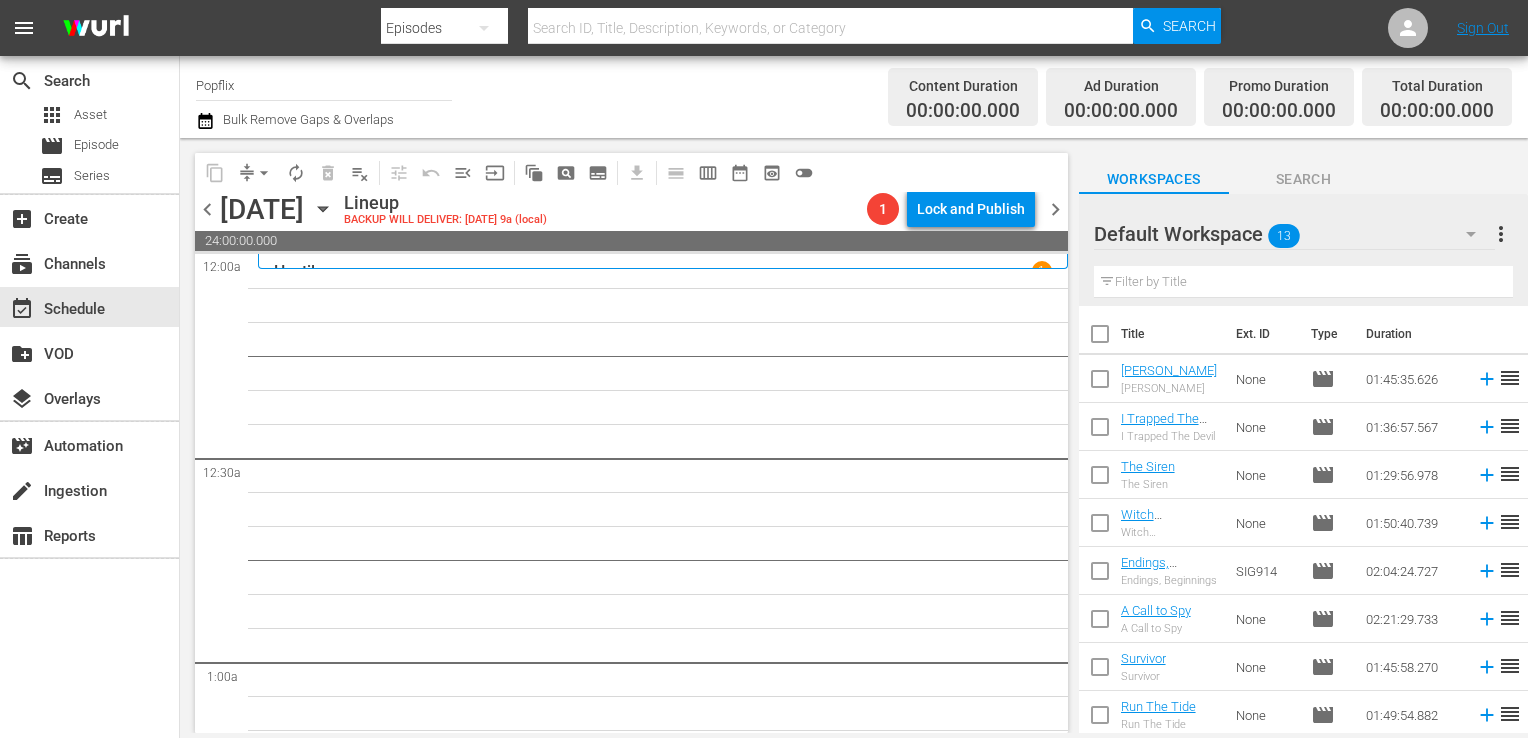 click at bounding box center [1100, 338] 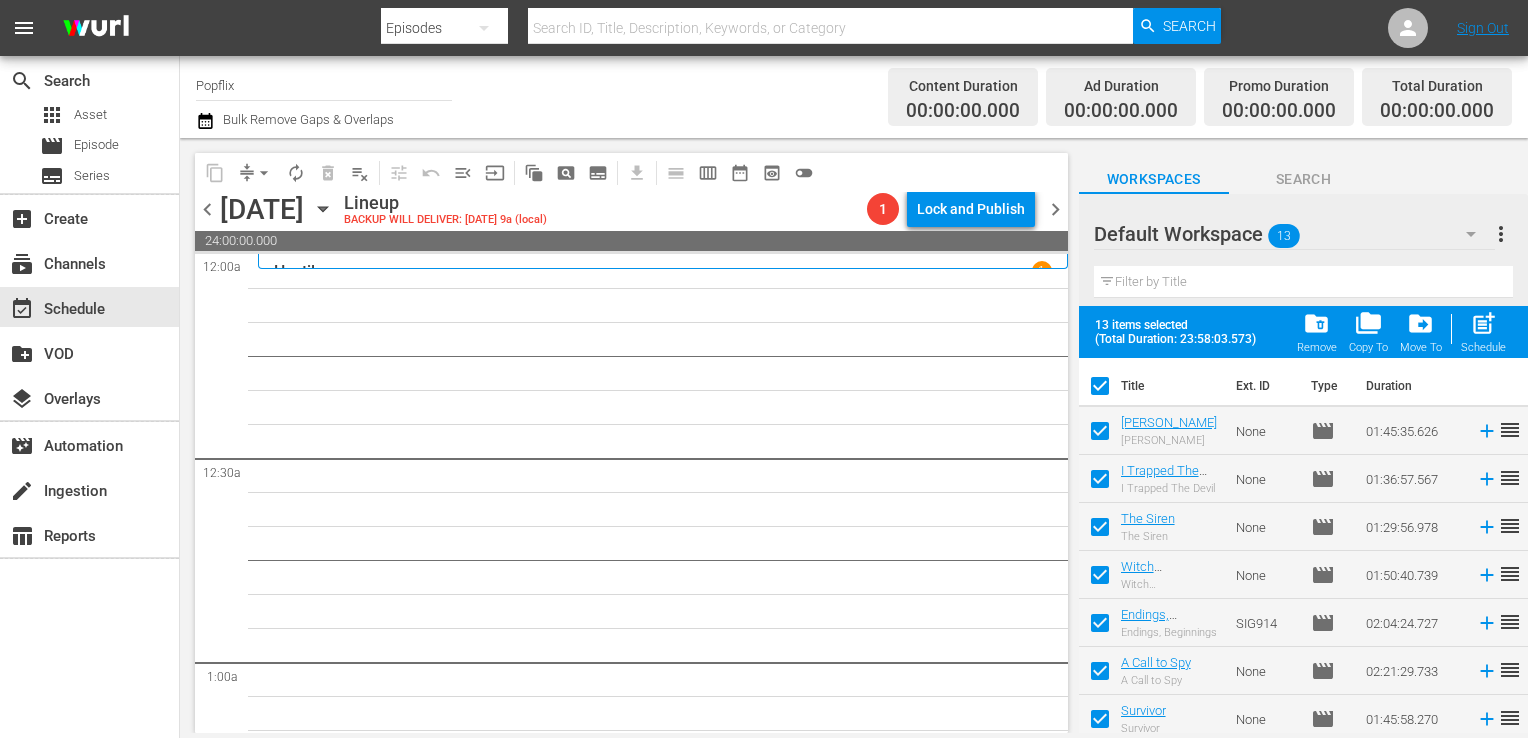 click on "post_add Schedule" at bounding box center (1483, 332) 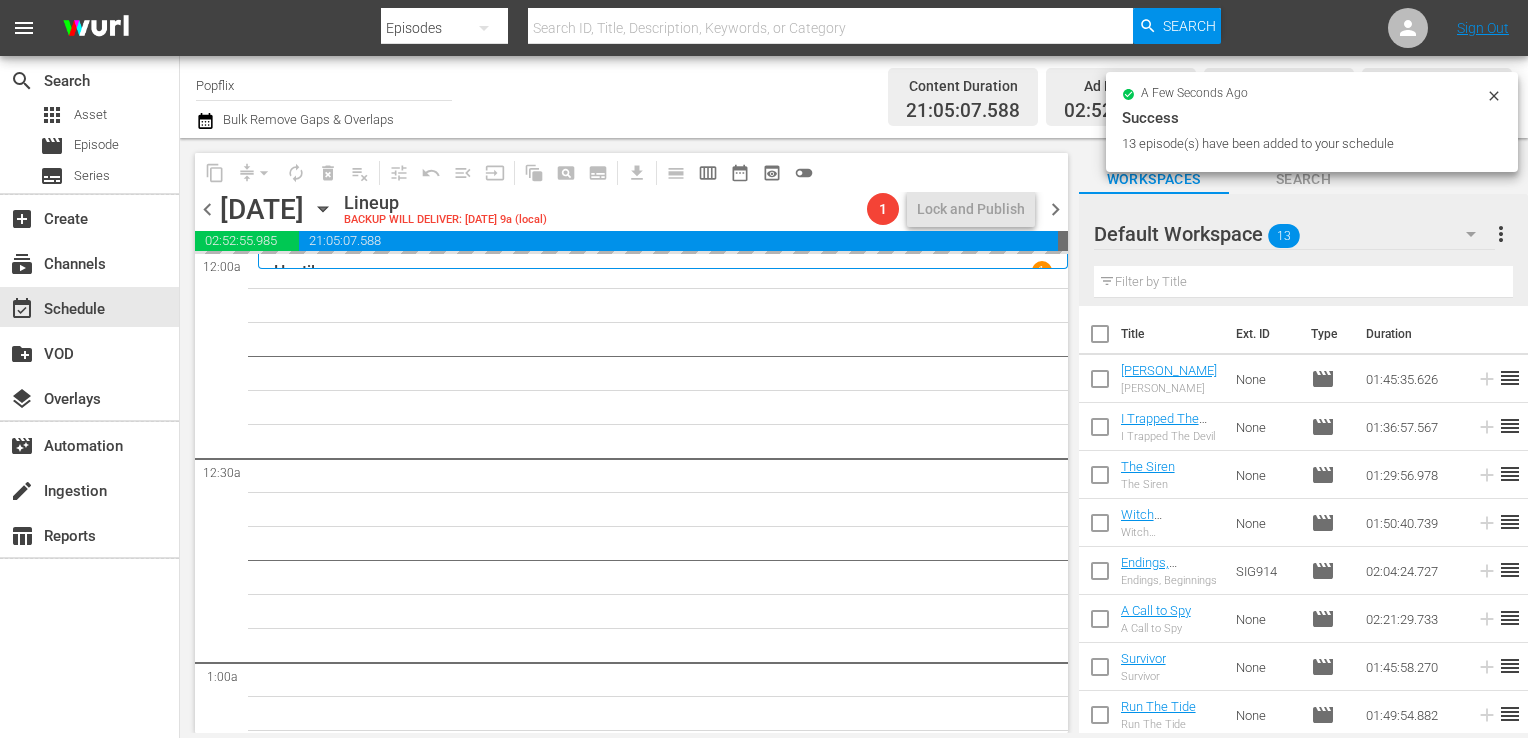 click on "chevron_right" at bounding box center [1055, 209] 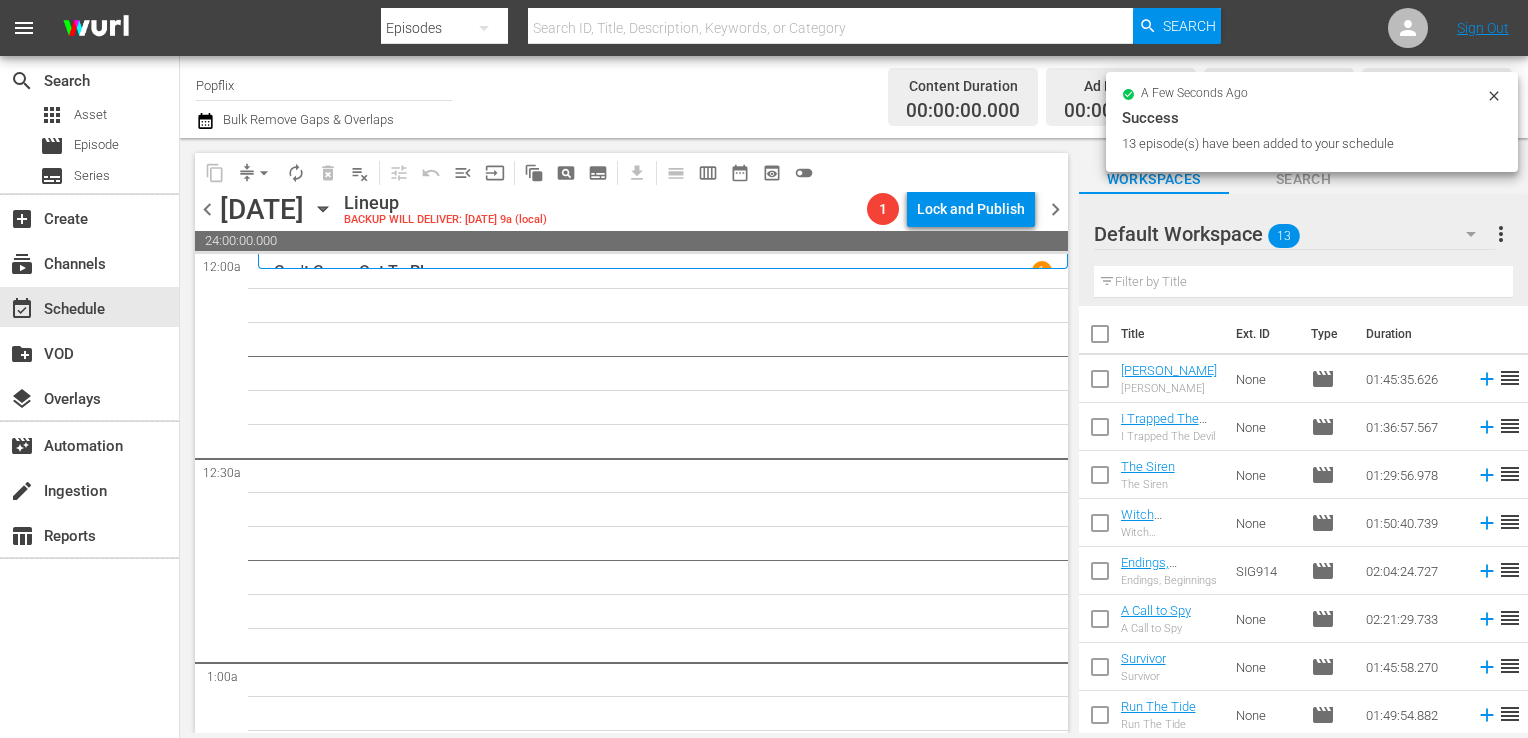 click on "more_vert" at bounding box center [1501, 234] 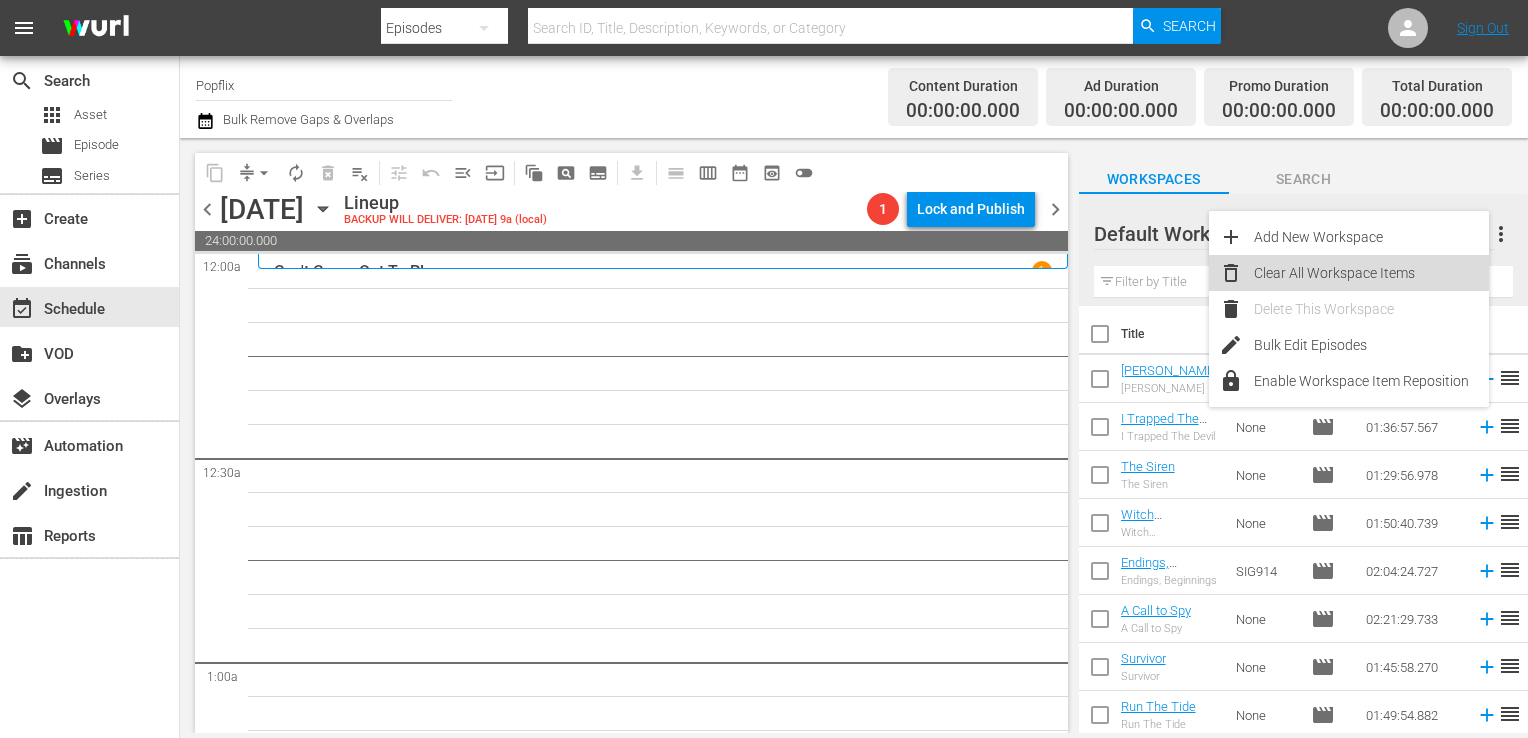 click on "Clear All Workspace Items" at bounding box center (1371, 273) 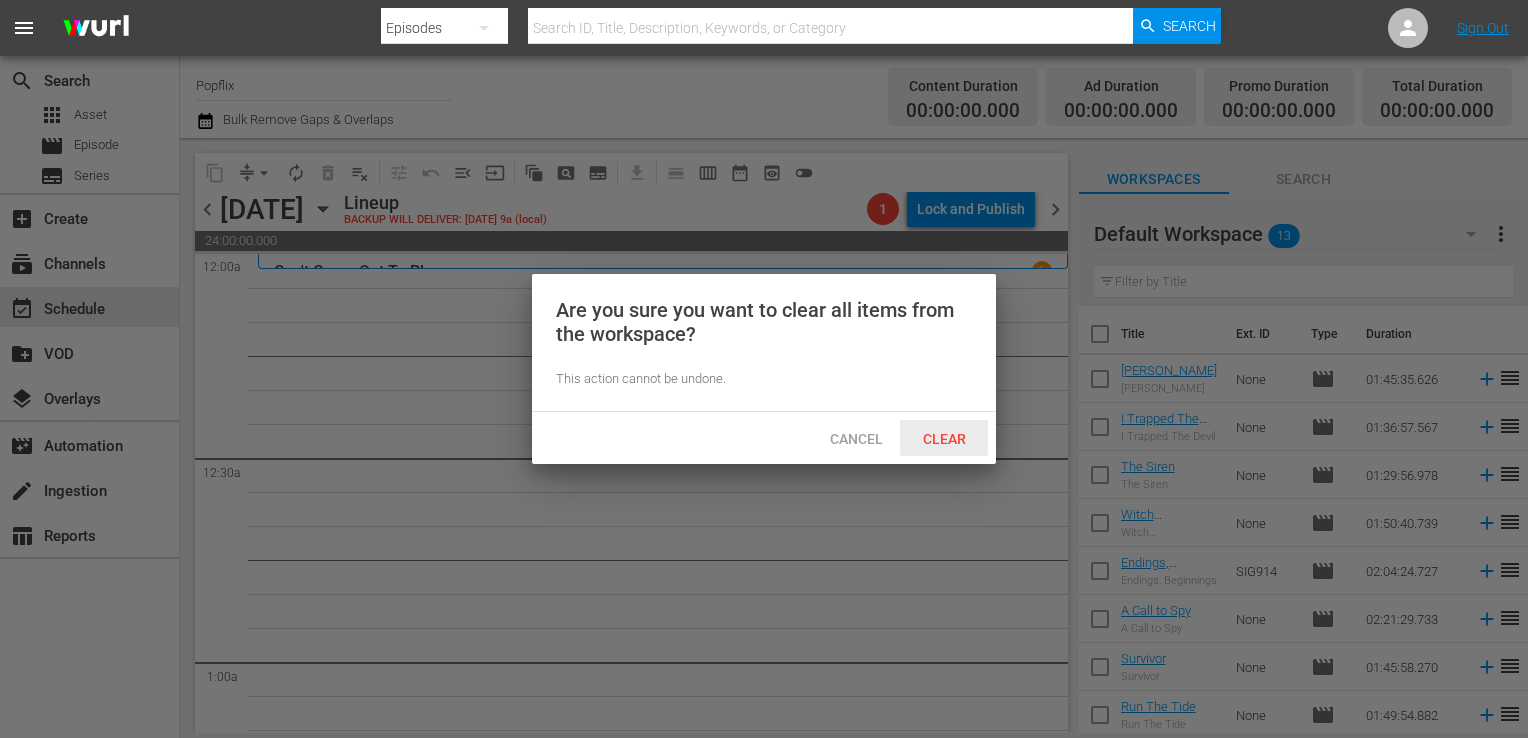 click on "Clear" at bounding box center [944, 439] 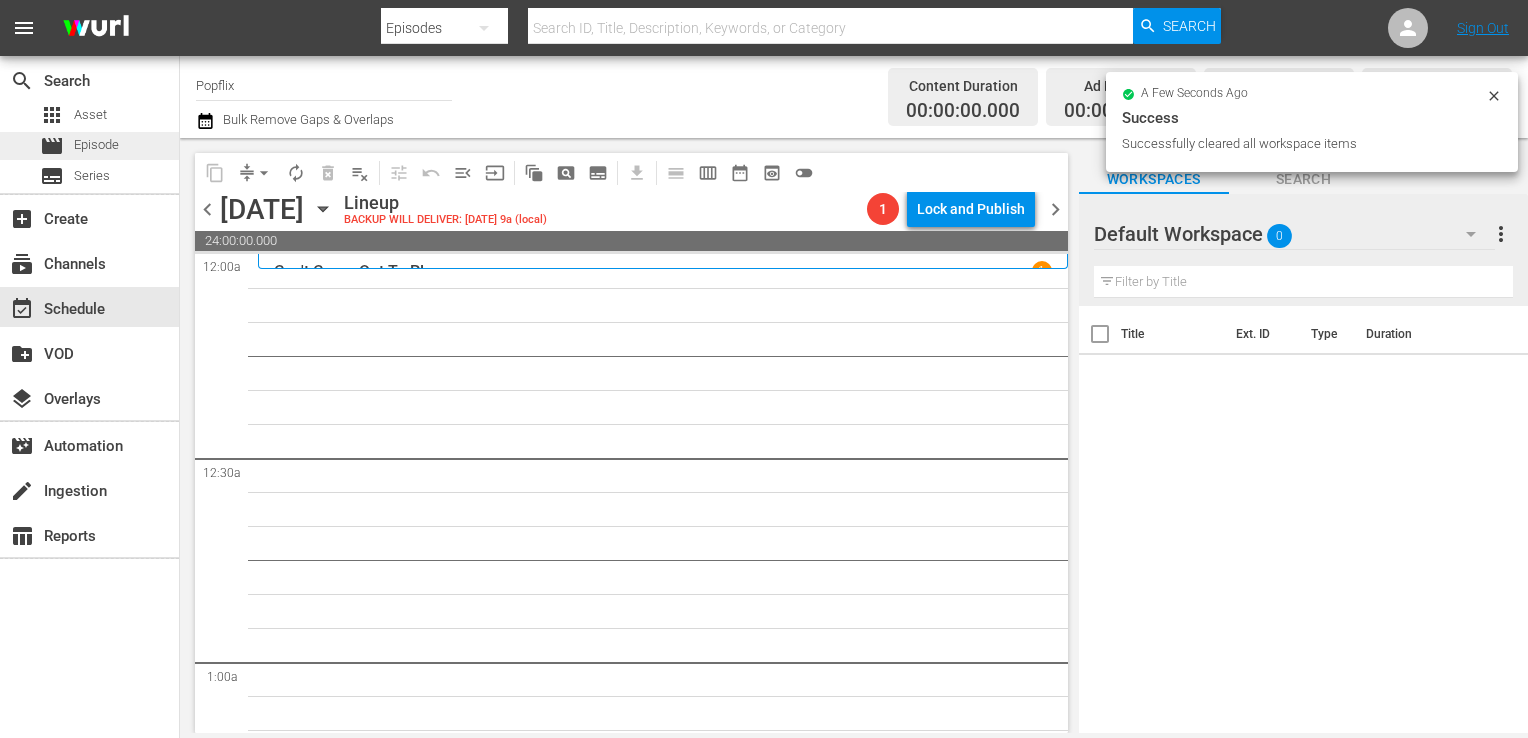 click on "Episode" at bounding box center [96, 145] 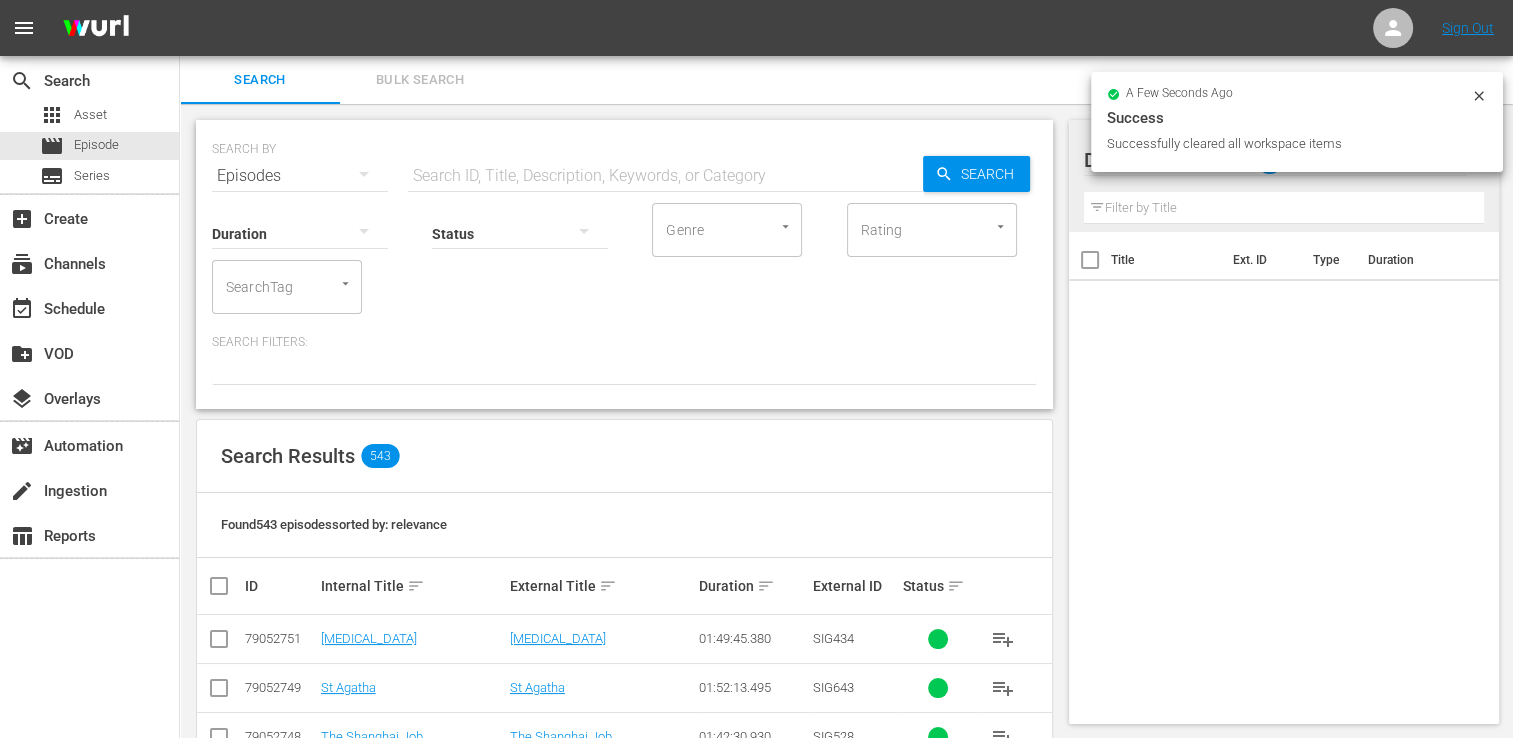 click on "Bulk Search" at bounding box center (420, 80) 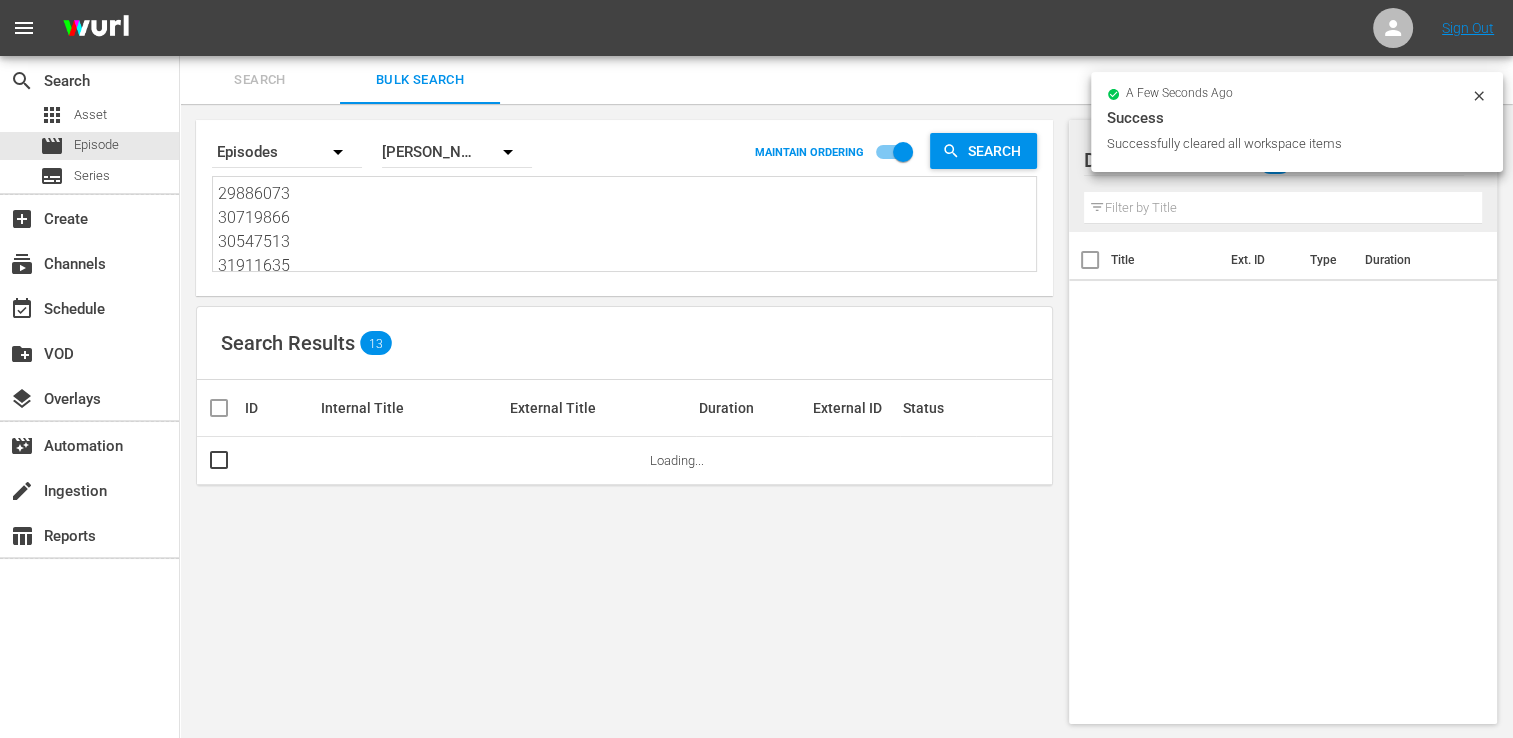 click on "29886073
30719866
30547513
31911635
70175564
44715284
37586562
44034205
47771965
25965475
50824475
63126473
55144059" at bounding box center [627, 227] 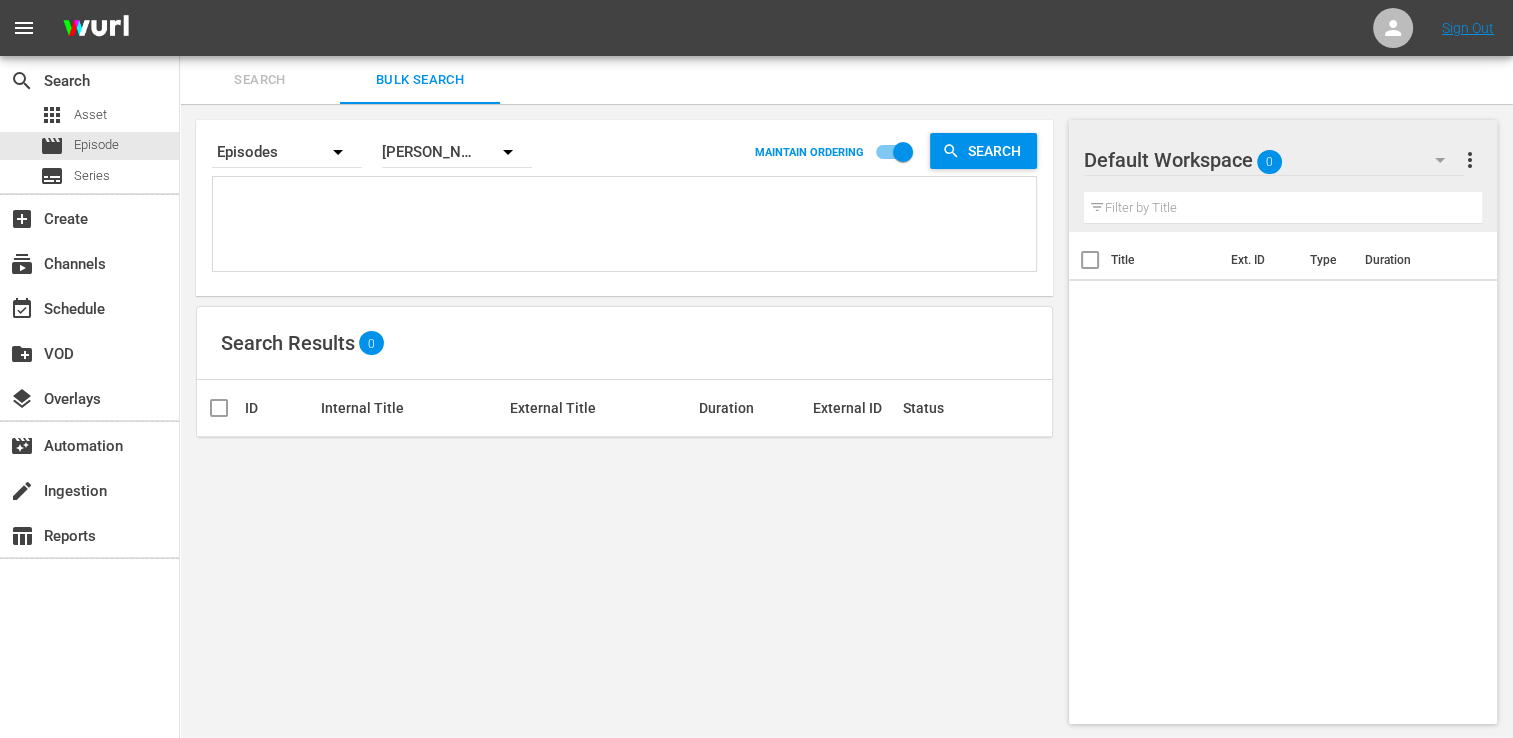click at bounding box center [627, 227] 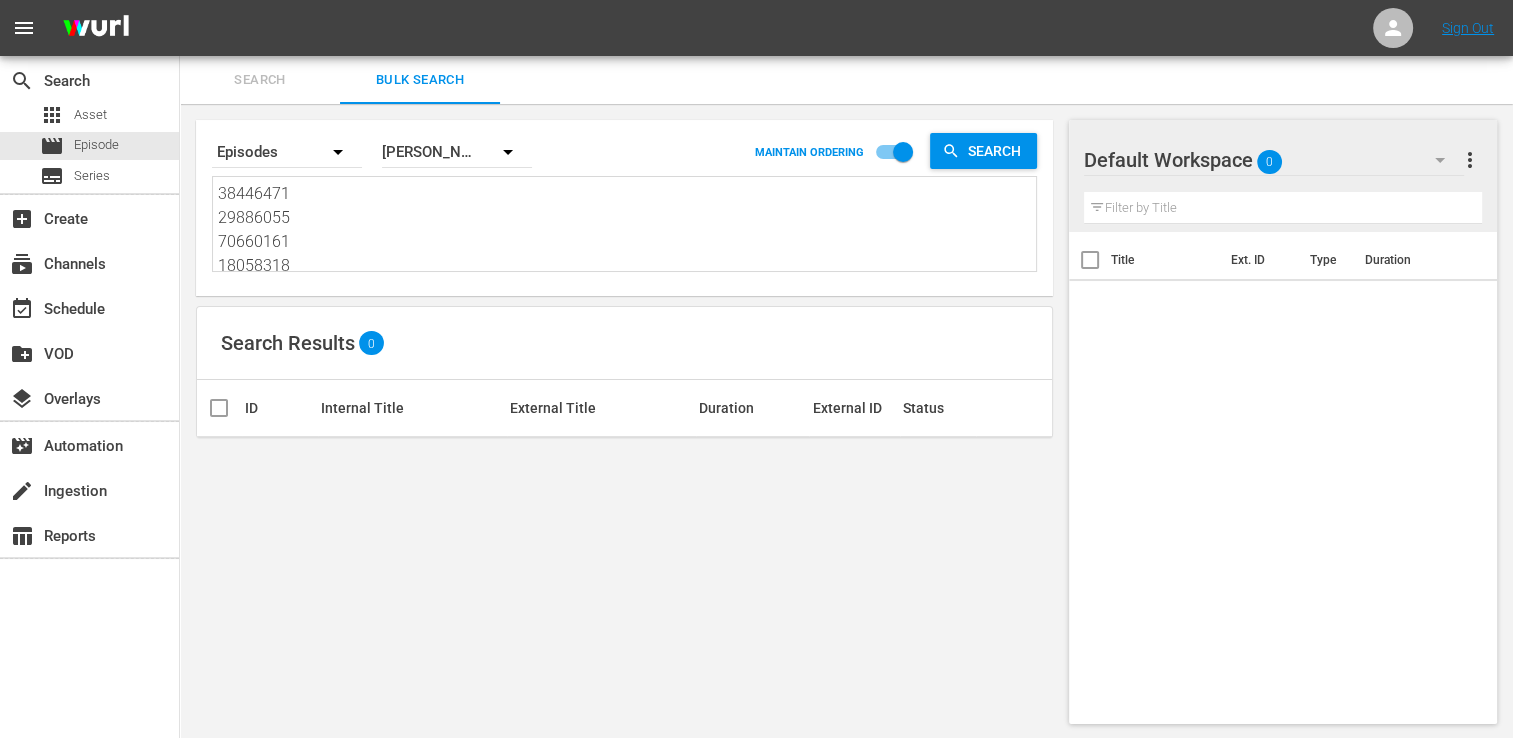 scroll, scrollTop: 243, scrollLeft: 0, axis: vertical 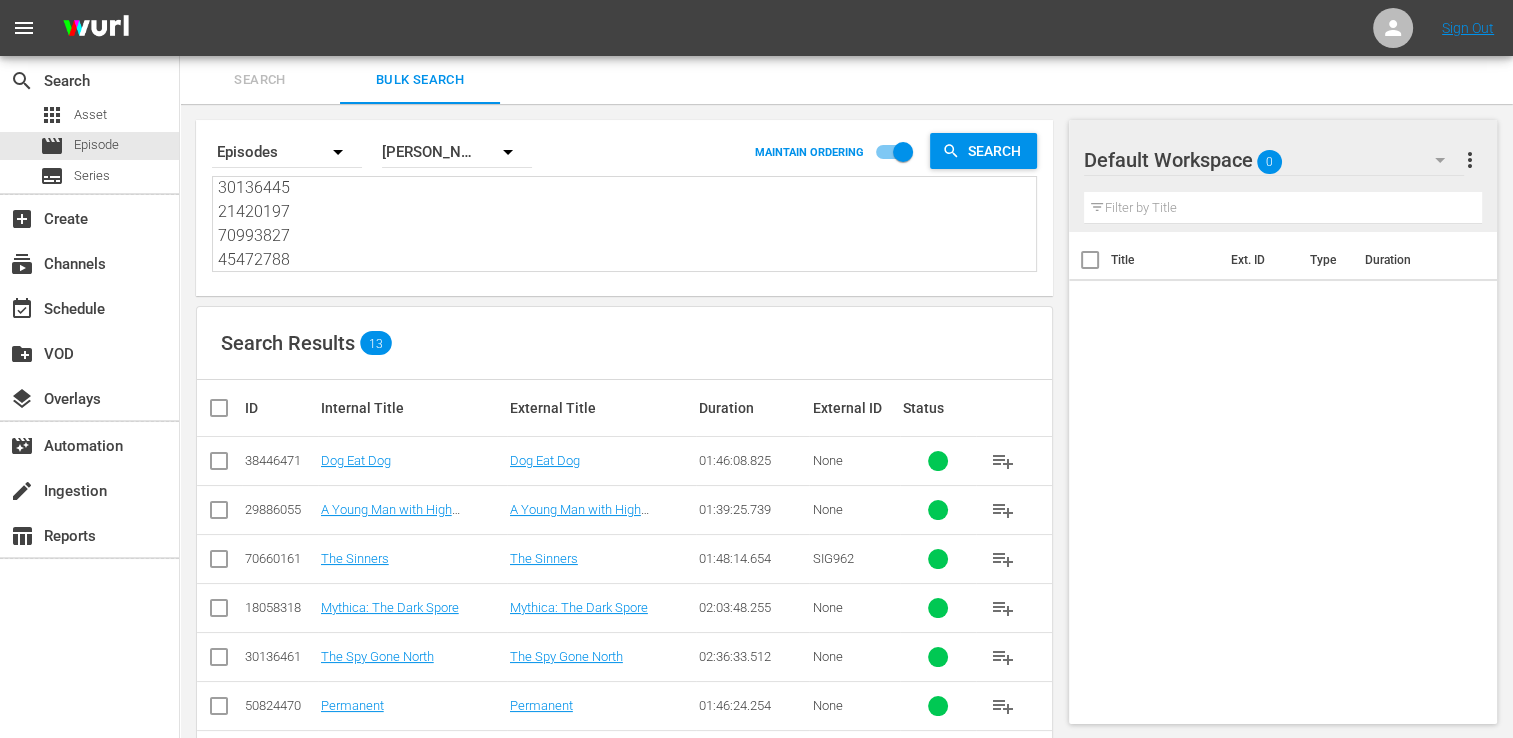 click at bounding box center [227, 408] 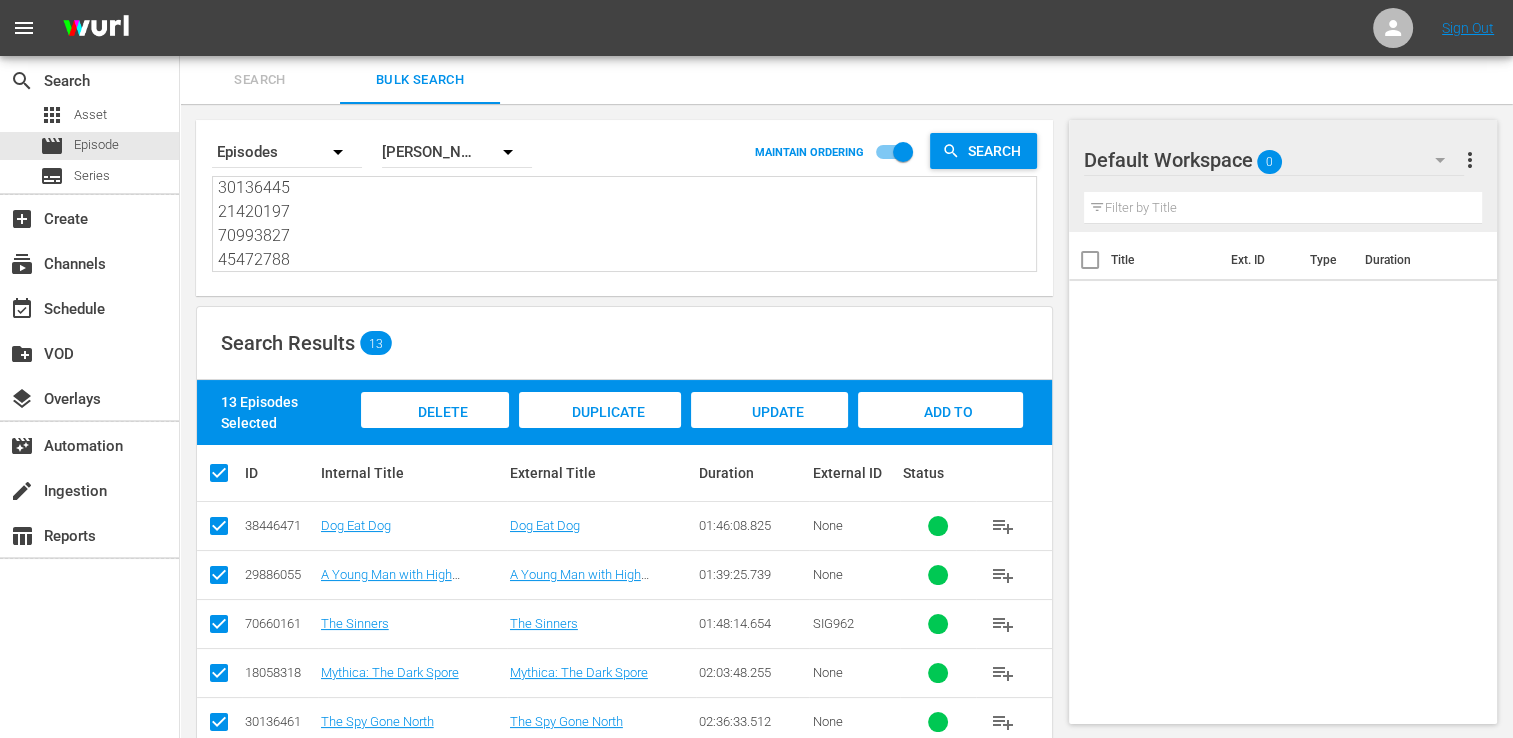 click on "Add to Workspace" at bounding box center [940, 429] 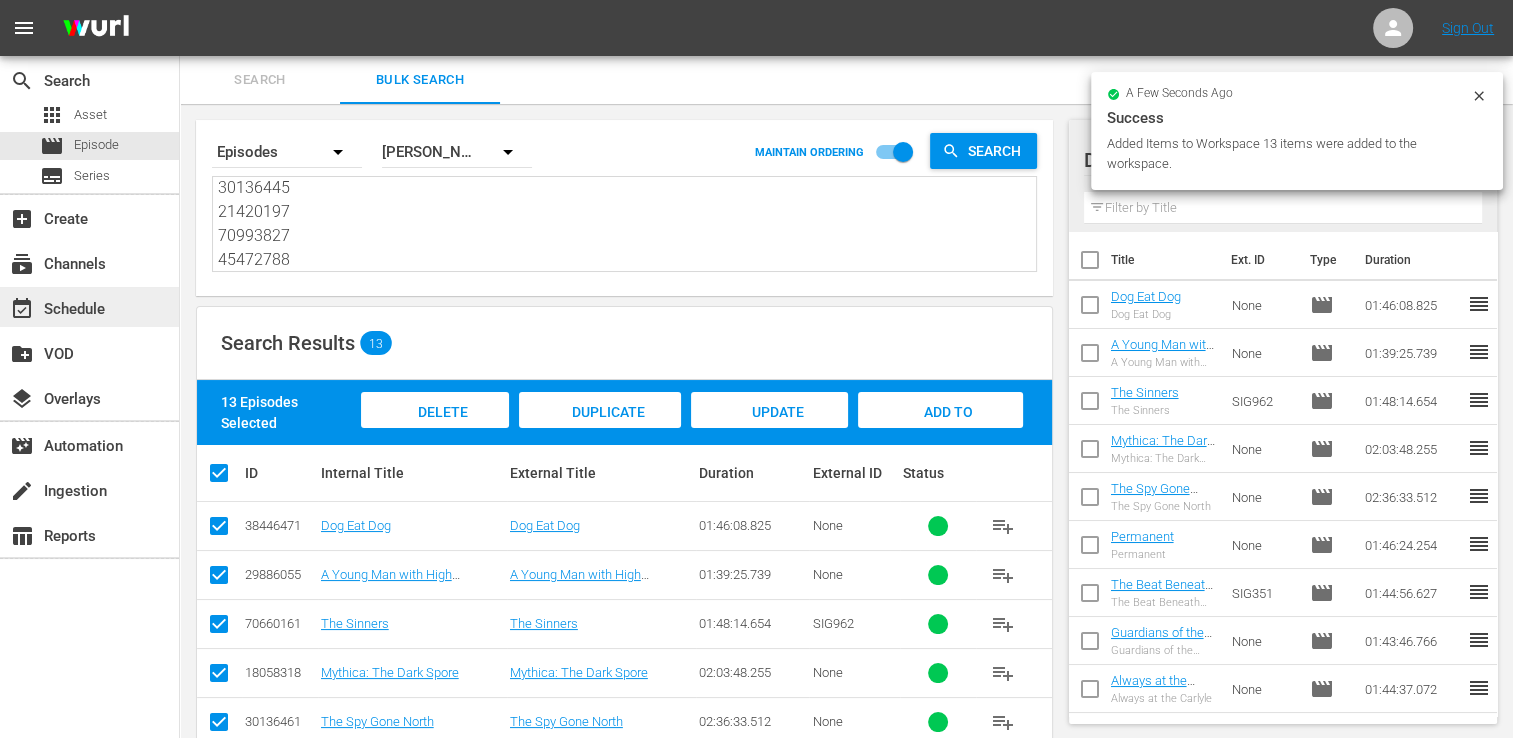 click on "event_available   Schedule" at bounding box center [89, 307] 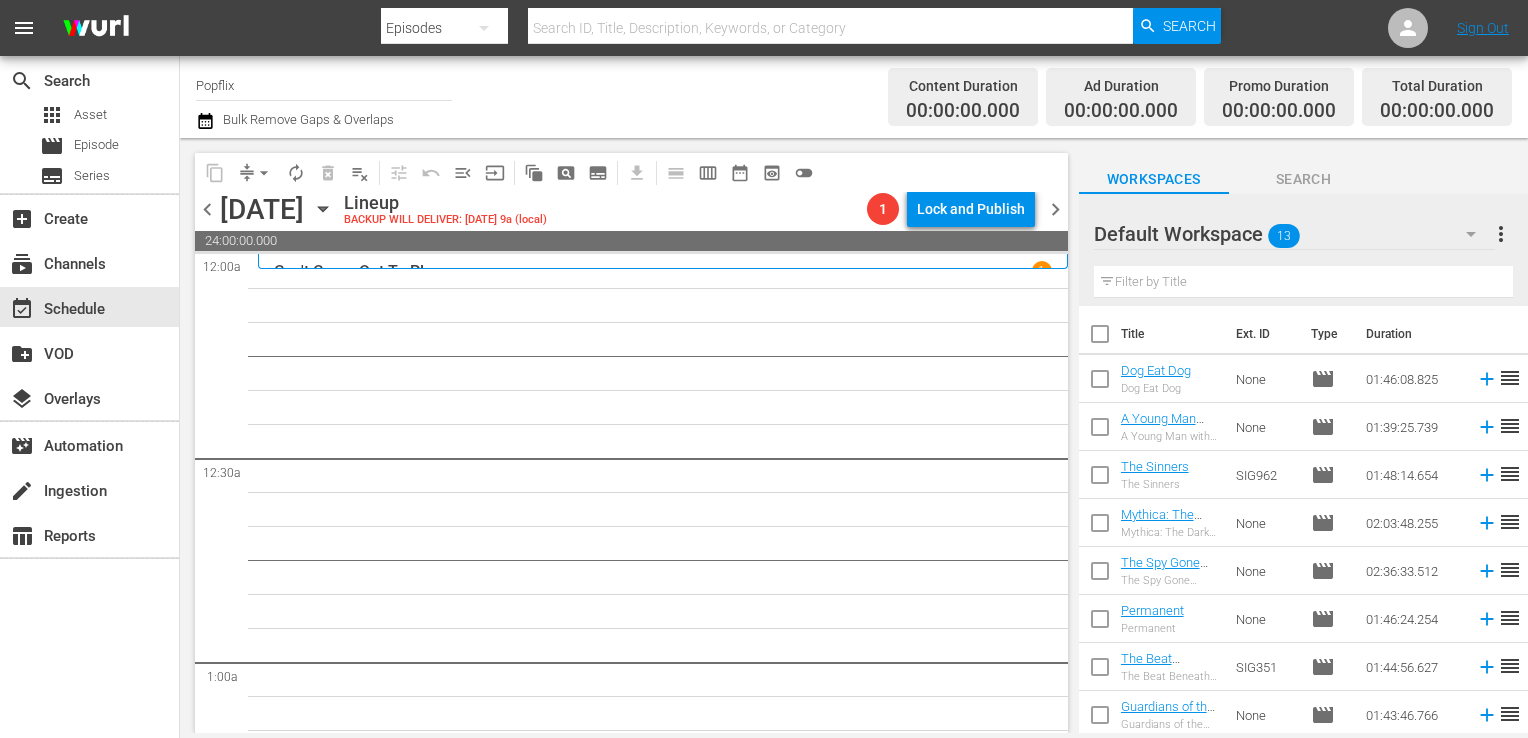 click at bounding box center (1100, 338) 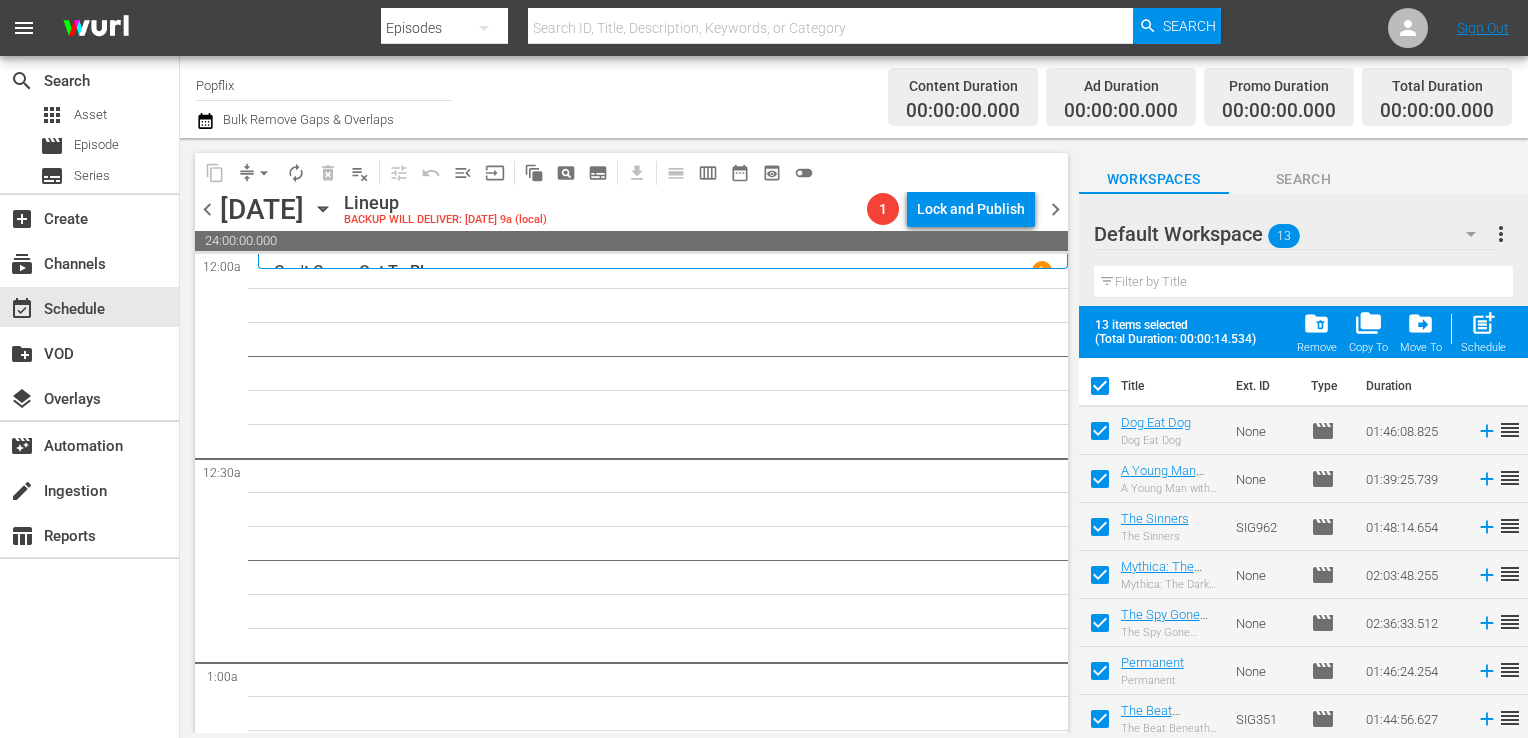 click on "post_add" at bounding box center [1483, 323] 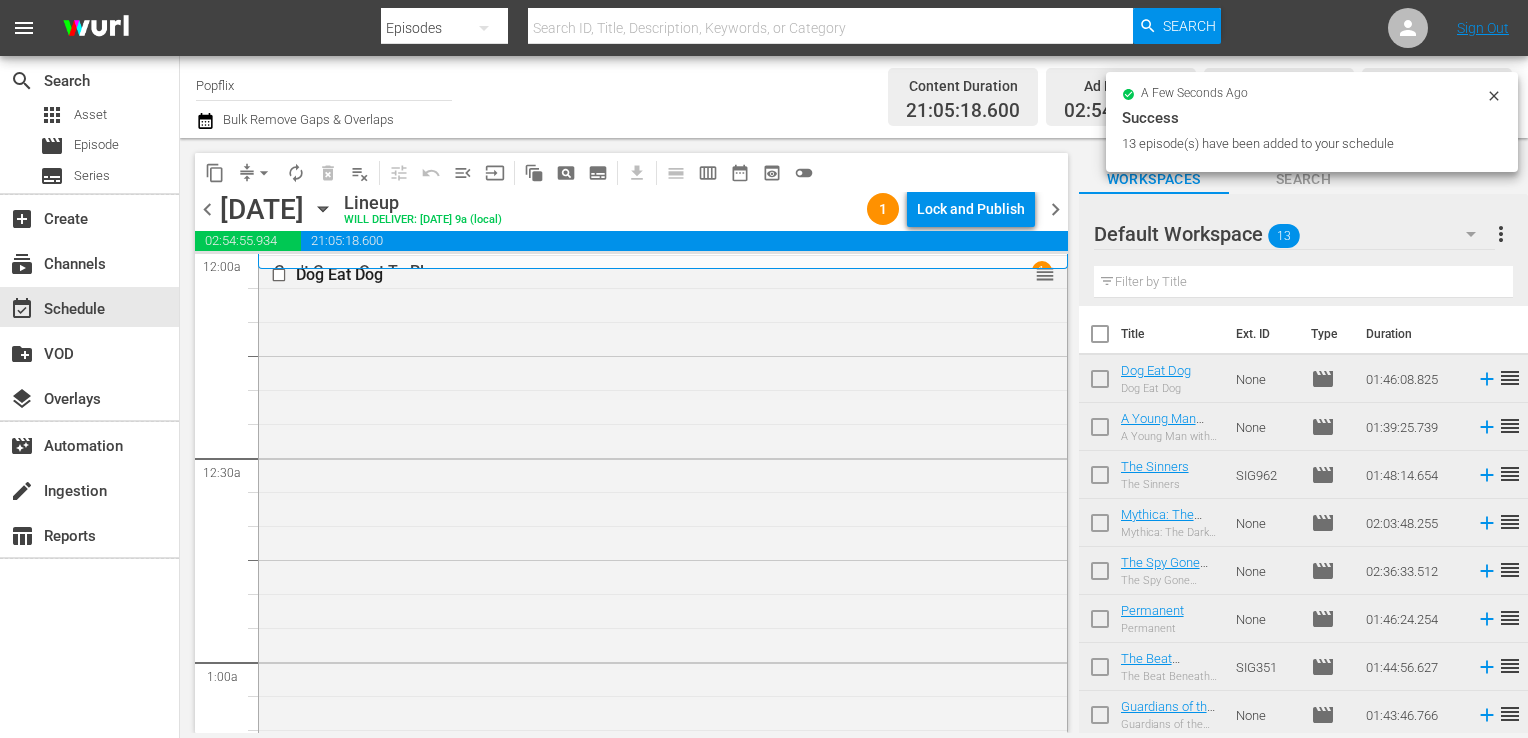 click on "chevron_right" at bounding box center (1055, 209) 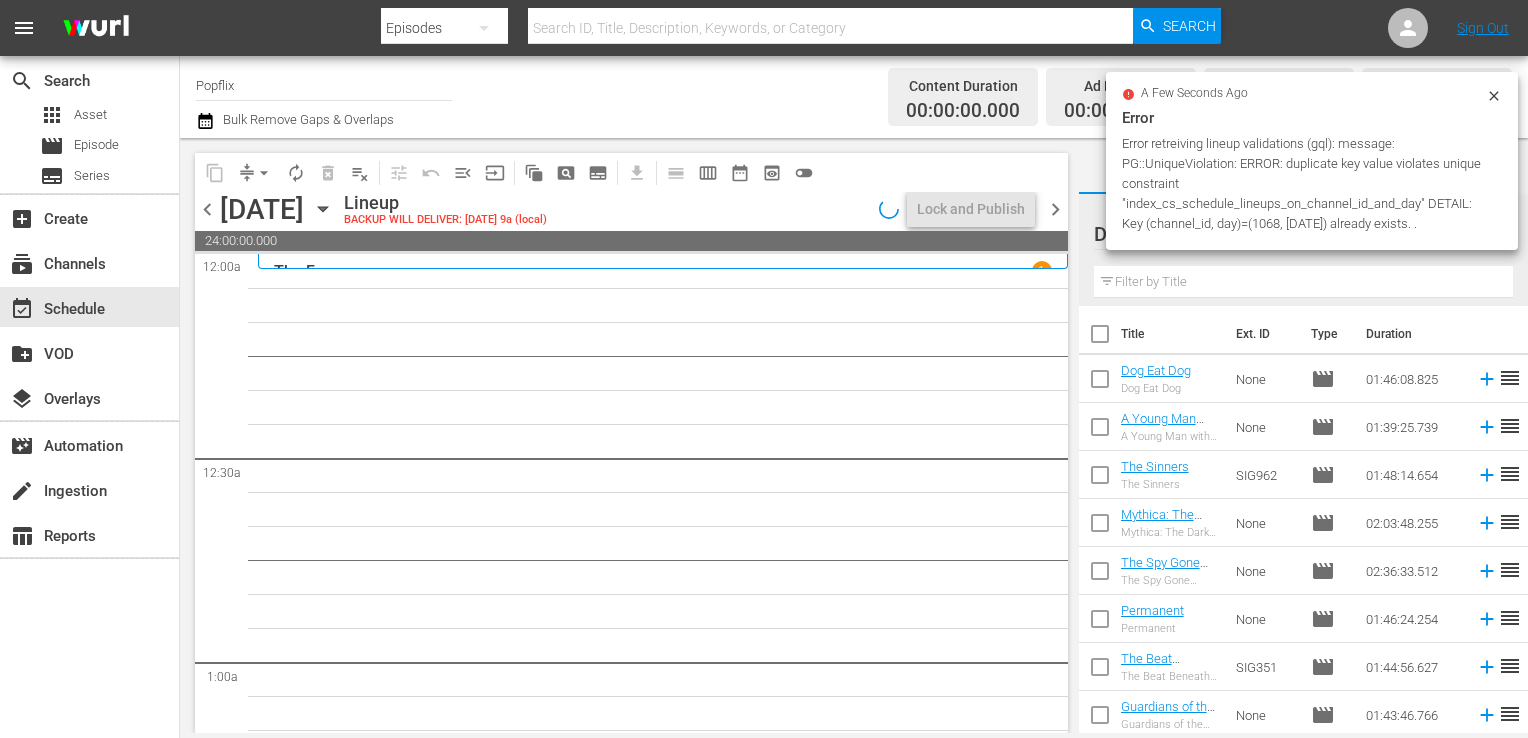 click 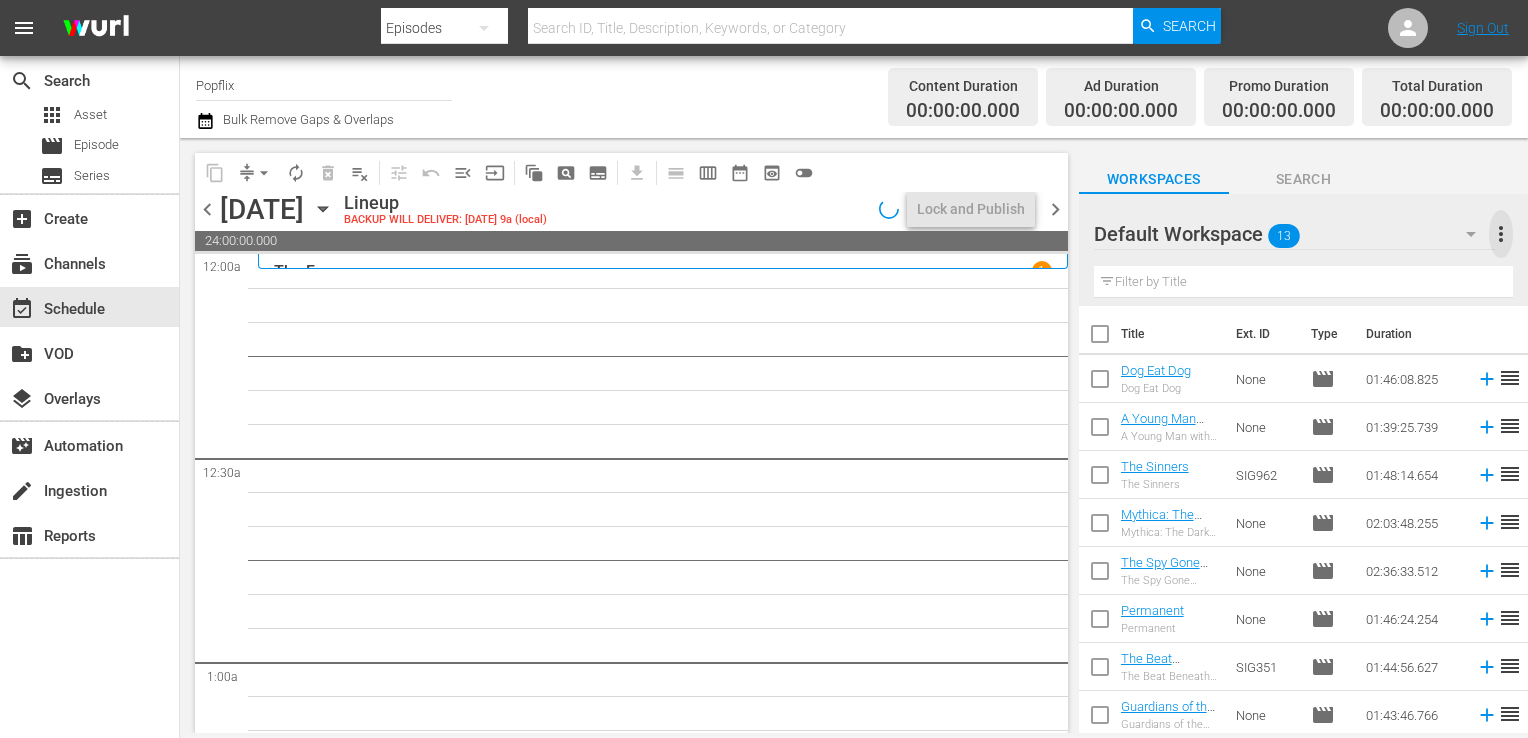 click on "more_vert" at bounding box center [1501, 234] 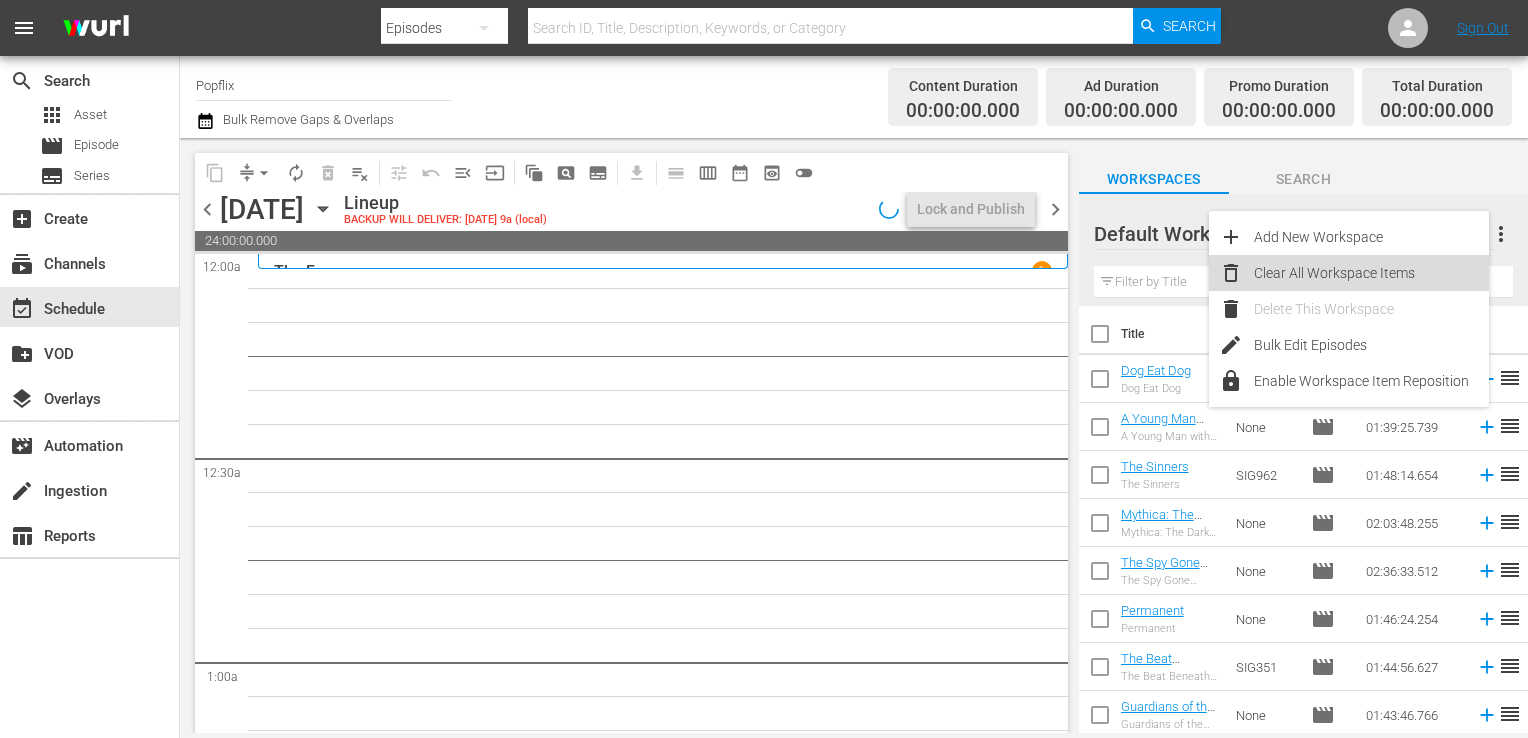 click on "Clear All Workspace Items" at bounding box center (1371, 273) 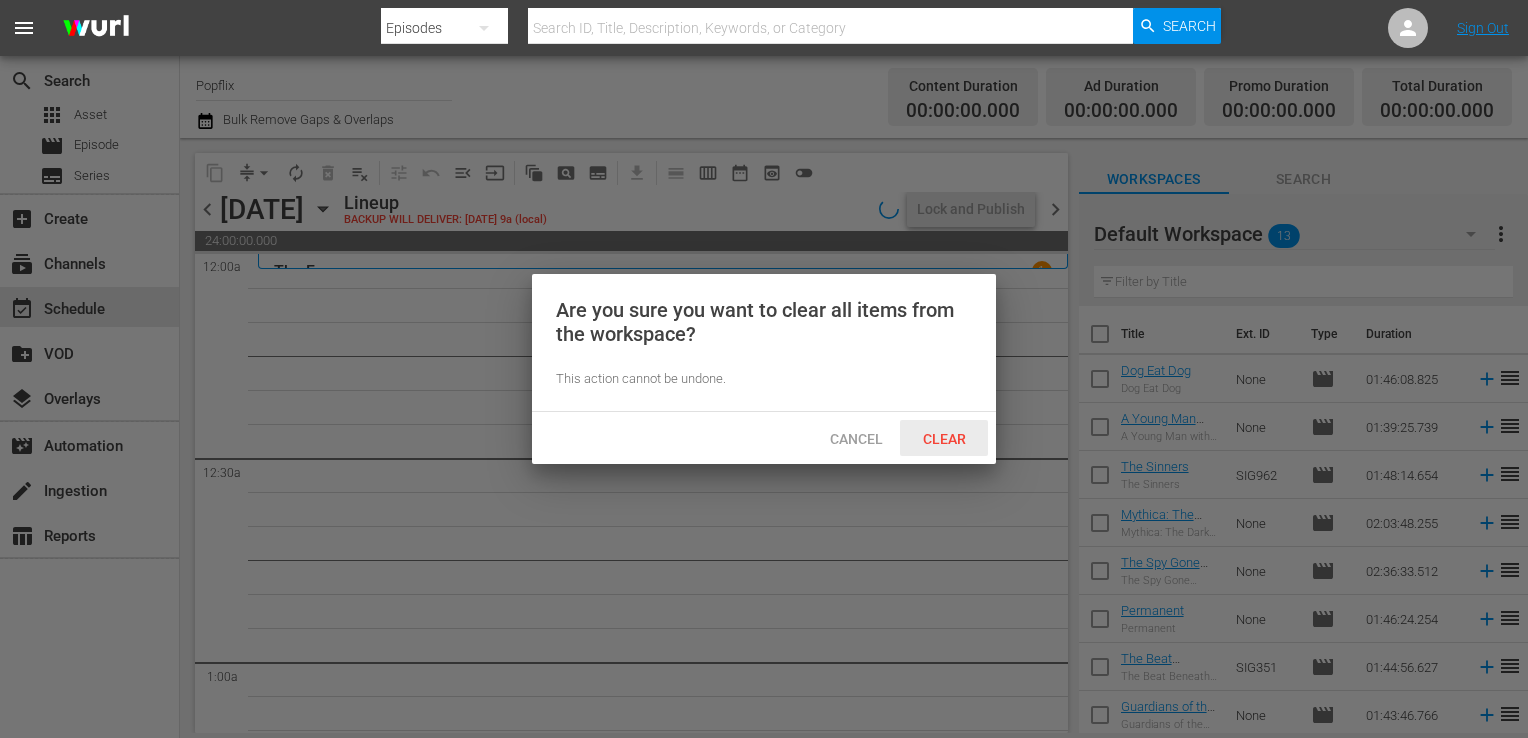 click on "Clear" at bounding box center [944, 439] 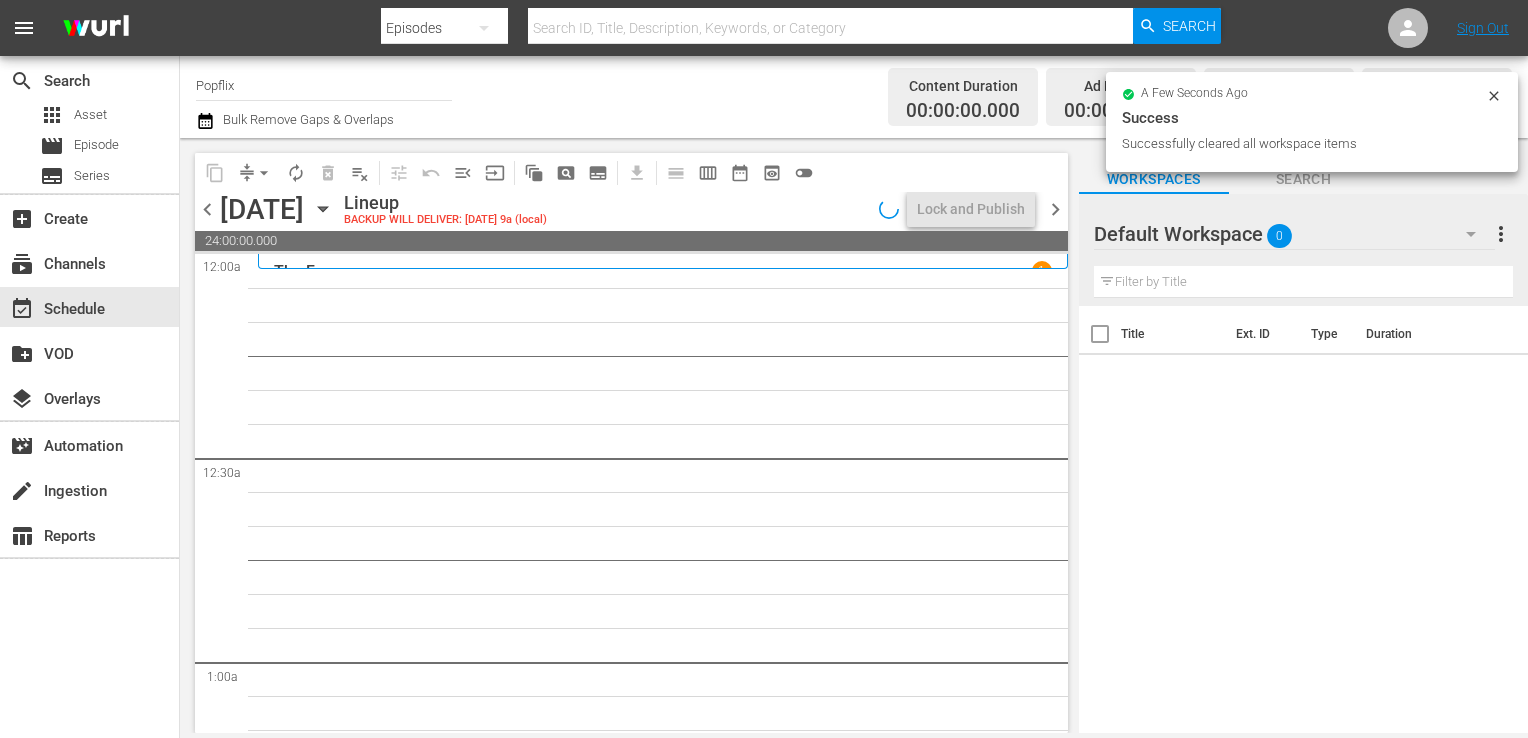 click on "chevron_left" at bounding box center [207, 209] 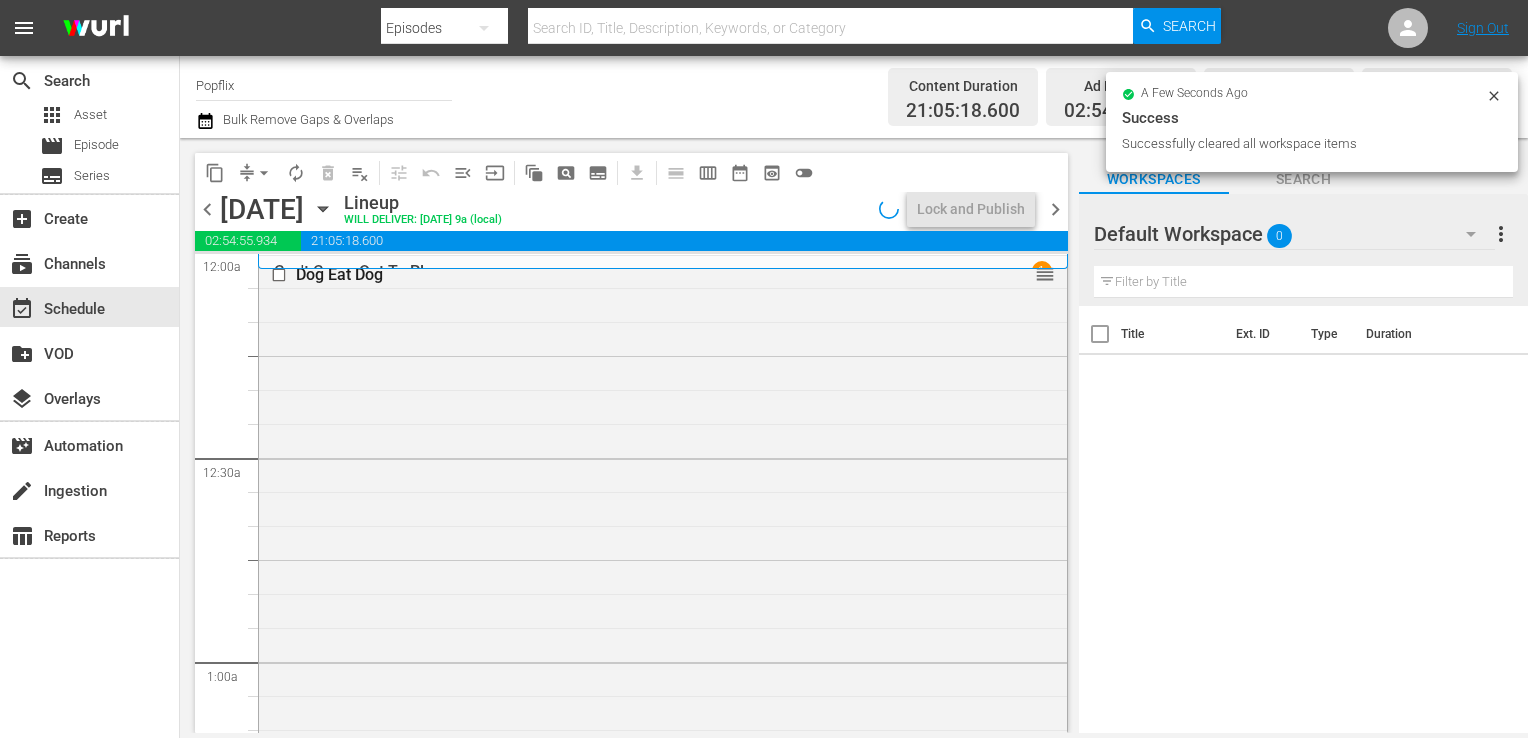 click on "chevron_right" at bounding box center [1055, 209] 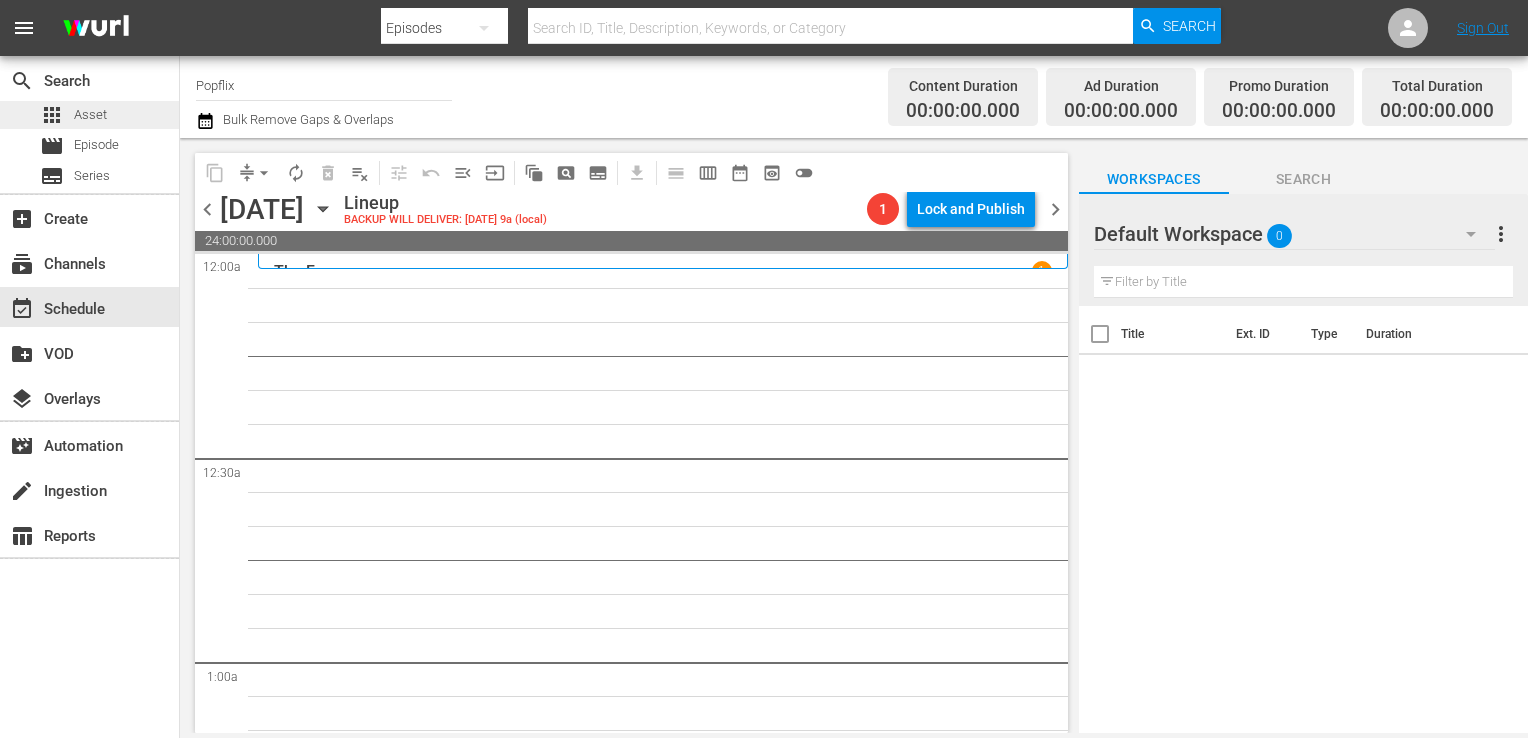 click on "apps Asset" at bounding box center [73, 115] 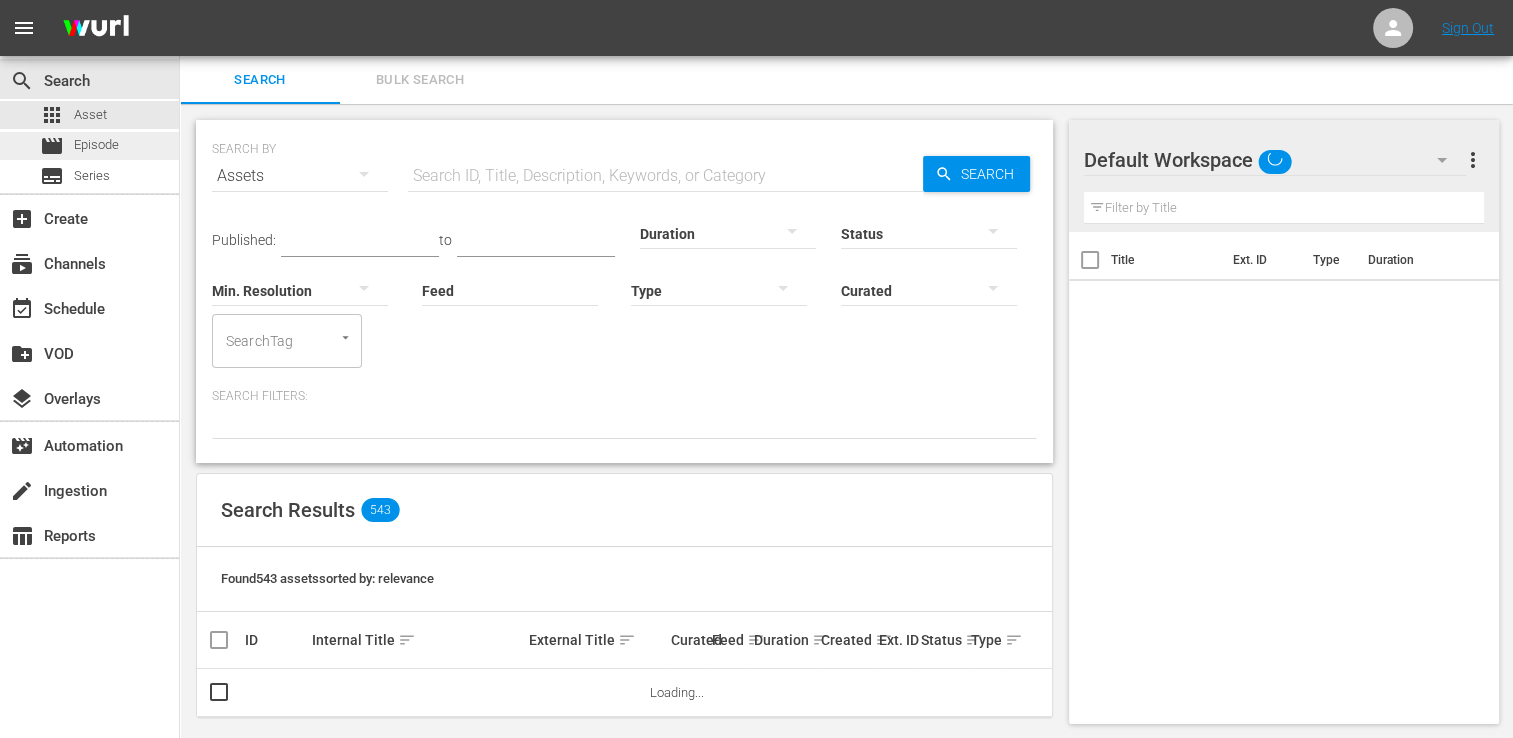 click on "movie Episode" at bounding box center [79, 146] 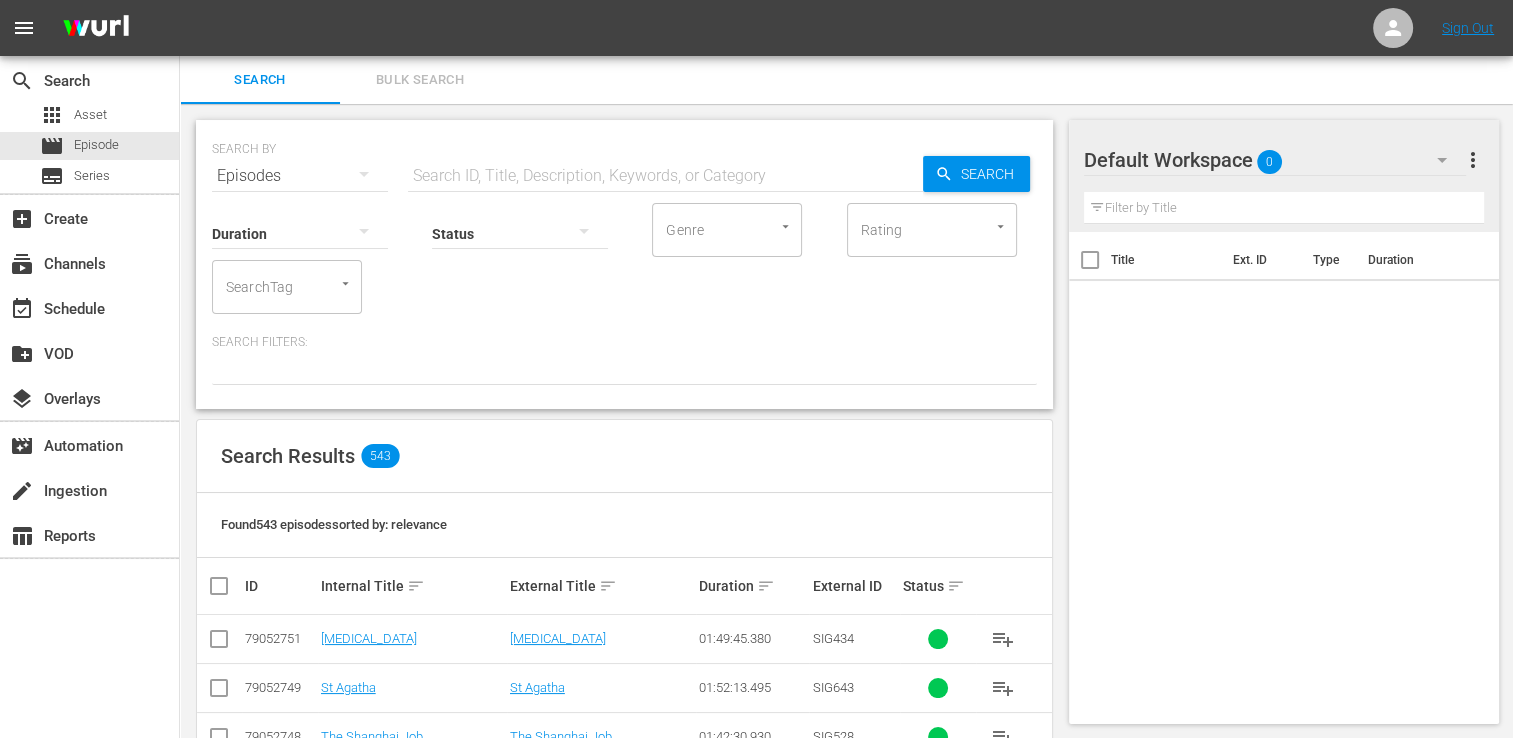 click on "Bulk Search" at bounding box center [420, 80] 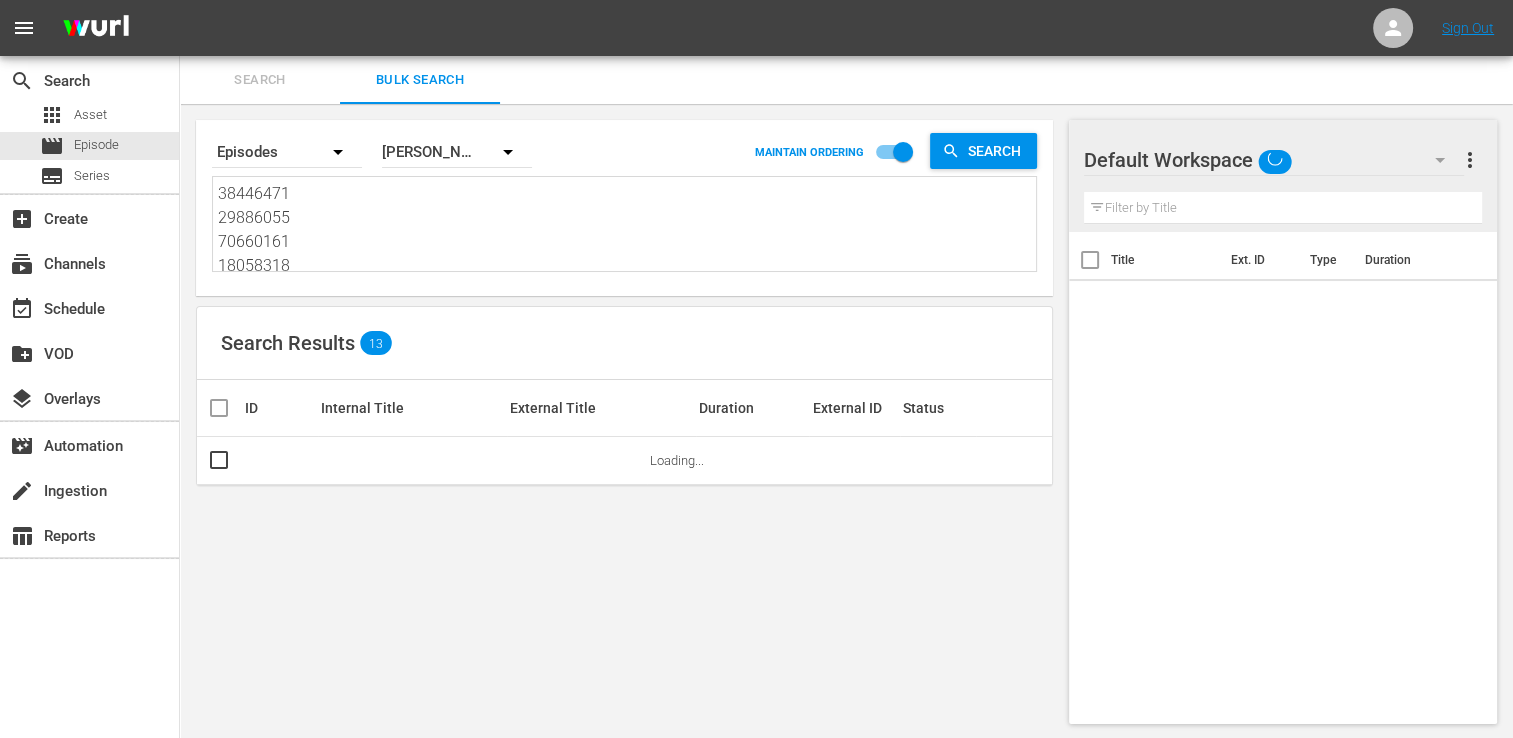 click on "38446471
29886055
70660161
18058318
30136461
50824470
56851185
29886065
22191391
30136445
21420197
70993827
45472788" at bounding box center [627, 227] 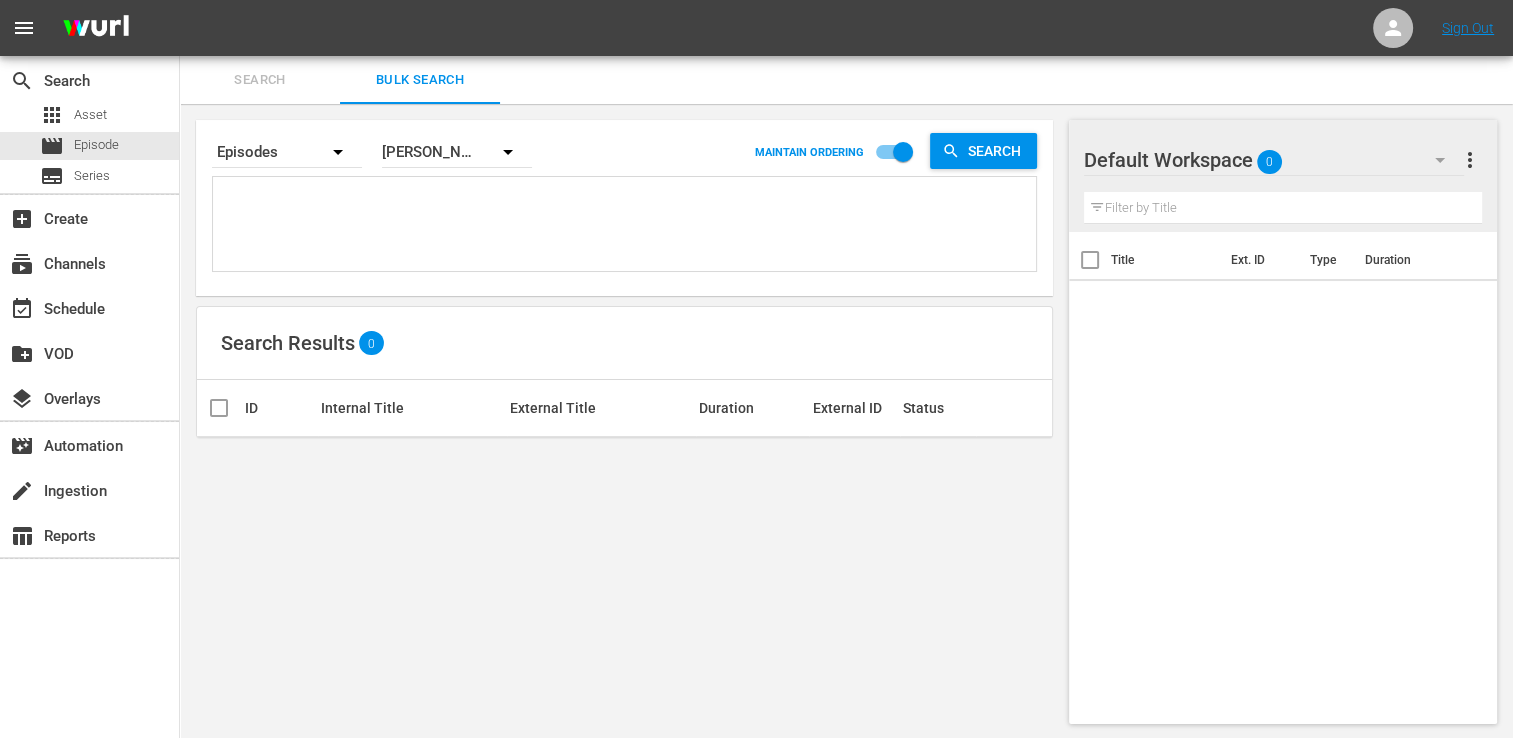 click at bounding box center (624, 224) 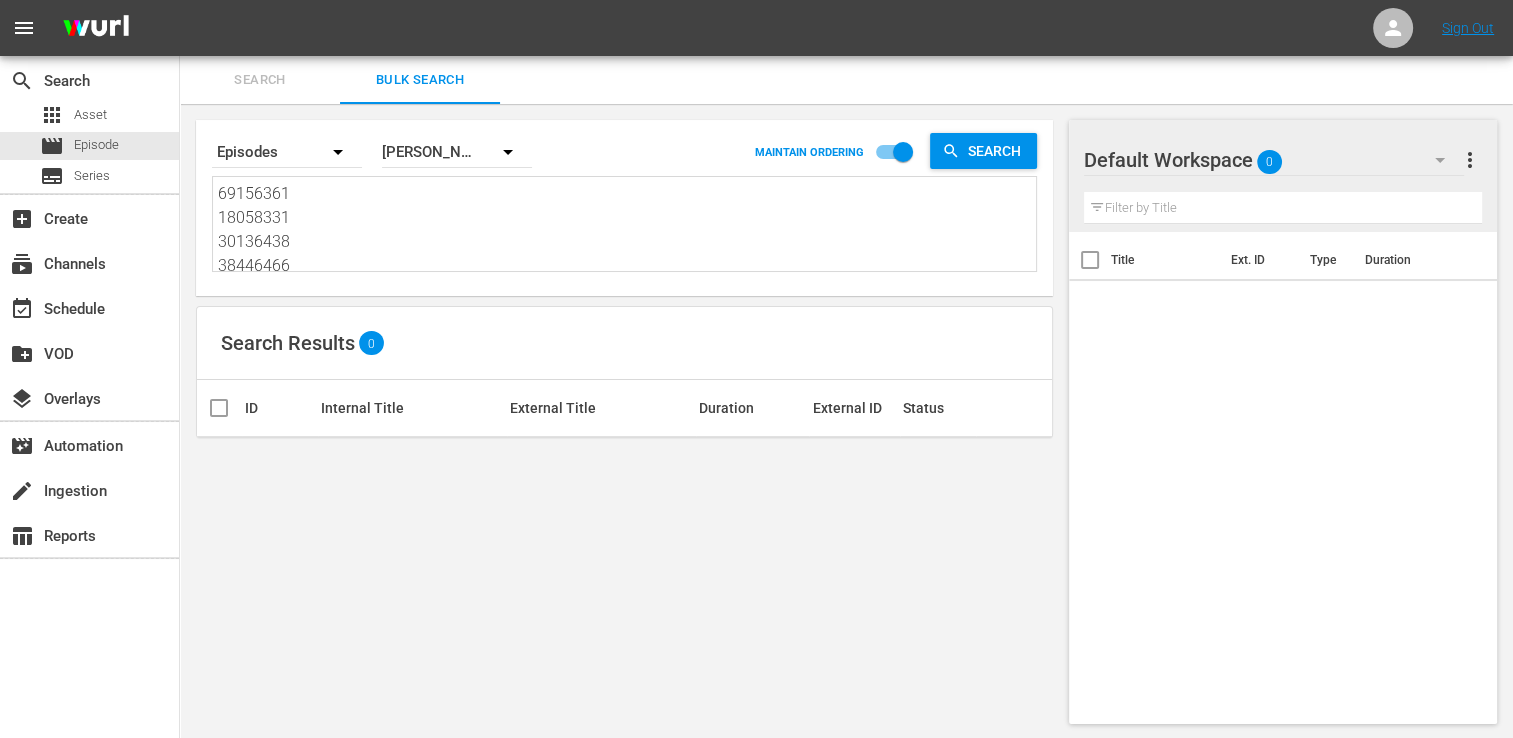 scroll, scrollTop: 243, scrollLeft: 0, axis: vertical 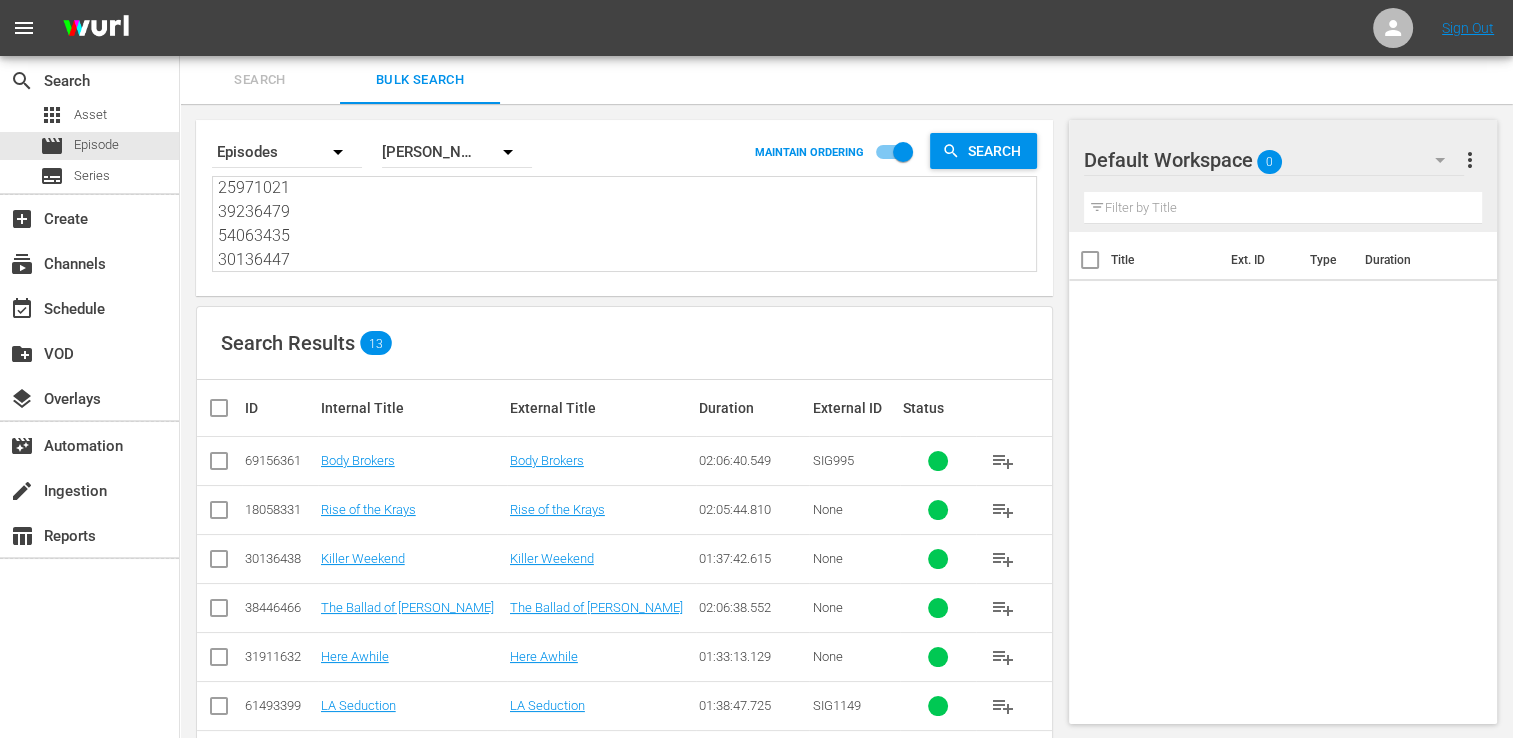 click at bounding box center [227, 408] 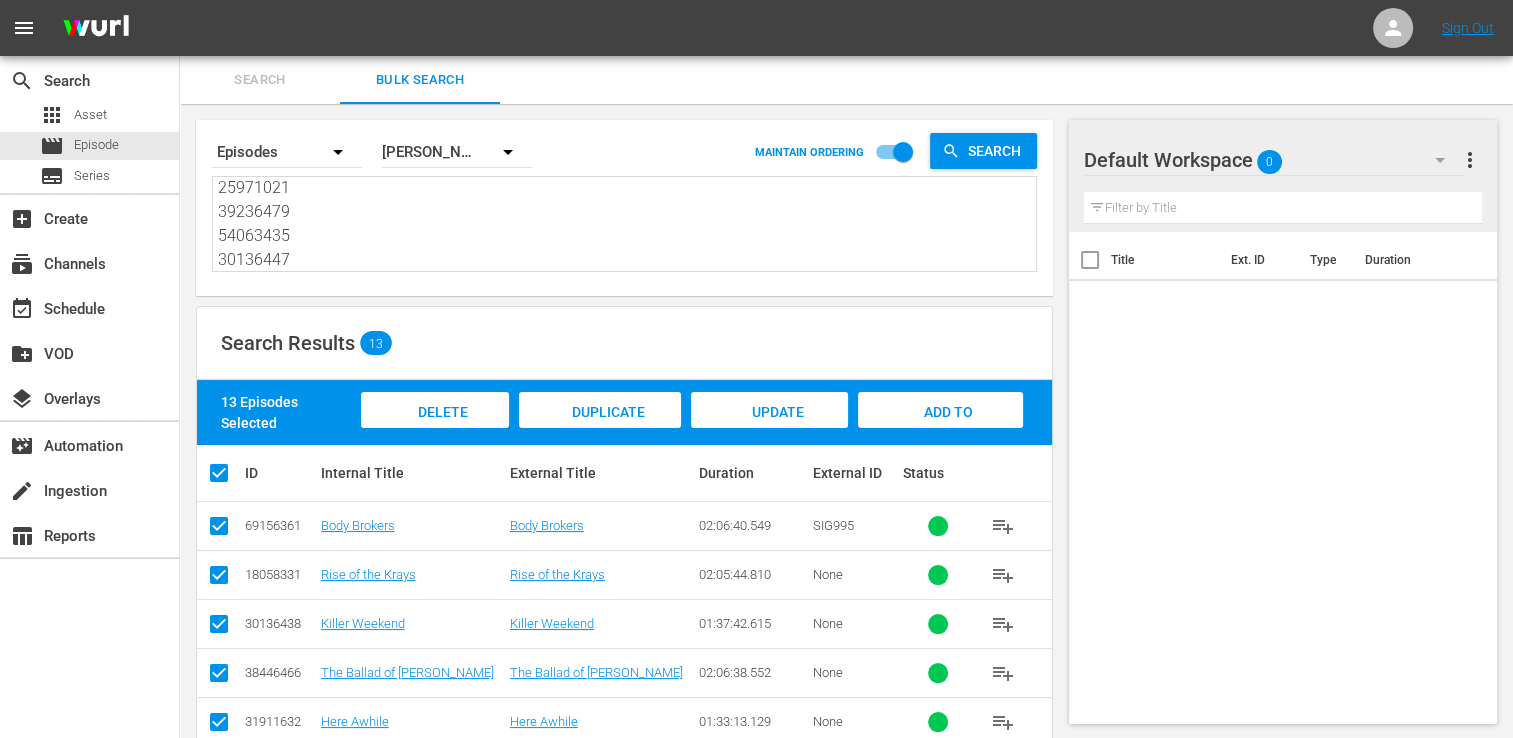 click on "Add to Workspace" at bounding box center [940, 431] 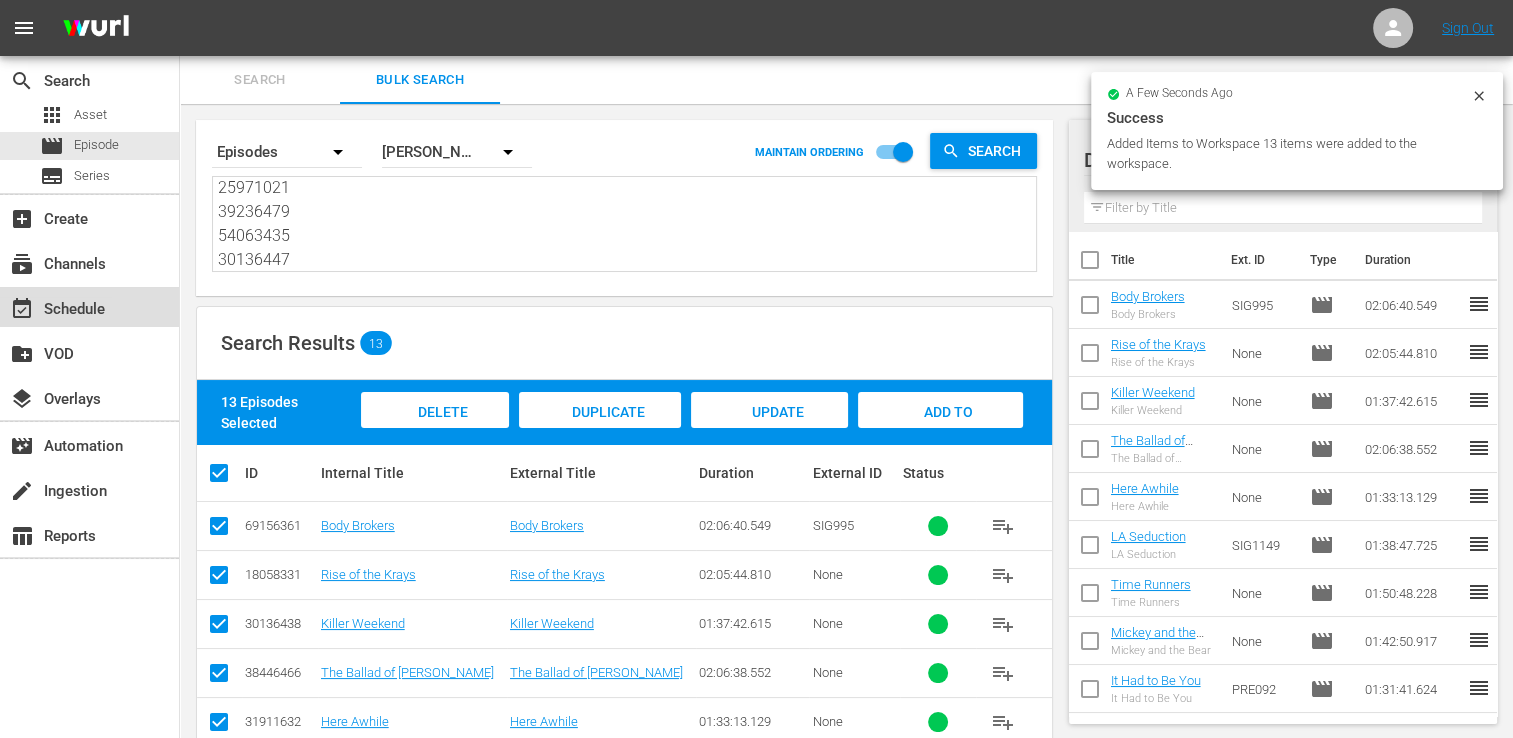 click on "event_available   Schedule" at bounding box center (56, 306) 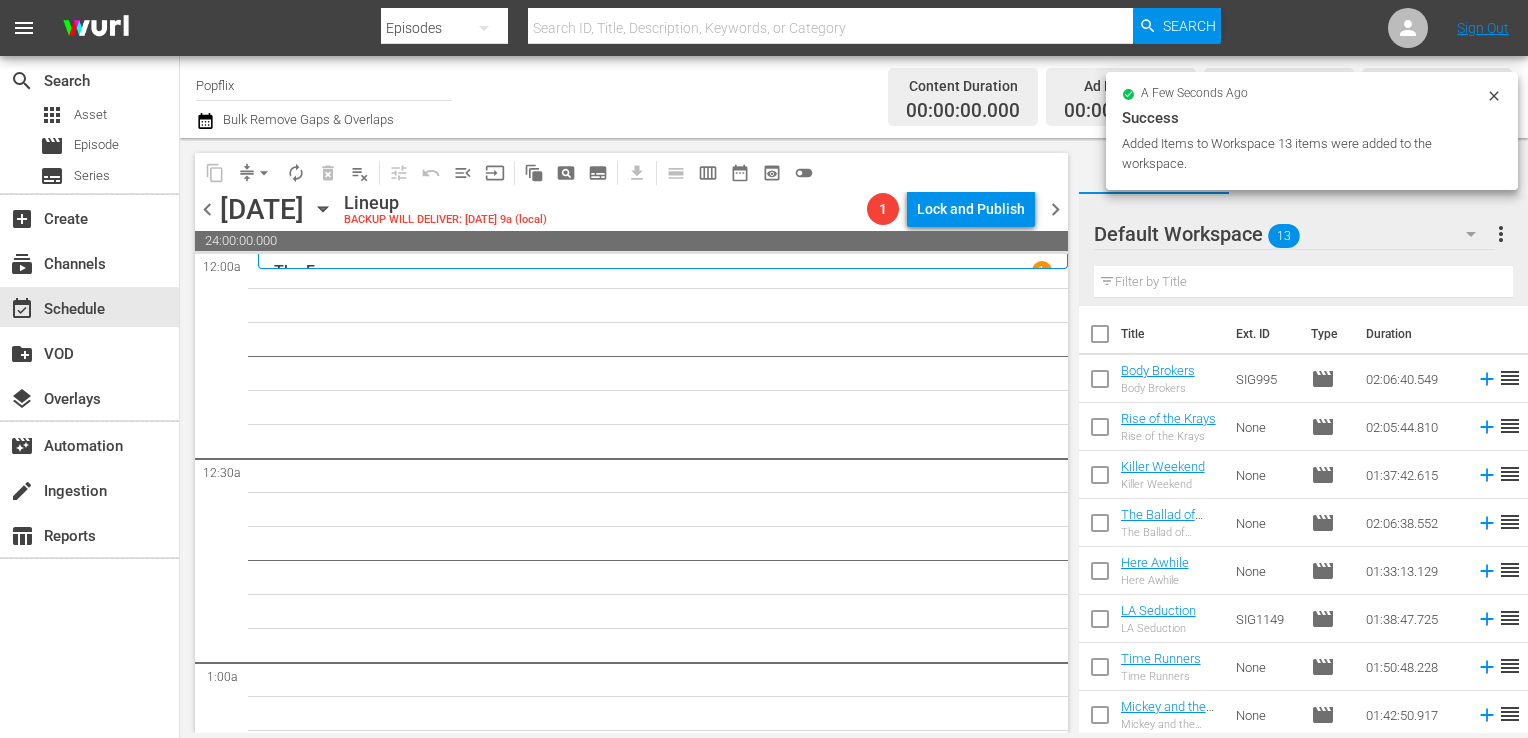 click at bounding box center (1100, 338) 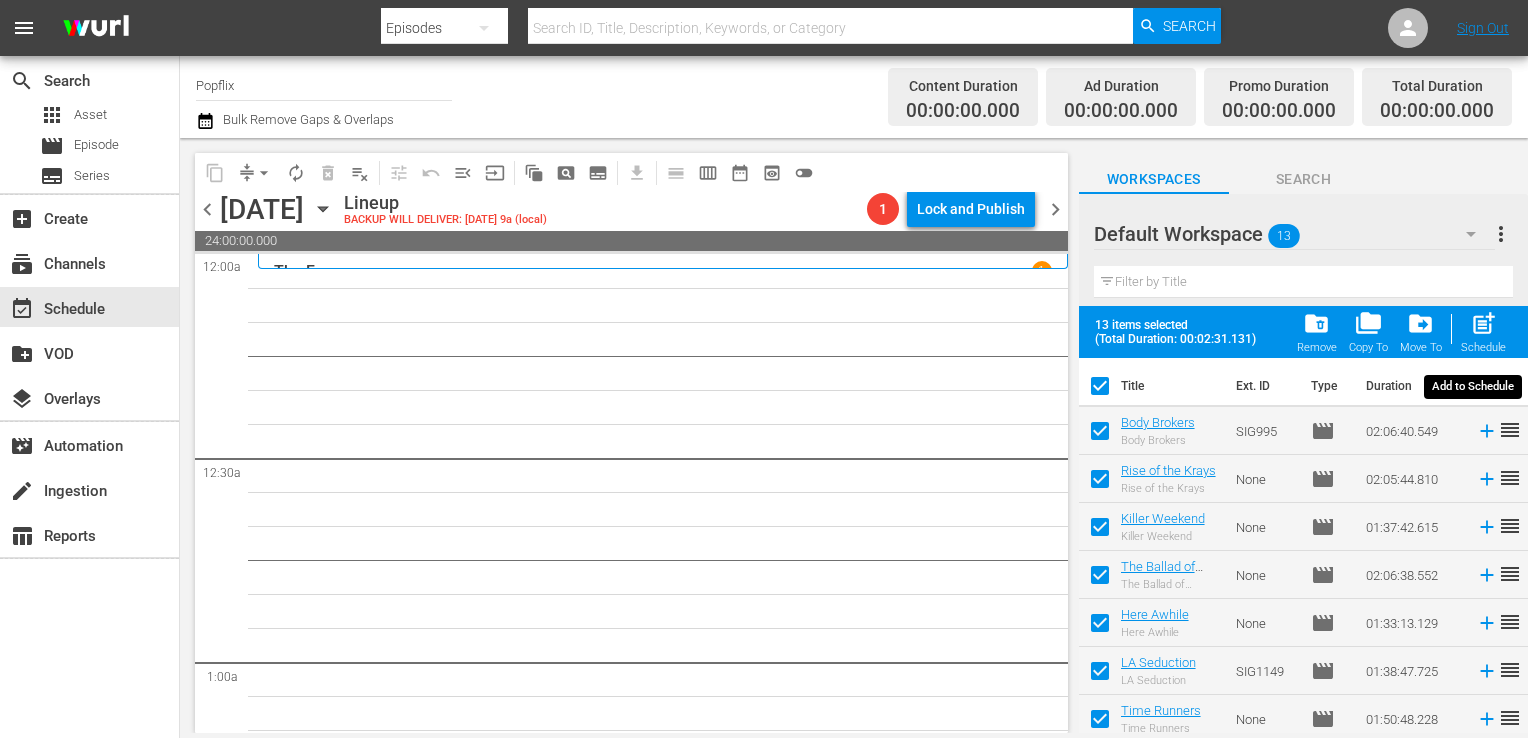 click on "post_add Schedule" at bounding box center [1483, 332] 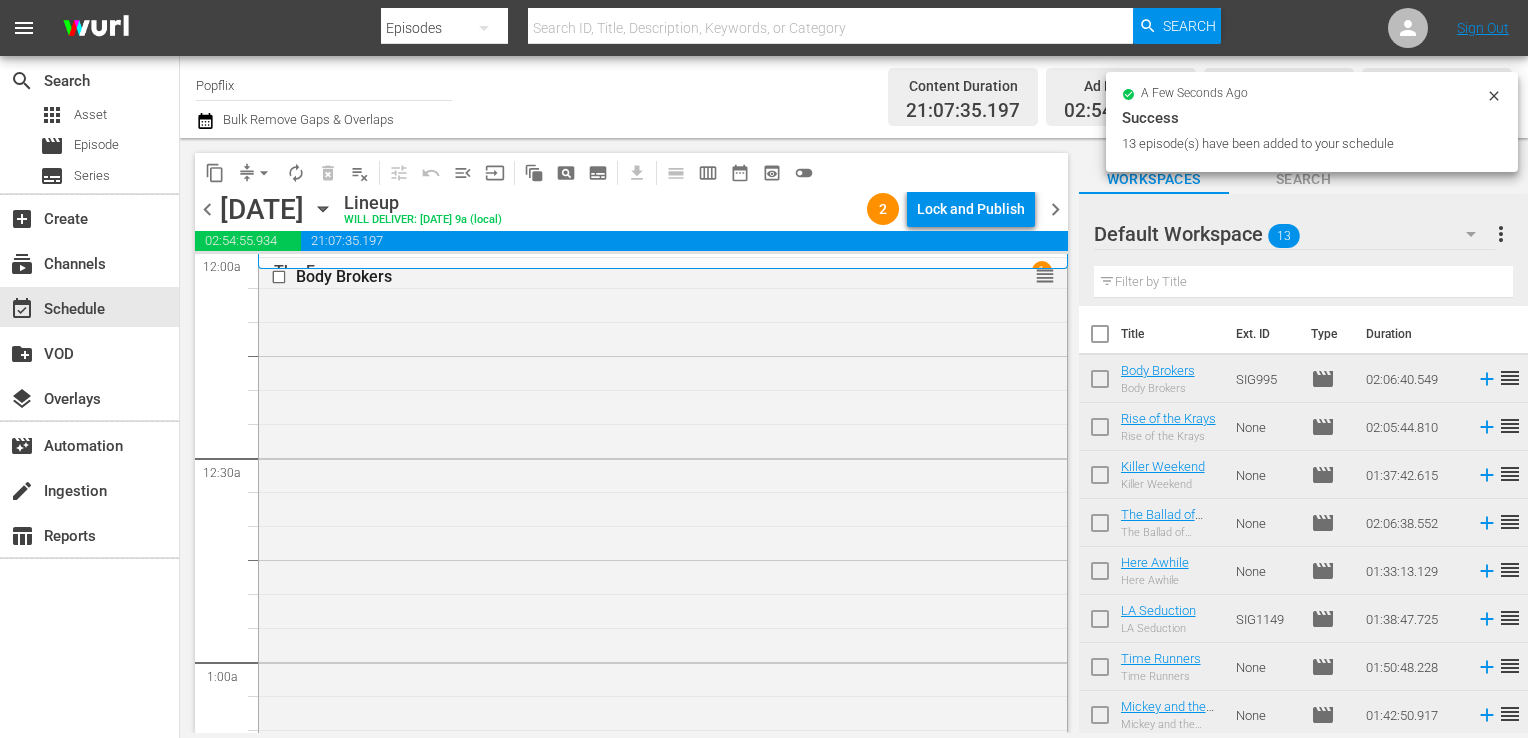 click on "chevron_right" at bounding box center [1055, 209] 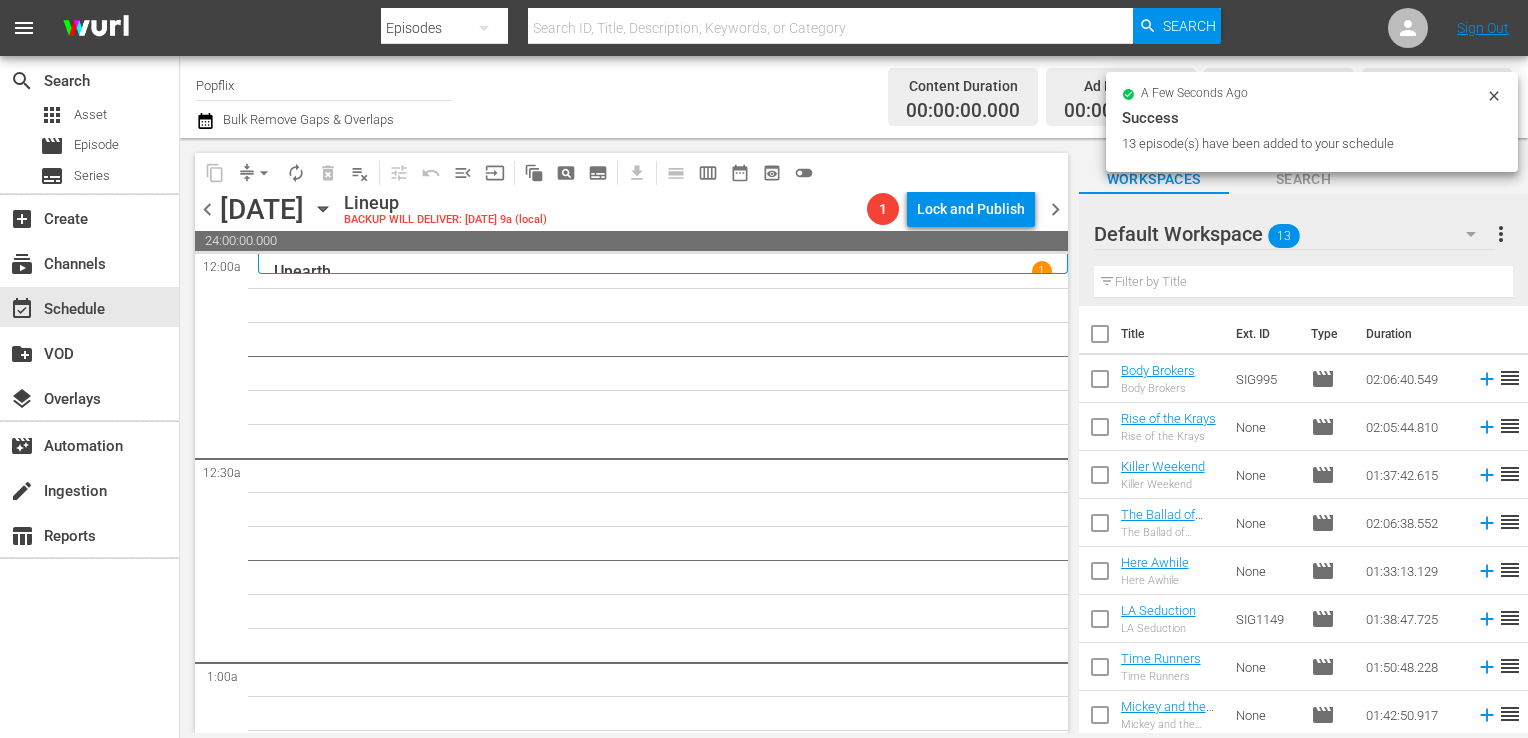 click on "more_vert" at bounding box center (1501, 234) 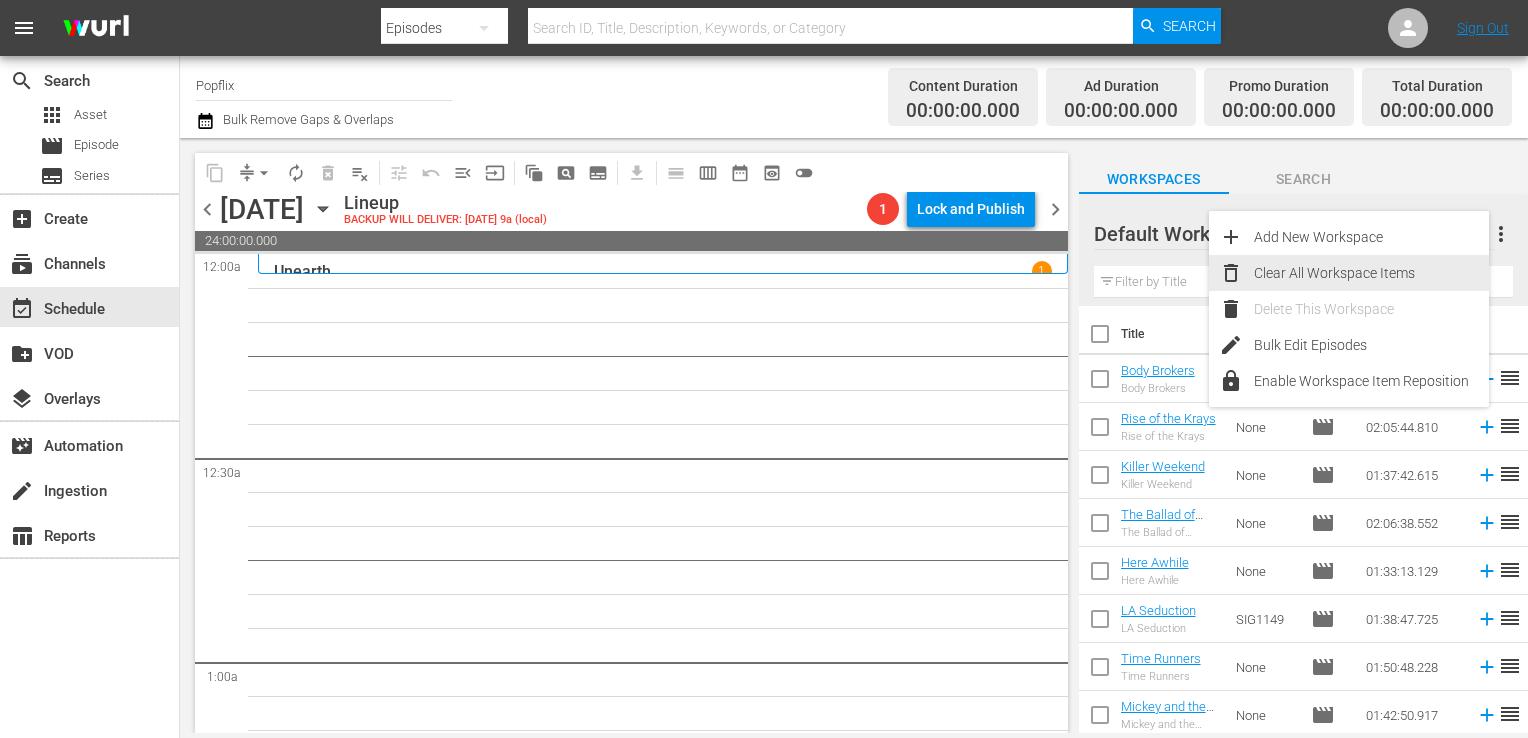 click on "Clear All Workspace Items" at bounding box center (1371, 273) 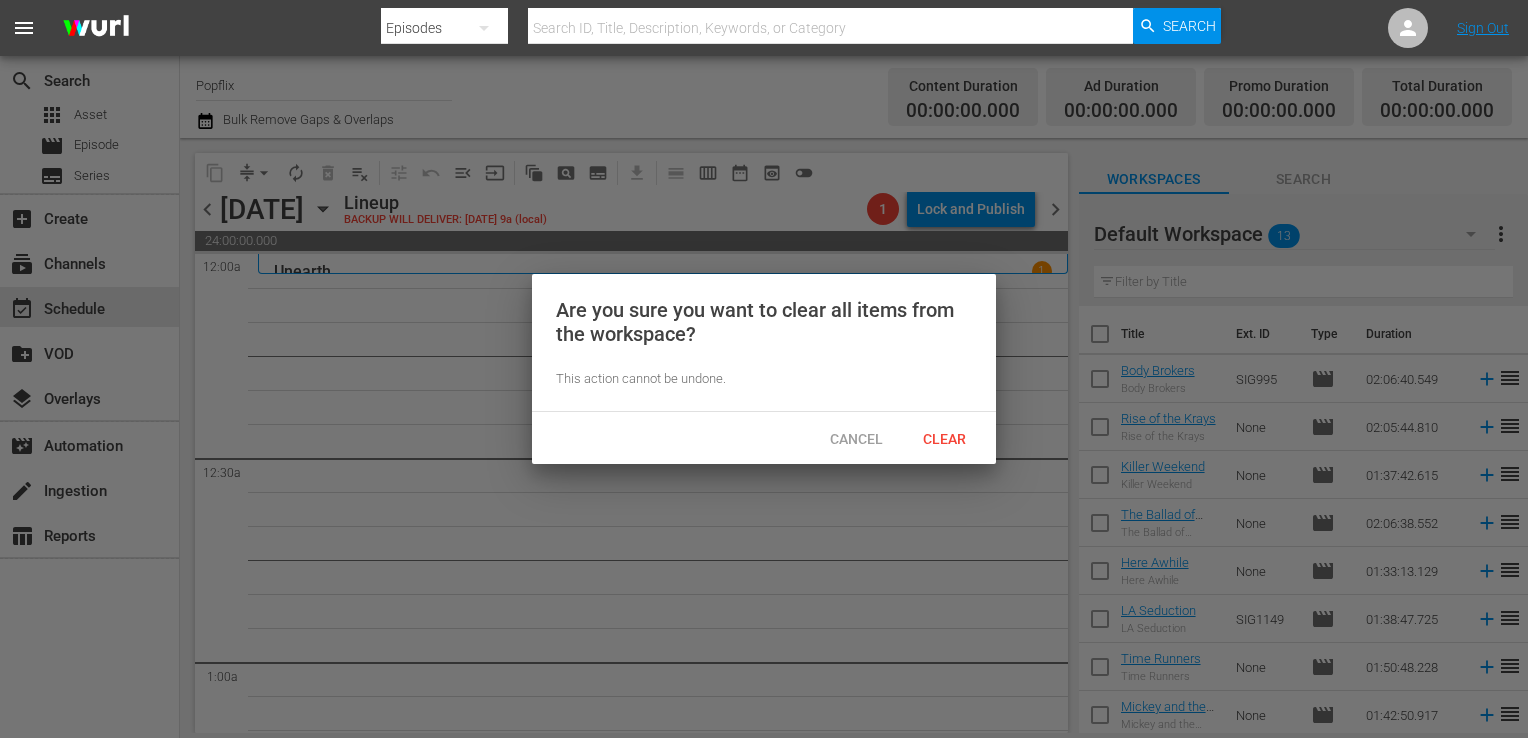 click on "Clear" at bounding box center (944, 438) 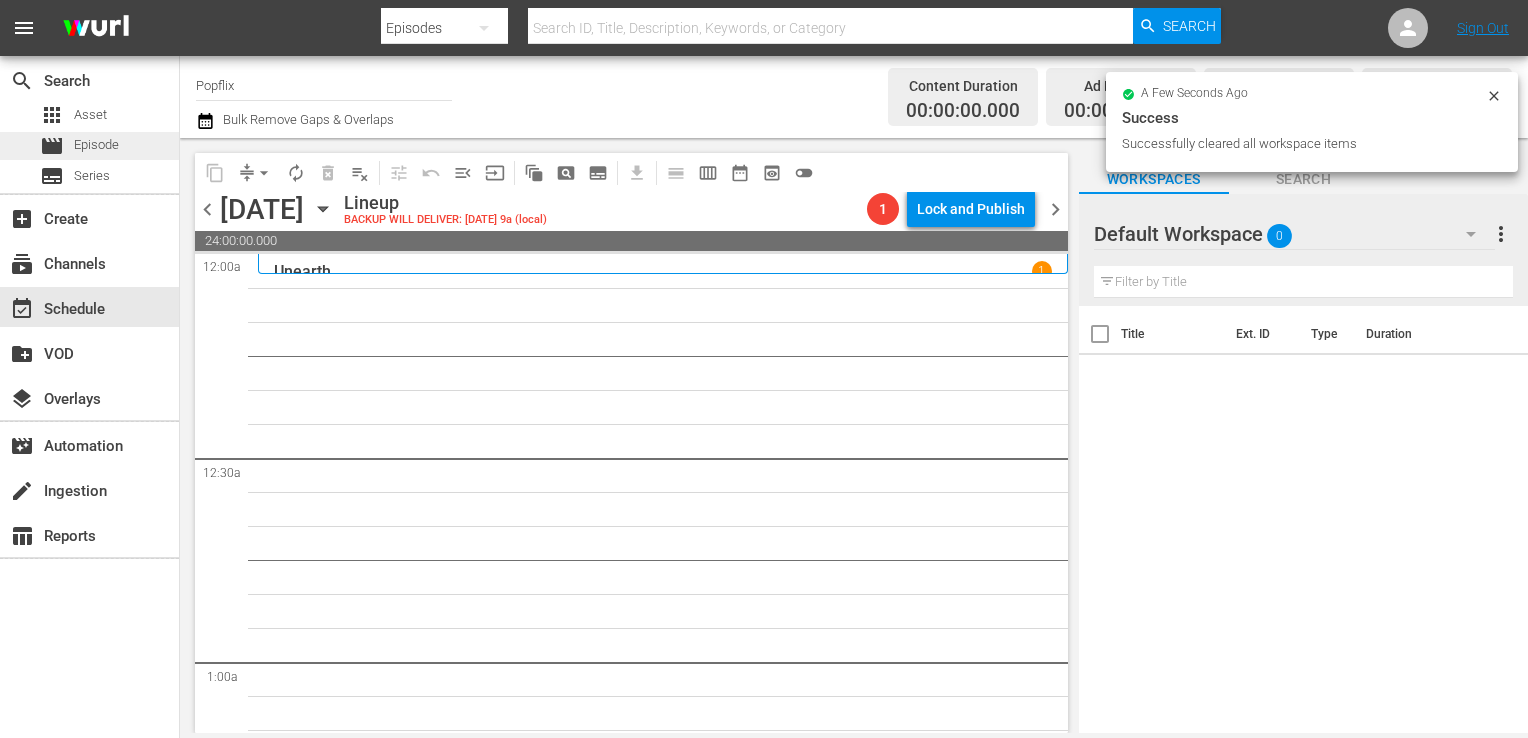click on "Episode" at bounding box center (96, 145) 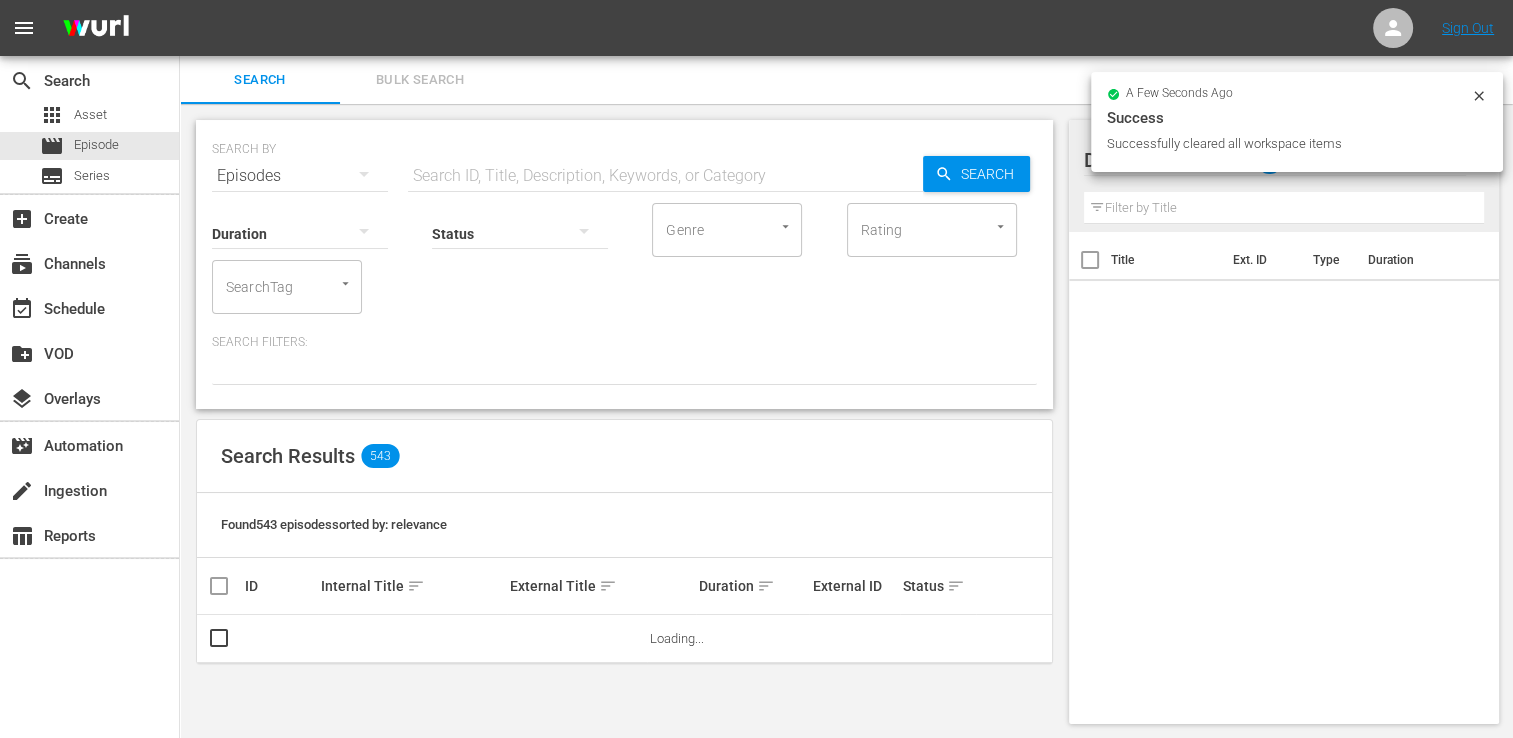 click on "Bulk Search" at bounding box center [420, 80] 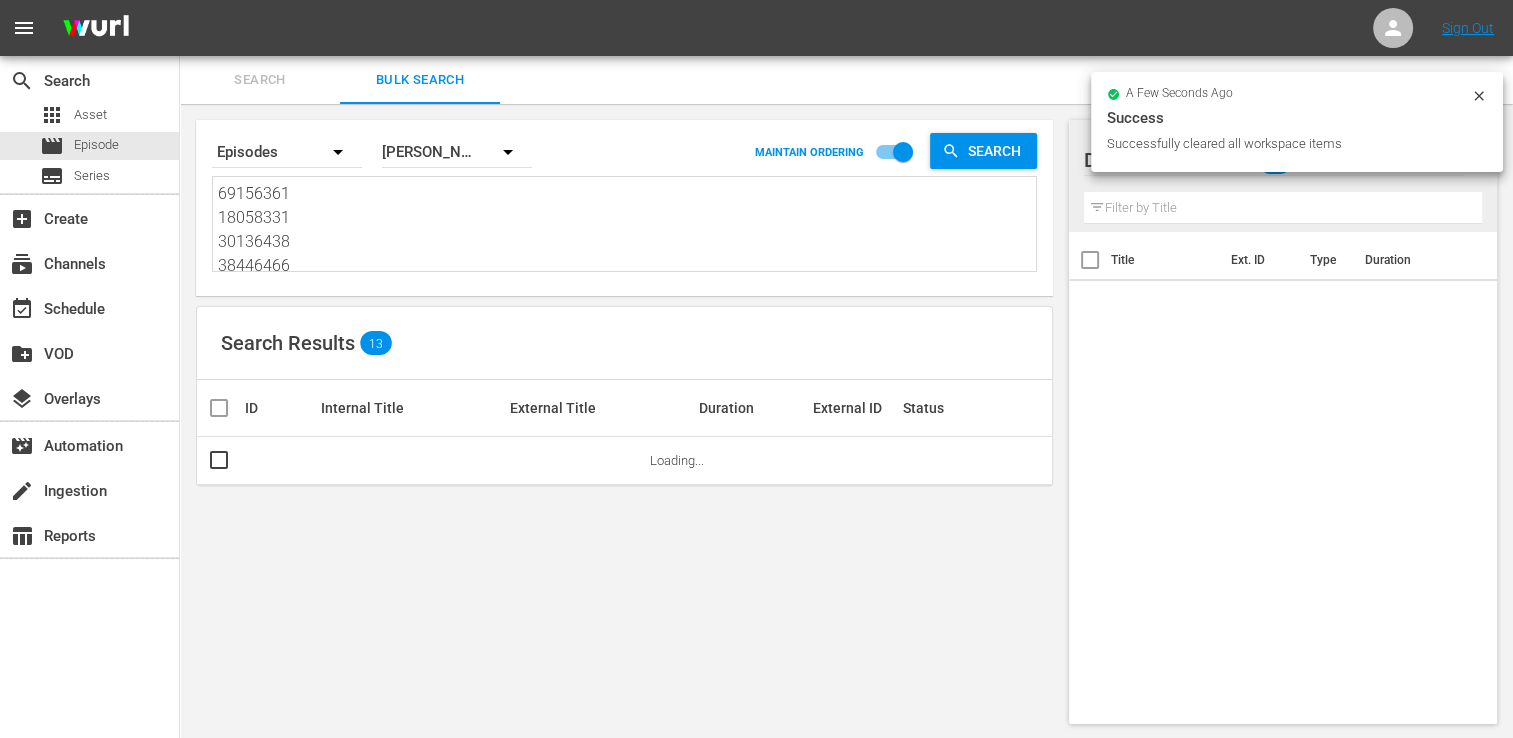 click on "69156361
18058331
30136438
38446466
31911632
61493399
22191387
43450414
53982945
25971021
39236479
54063435
30136447" at bounding box center [627, 227] 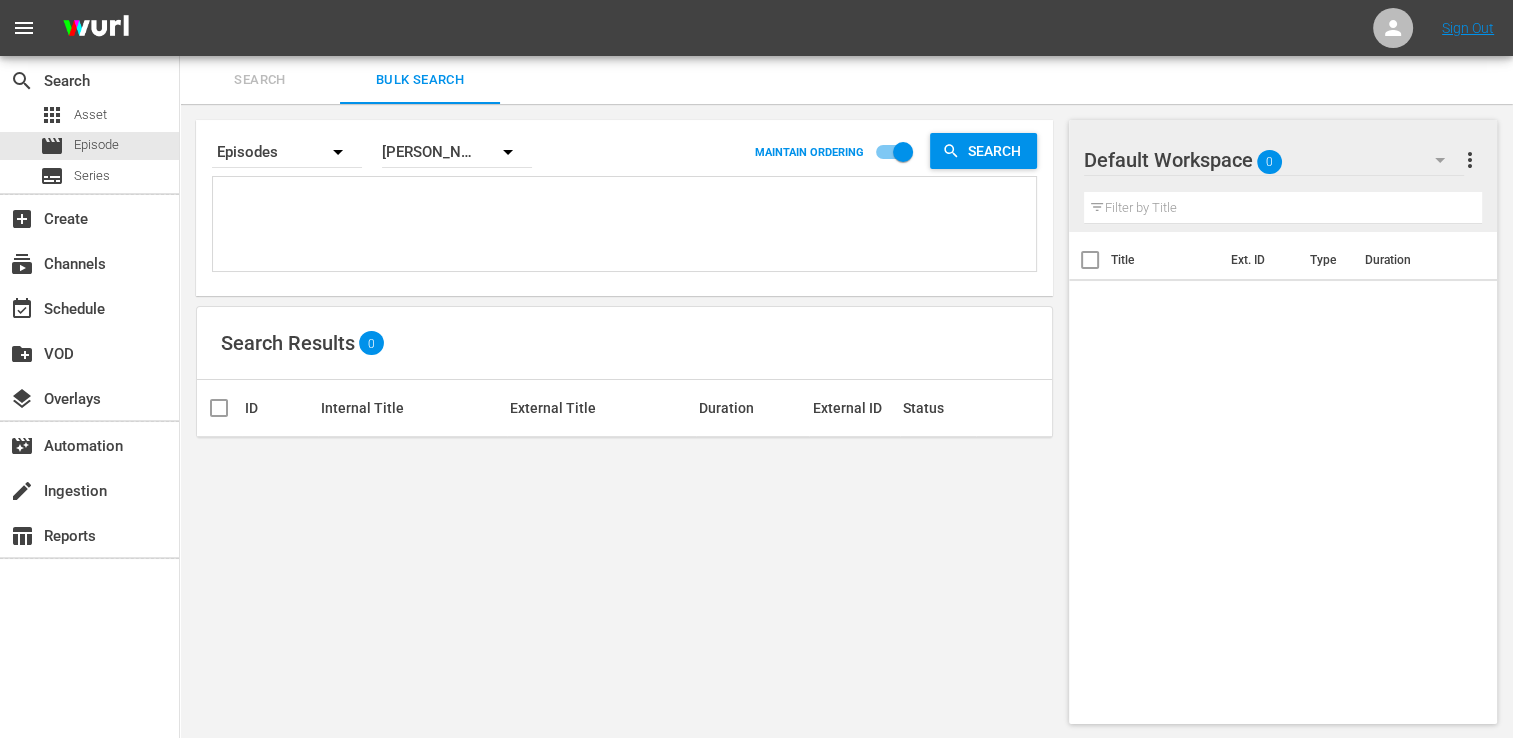 click at bounding box center (627, 227) 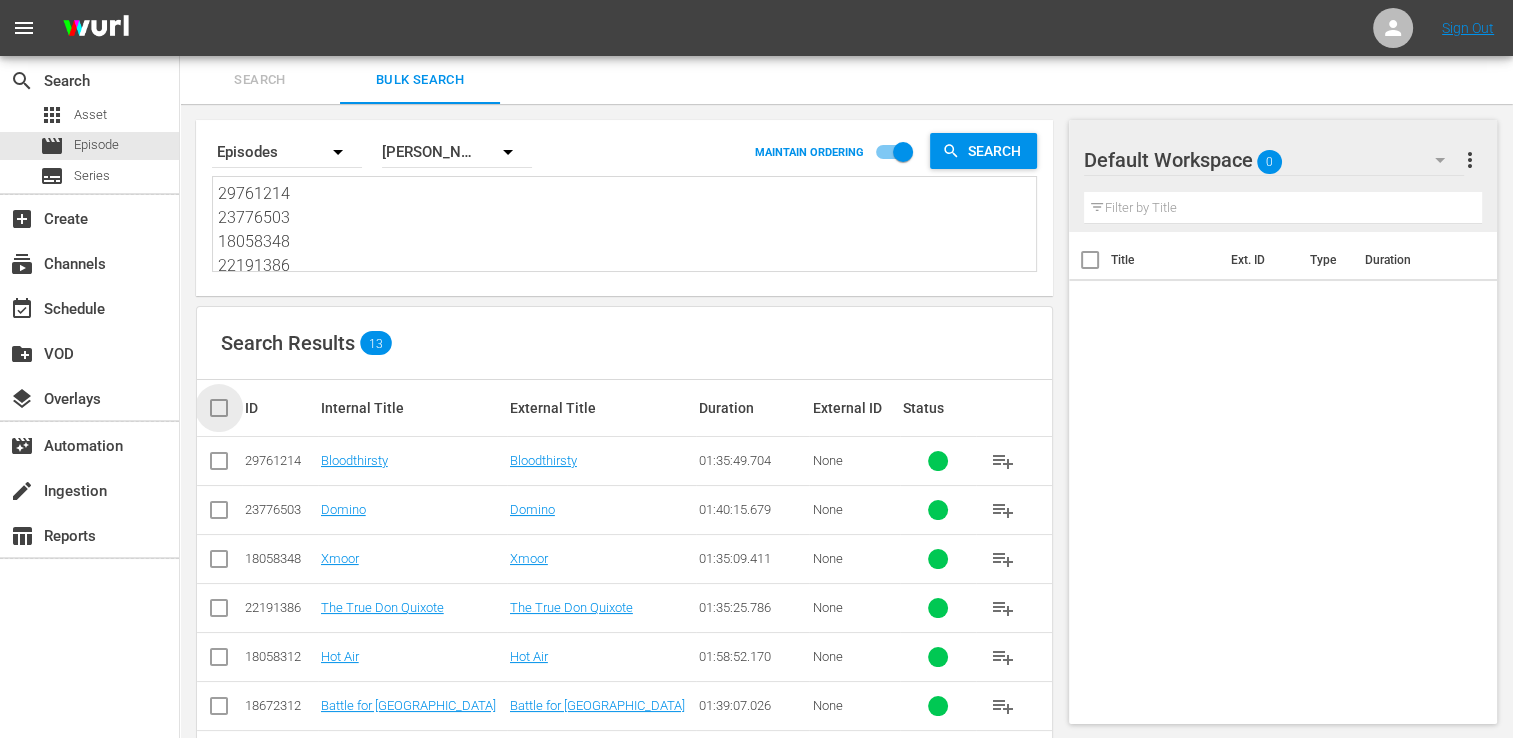 click at bounding box center [227, 408] 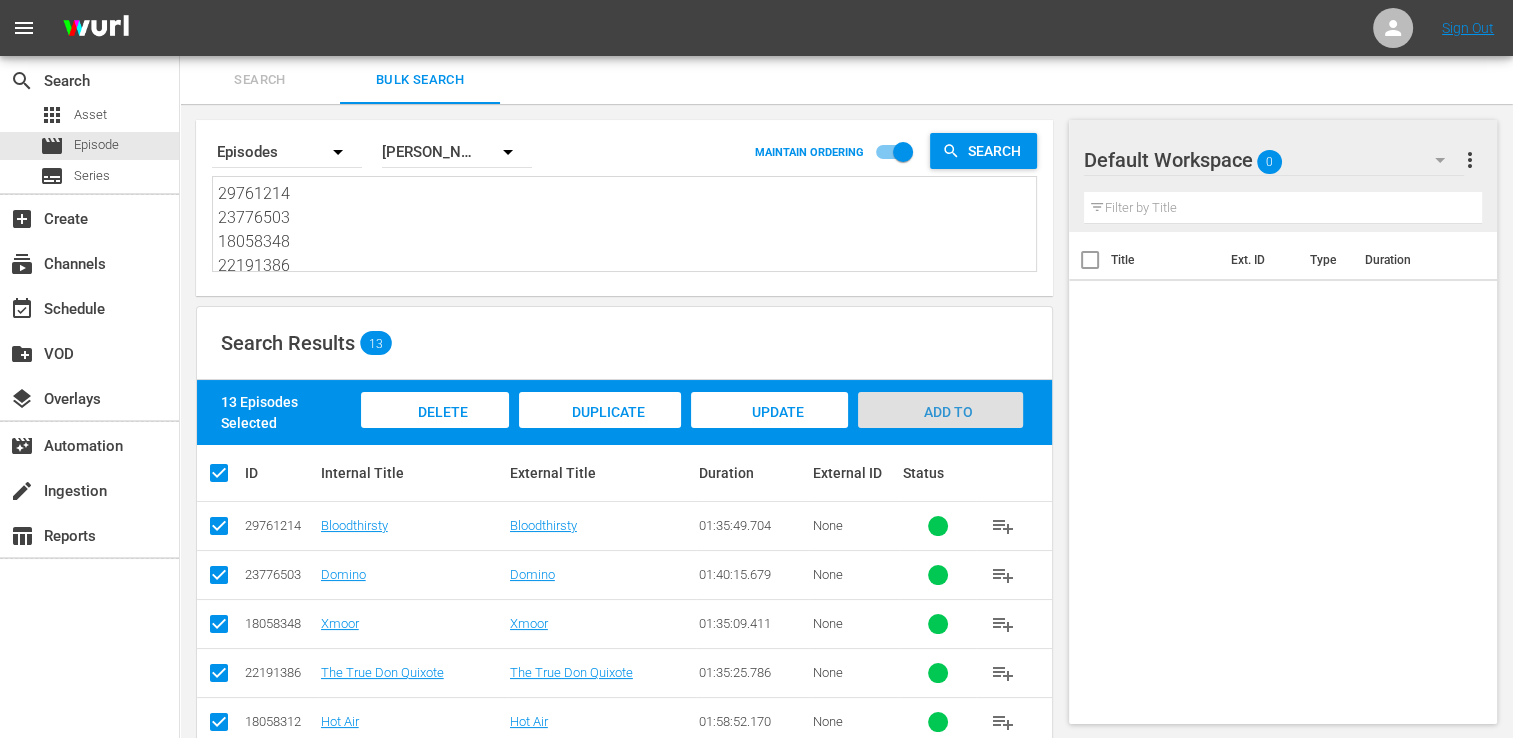 click on "Add to Workspace" at bounding box center (940, 429) 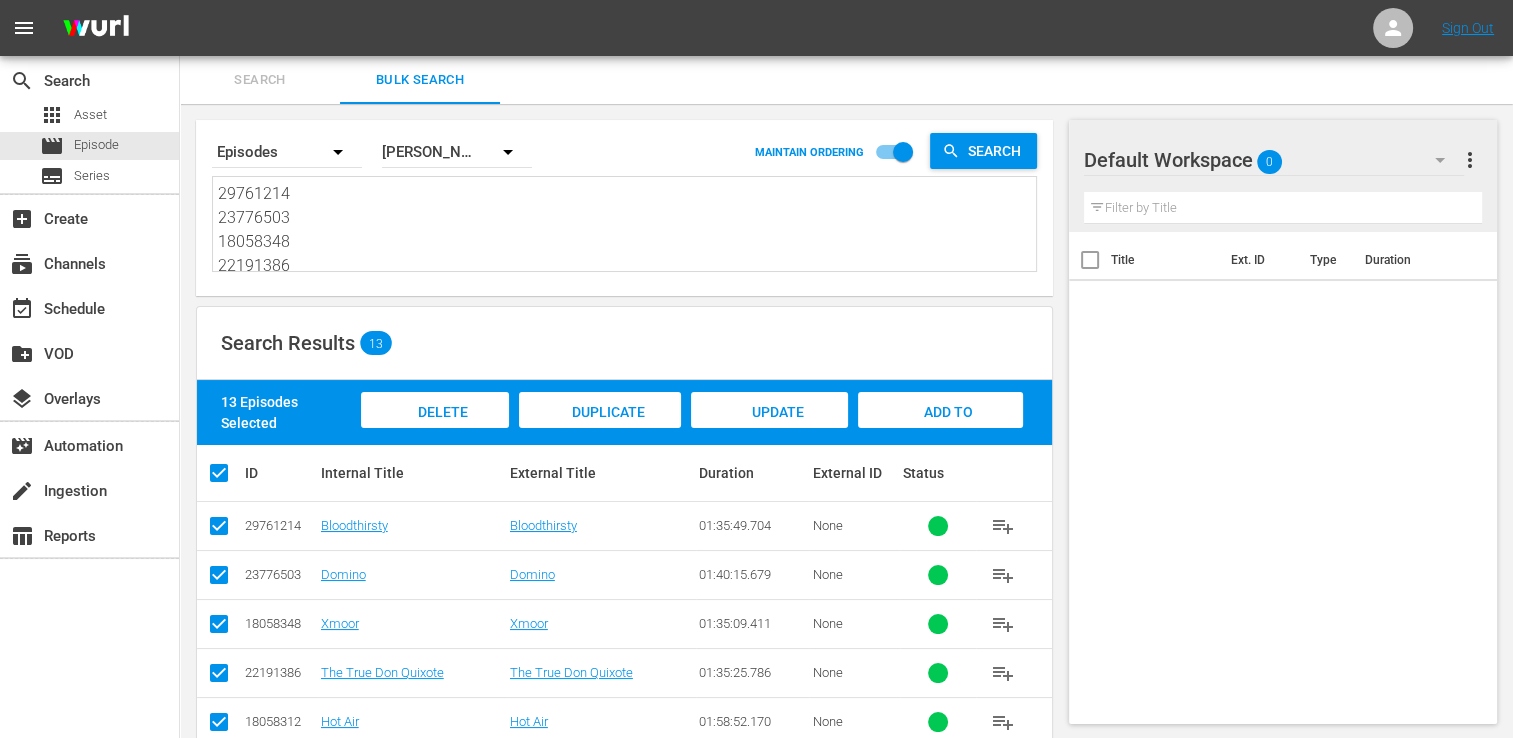 click on "Add to Workspace" at bounding box center (940, 429) 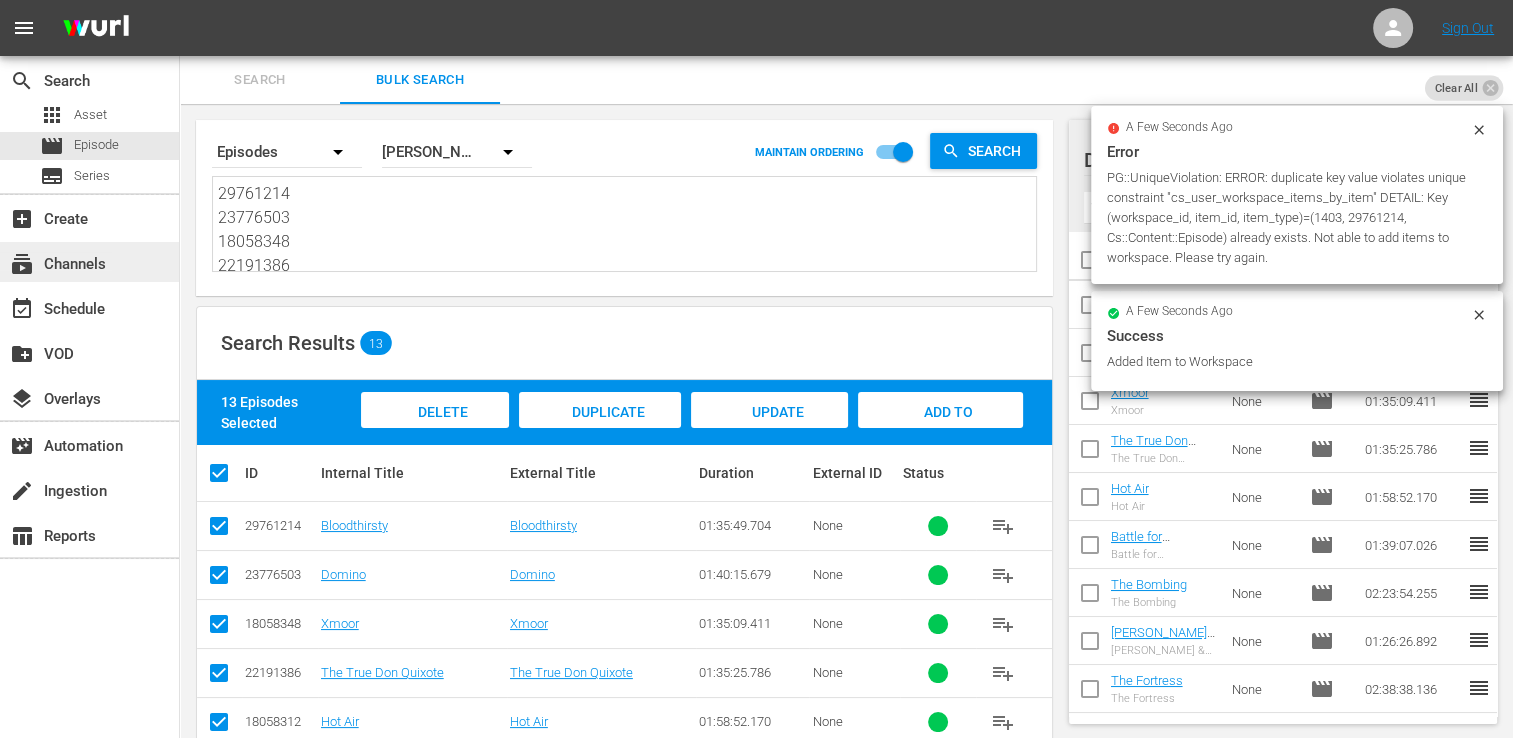 click on "subscriptions   Channels" at bounding box center (56, 261) 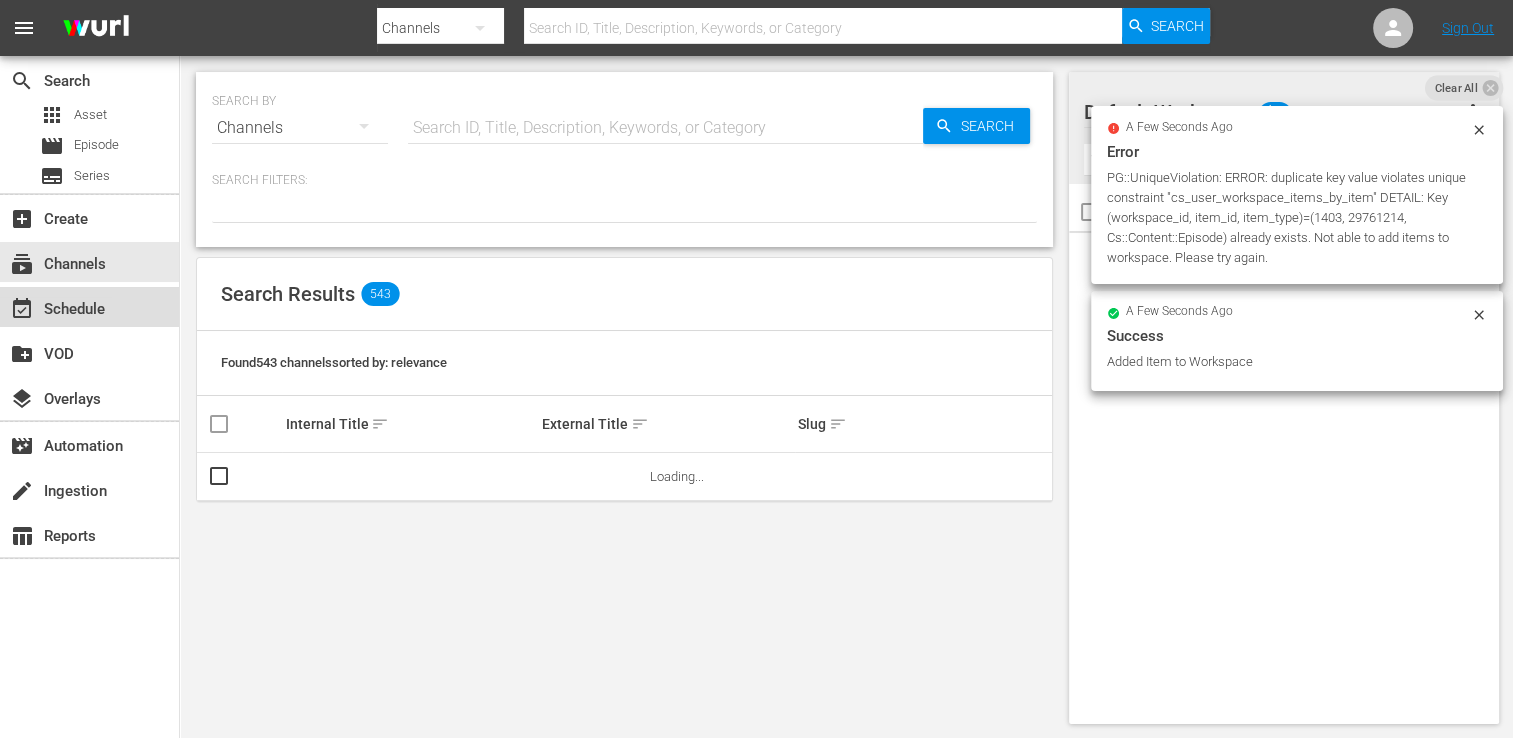 click on "event_available   Schedule" at bounding box center (56, 306) 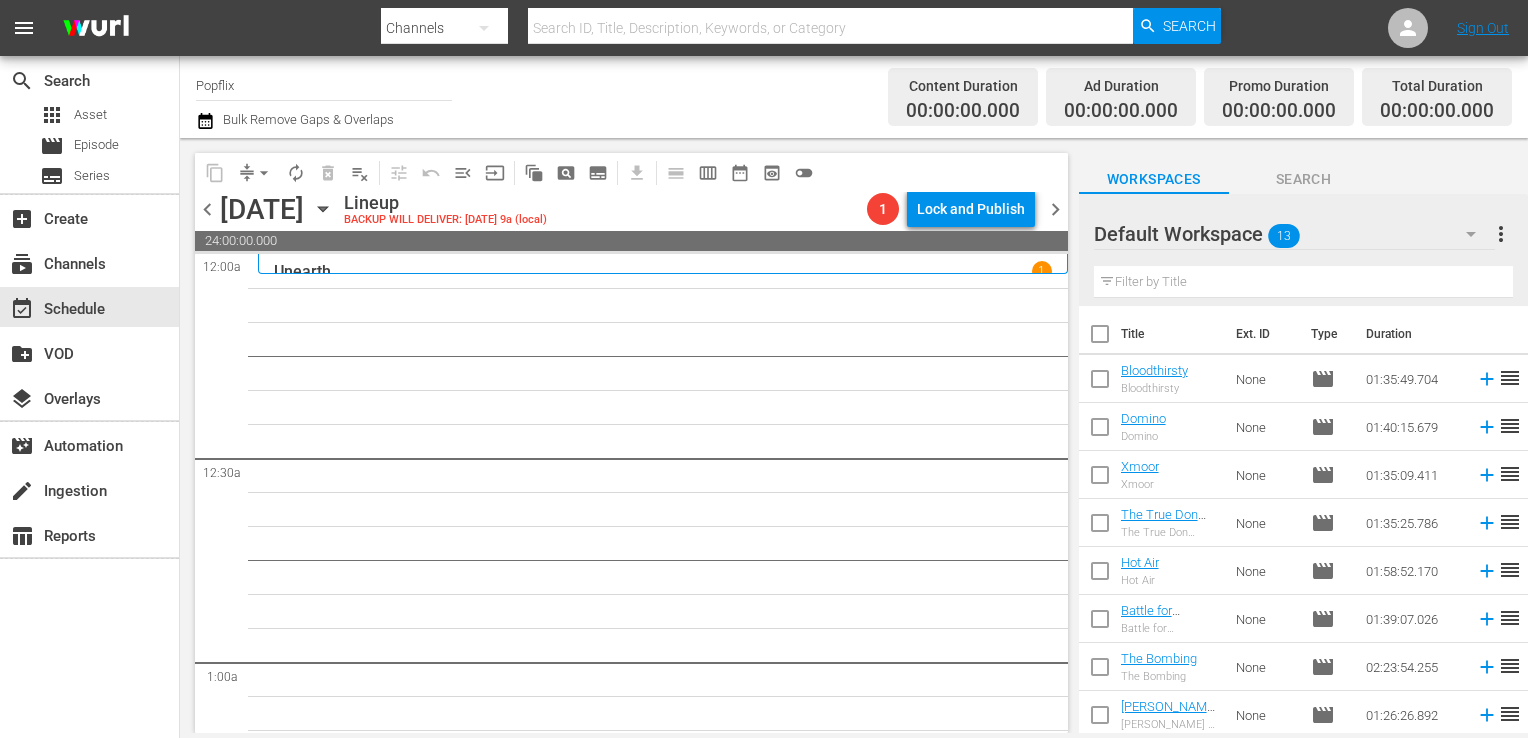 click at bounding box center (1100, 338) 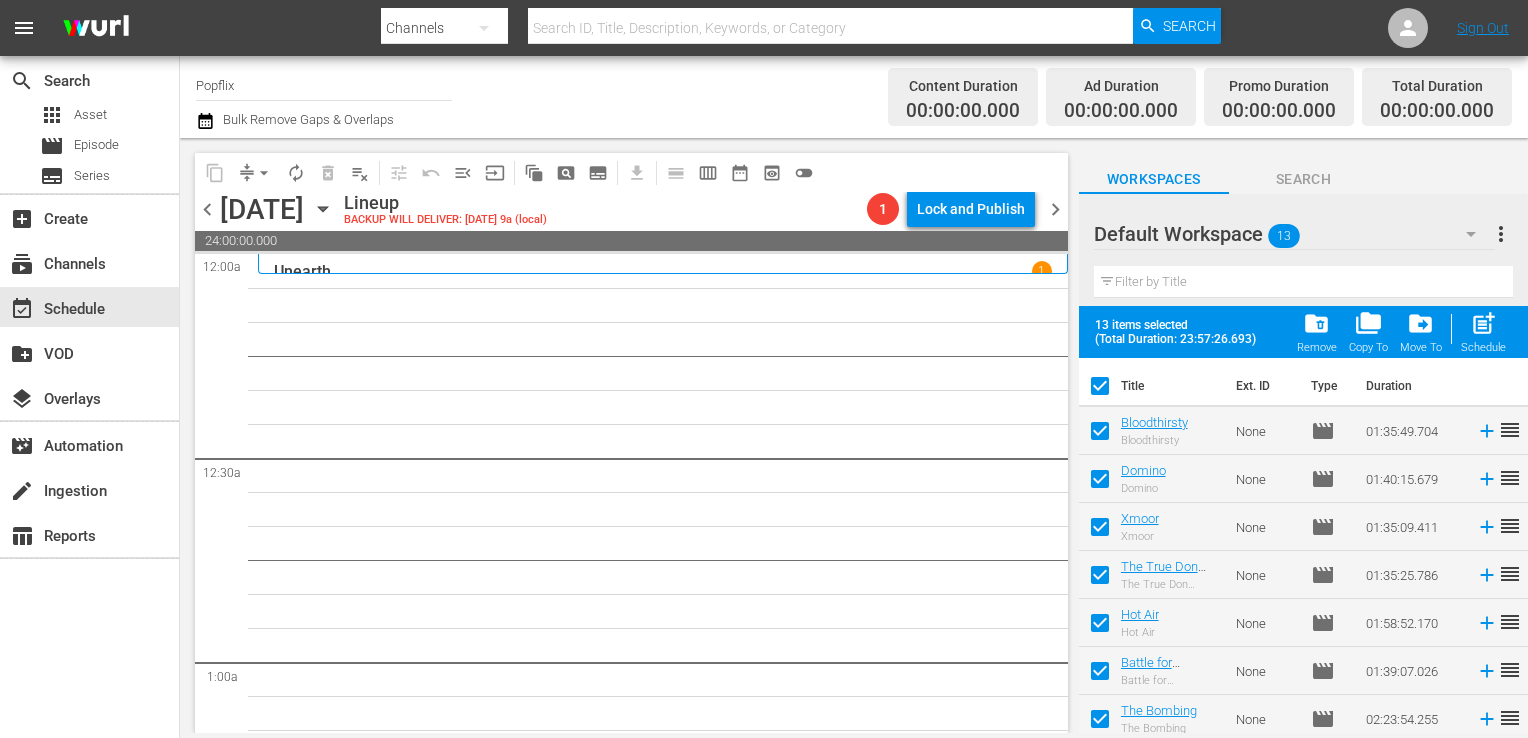 click on "Schedule" at bounding box center [1483, 347] 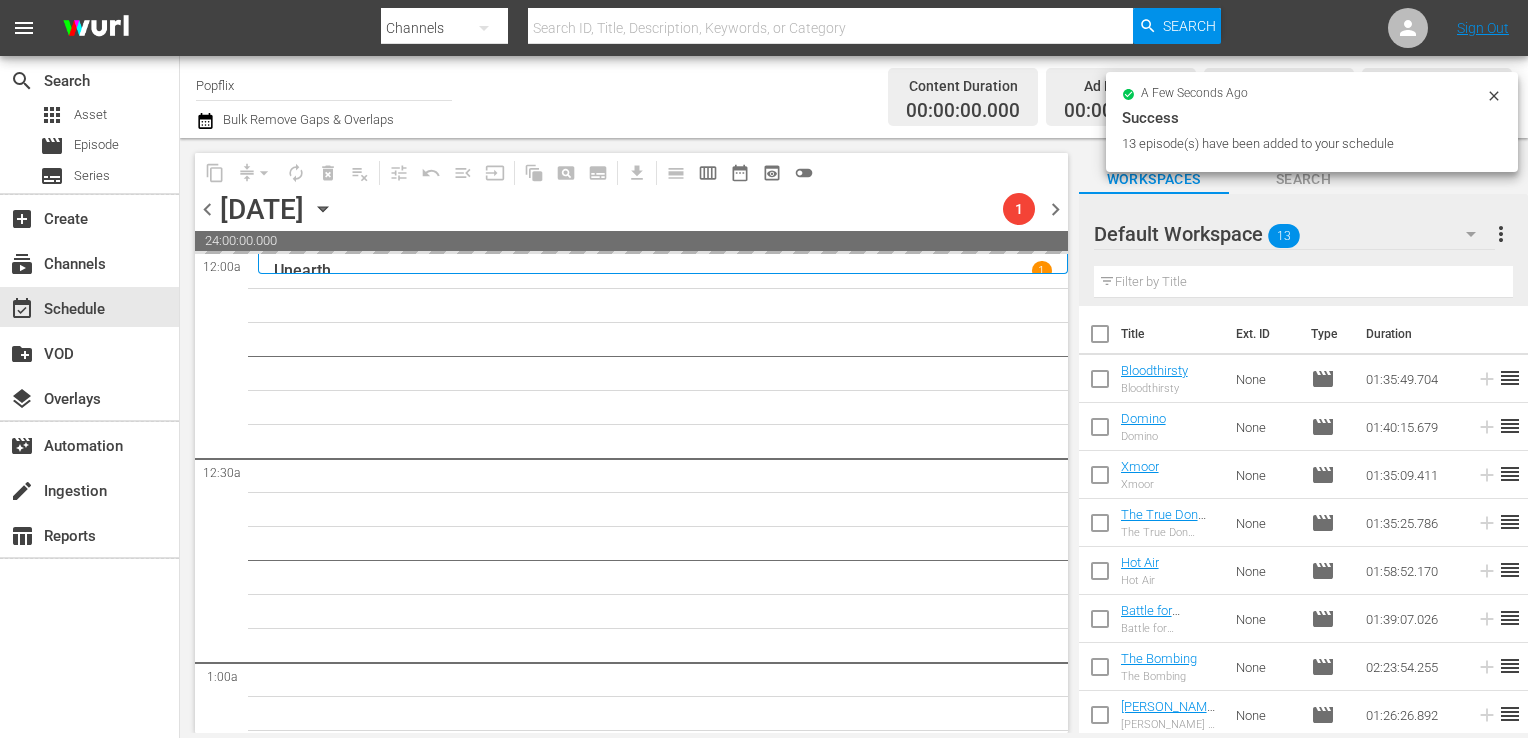 click on "more_vert" at bounding box center (1501, 234) 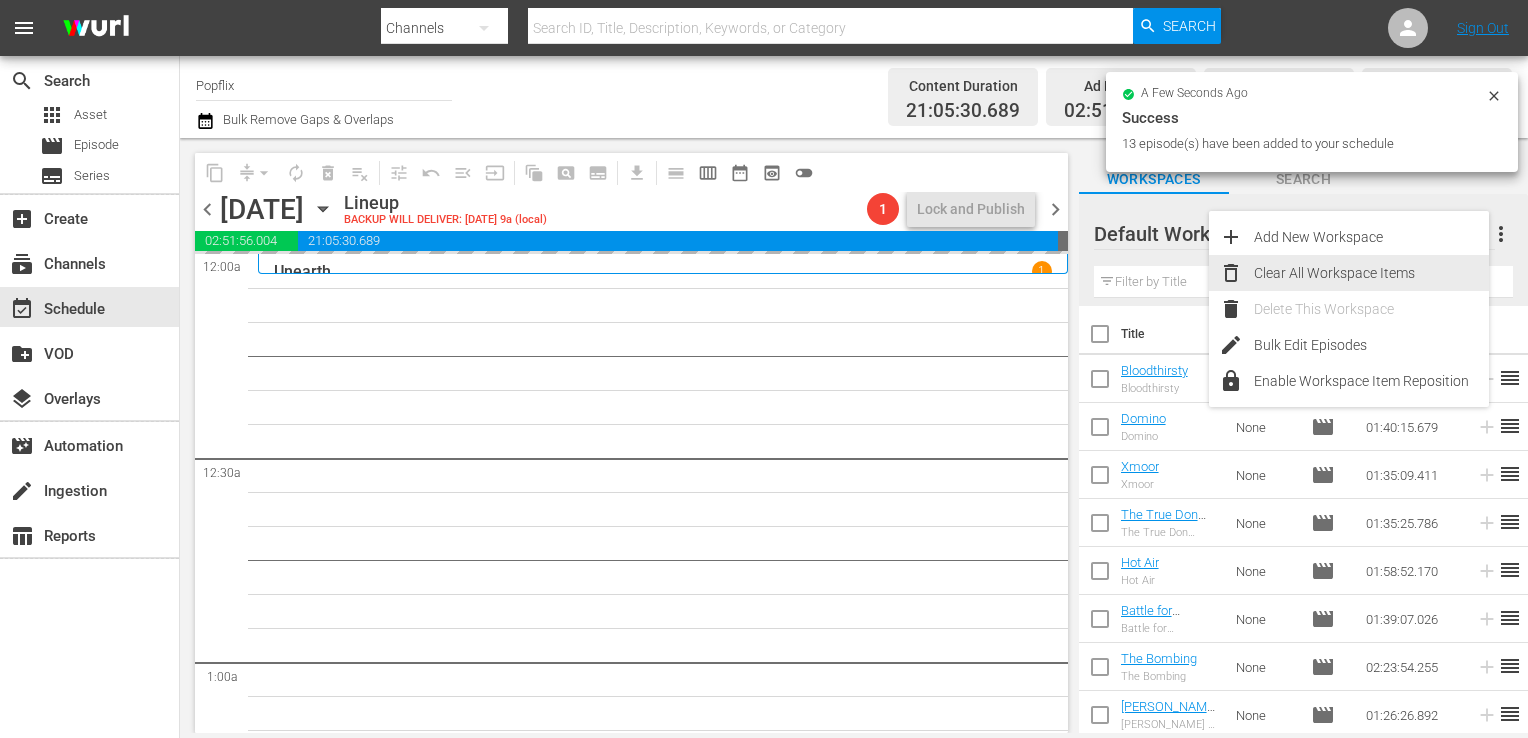 click on "Clear All Workspace Items" at bounding box center (1371, 273) 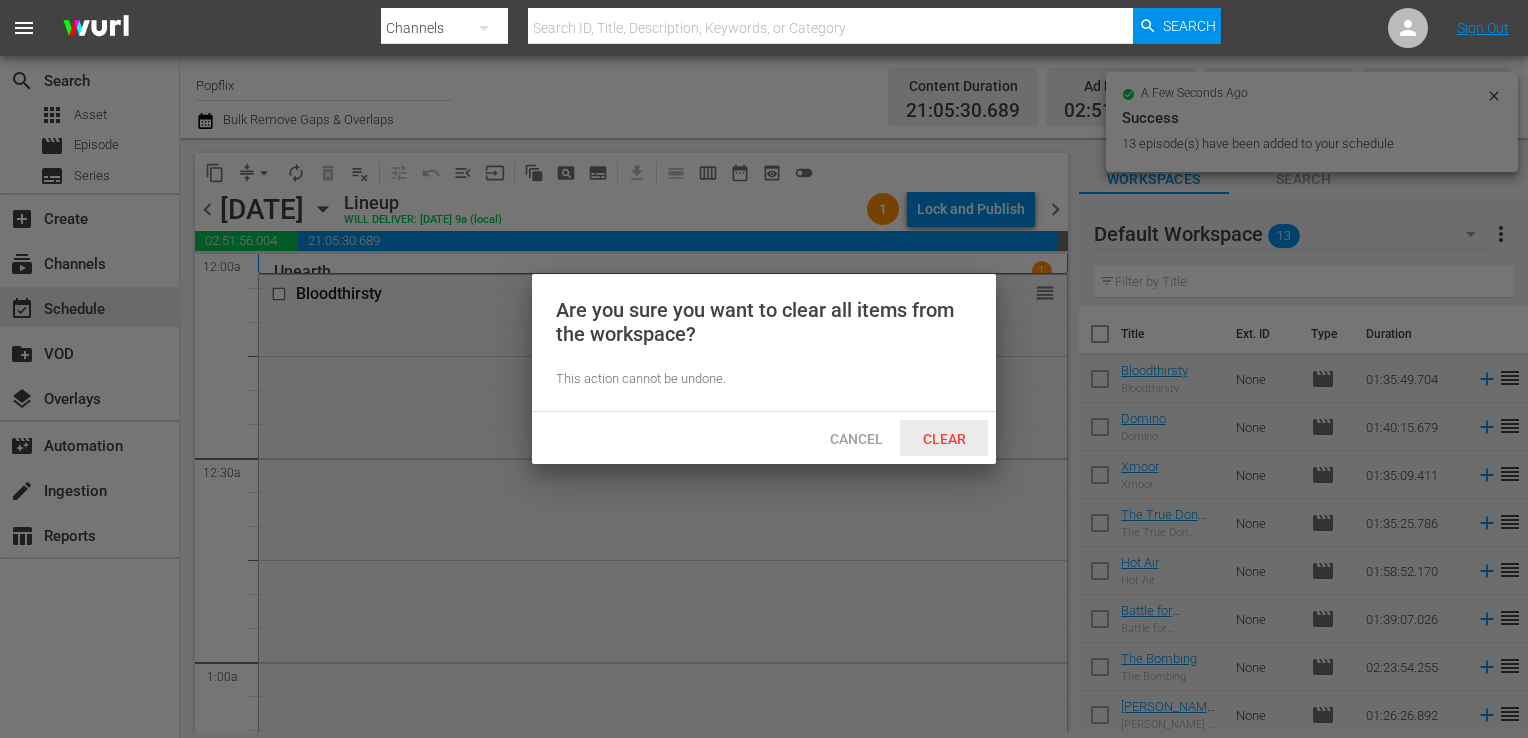 click on "Clear" at bounding box center [944, 439] 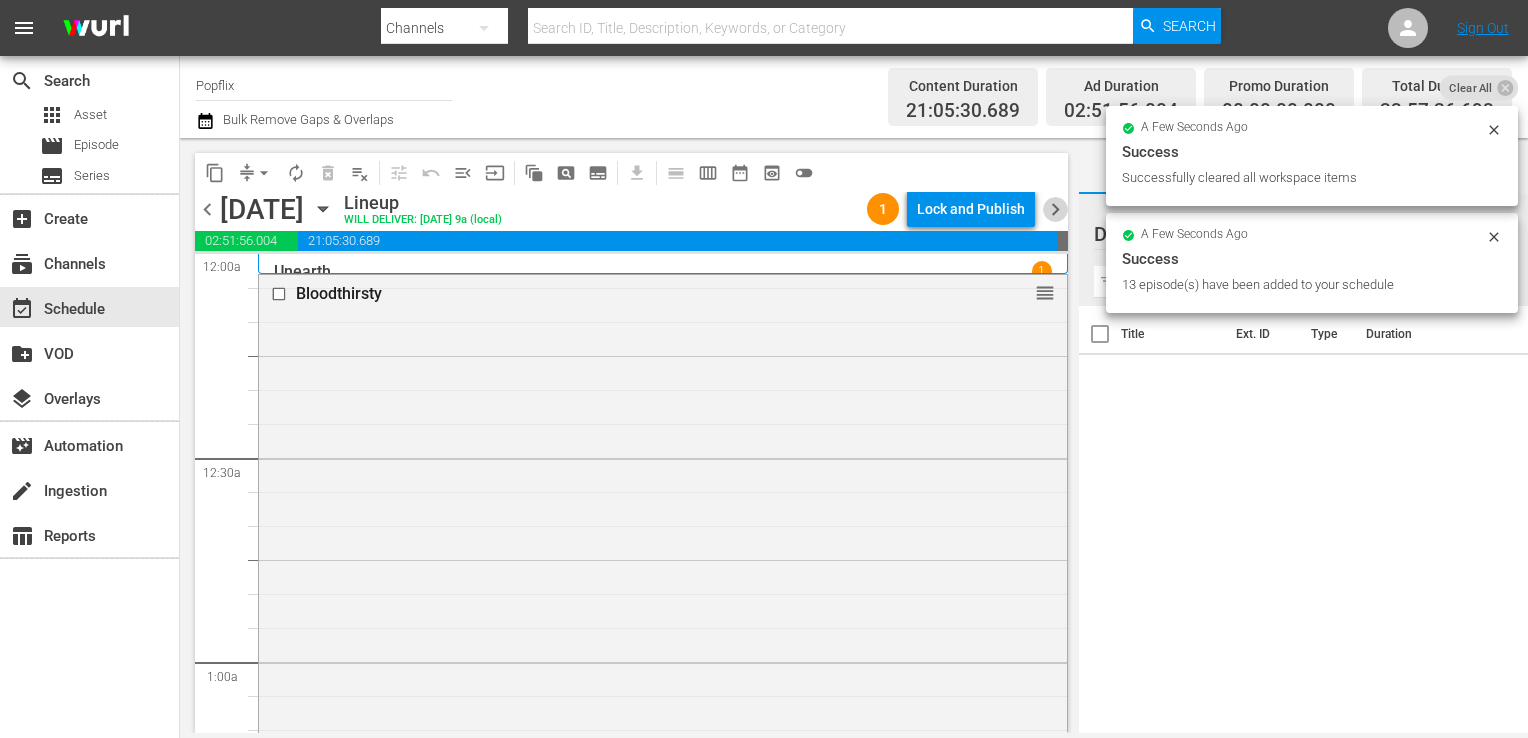 click on "chevron_right" at bounding box center [1055, 209] 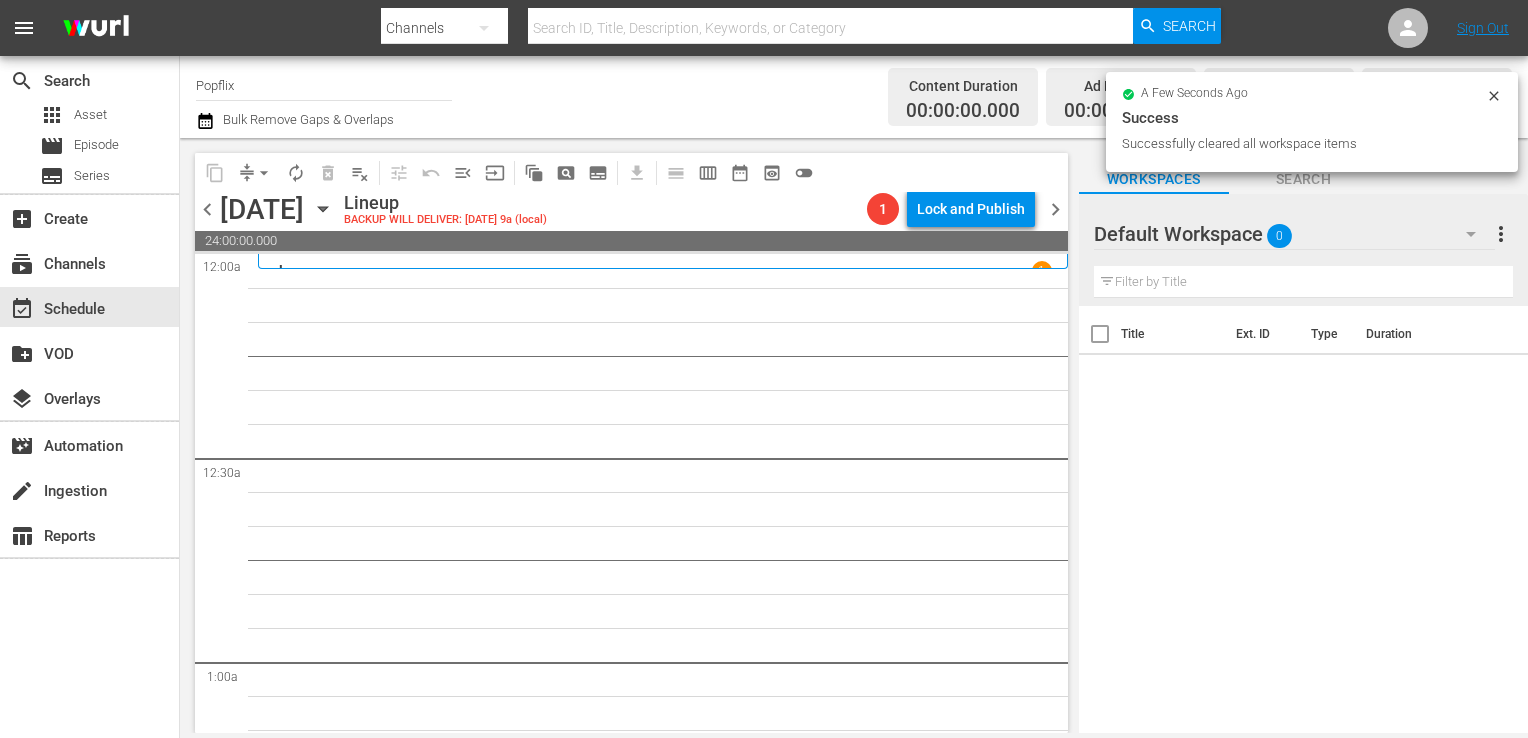 click on "10" at bounding box center (663, 5150) 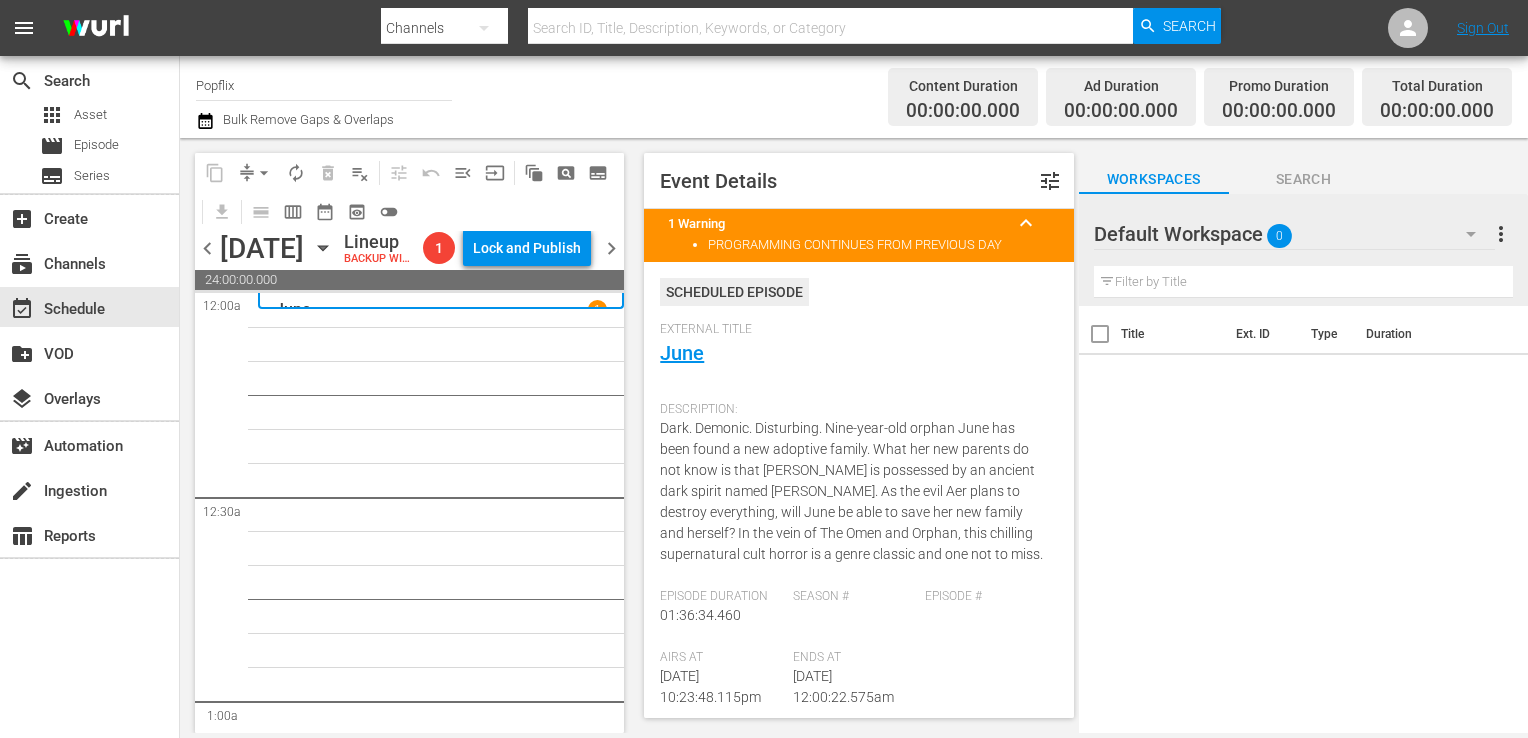scroll, scrollTop: 100, scrollLeft: 0, axis: vertical 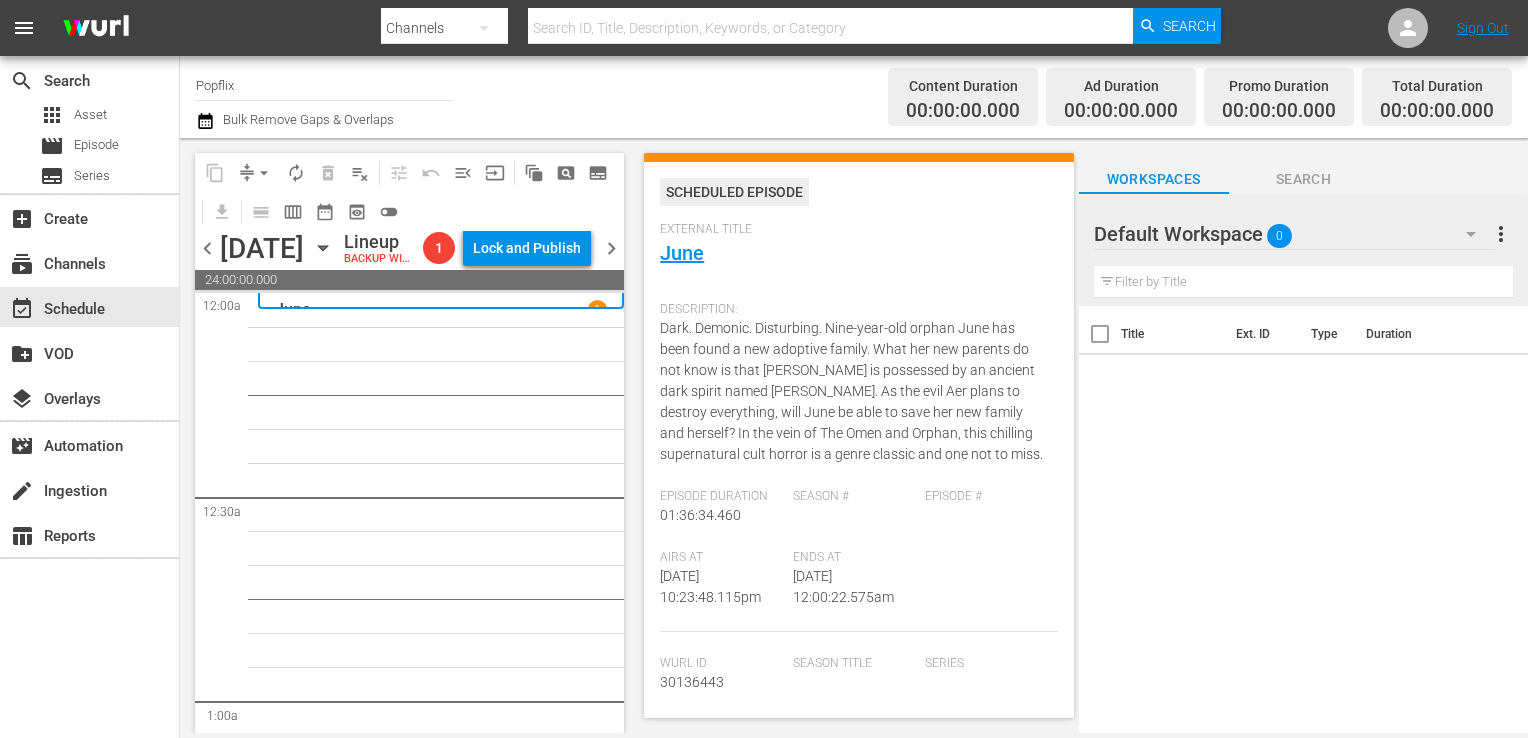 click on "chevron_left" at bounding box center [207, 248] 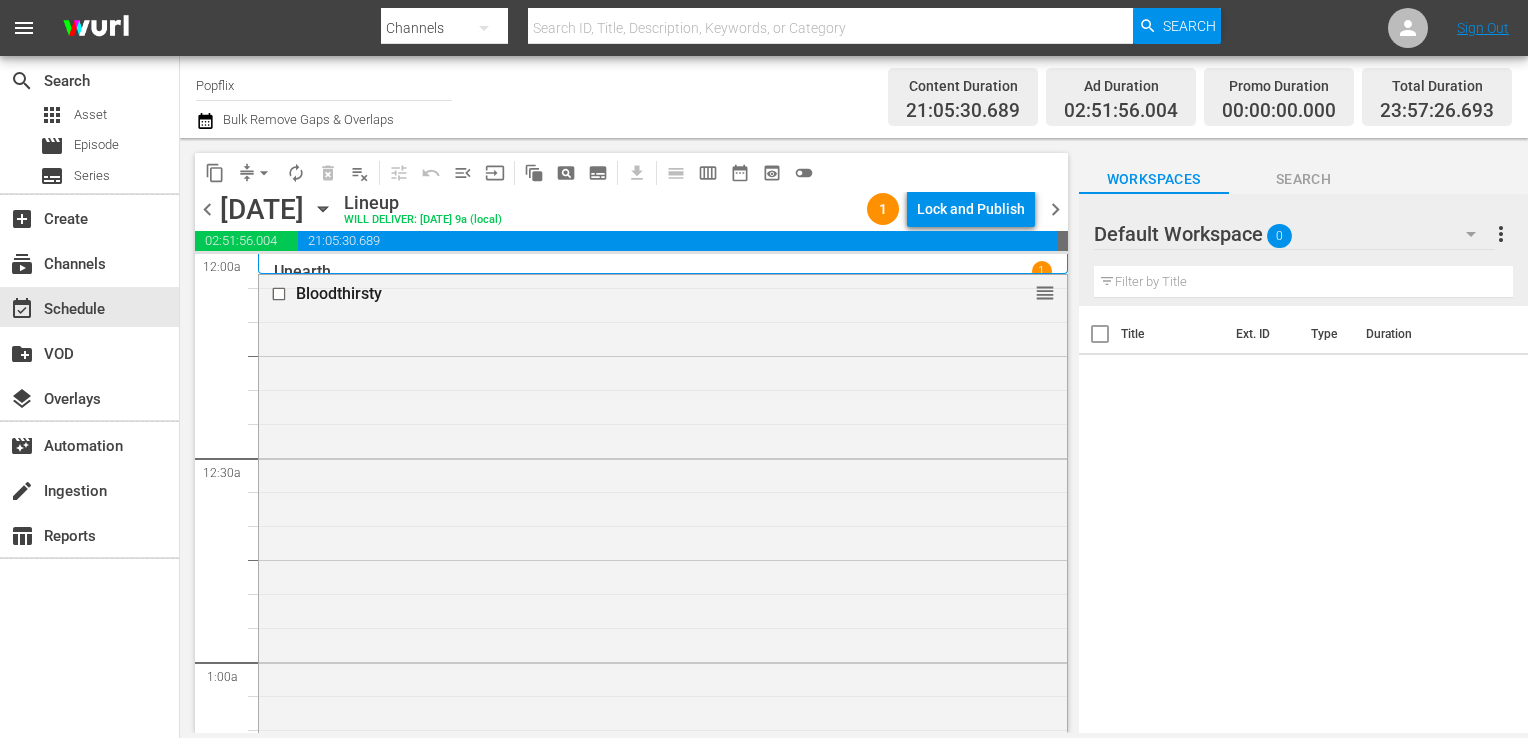 click on "chevron_left" at bounding box center [207, 209] 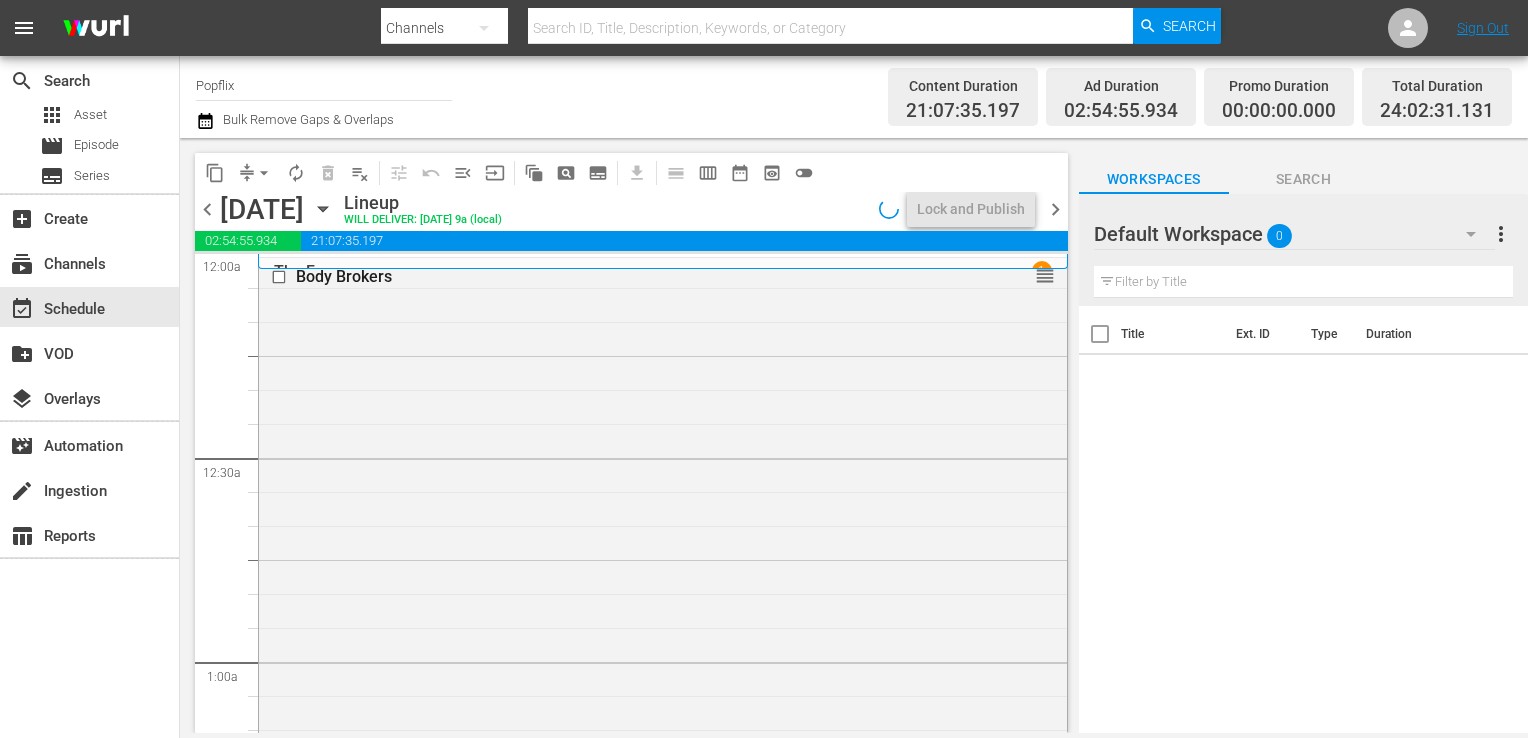 click on "chevron_left" at bounding box center (207, 209) 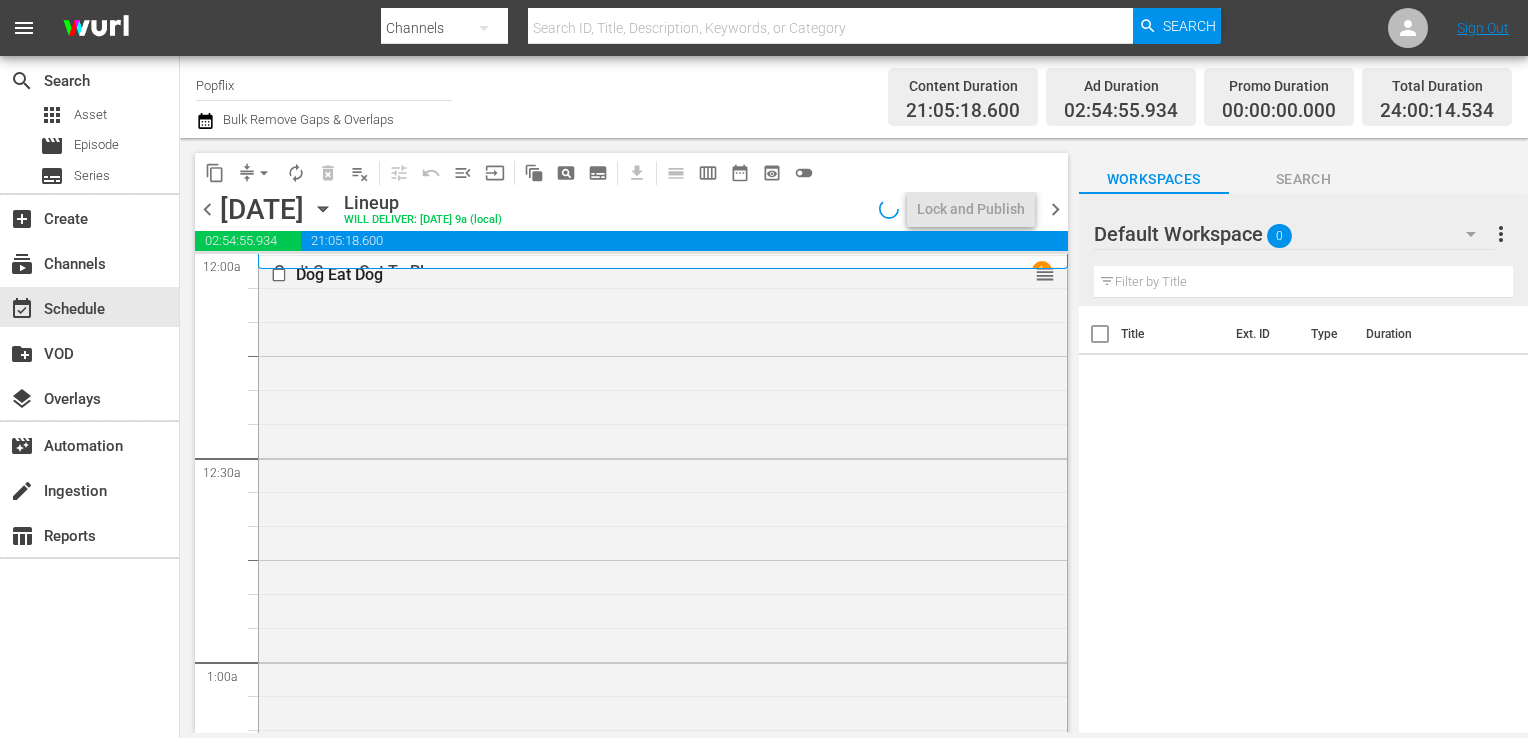 click on "chevron_left" at bounding box center [207, 209] 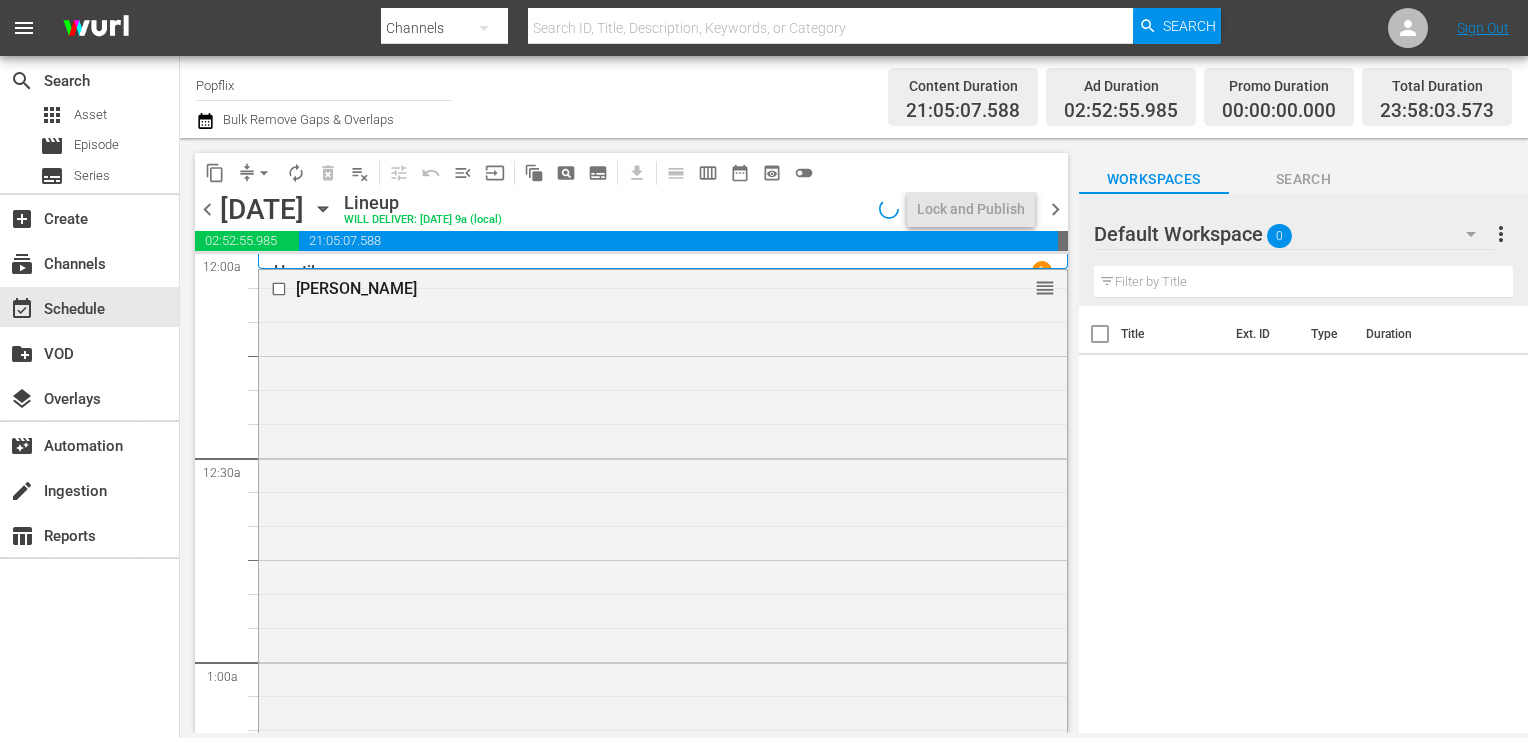 click on "chevron_left" at bounding box center (207, 209) 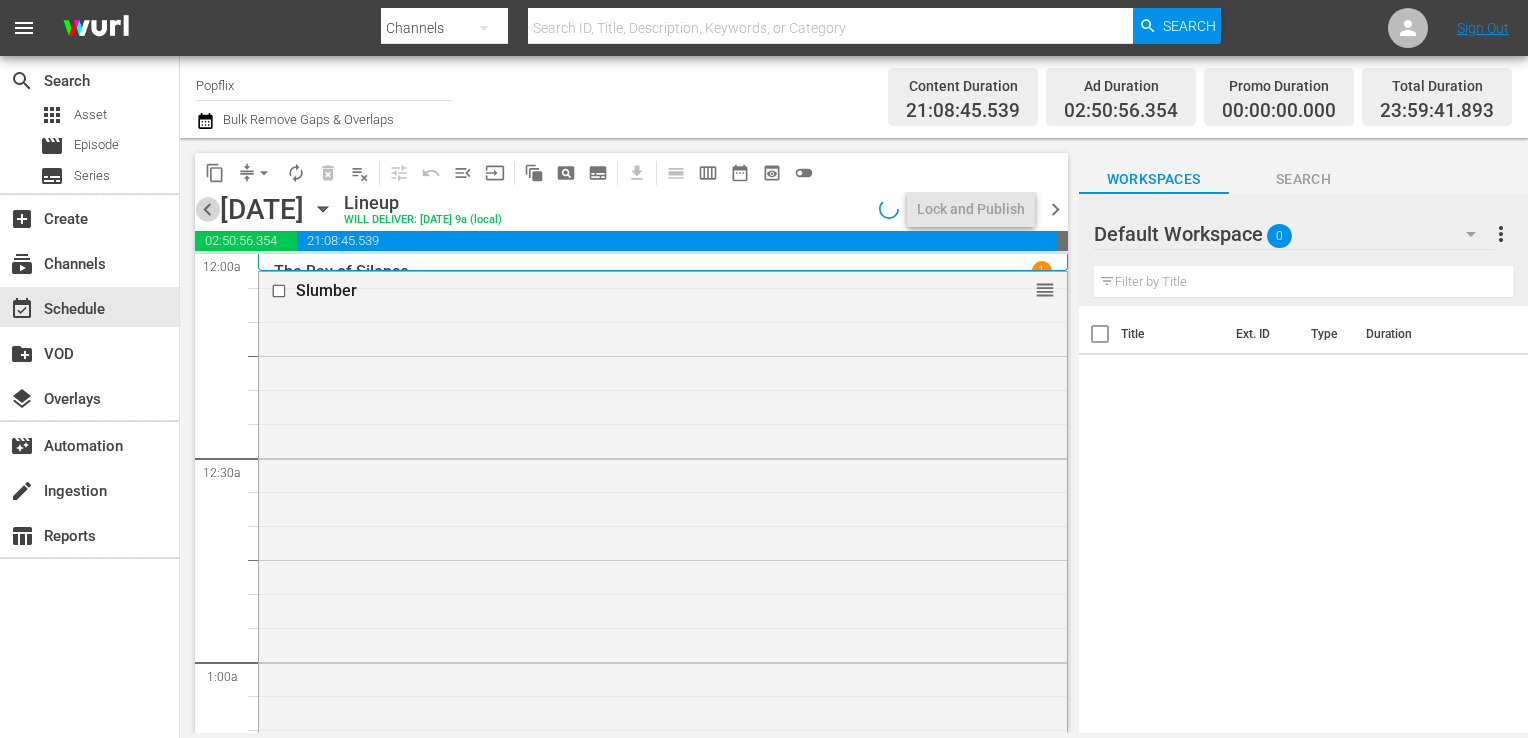 click on "chevron_left" at bounding box center [207, 209] 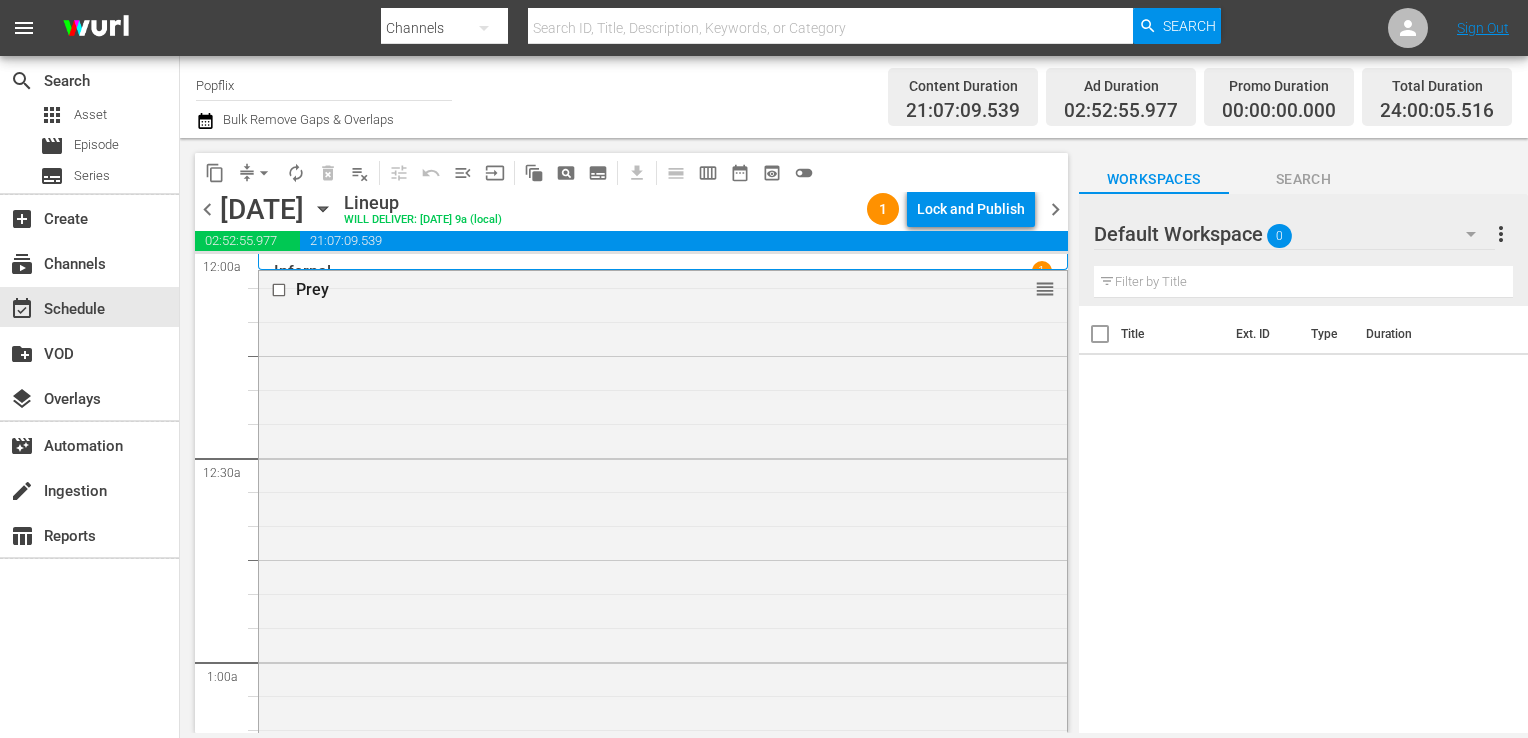 click on "chevron_left" at bounding box center [207, 209] 